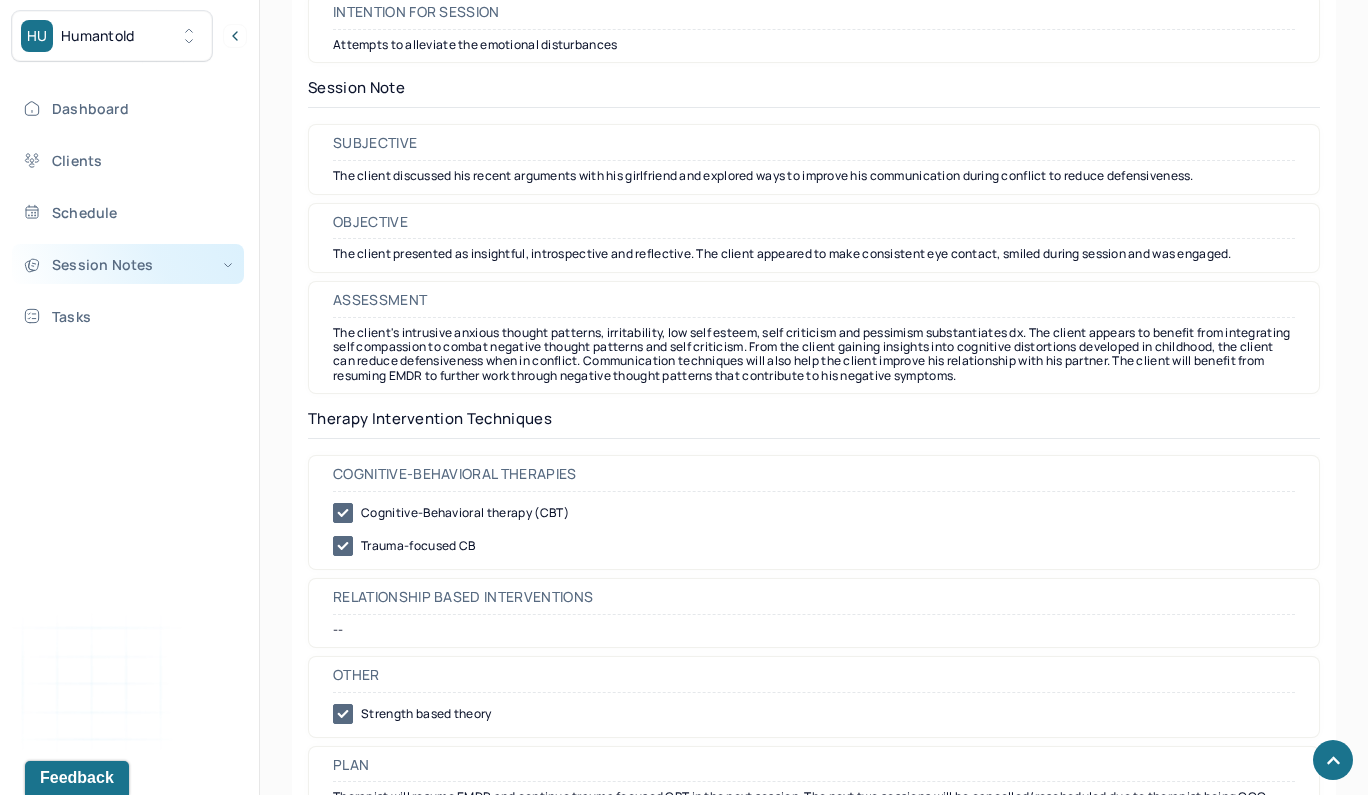click on "Session Notes" at bounding box center [128, 264] 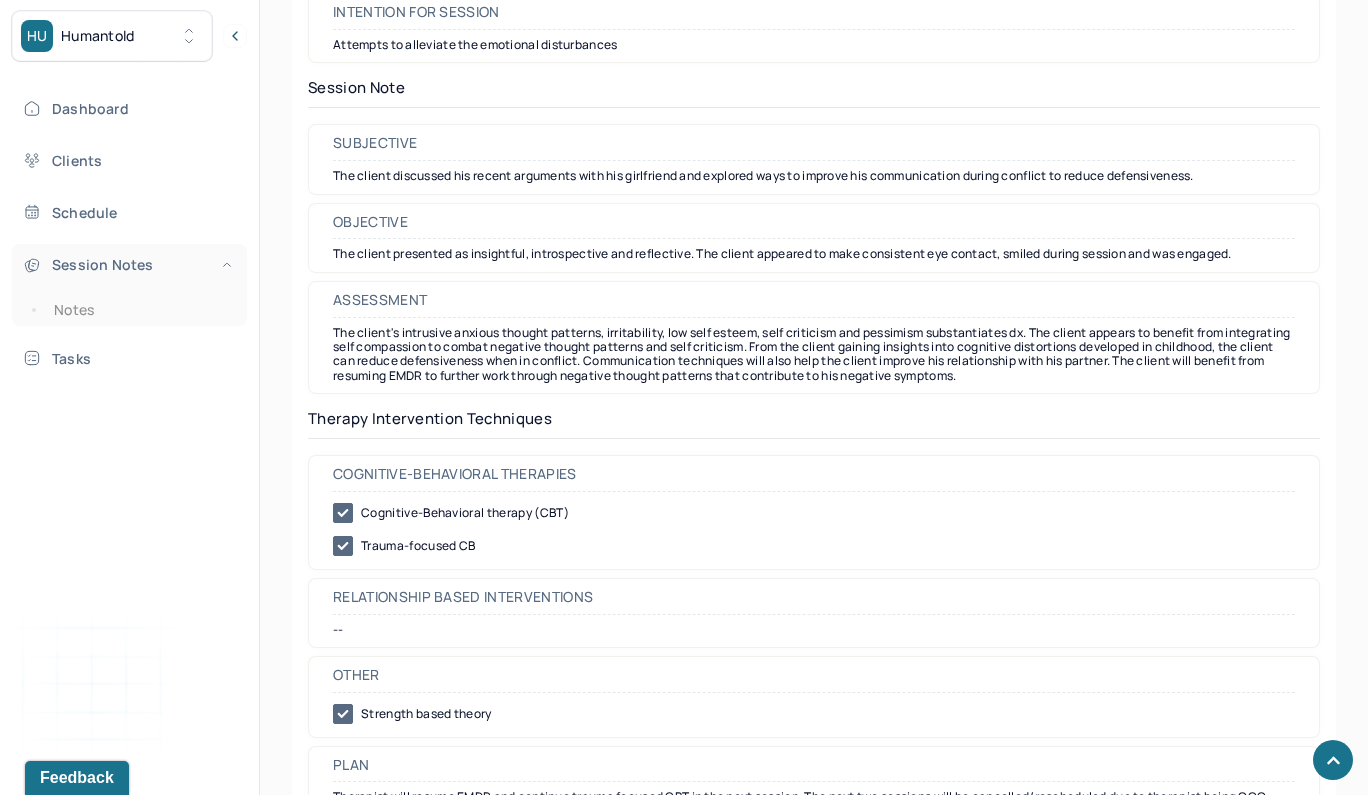 scroll, scrollTop: 1683, scrollLeft: 0, axis: vertical 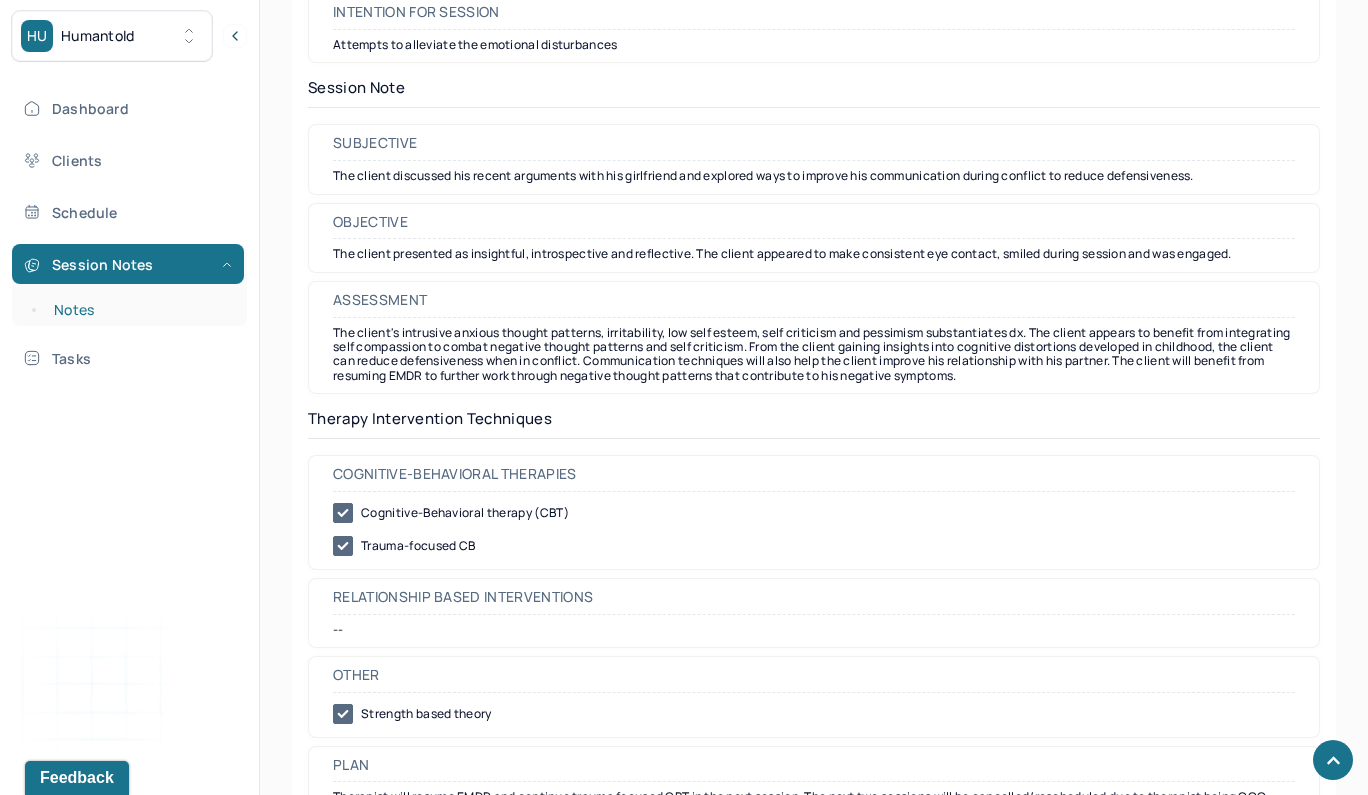 click on "Notes" at bounding box center (139, 310) 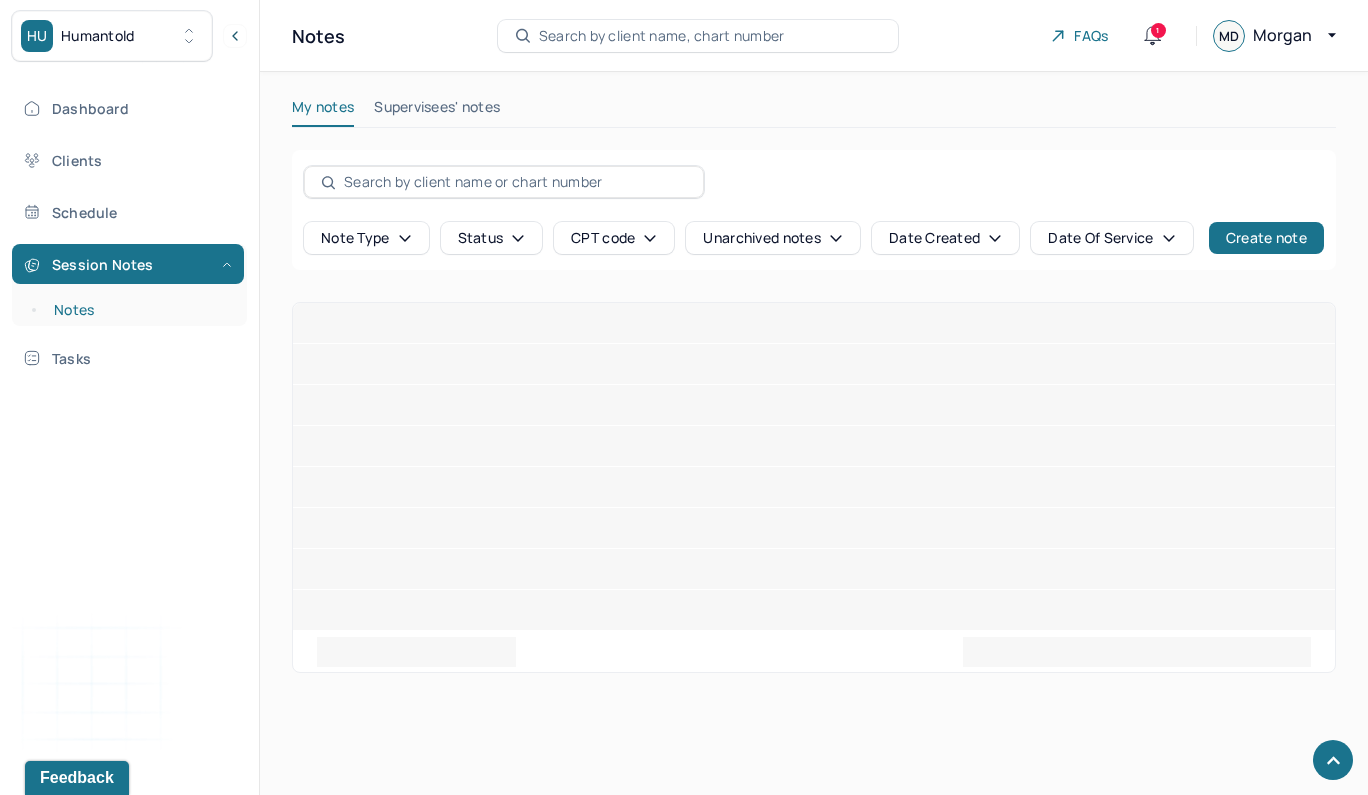 scroll, scrollTop: 0, scrollLeft: 0, axis: both 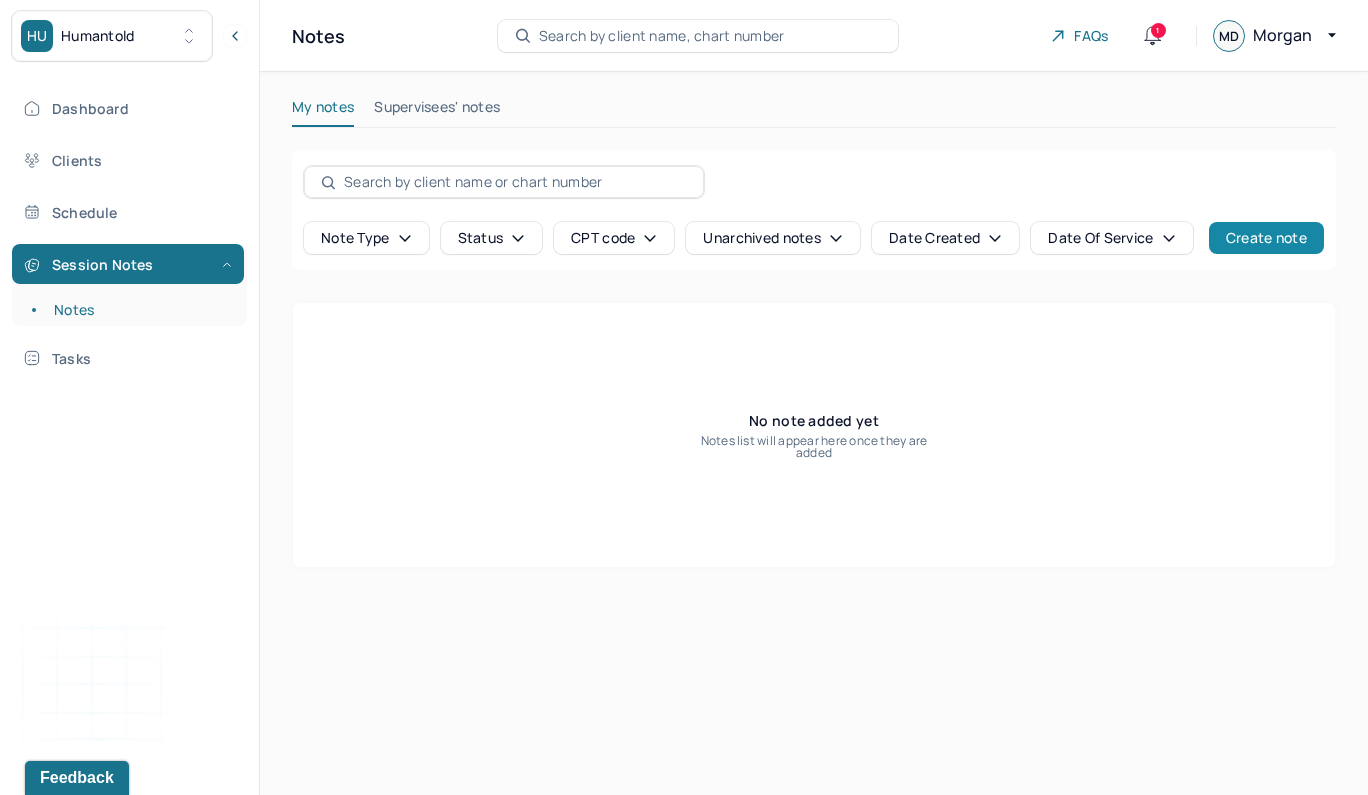 click on "Create note" at bounding box center (1266, 238) 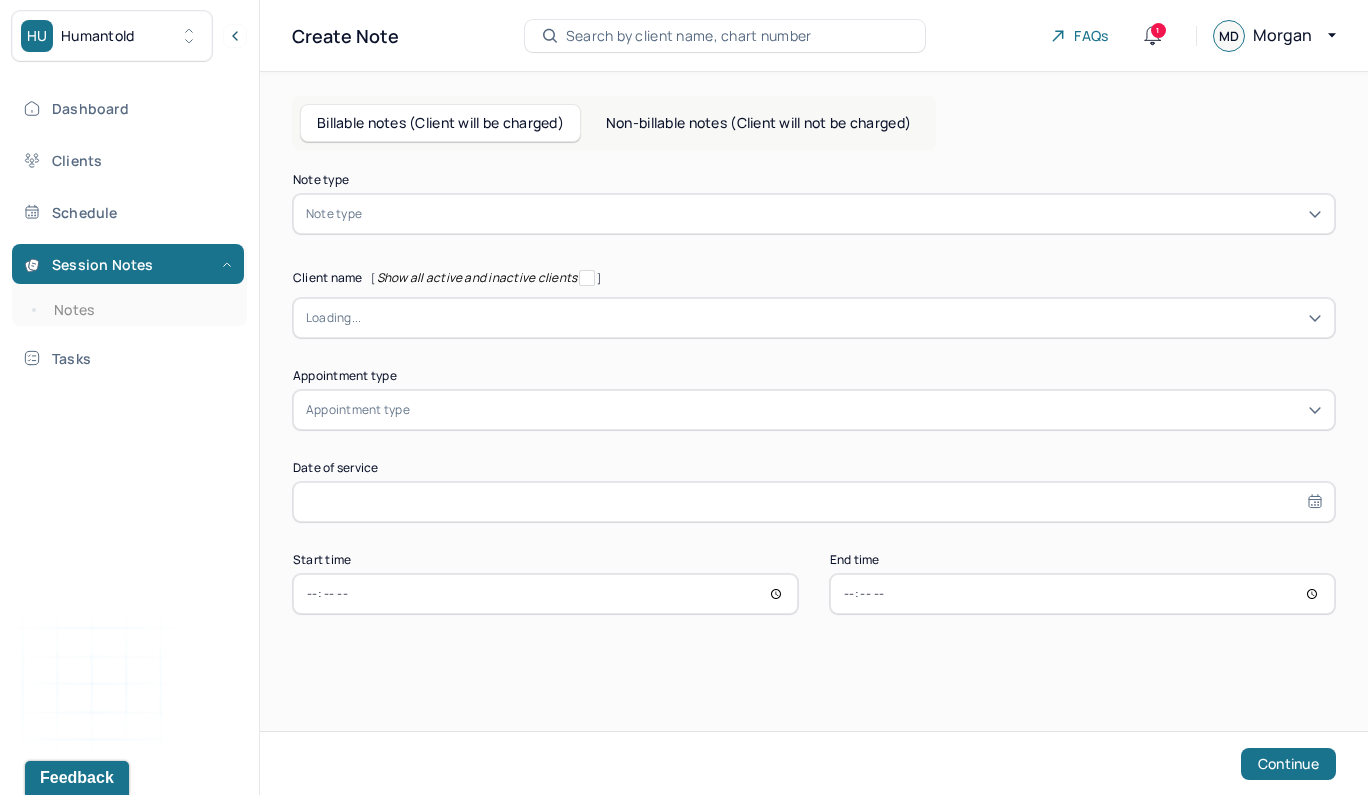 click at bounding box center [844, 214] 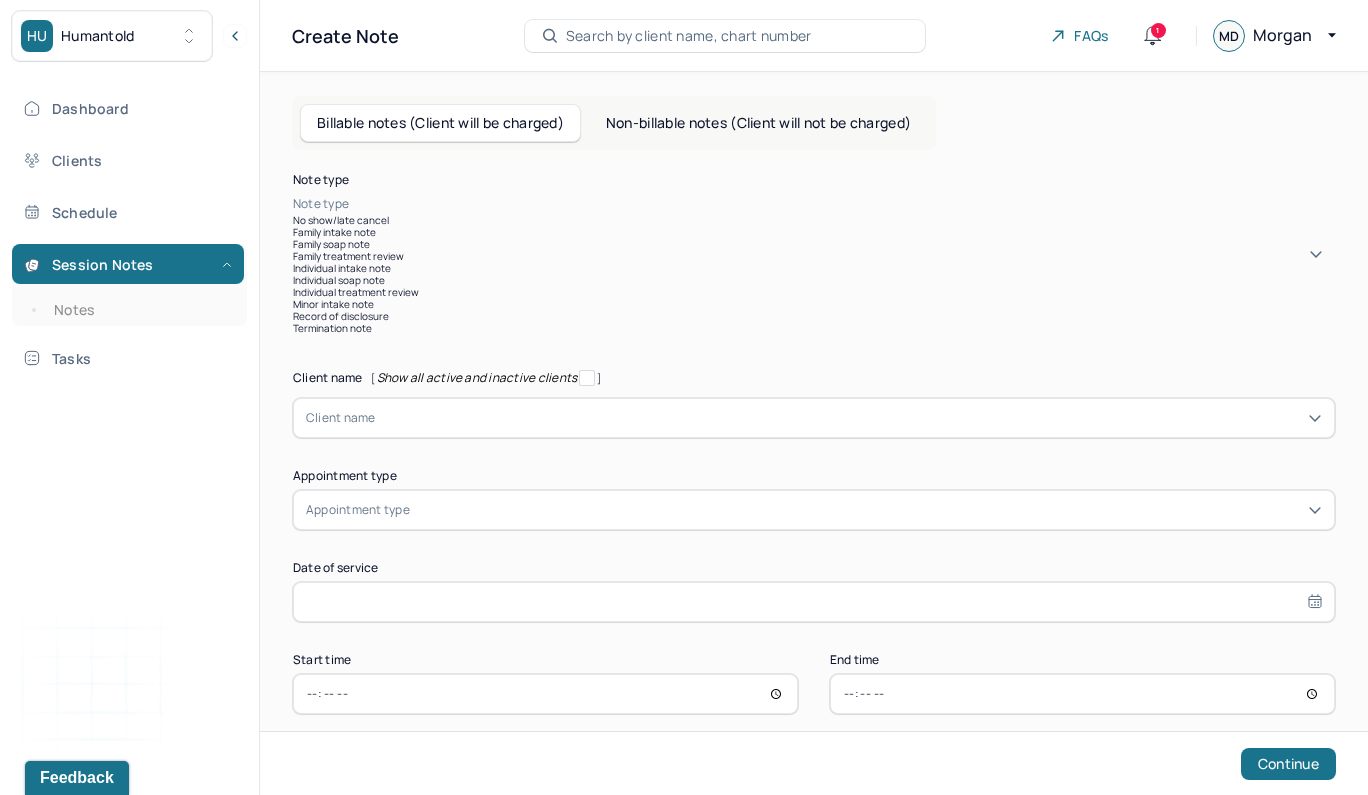 click on "Individual soap note" at bounding box center [814, 280] 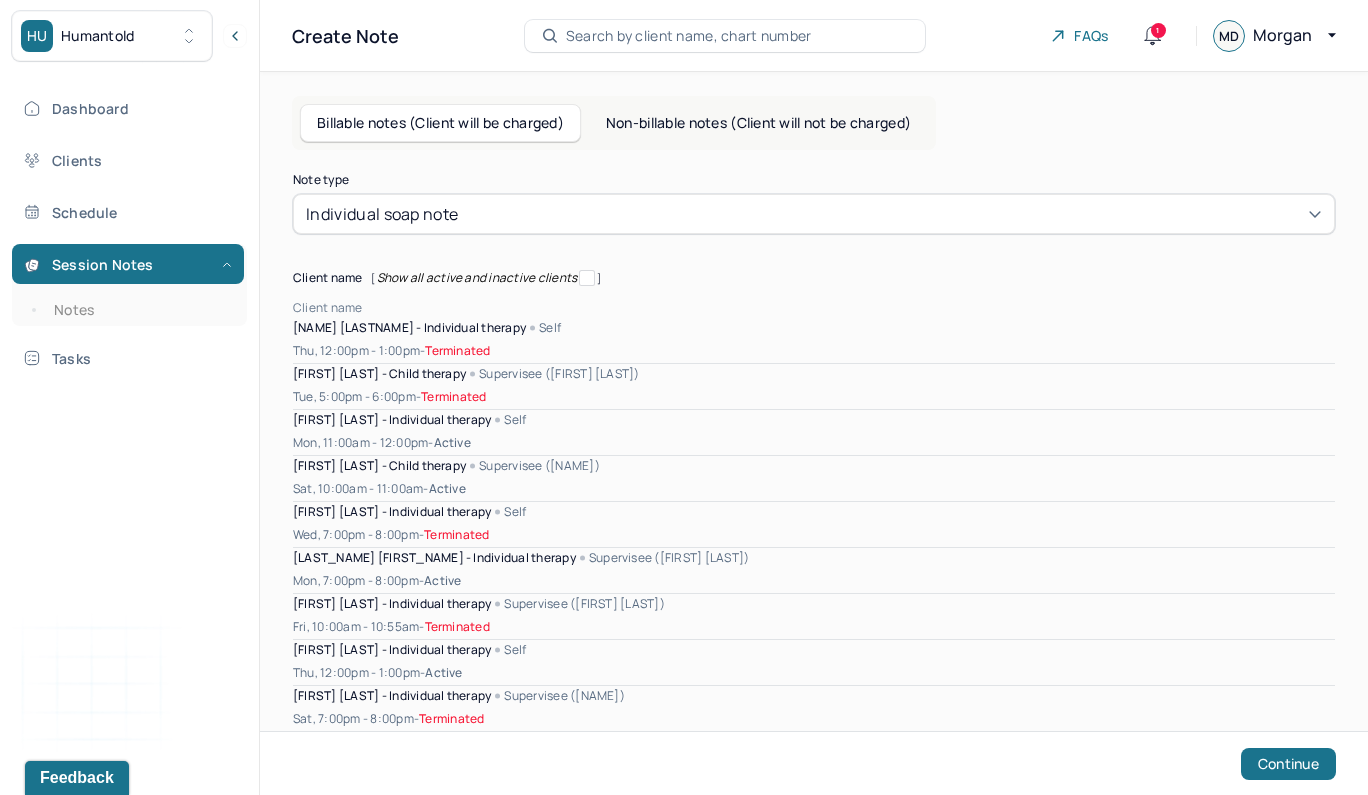 click at bounding box center (849, 308) 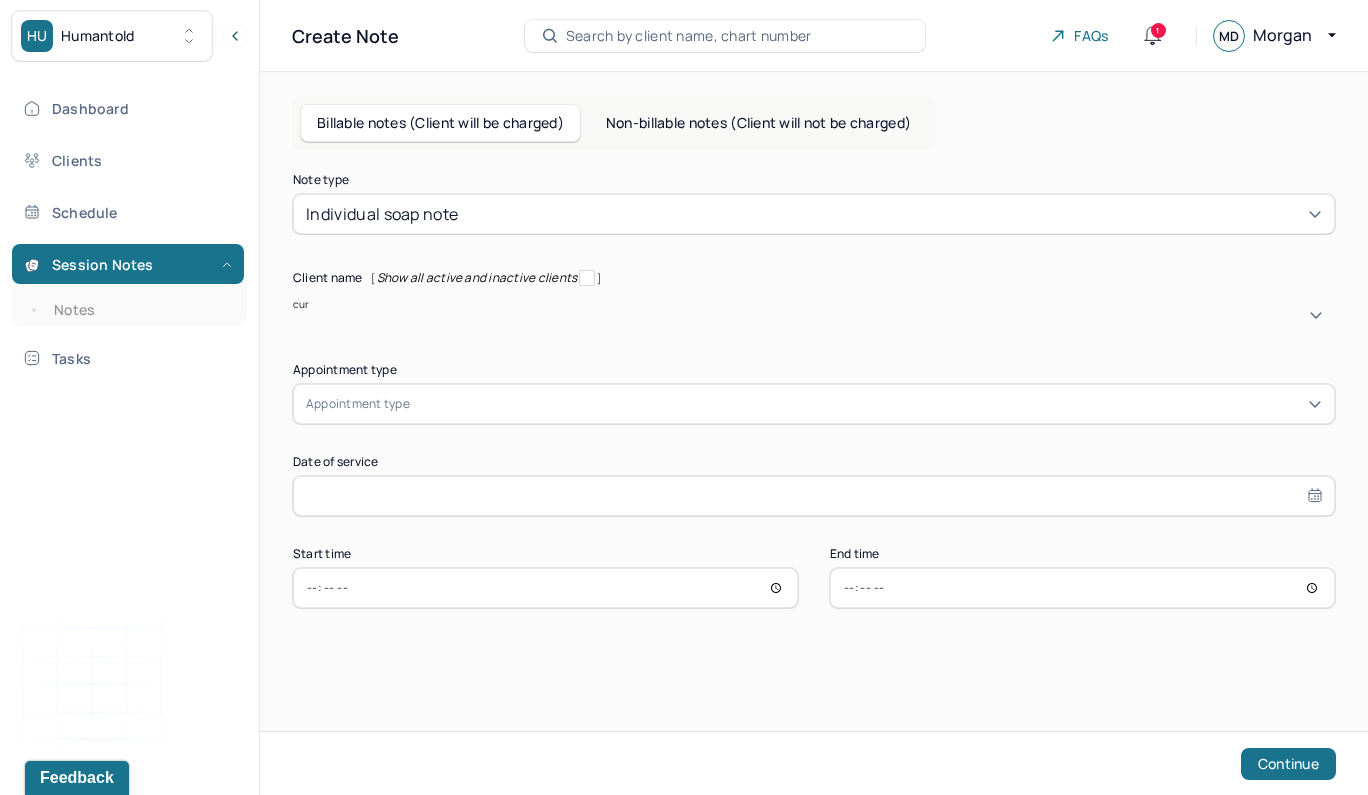 type on "[FIRST]" 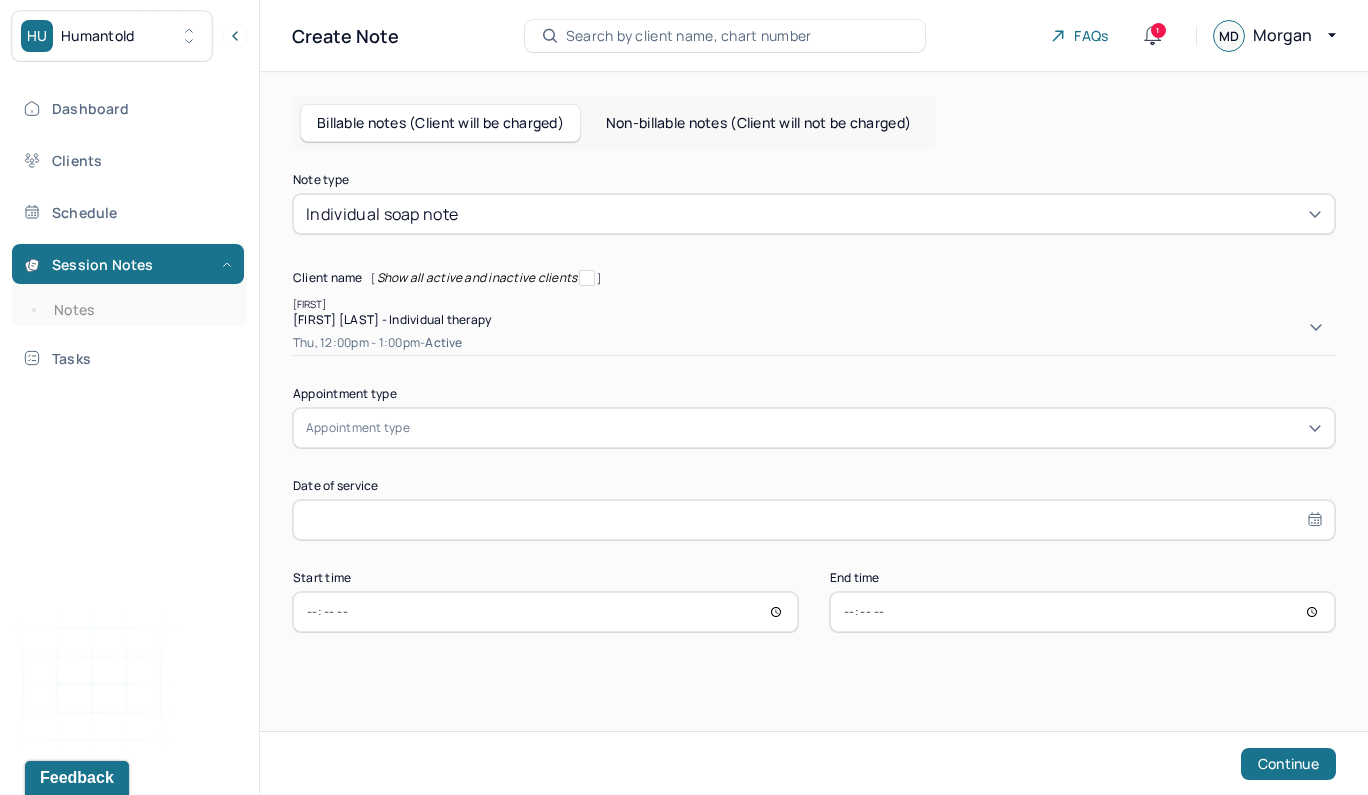 click on "[FIRST] [LAST] - Individual therapy" at bounding box center (392, 319) 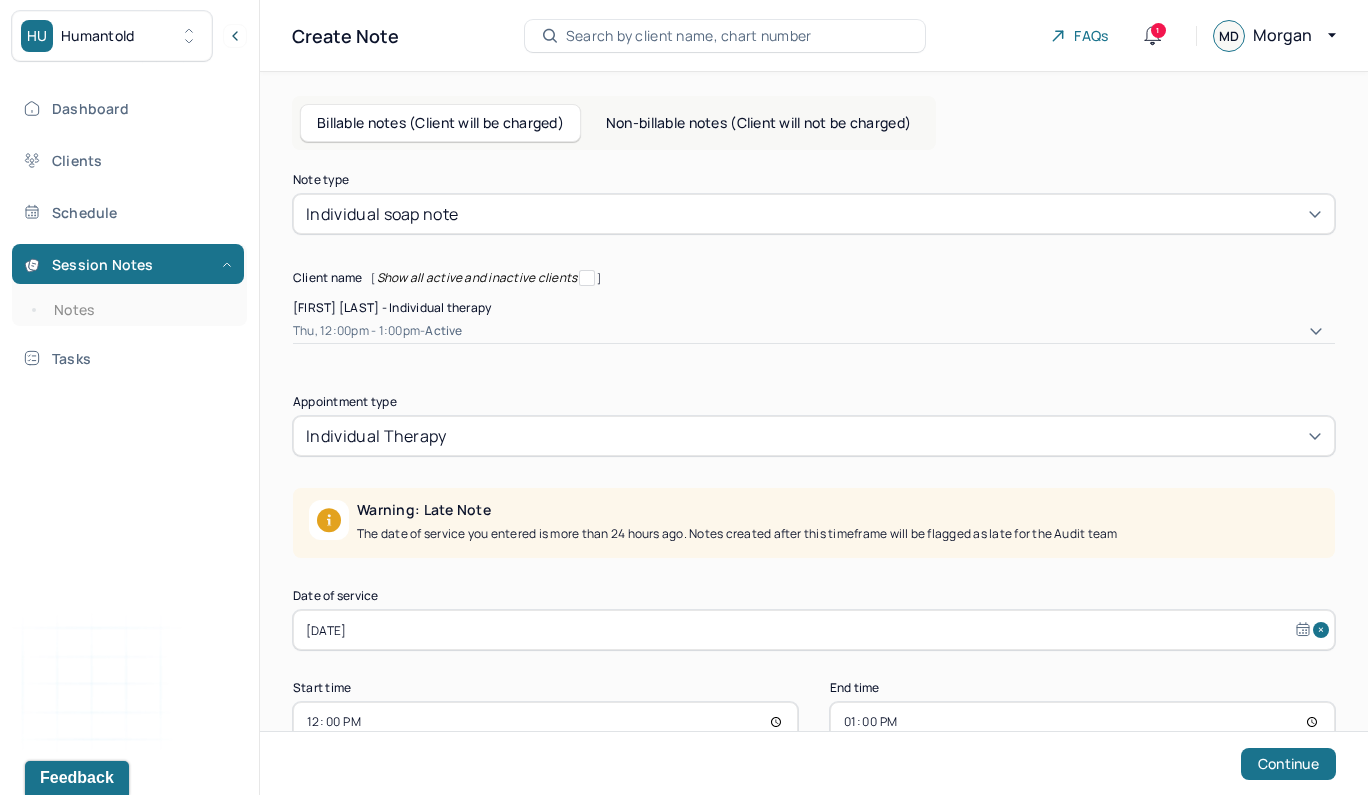 scroll, scrollTop: 33, scrollLeft: 0, axis: vertical 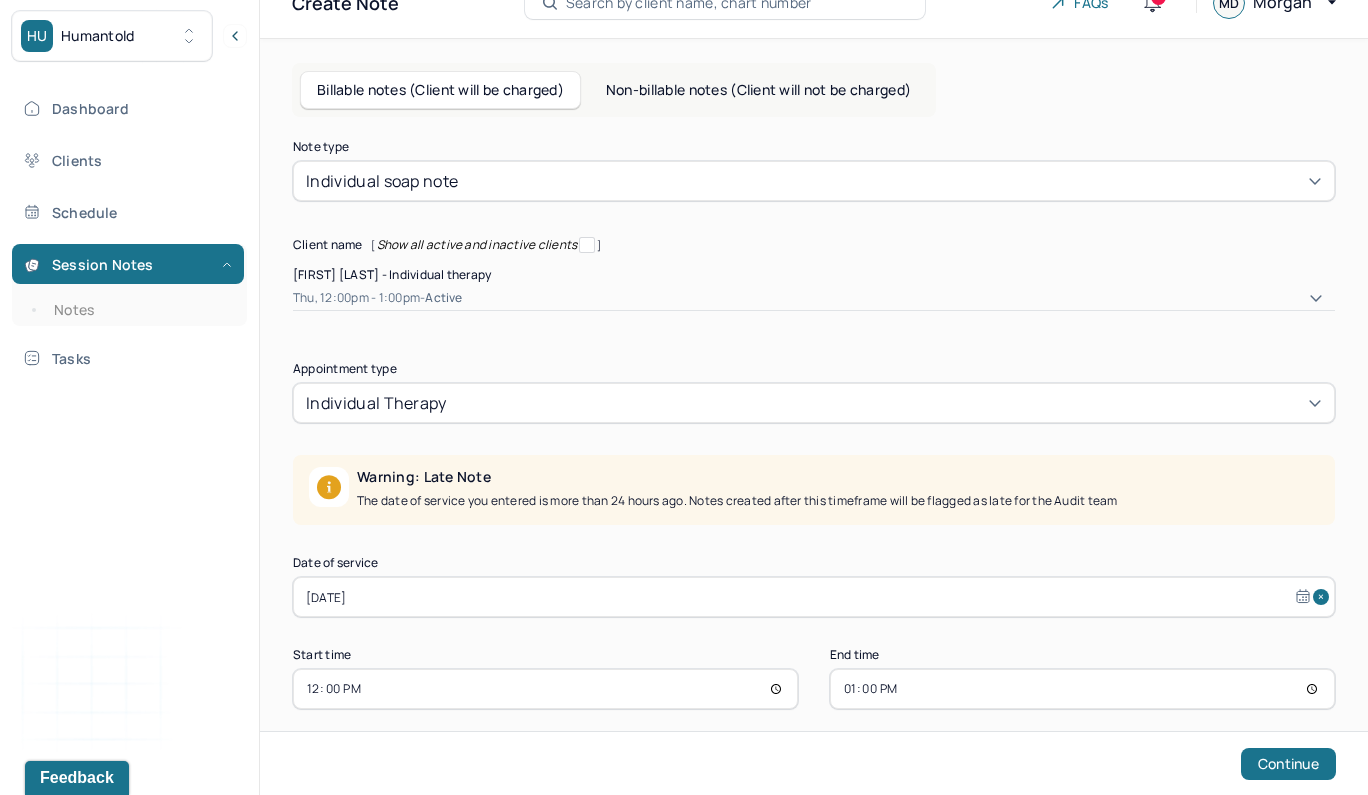 select on "5" 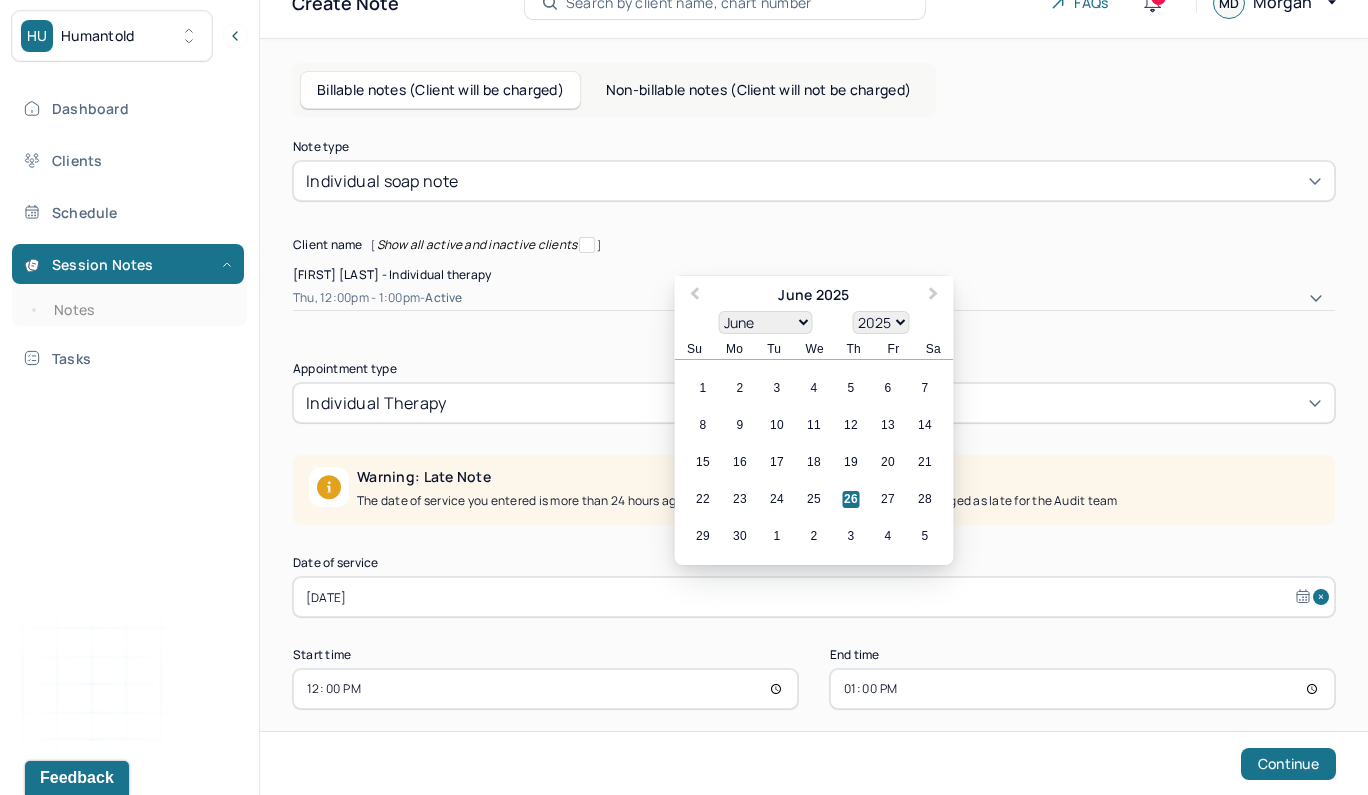 click on "[DATE]" at bounding box center (814, 597) 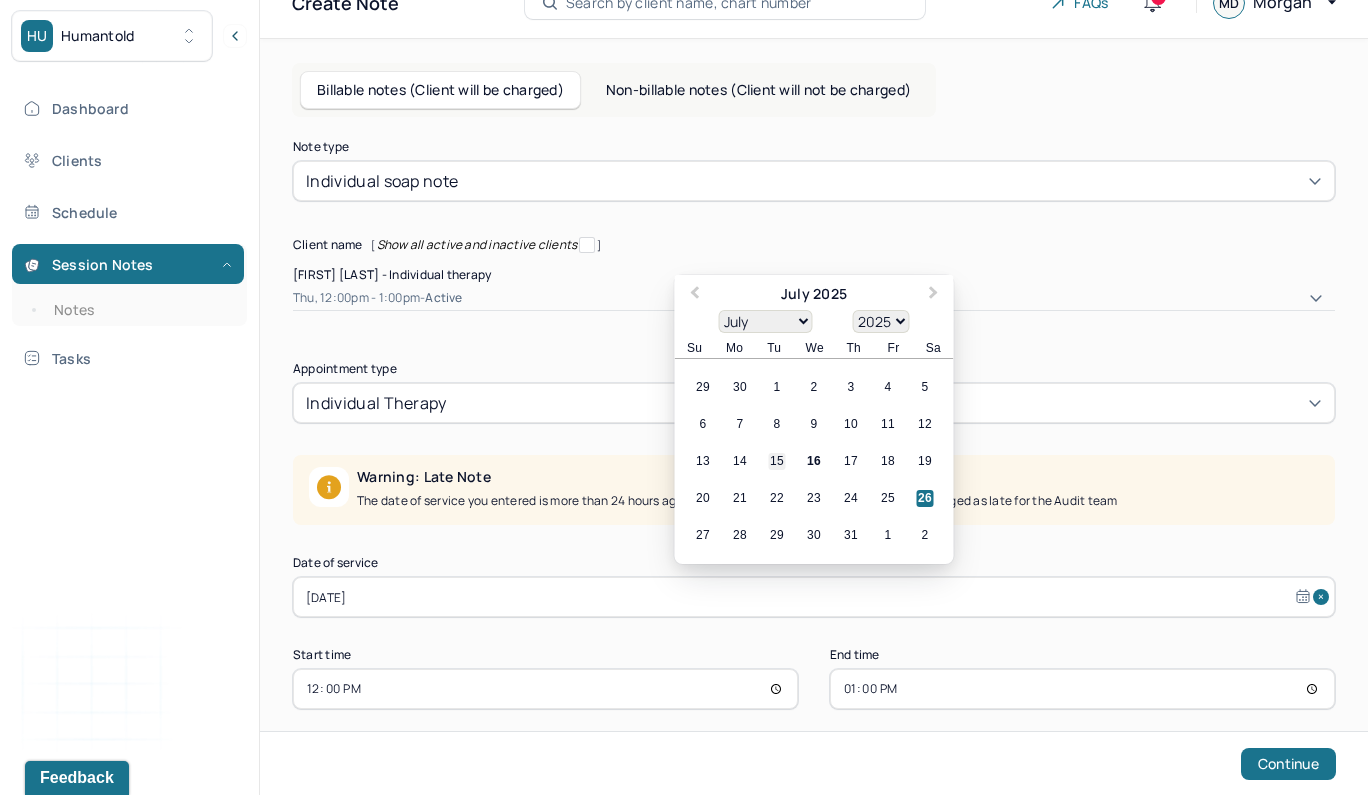 click on "15" at bounding box center (777, 461) 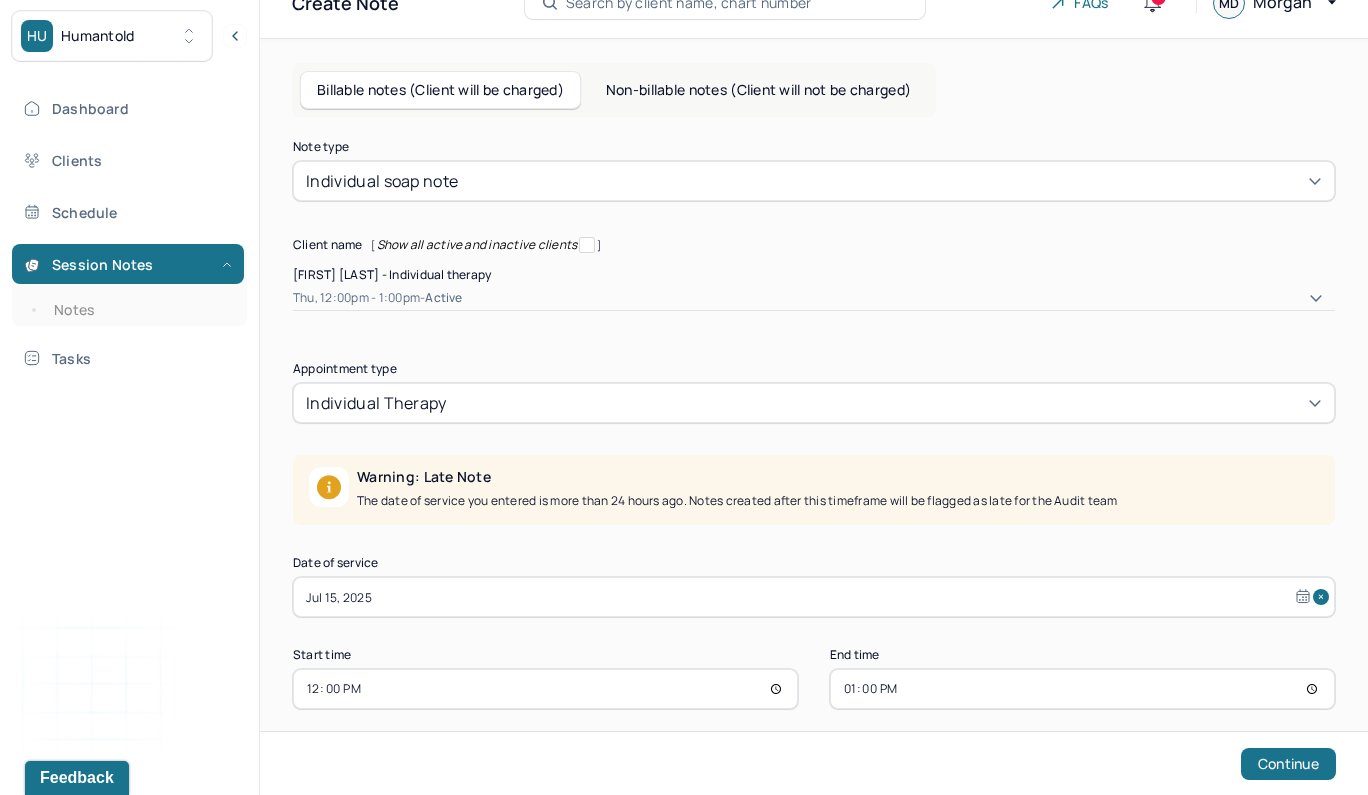 click on "12:00" at bounding box center (545, 689) 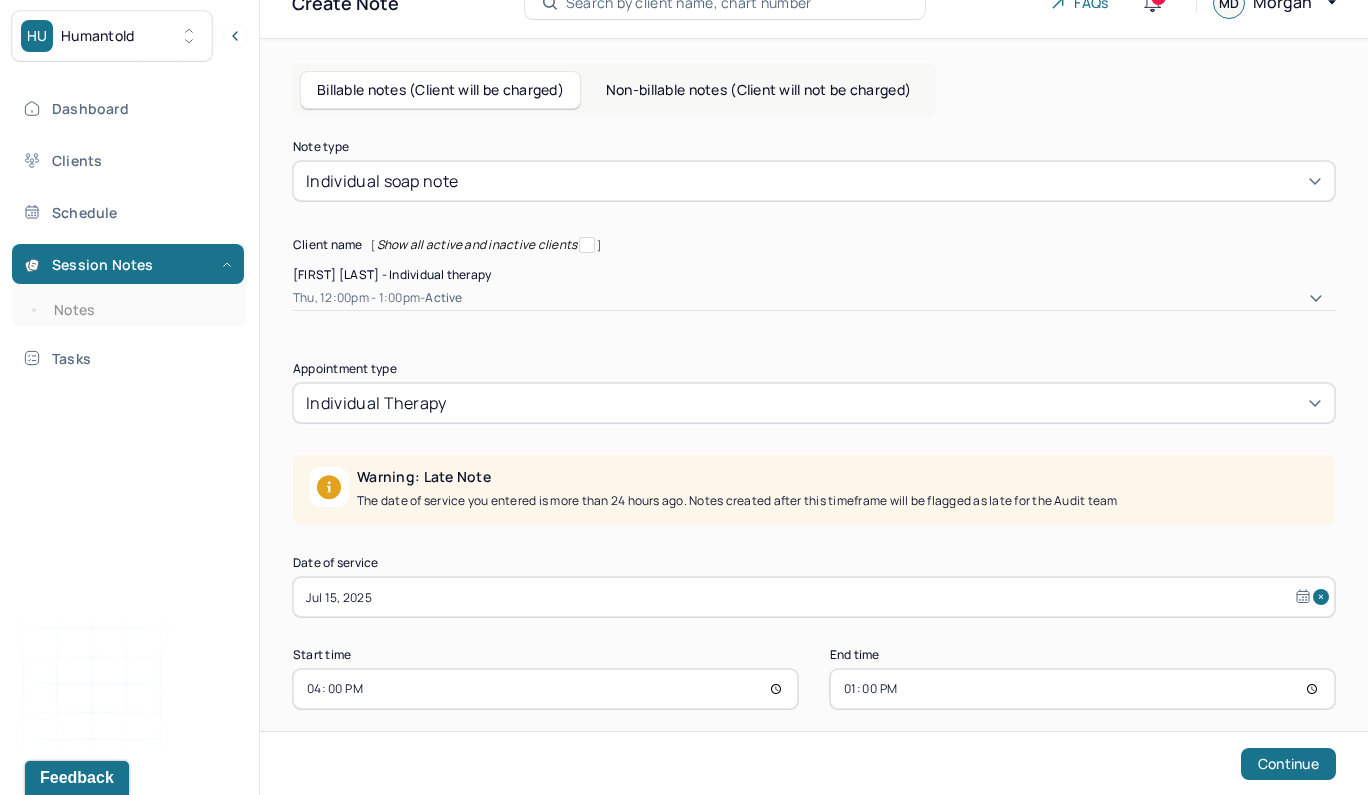 type on "16:00" 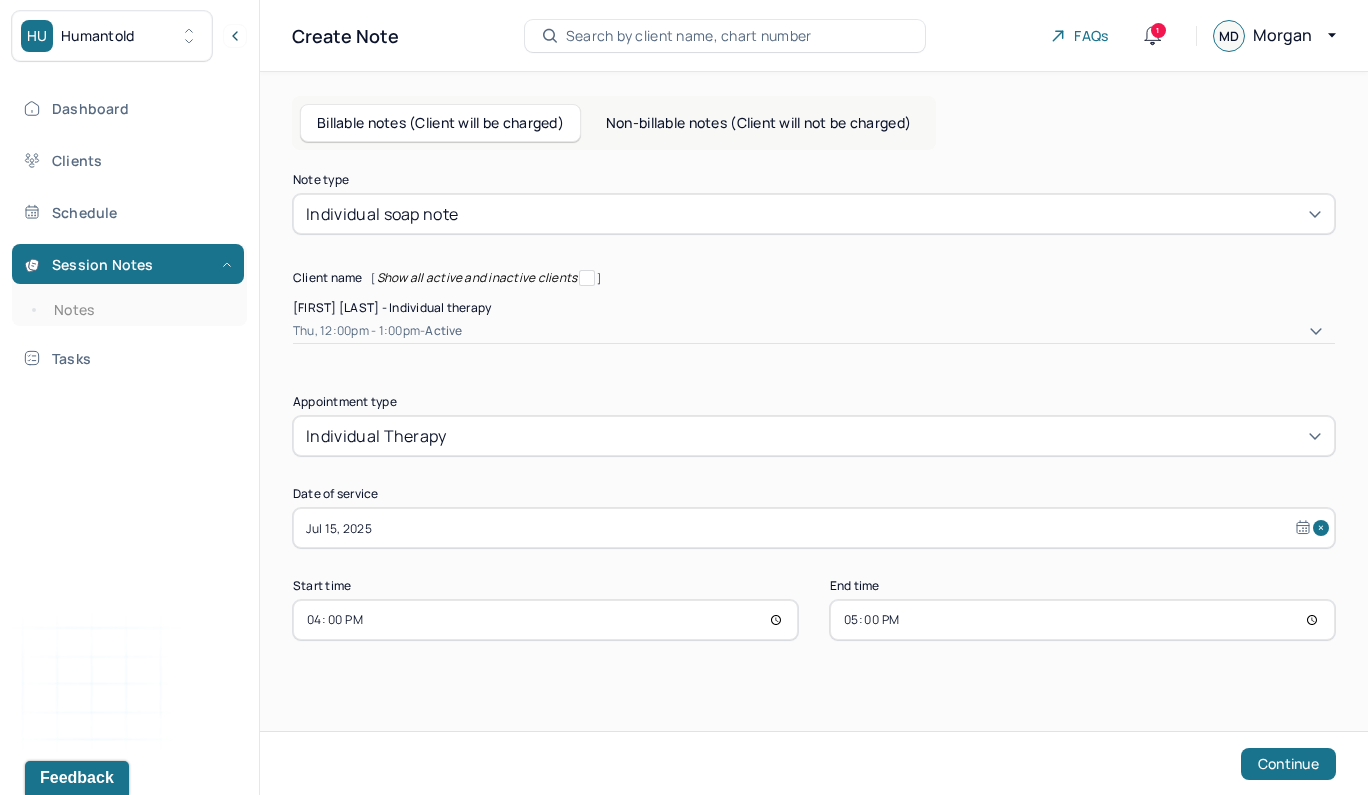 scroll, scrollTop: 0, scrollLeft: 0, axis: both 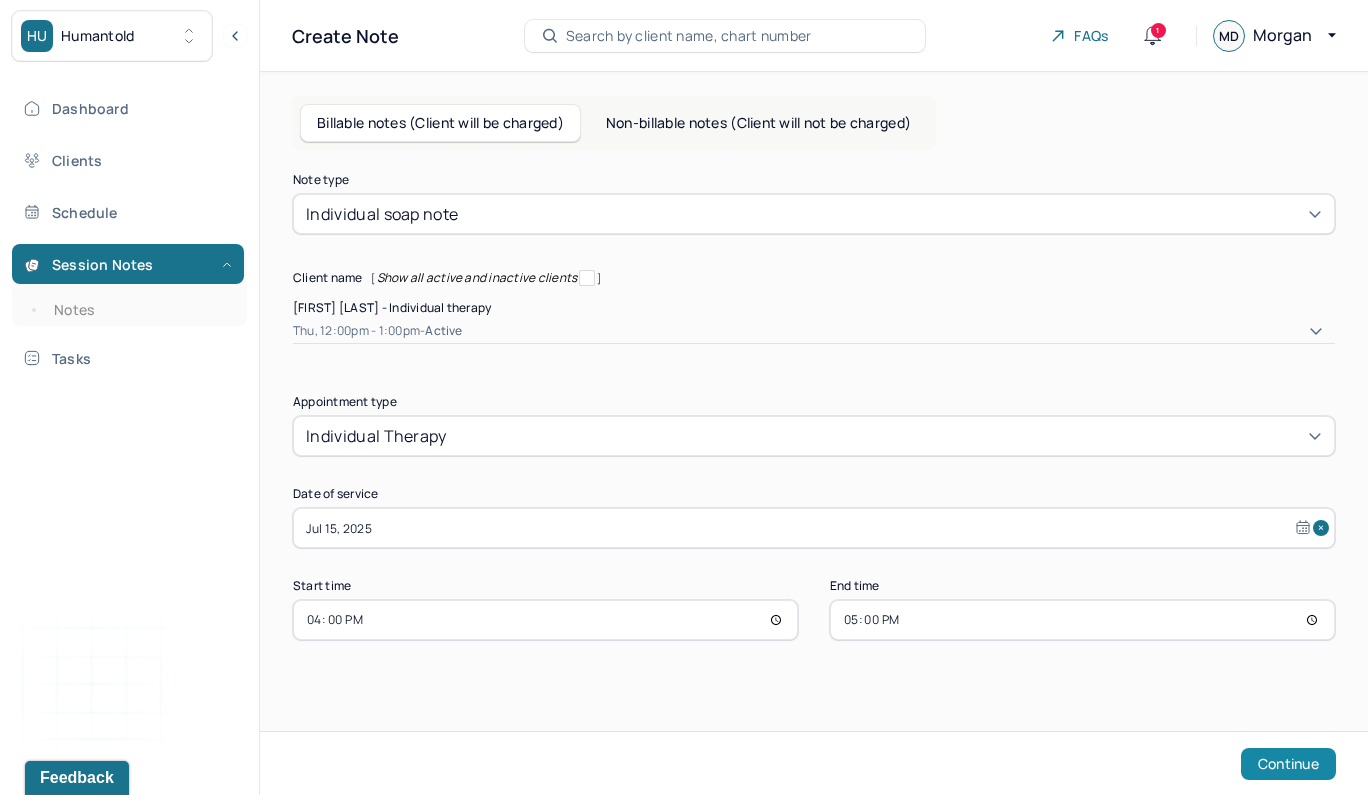 type on "17:00" 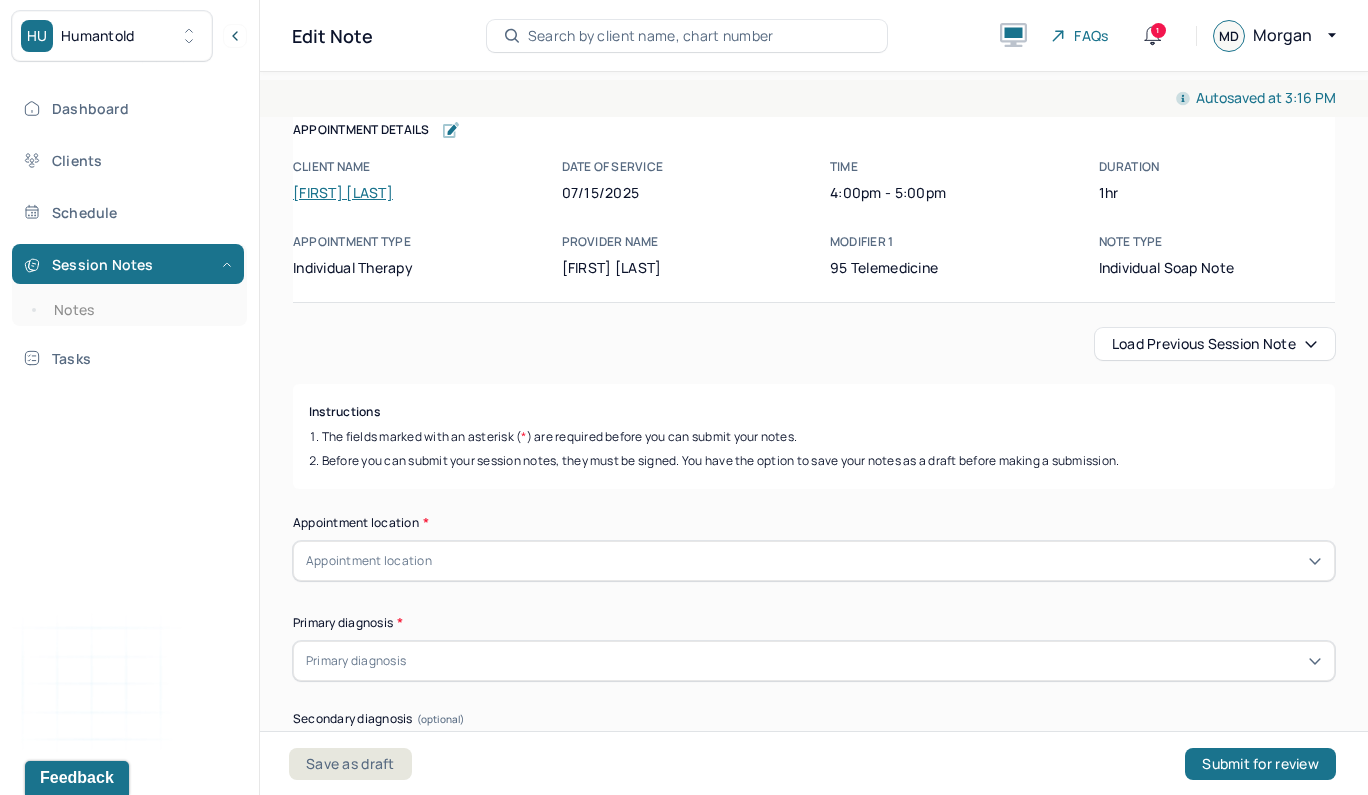click on "Load previous session note" at bounding box center (1215, 344) 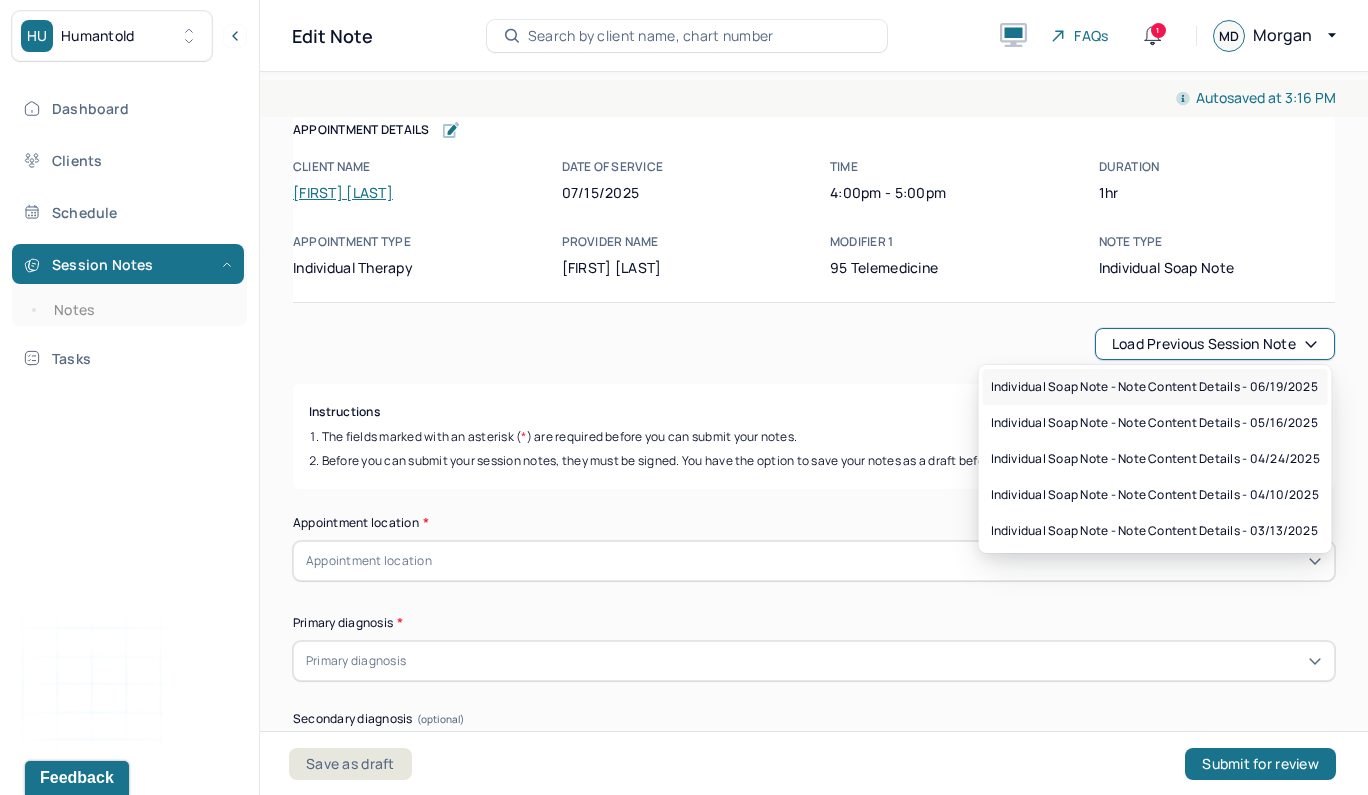 click on "Individual soap note   - Note content Details -   06/19/2025" at bounding box center [1155, 387] 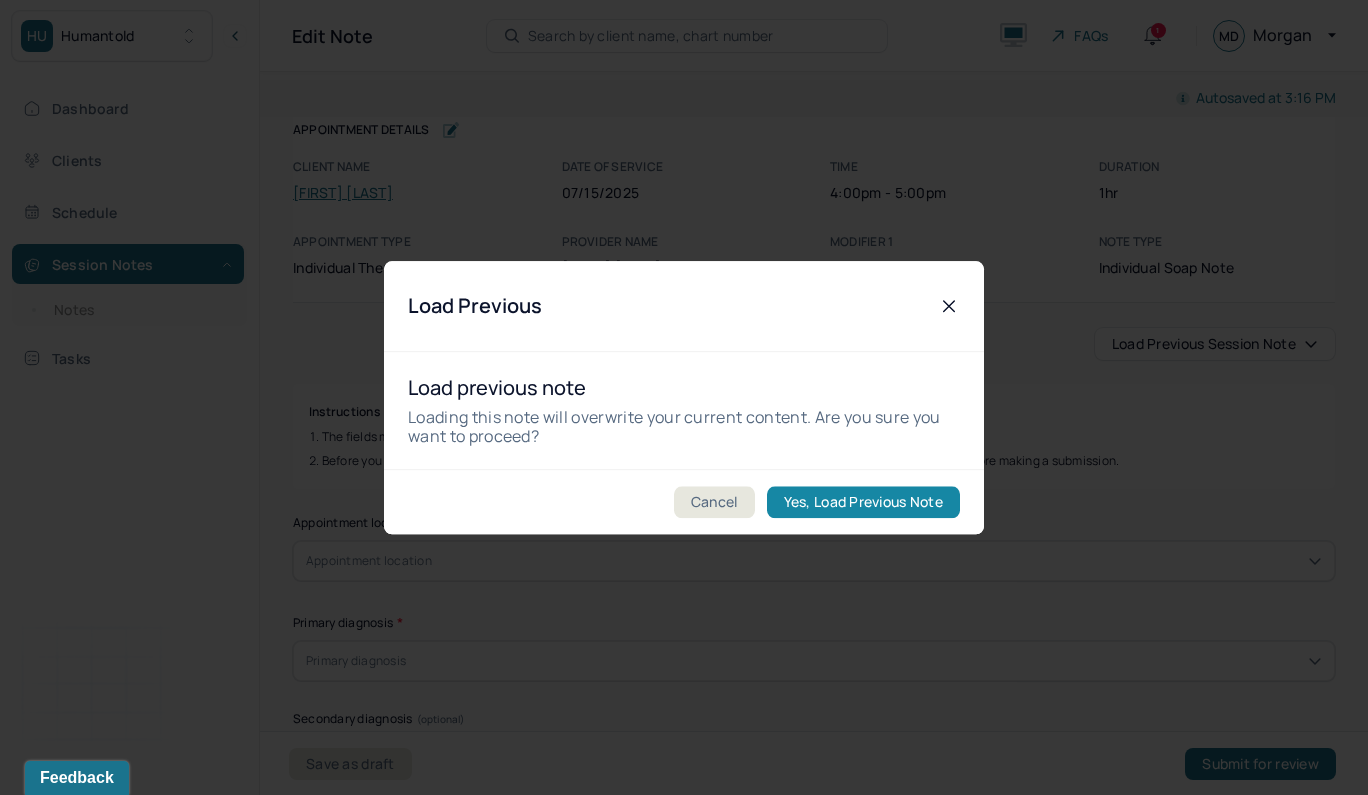 click on "Yes, Load Previous Note" at bounding box center (863, 502) 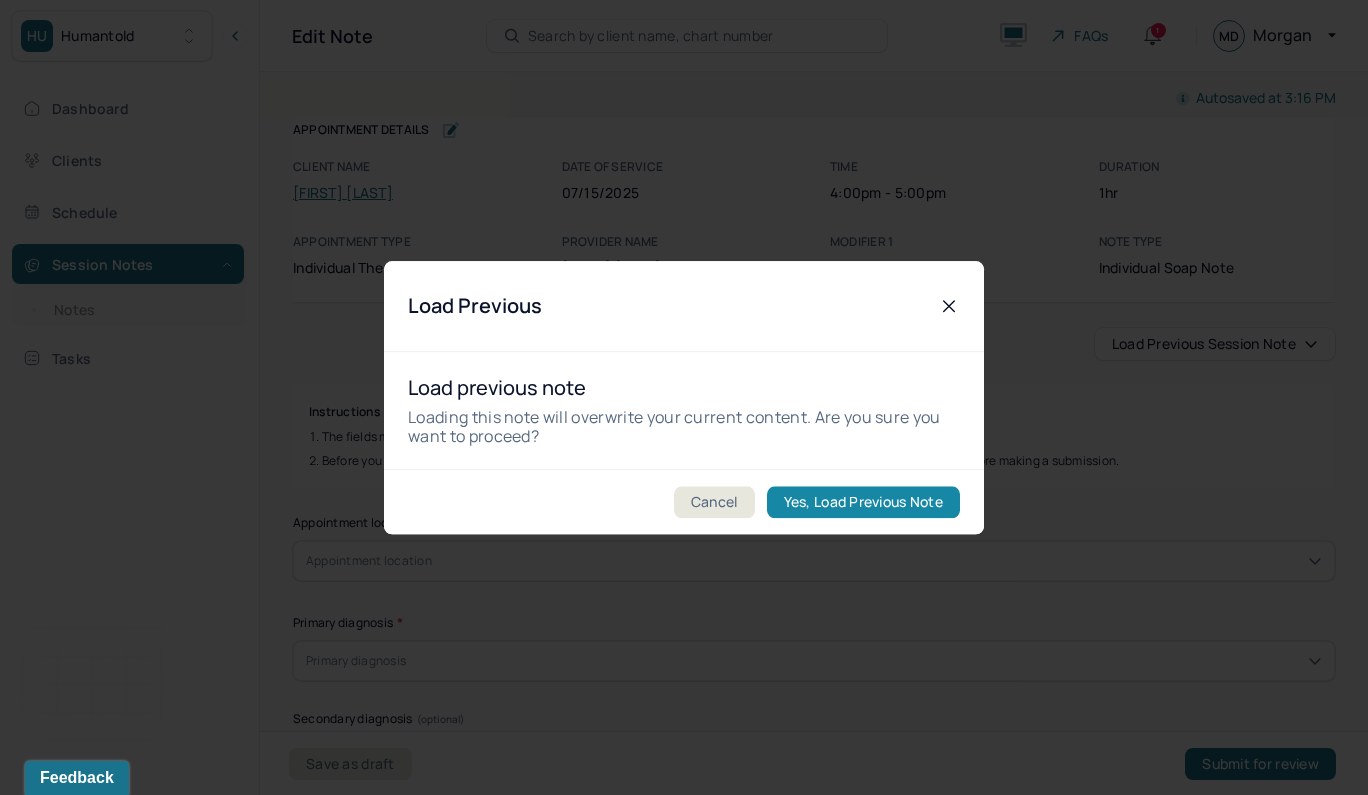 type on "07/17/2025" 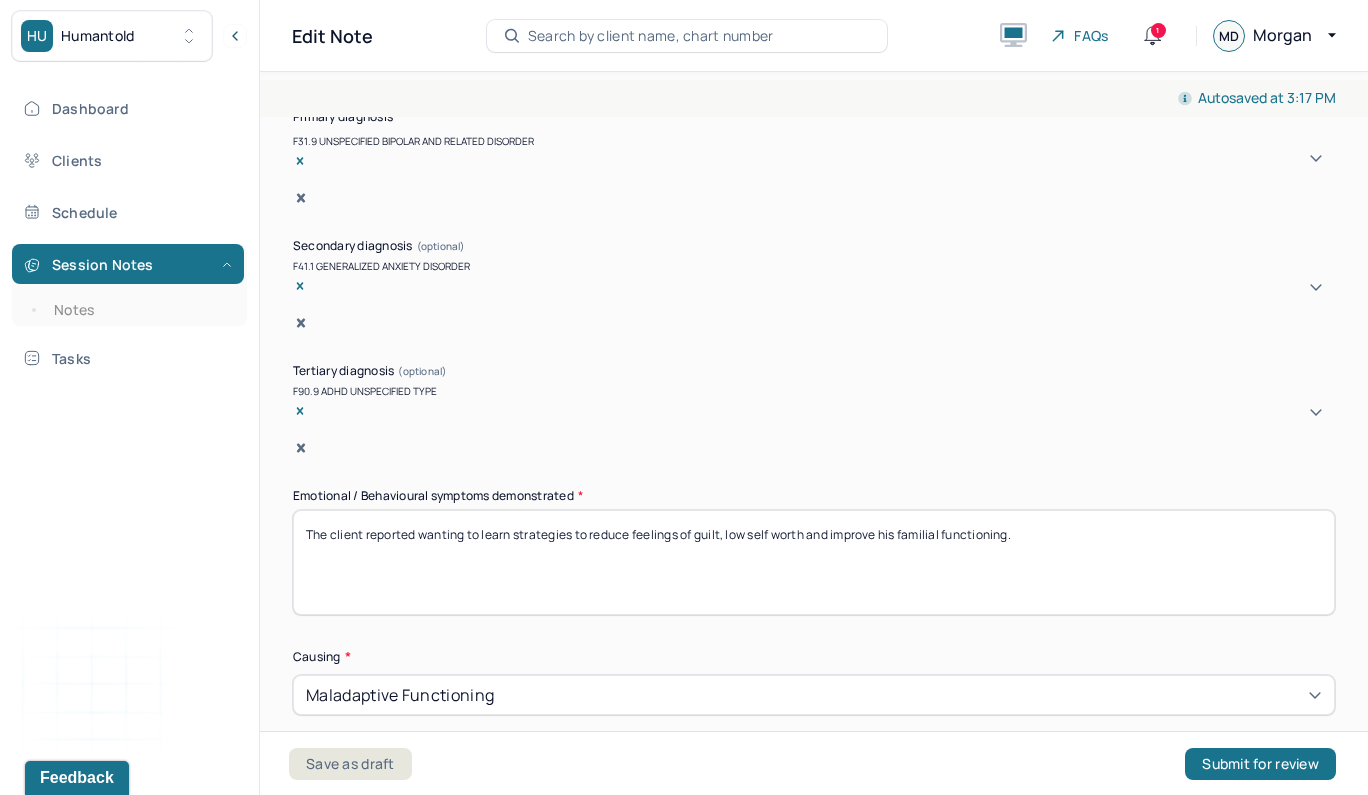 scroll, scrollTop: 768, scrollLeft: 0, axis: vertical 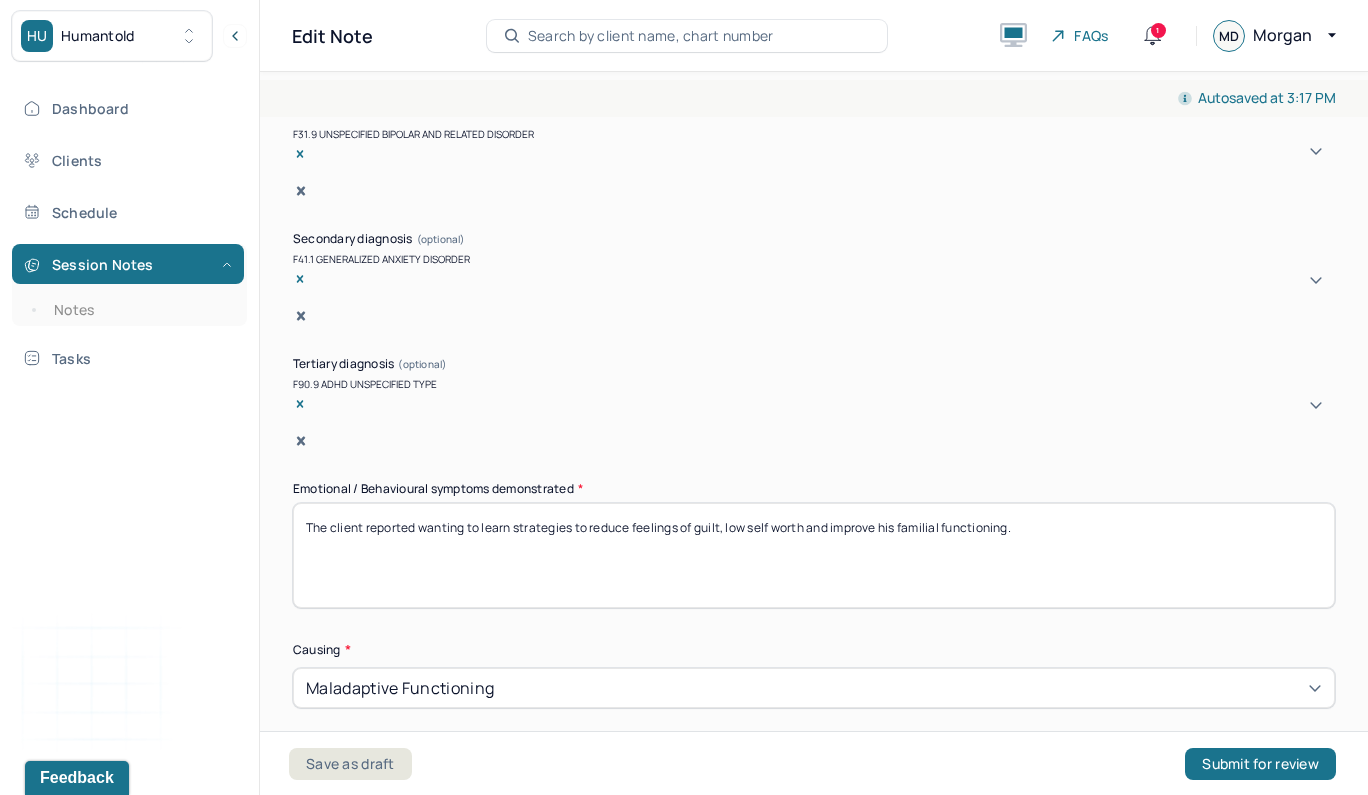 click on "The client reported wanting to learn strategies to reduce feelings of guilt, low self worth and improve his familial functioning." at bounding box center (814, 555) 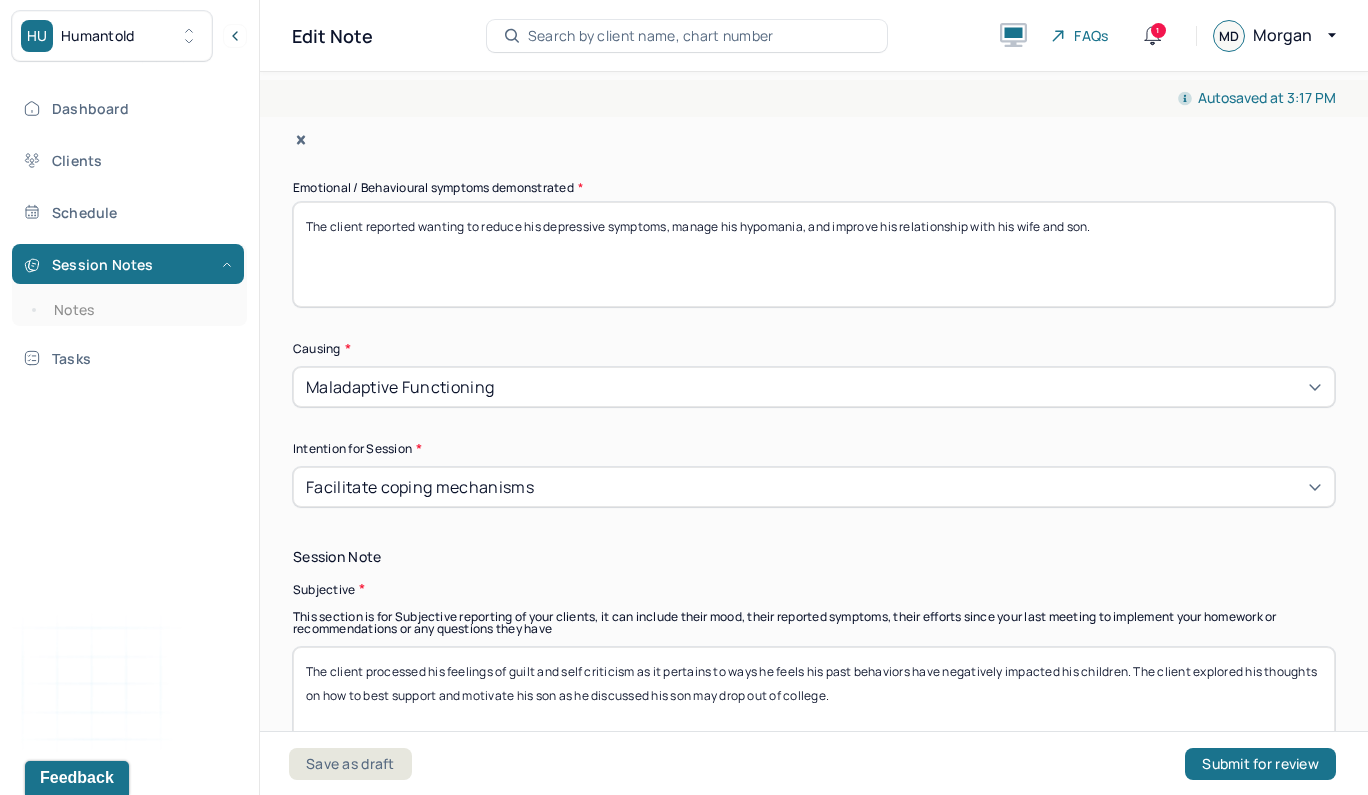 scroll, scrollTop: 1095, scrollLeft: 0, axis: vertical 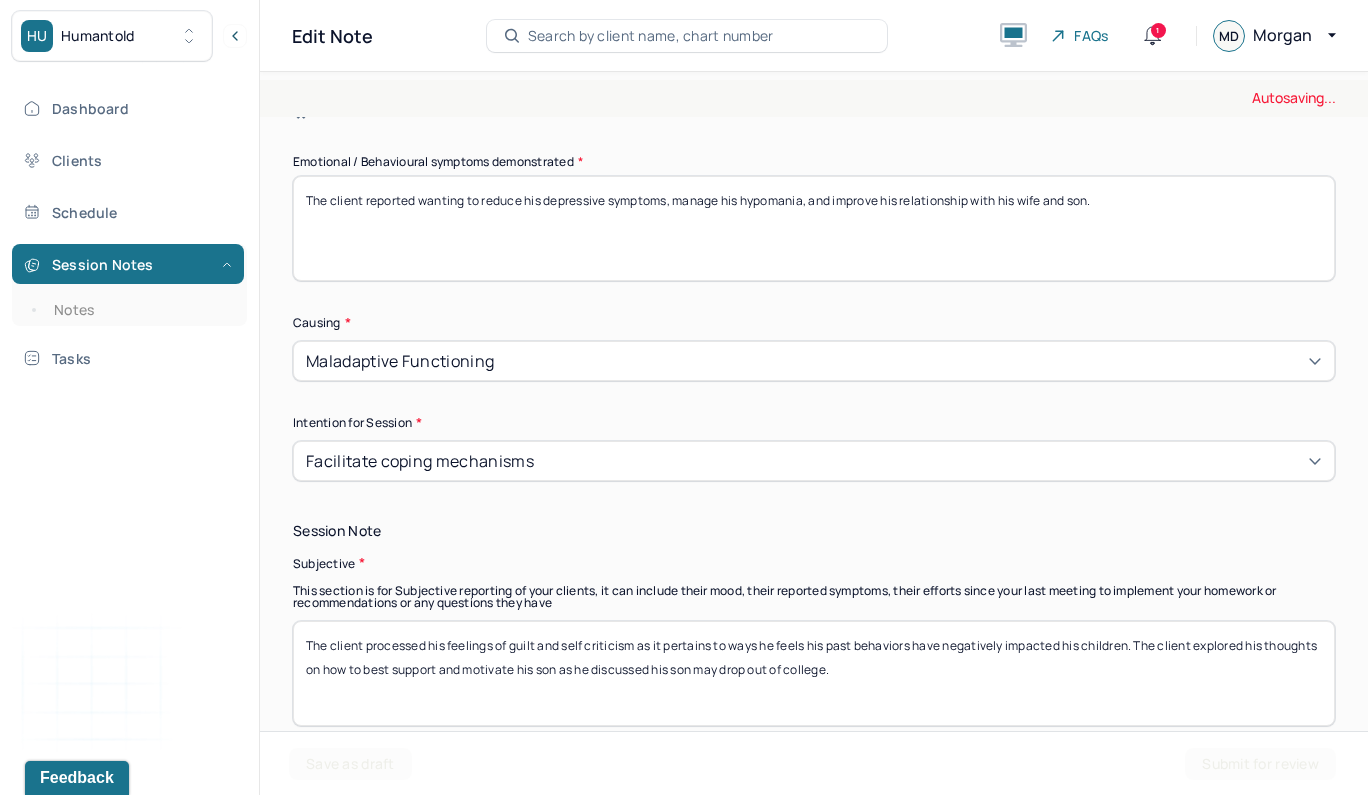 type on "The client reported wanting to reduce his depressive symptoms, manage his hypomania, and improve his relationship with his wife and son." 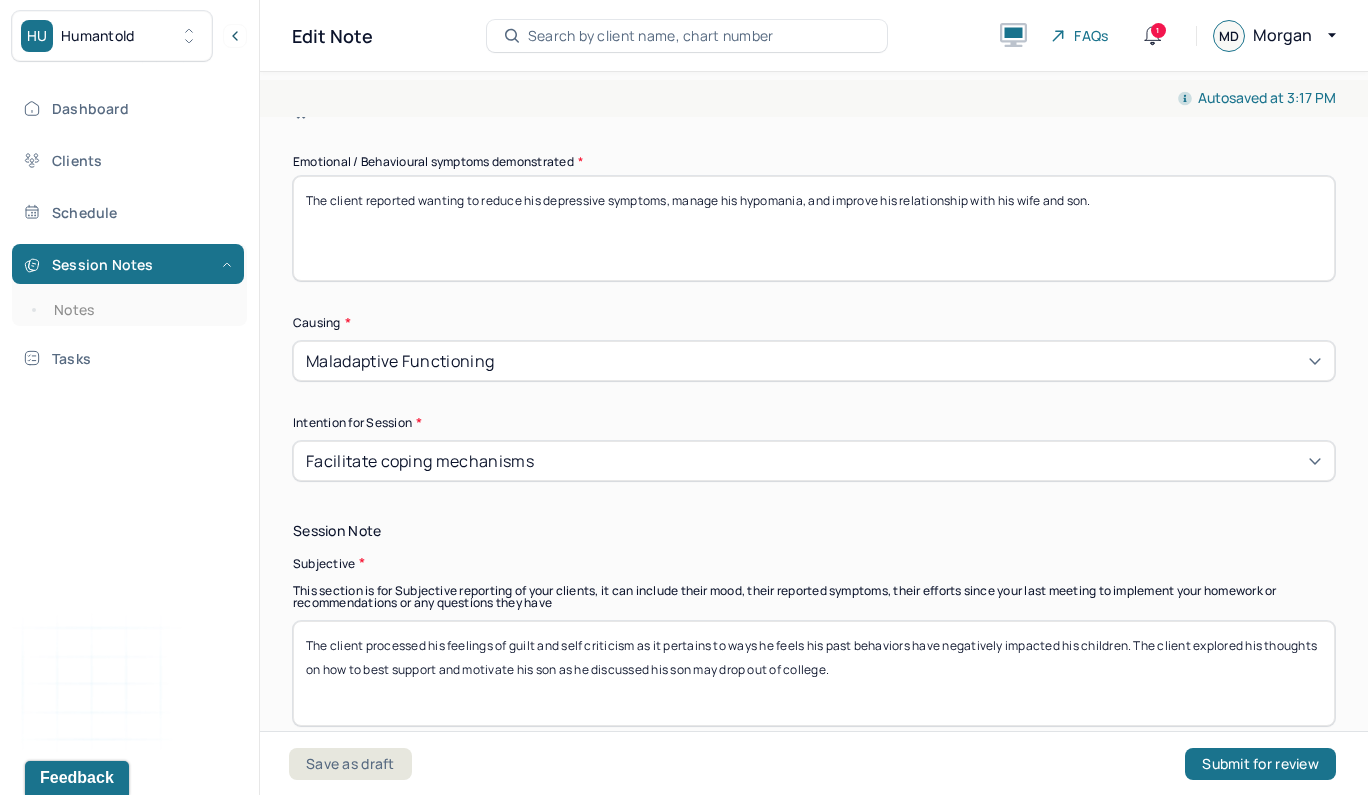 click on "The client processed his feelings of guilt and self criticism as it pertains to ways he feels his past behaviors have negatively impacted his children. The client explored his thoughts on how to best support and motivate his son as he discussed his son may drop out of college." at bounding box center (814, 673) 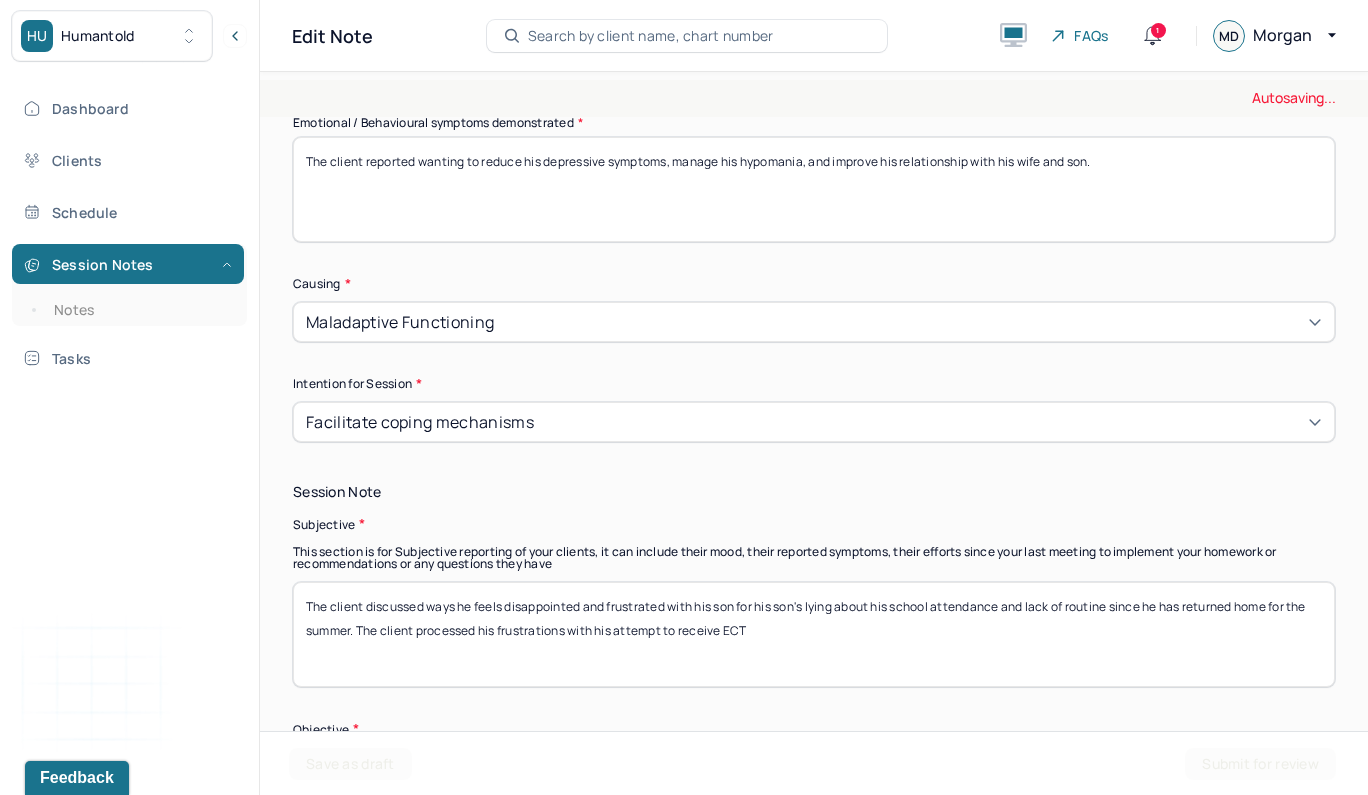 scroll, scrollTop: 1157, scrollLeft: 0, axis: vertical 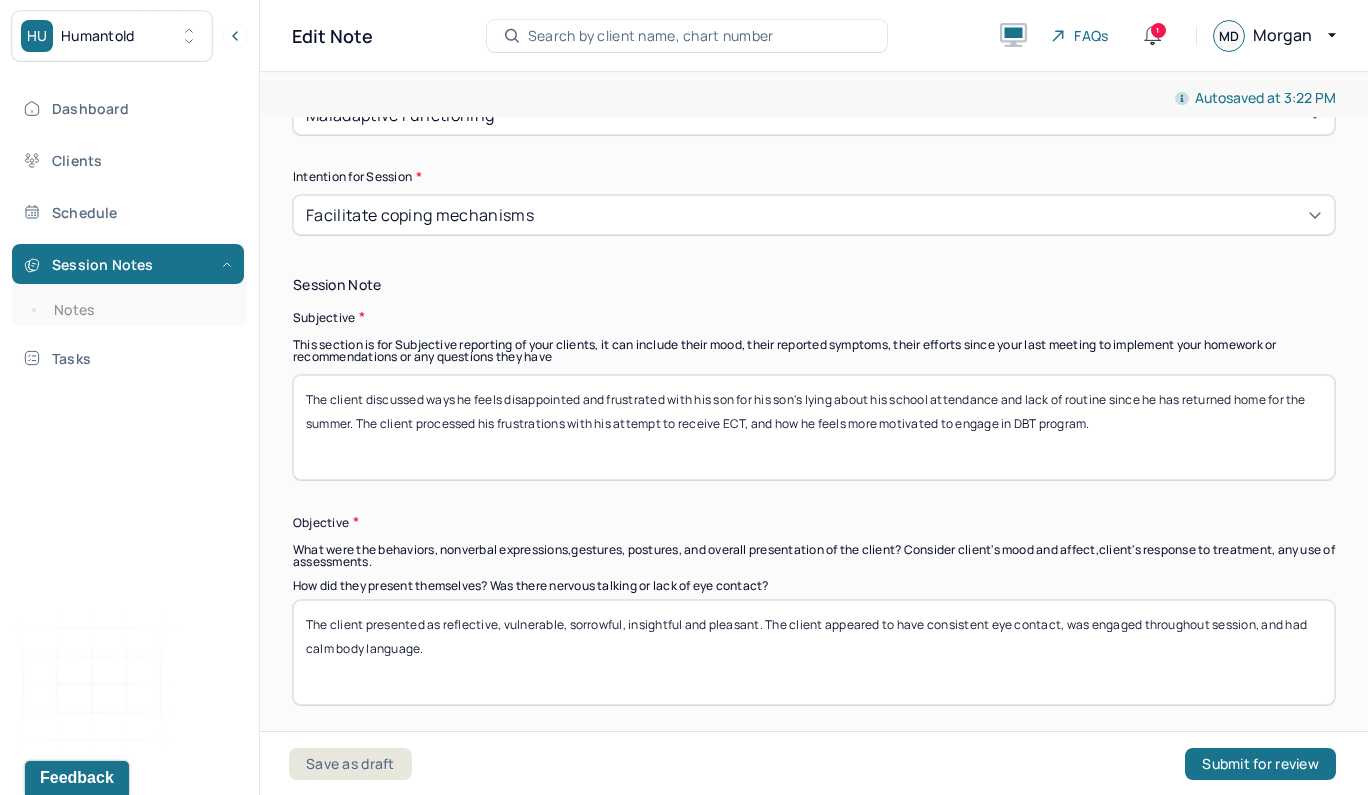 type on "The client discussed ways he feels disappointed and frustrated with his son for his son's lying about his school attendance and lack of routine since he has returned home for the summer. The client processed his frustrations with his attempt to receive ECT, and how he feels more motivated to engage in DBT program." 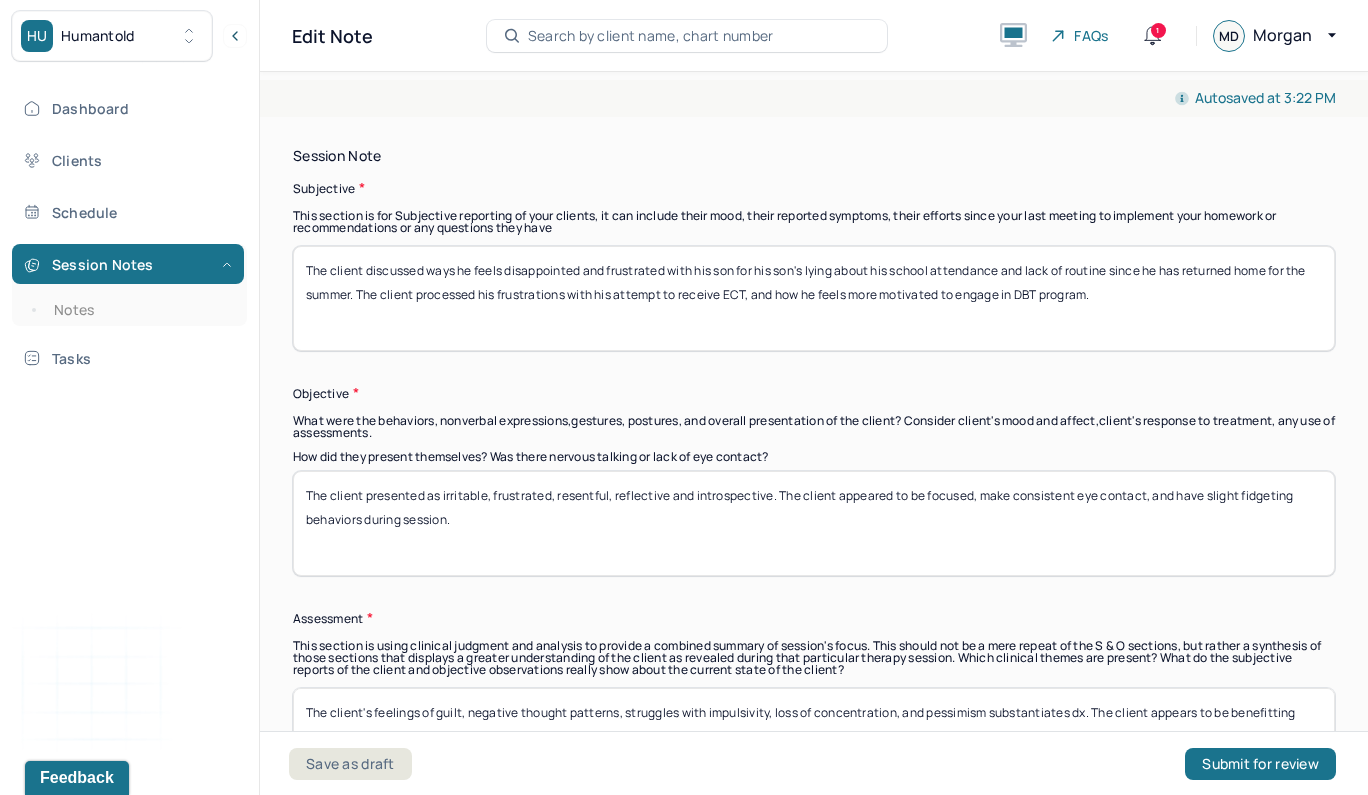 scroll, scrollTop: 1547, scrollLeft: 0, axis: vertical 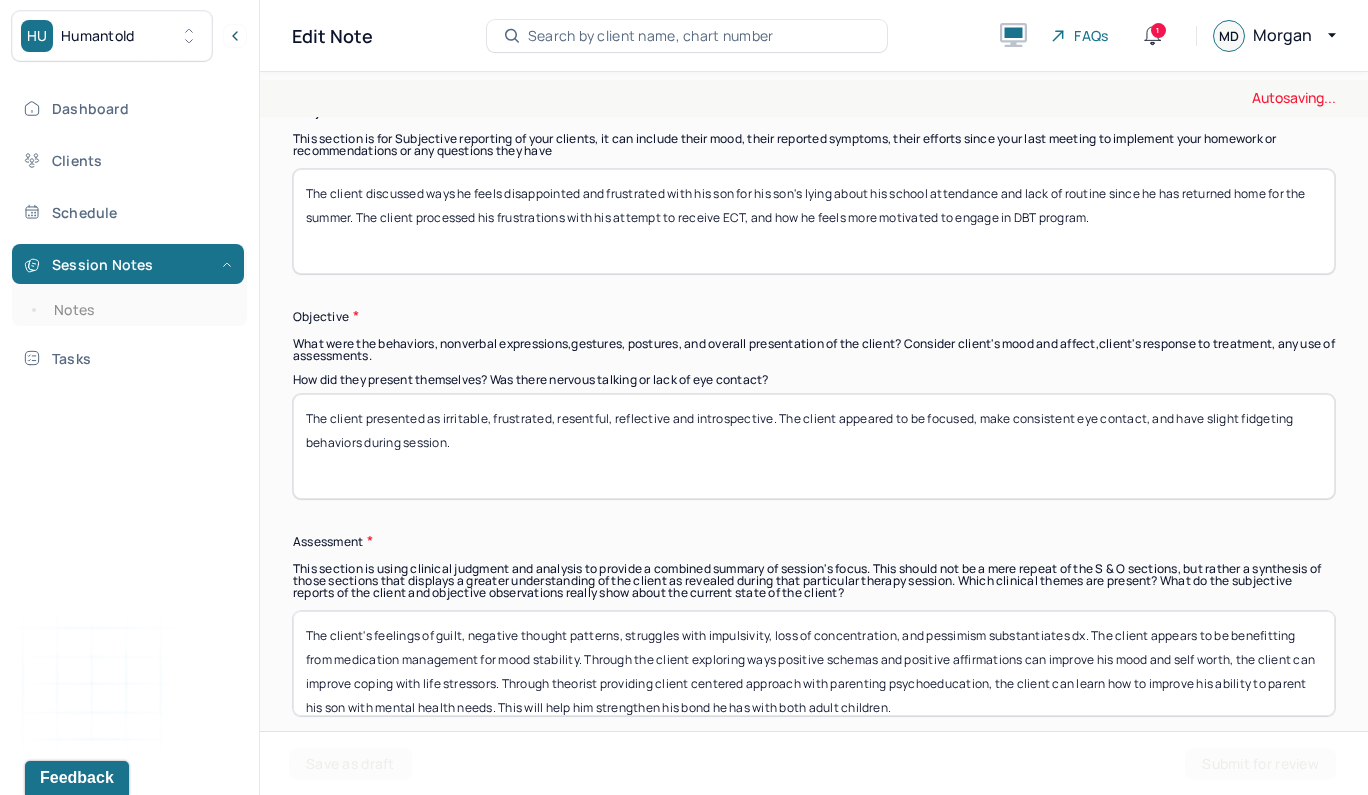 type on "The client presented as irritable, frustrated, resentful, reflective and introspective. The client appeared to be focused, make consistent eye contact, and have slight fidgeting behaviors during session." 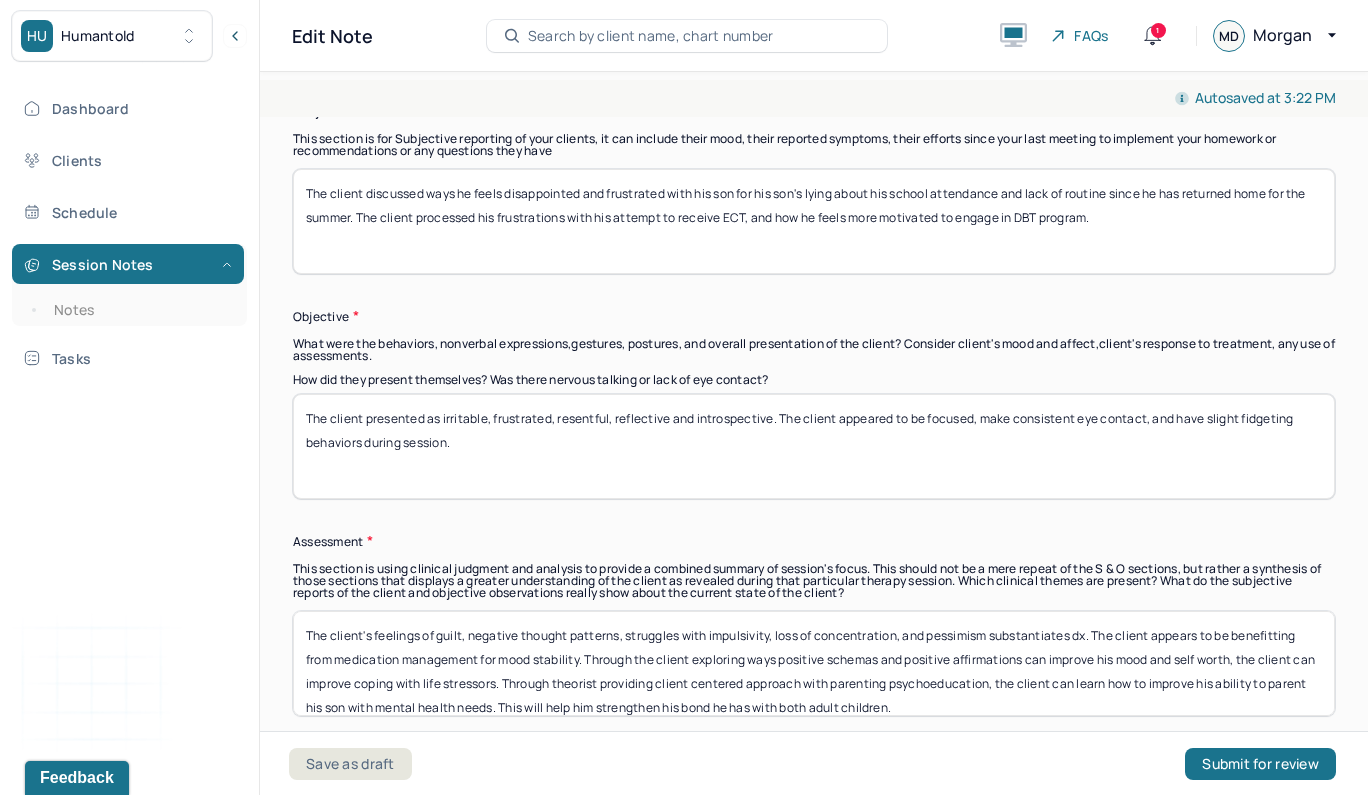 click on "The client's feelings of guilt, negative thought patterns, struggles with impulsivity, loss of concentration, and pessimism substantiates dx. The client appears to be benefitting from medication management for mood stability. Through the client exploring ways positive schemas and positive affirmations can improve his mood and self worth, the client can improve coping with life stressors. Through theorist providing client centered approach with parenting psychoeducation, the client can learn how to improve his ability to parent his son with mental health needs. This will help him strengthen his bond he has with both adult children." at bounding box center (814, 663) 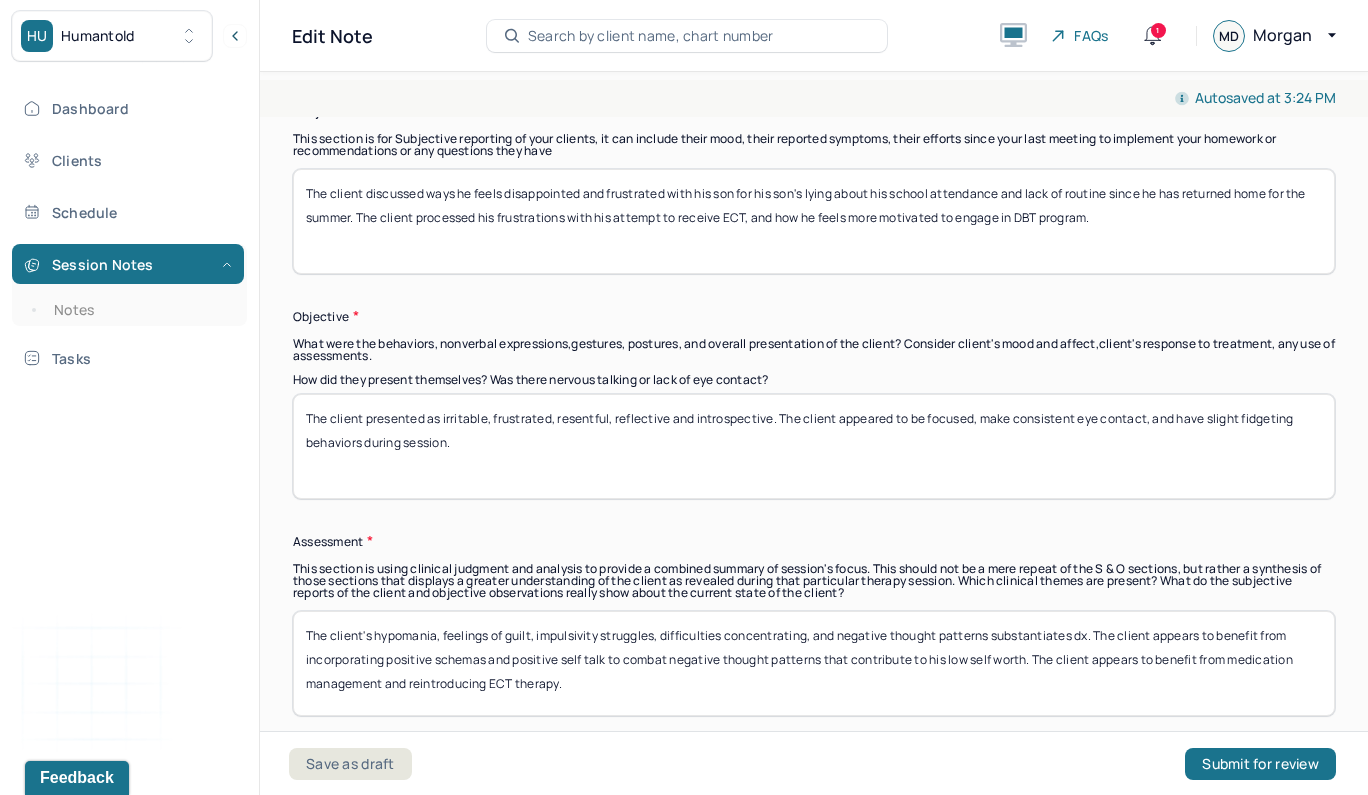 click on "The client's hypomania, feelings of guilt, impulsivity struggles, difficulties concentrating, and negative thought patterns substantiates dx. The client appears to benefit from incorporating positive schemas and positive self talk to combat negative thought patterns that contribute to his low self worth. The client appears to benefit from medication management and reintroducing ECT therapy" at bounding box center [814, 663] 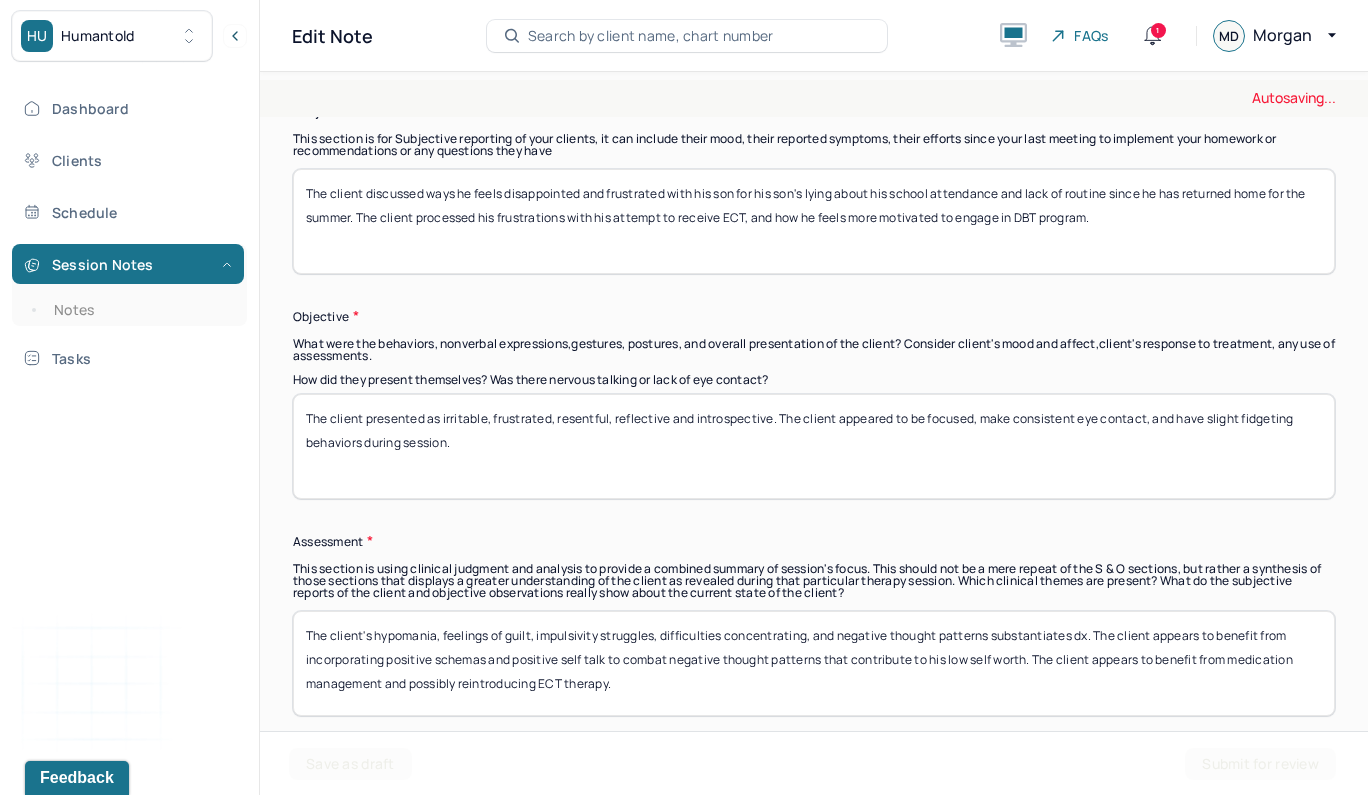 click on "The client's hypomania, feelings of guilt, impulsivity struggles, difficulties concentrating, and negative thought patterns substantiates dx. The client appears to benefit from incorporating positive schemas and positive self talk to combat negative thought patterns that contribute to his low self worth. The client appears to benefit from medication management and reintroducing ECT therapy." at bounding box center [814, 663] 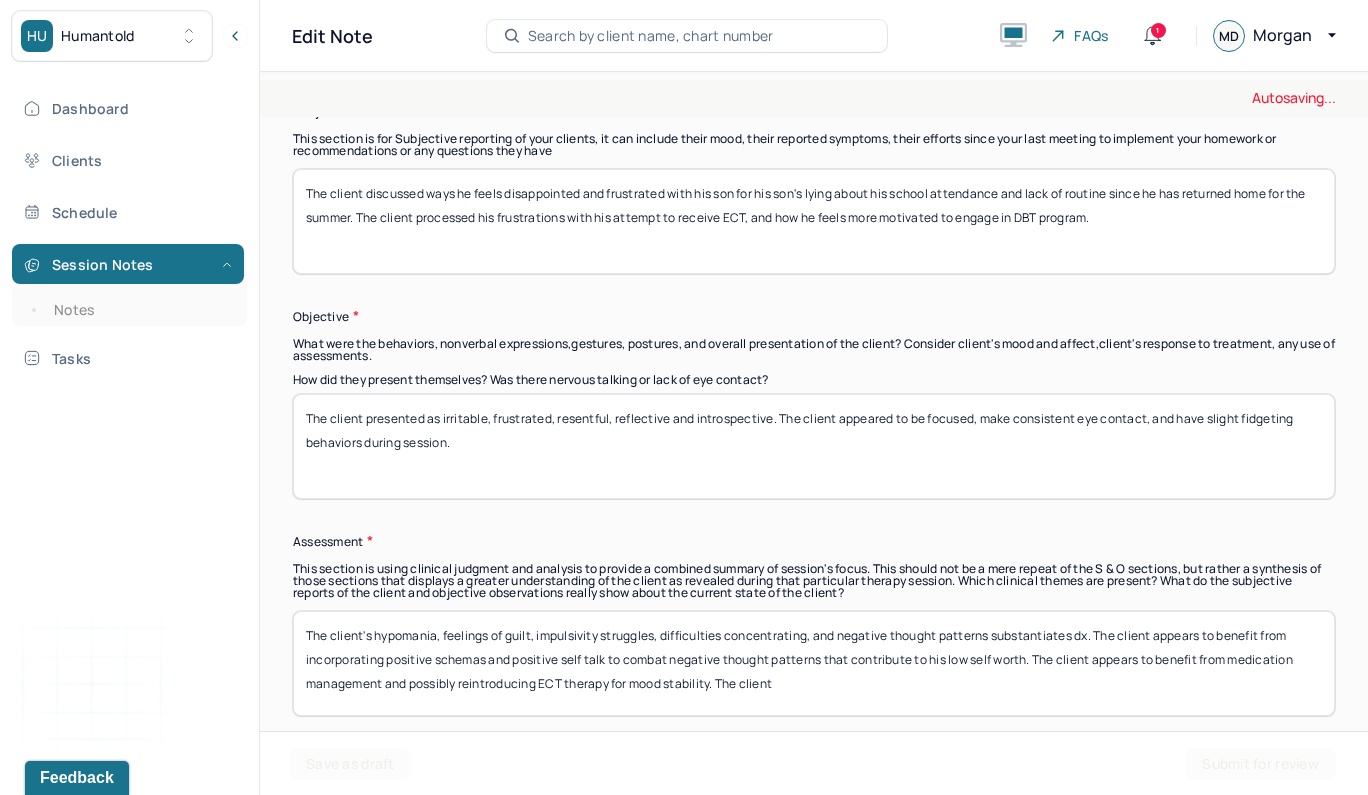 scroll, scrollTop: 1495, scrollLeft: 0, axis: vertical 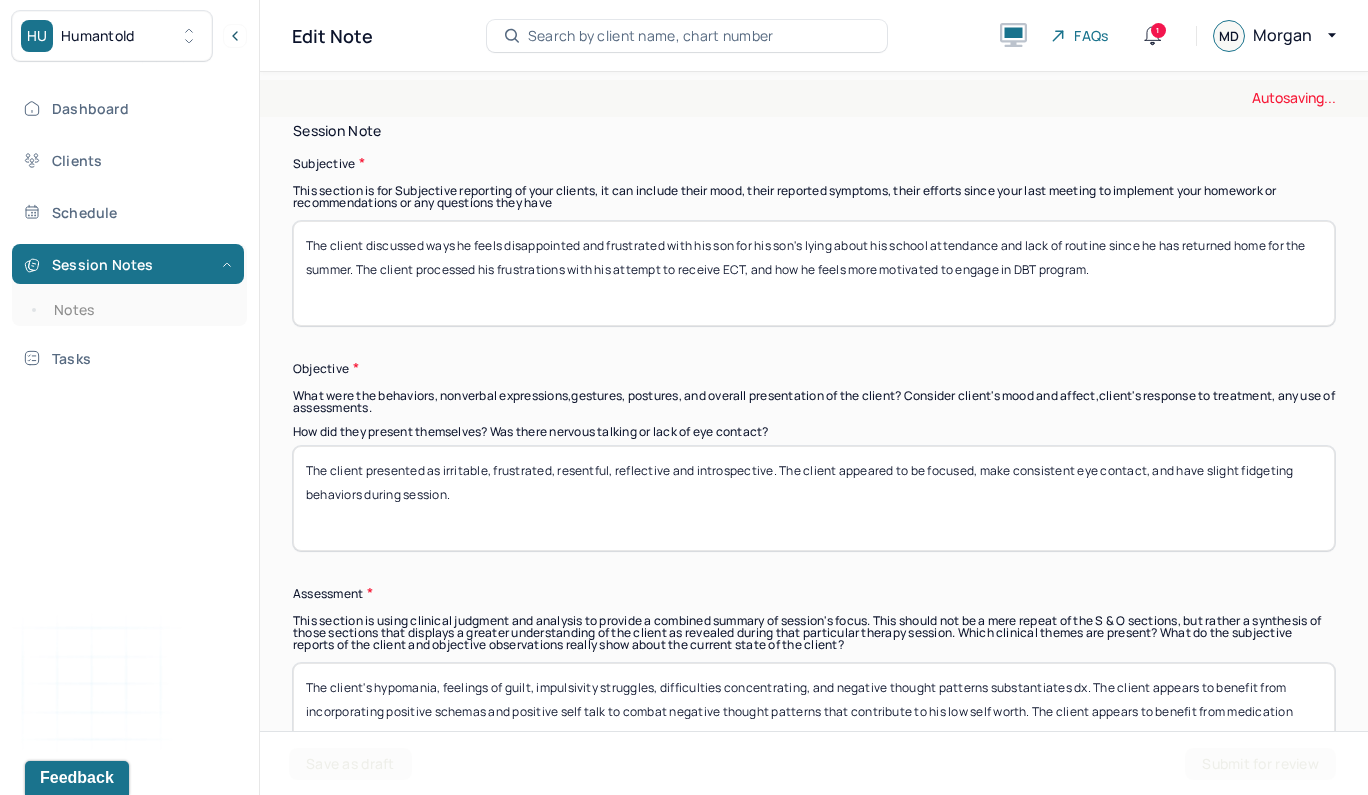 type on "The client's hypomania, feelings of guilt, impulsivity struggles, difficulties concentrating, and negative thought patterns substantiates dx. The client appears to benefit from incorporating positive schemas and positive self talk to combat negative thought patterns that contribute to his low self worth. The client appears to benefit from medication management and possibly reintroducing ECT therapy for mood stability. The client" 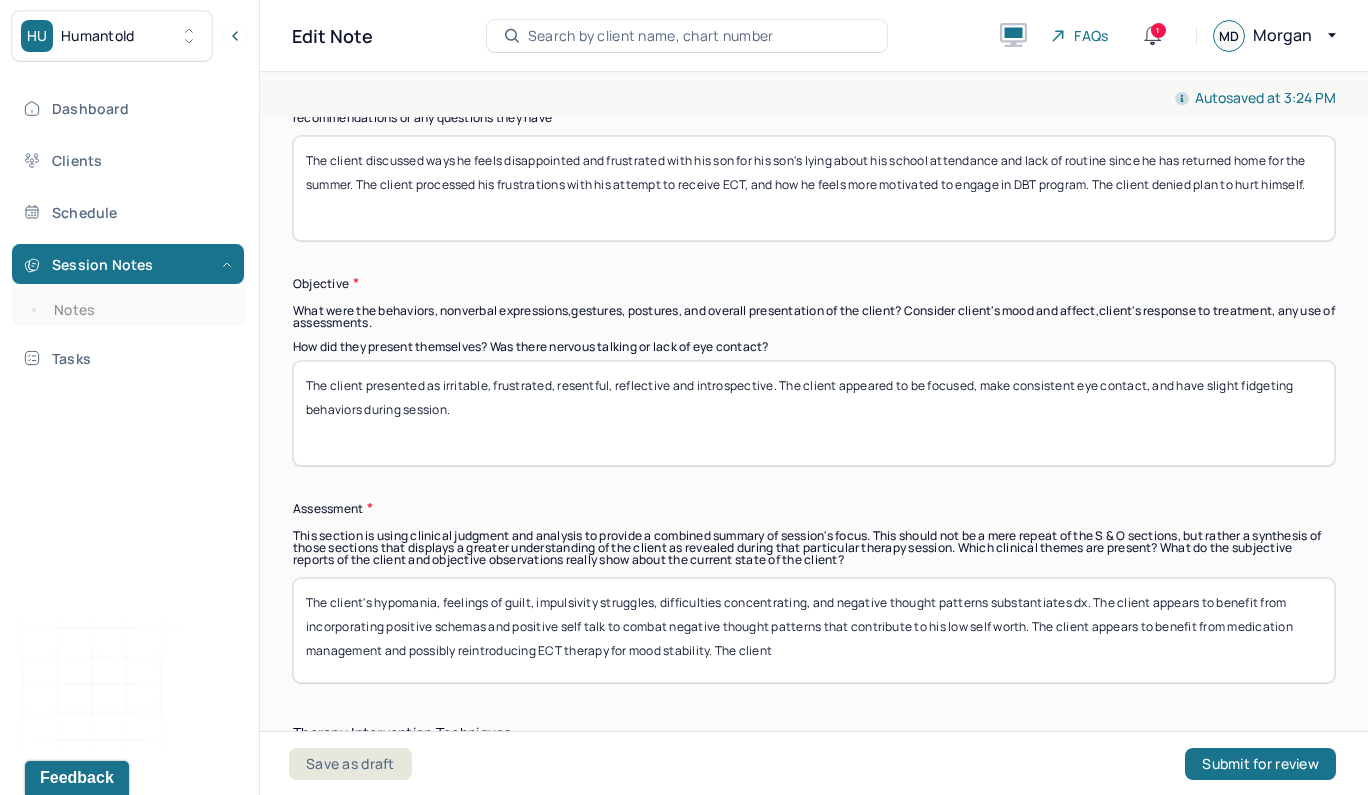 scroll, scrollTop: 1606, scrollLeft: 0, axis: vertical 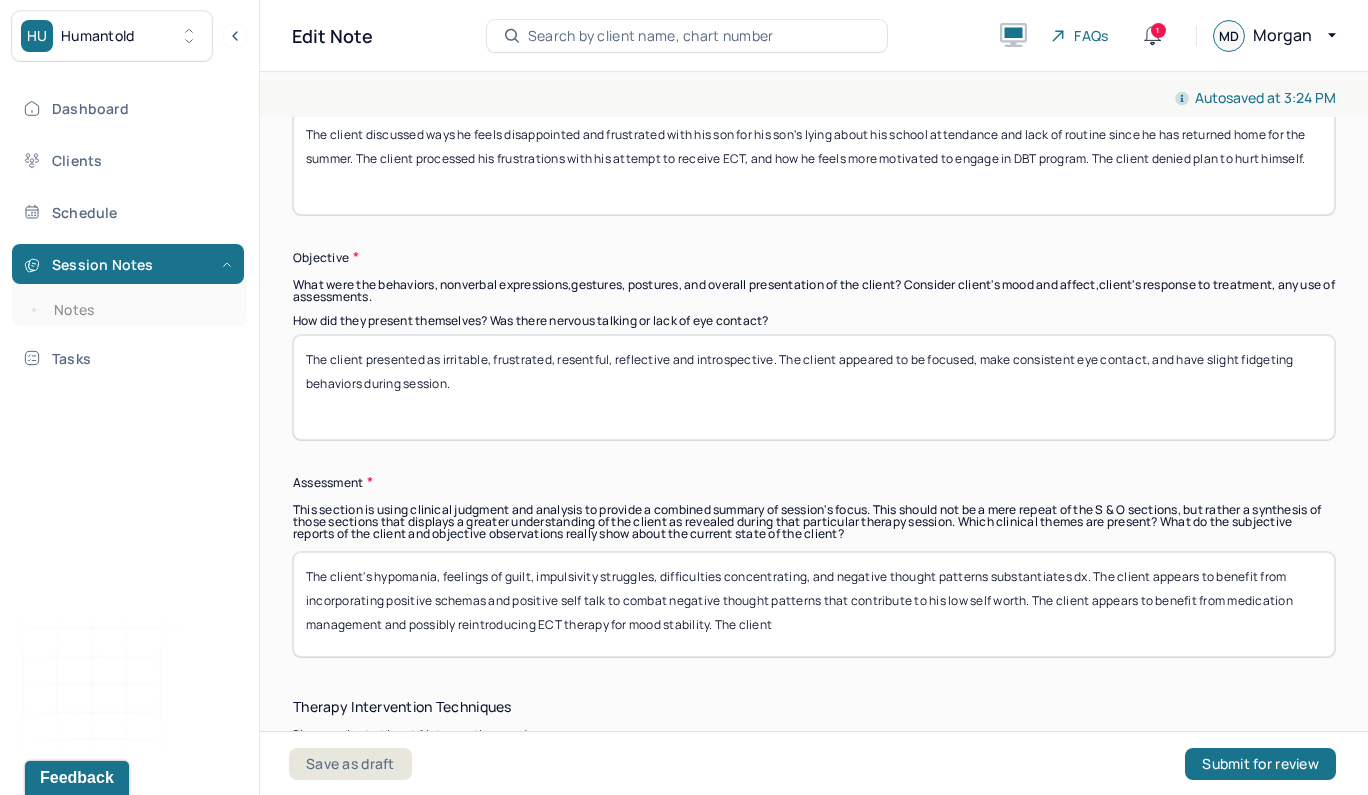 type on "The client discussed ways he feels disappointed and frustrated with his son for his son's lying about his school attendance and lack of routine since he has returned home for the summer. The client processed his frustrations with his attempt to receive ECT, and how he feels more motivated to engage in DBT program. The client denied plan to hurt himself." 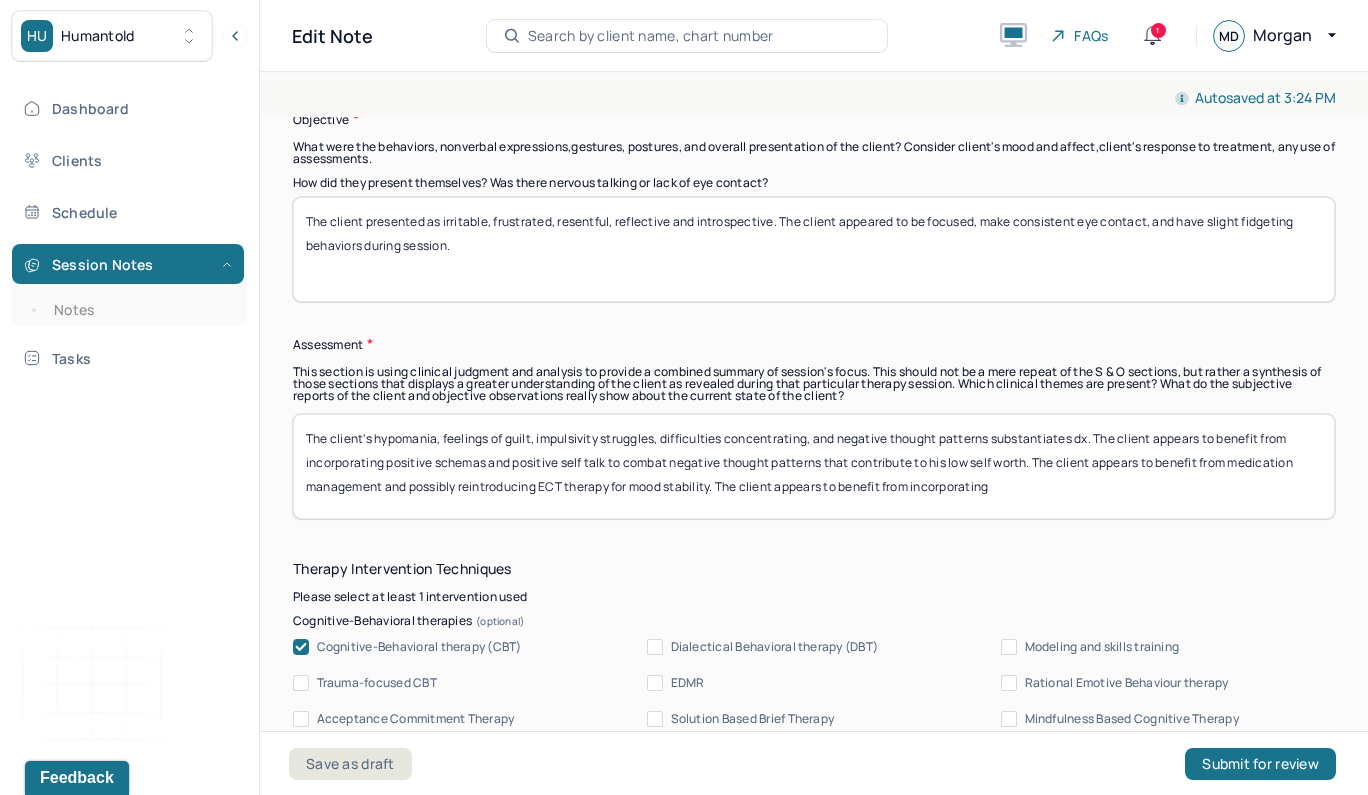 scroll, scrollTop: 1753, scrollLeft: 0, axis: vertical 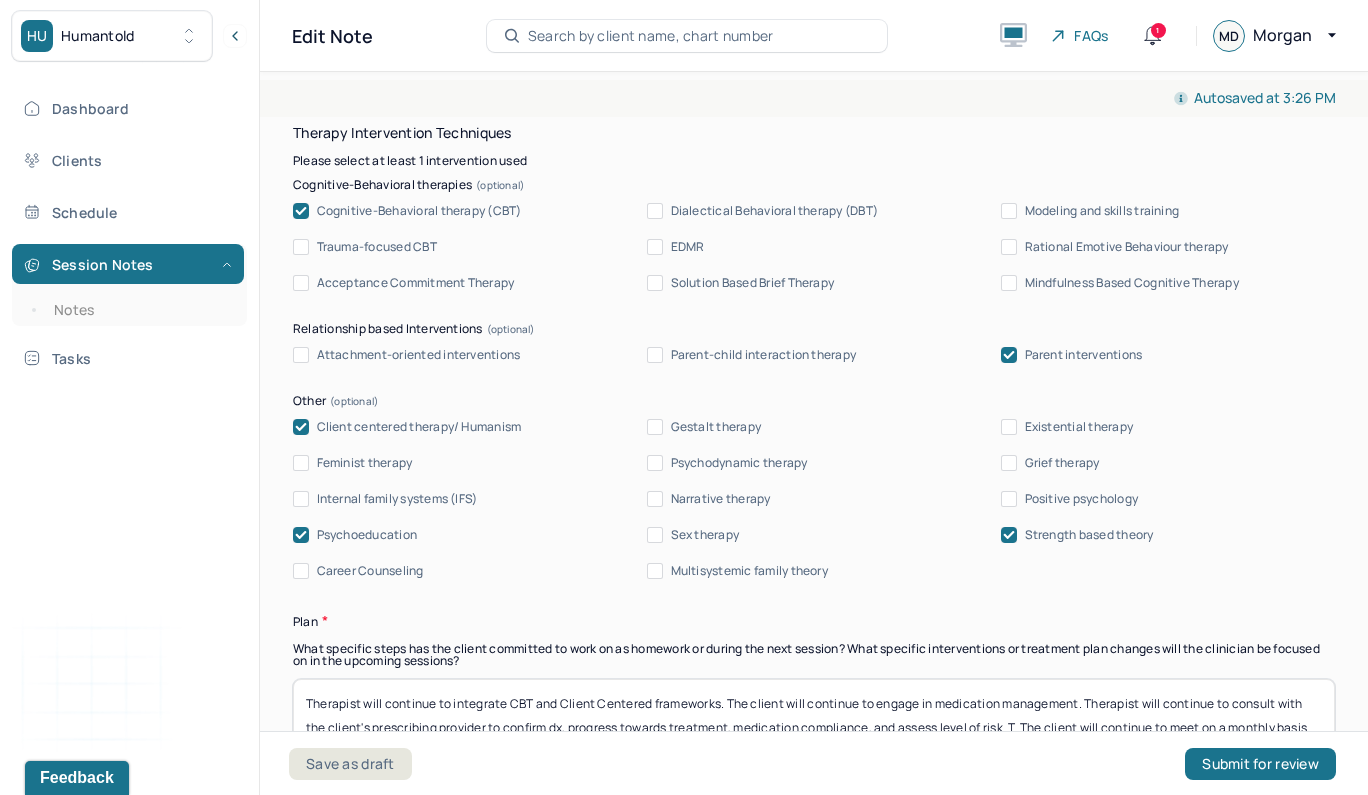 type on "The client's hypomania, feelings of guilt, impulsivity struggles, difficulties concentrating, and negative thought patterns substantiates dx. The client appears to benefit from incorporating positive schemas and positive self talk to combat negative thought patterns that contribute to his low self worth. The client appears to benefit from medication management and possibly reintroducing ECT therapy for mood stability. The client appears to benefit from incorporating a routine with productive and relaxing activities to boost mood. Parenting skills and therapist utilizing guided discovery will help the client in improving his relationship with. his son. Communication techniques will further help him be more emotionally communicative to his wife, and couple's counseling will further help strengthen his connection with his wife." 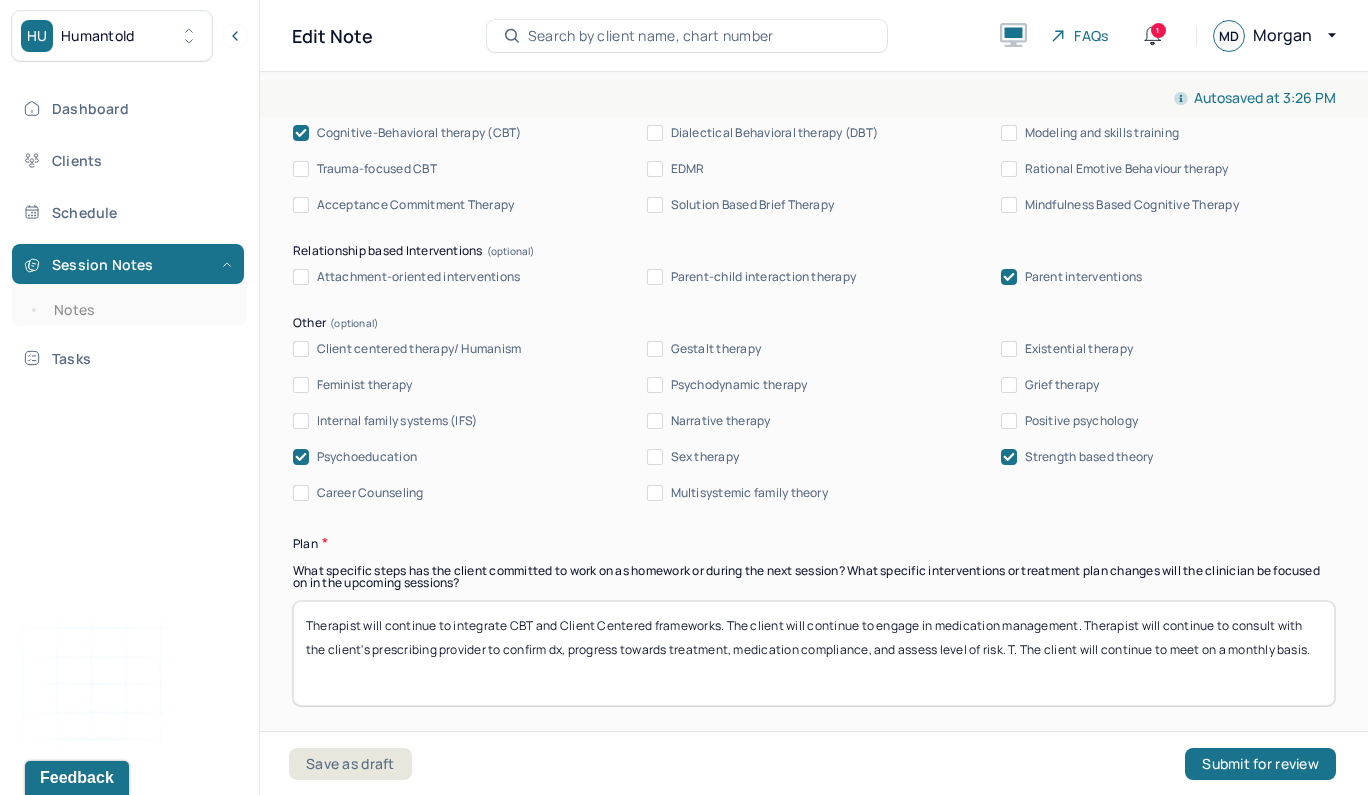 scroll, scrollTop: 2312, scrollLeft: 0, axis: vertical 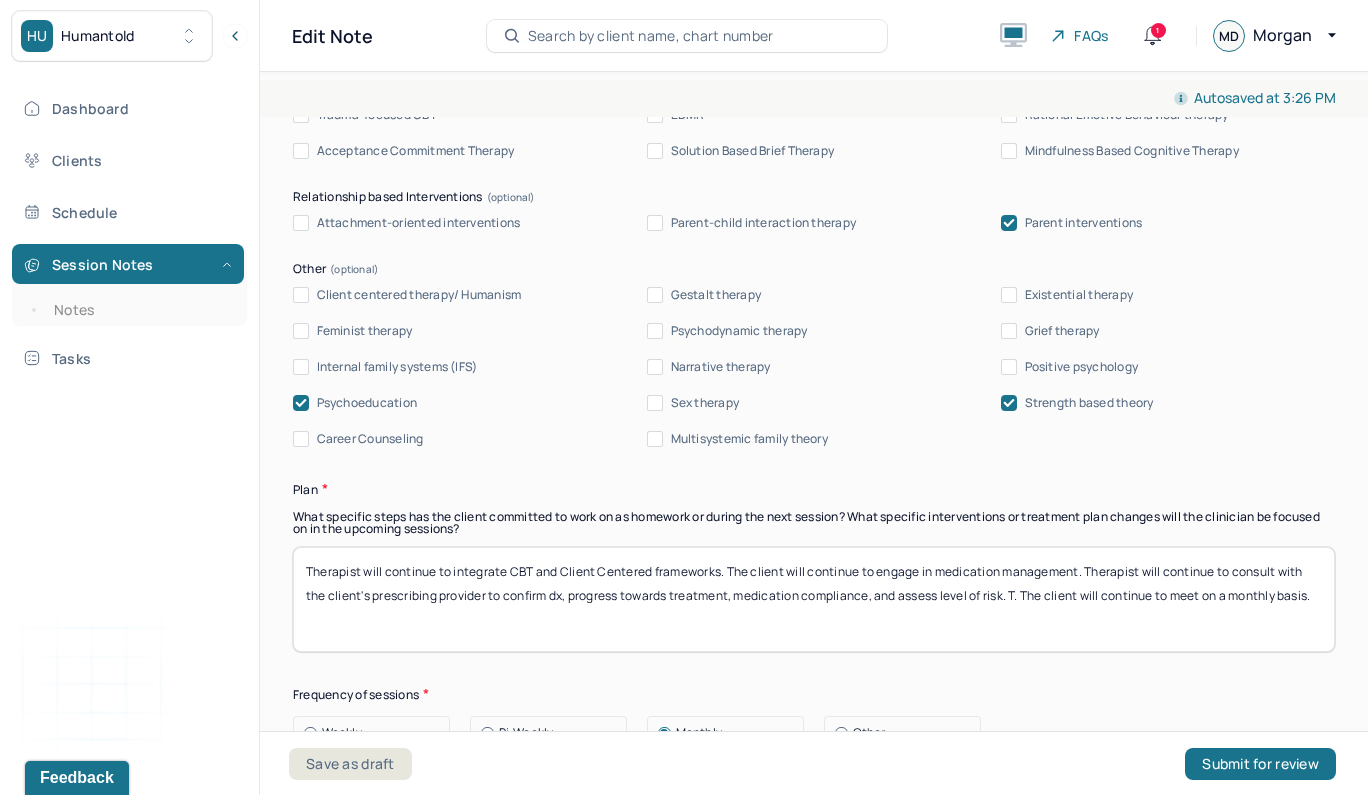 drag, startPoint x: 721, startPoint y: 473, endPoint x: 538, endPoint y: 466, distance: 183.13383 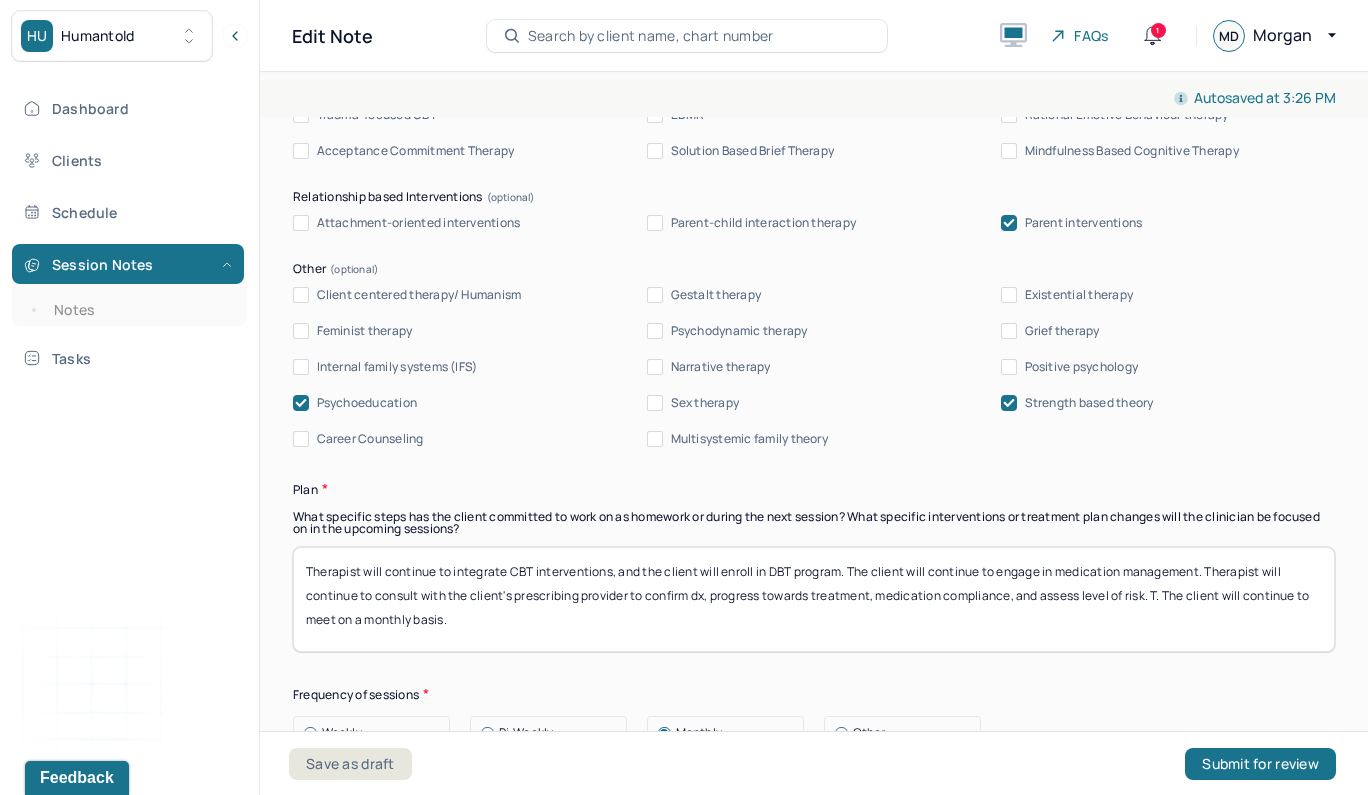 click on "Therapist will continue to integrate CBT interventions, and the client will enroll in DBT program. The client will continue to engage in medication management. Therapist will continue to consult with the client's prescribing provider to confirm dx, progress towards treatment, medication compliance, and assess level of risk. T. The client will continue to meet on a monthly basis." at bounding box center (814, 599) 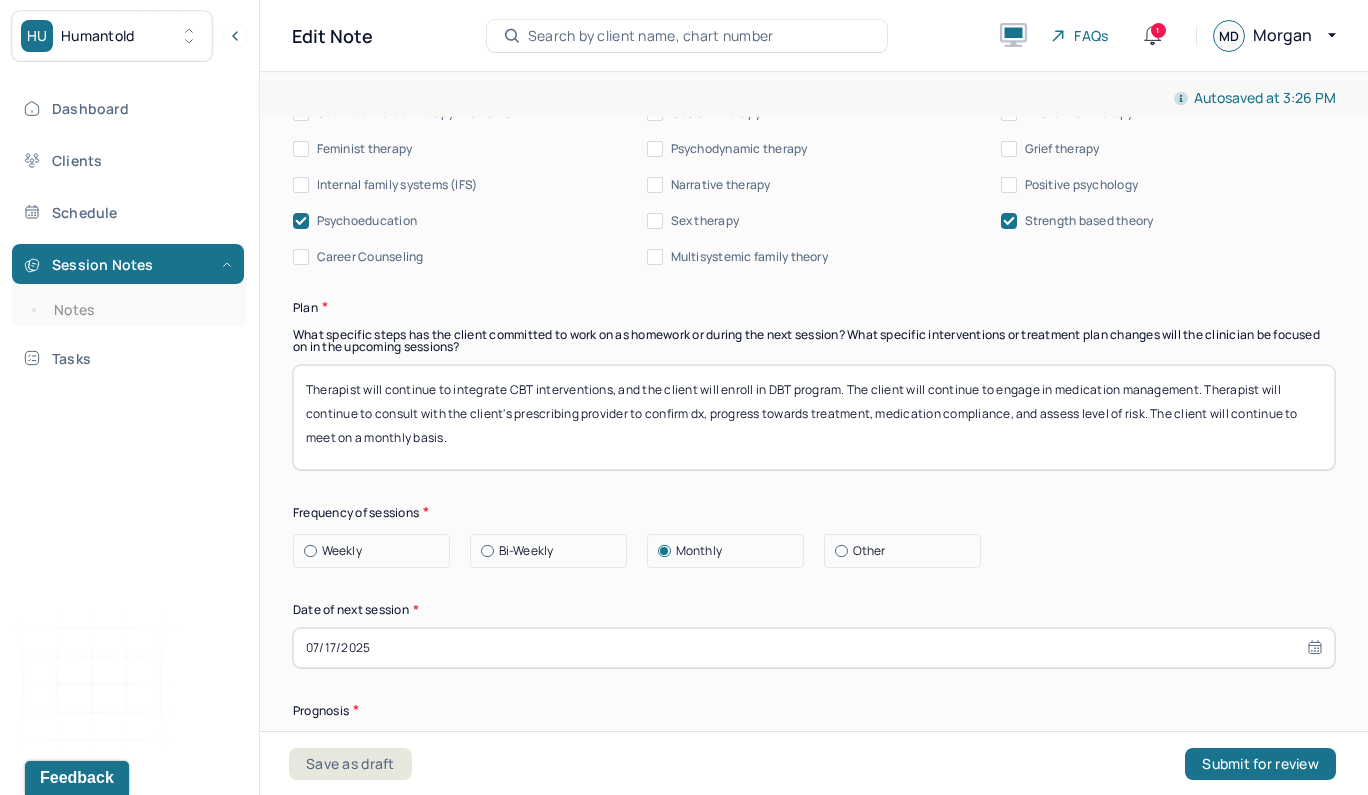 scroll, scrollTop: 2501, scrollLeft: 0, axis: vertical 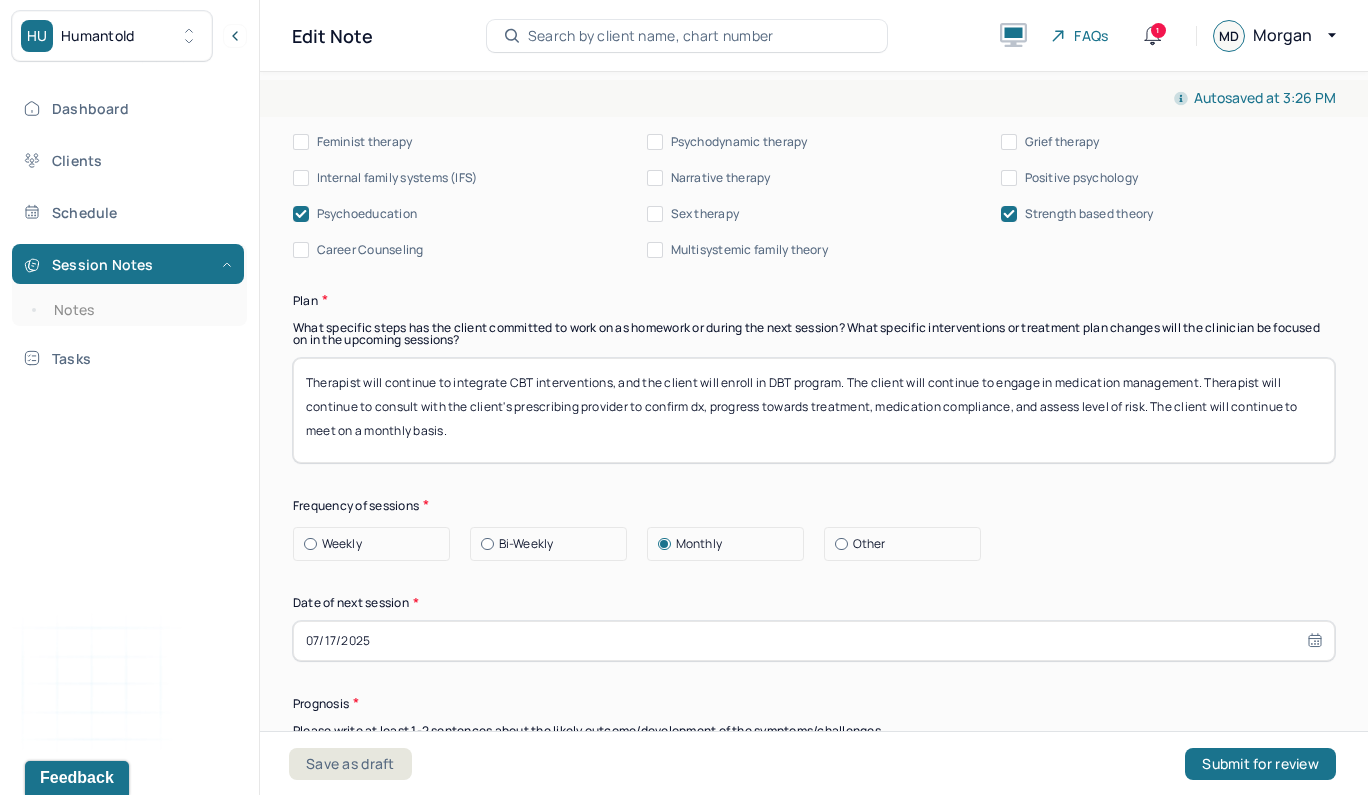 click on "Therapist will continue to integrate CBT interventions, and the client will enroll in DBT program. The client will continue to engage in medication management. Therapist will continue to consult with the client's prescribing provider to confirm dx, progress towards treatment, medication compliance, and assess level of risk. The client will continue to meet on a monthly basis." at bounding box center [814, 410] 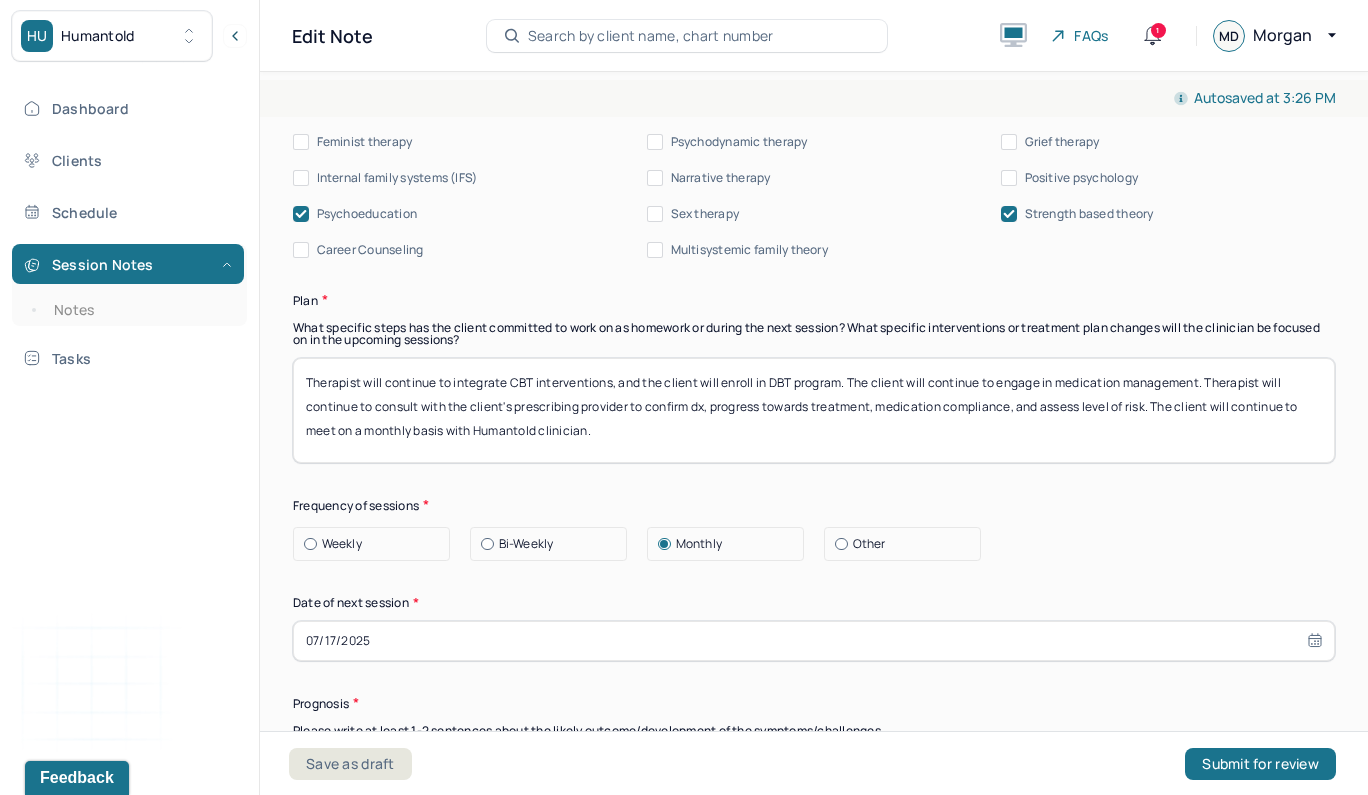 scroll, scrollTop: 2644, scrollLeft: 0, axis: vertical 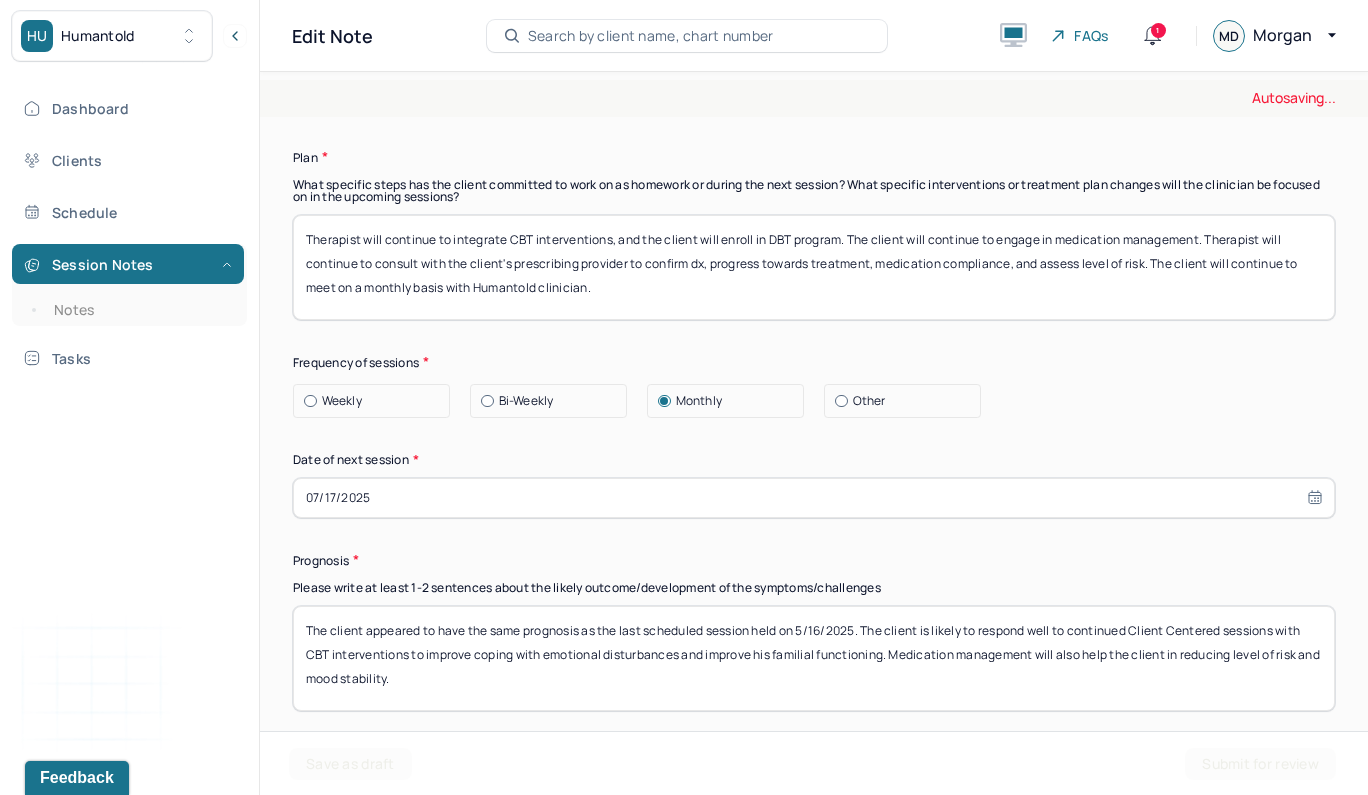type on "Therapist will continue to integrate CBT interventions, and the client will enroll in DBT program. The client will continue to engage in medication management. Therapist will continue to consult with the client's prescribing provider to confirm dx, progress towards treatment, medication compliance, and assess level of risk. The client will continue to meet on a monthly basis with Humantold clinician." 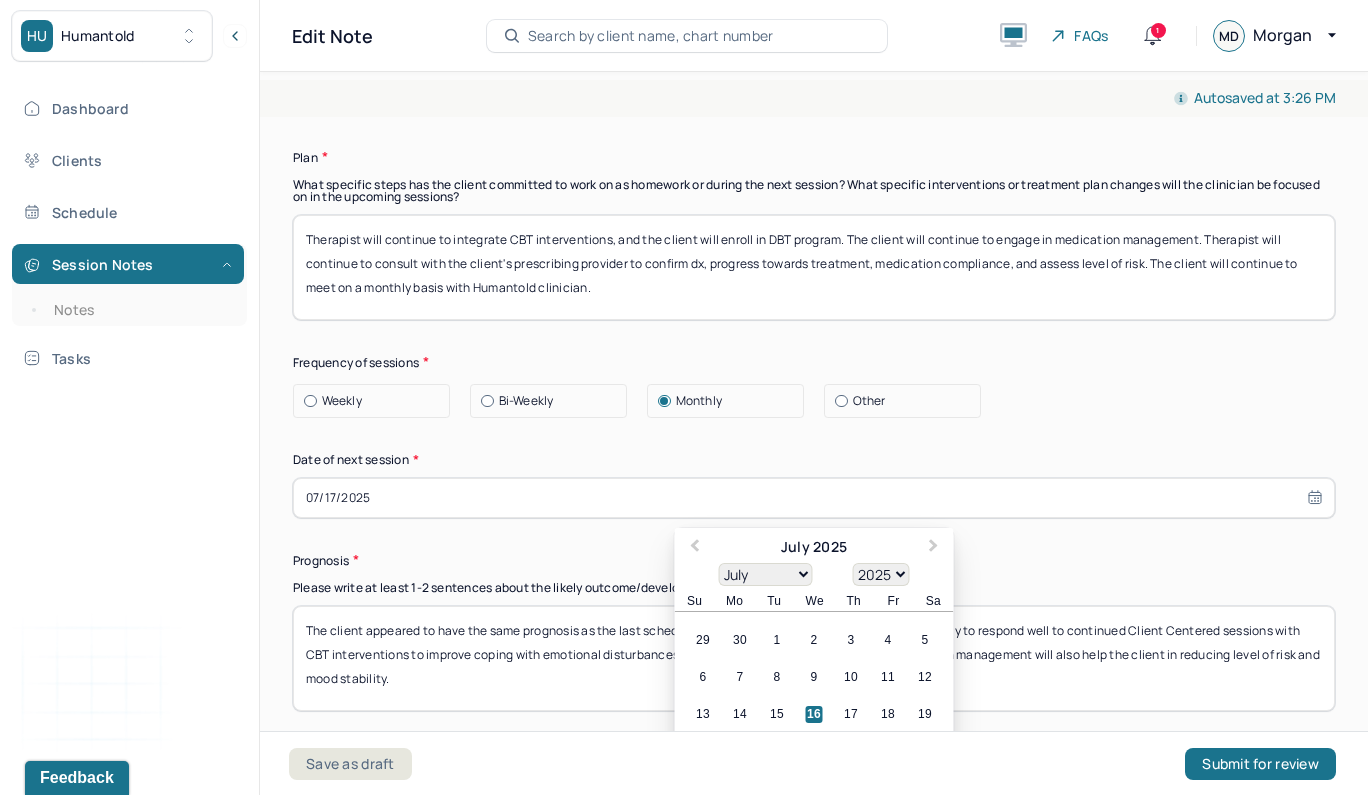select on "7" 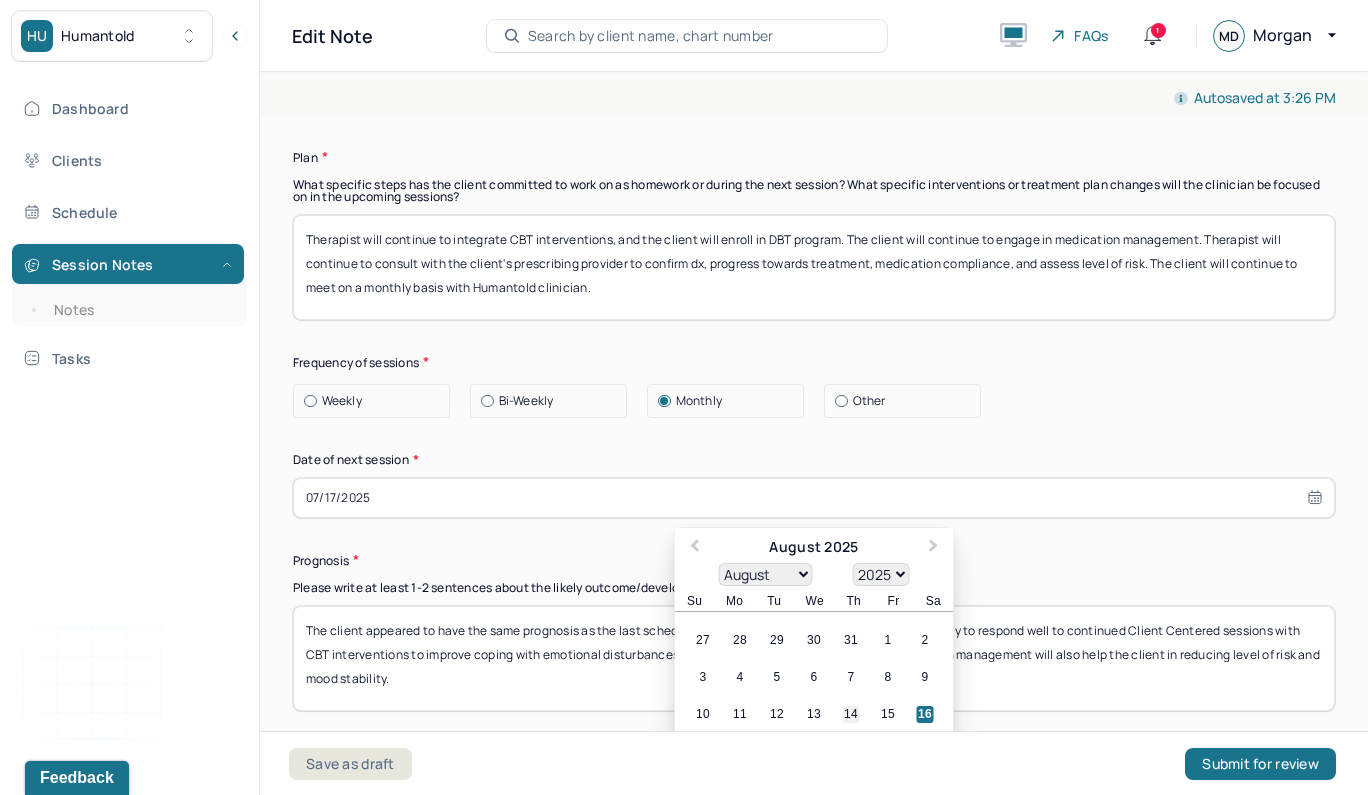 click on "14" at bounding box center (851, 714) 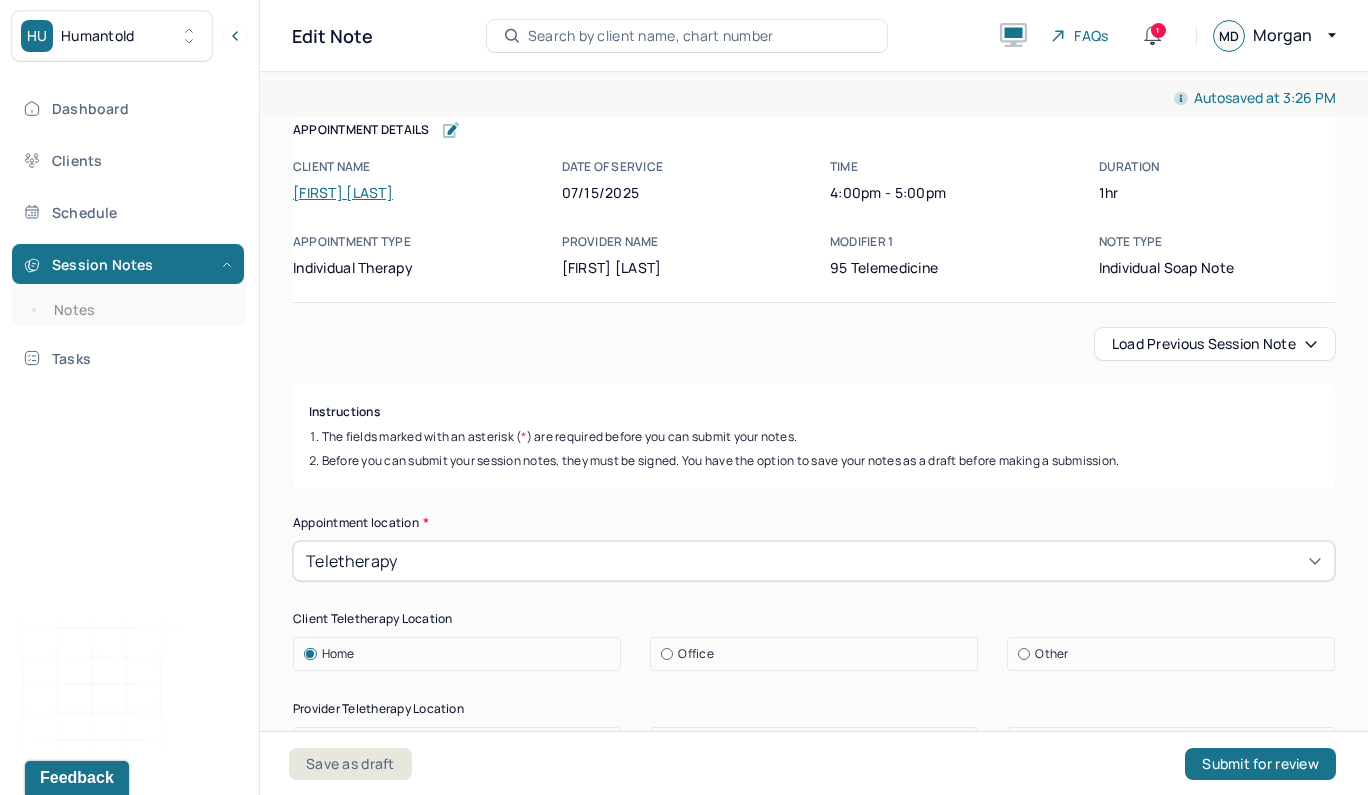scroll, scrollTop: 0, scrollLeft: 0, axis: both 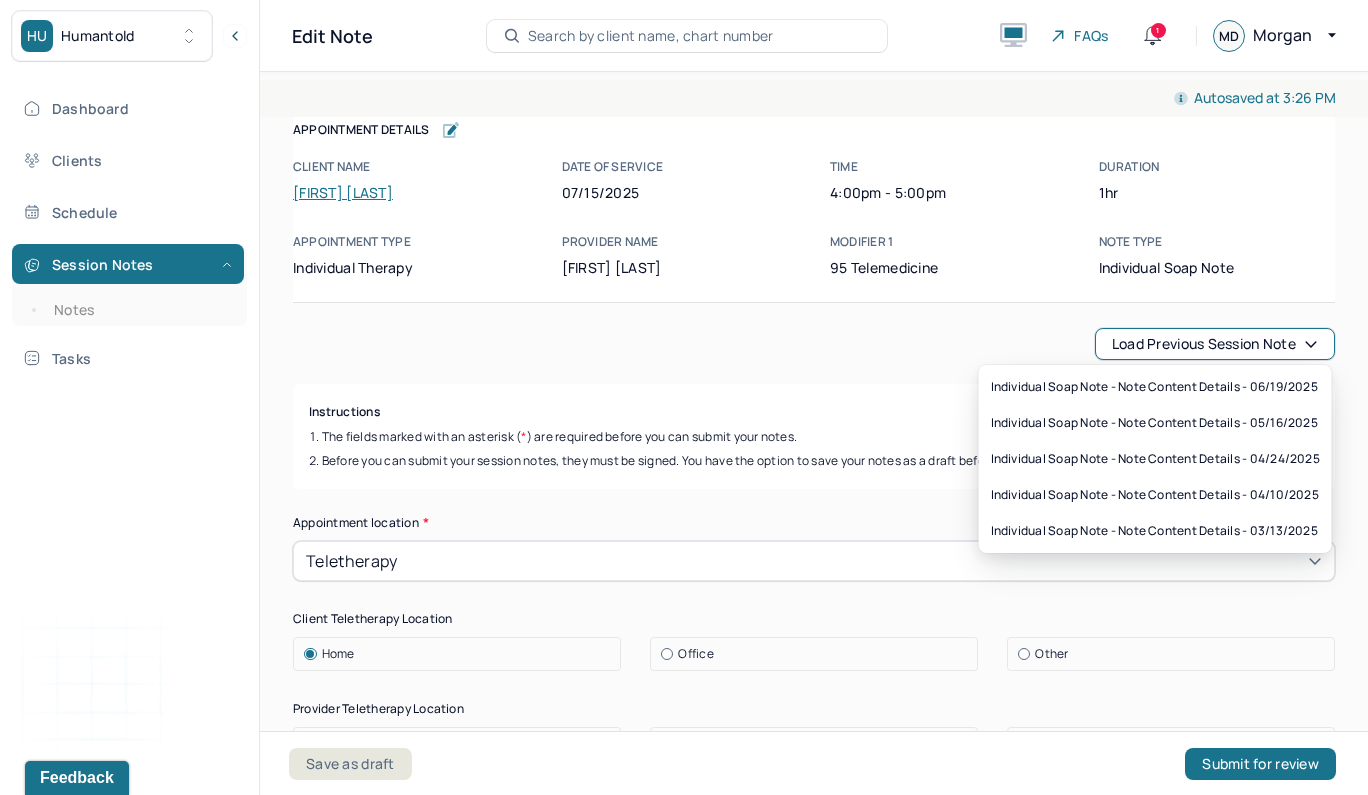 click on "Autosaved at 3:26 PM Appointment Details     Client name [FIRST] [LAST] Date of service 07/15/2025 Time 4:00pm - 5:00pm Duration 1hr Appointment type individual therapy Provider name [FIRST] [LAST] Modifier 1 95 Telemedicine Note type Individual soap note Appointment Details     Client name [FIRST] [LAST] Date of service 07/15/2025 Time 4:00pm - 5:00pm Duration 1hr Appointment type individual therapy Provider name [FIRST] [LAST] Modifier 1 95 Telemedicine Note type Individual soap note   Load previous session note   Instructions The fields marked with an asterisk ( * ) are required before you can submit your notes. Before you can submit your session notes, they must be signed. You have the option to save your notes as a draft before making a submission. Appointment location * Teletherapy Client Teletherapy Location Home Office Other Provider Teletherapy Location Home Office Other Consent was received for the teletherapy session The teletherapy session was conducted via video Primary diagnosis * (optional) * * * *" at bounding box center [814, 2410] 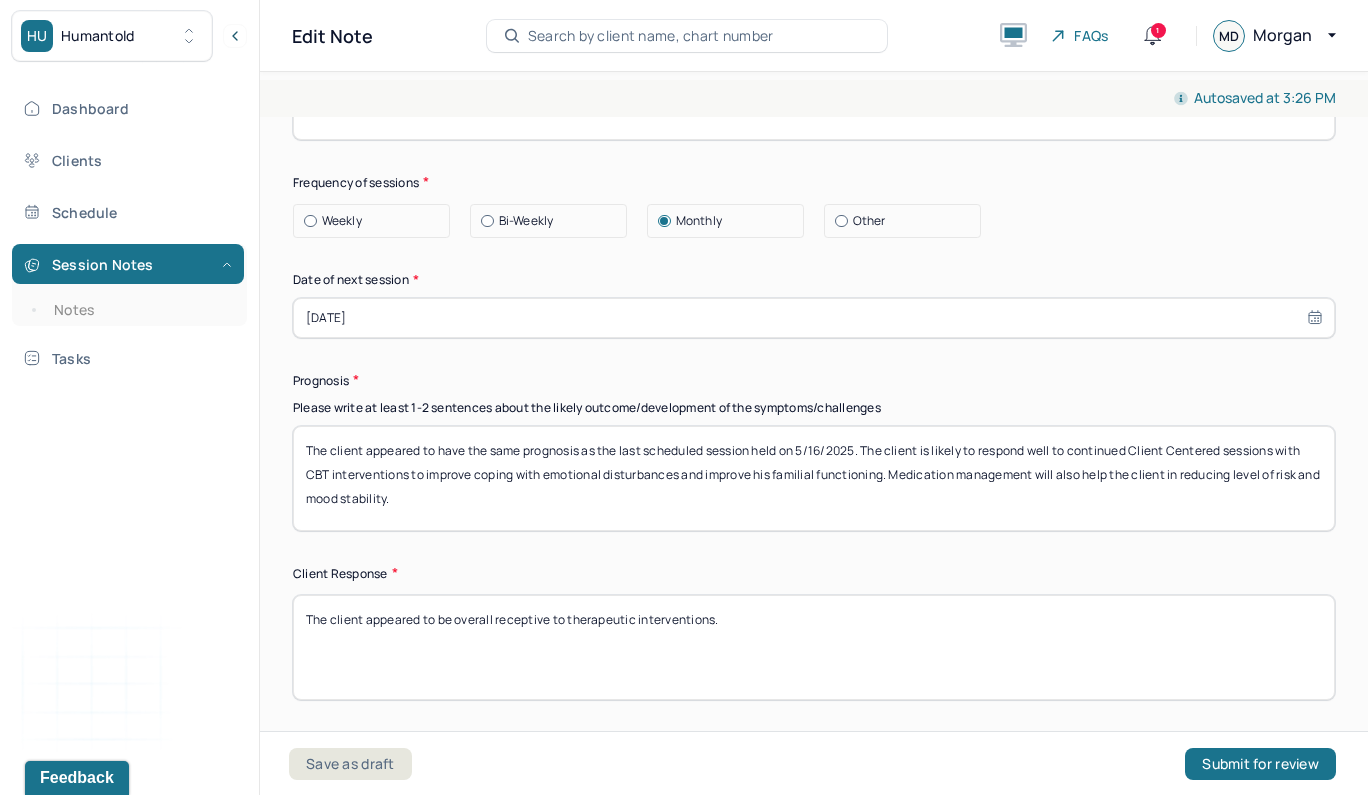 scroll, scrollTop: 2828, scrollLeft: 0, axis: vertical 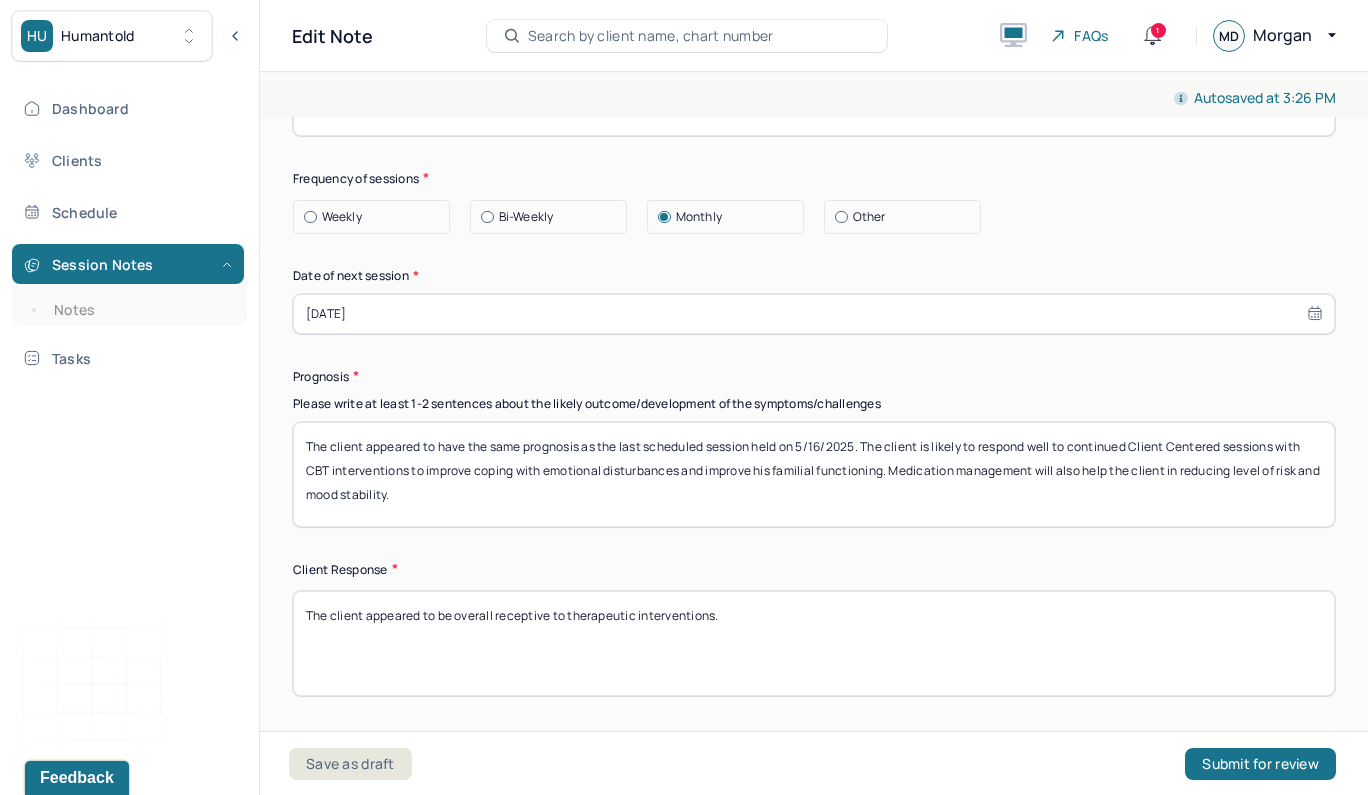 click on "The client appeared to have the same prognosis as the last scheduled session held on 5/16/2025. The client is likely to respond well to continued Client Centered sessions with CBT interventions to improve coping with emotional disturbances and improve his familial functioning. Medication management will also help the client in reducing level of risk and mood stability." at bounding box center [814, 474] 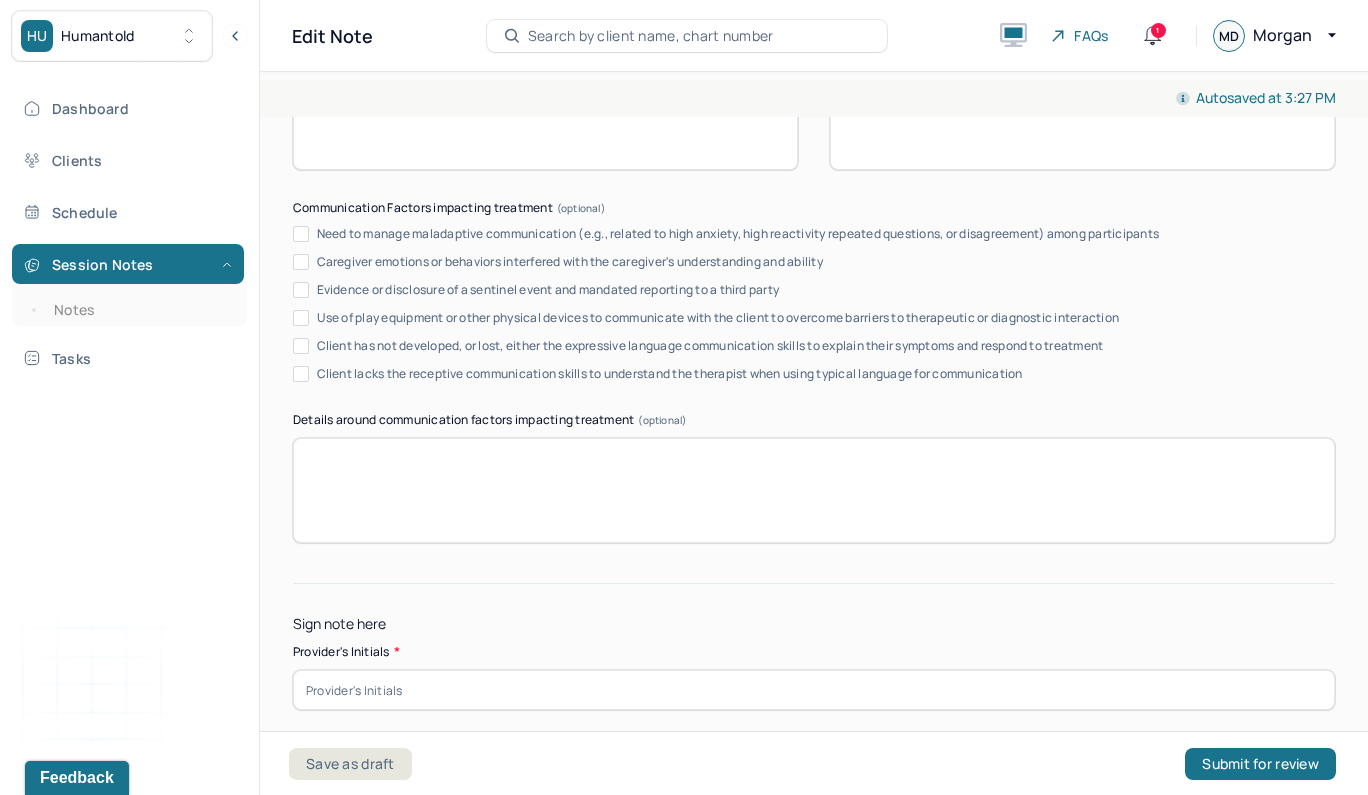 scroll, scrollTop: 3864, scrollLeft: 0, axis: vertical 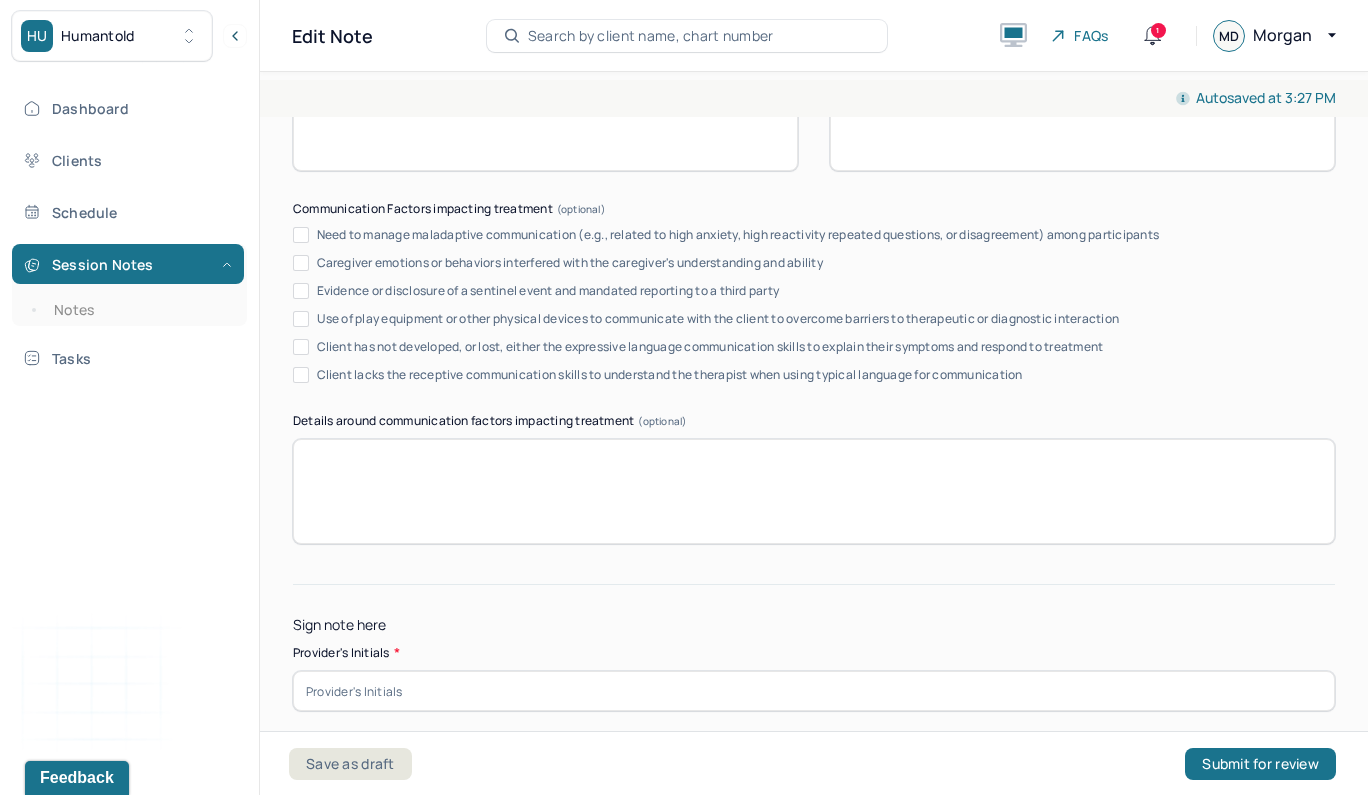 type on "The client appeared to have the same prognosis as the last scheduled session held on 6/19/2025. The client is likely to respond well to continued Client Centered sessions with CBT interventions to improve coping with emotional disturbances and improve his familial functioning. Medication management will also help the client in reducing level of risk and mood stability." 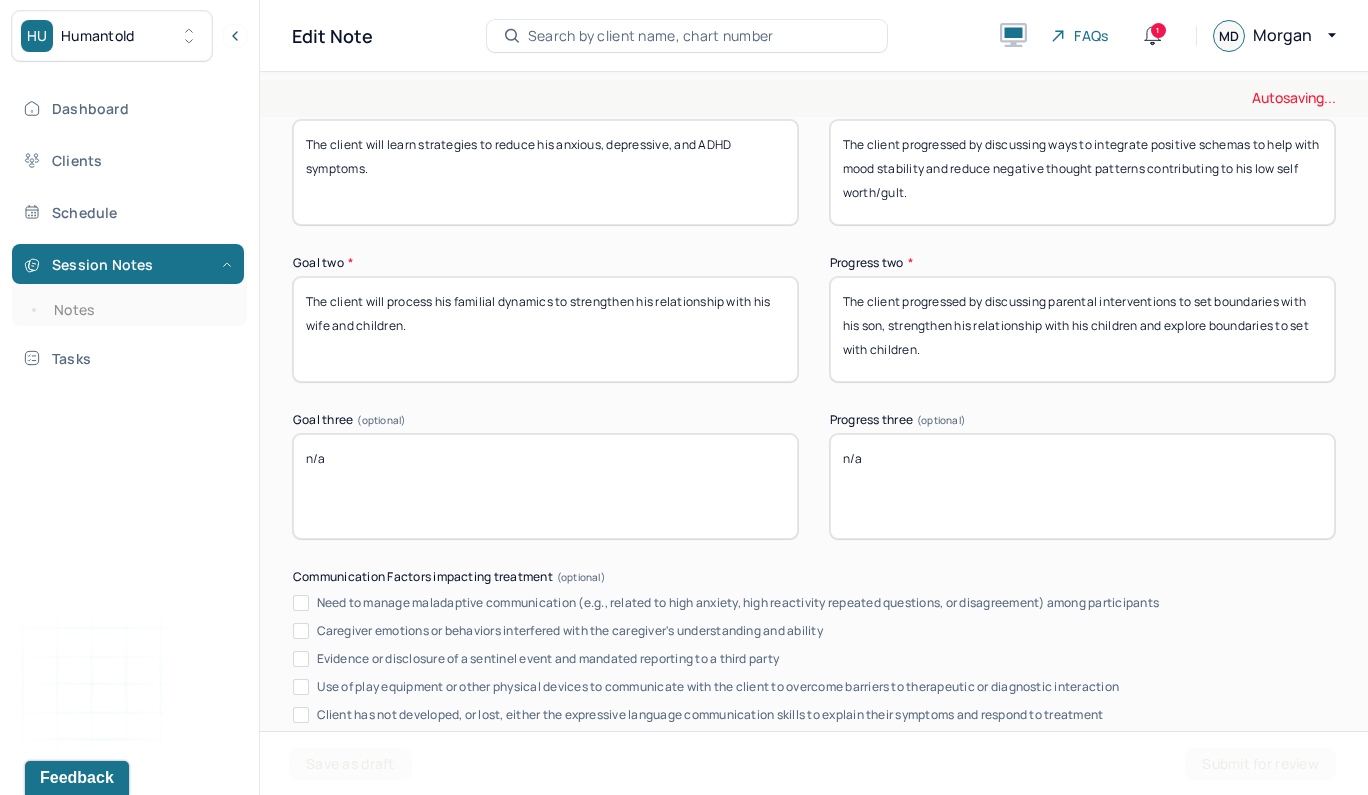 scroll, scrollTop: 3315, scrollLeft: 0, axis: vertical 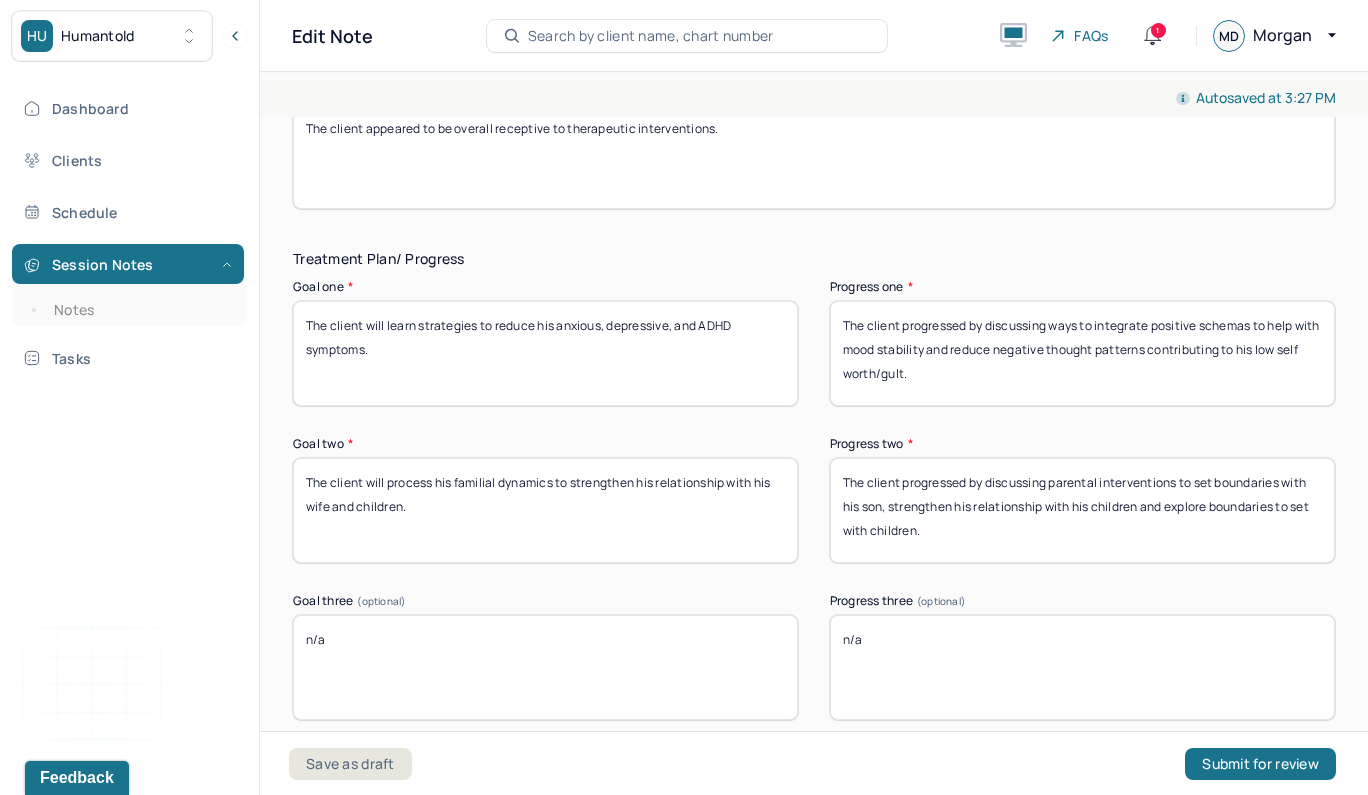 type on "MTD" 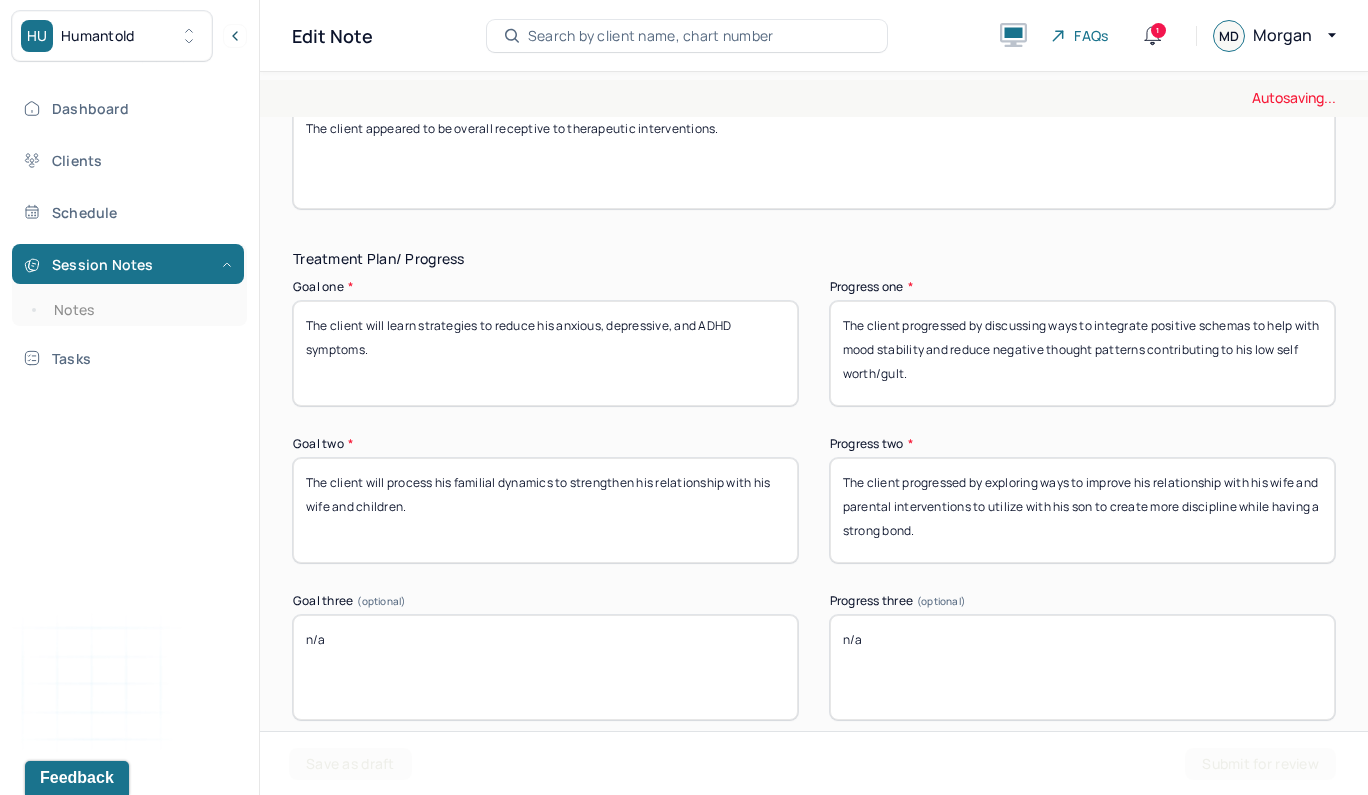 type on "The client progressed by exploring ways to improve his relationship with his wife and parental interventions to utilize with his son to create more discipline while having a strong bond." 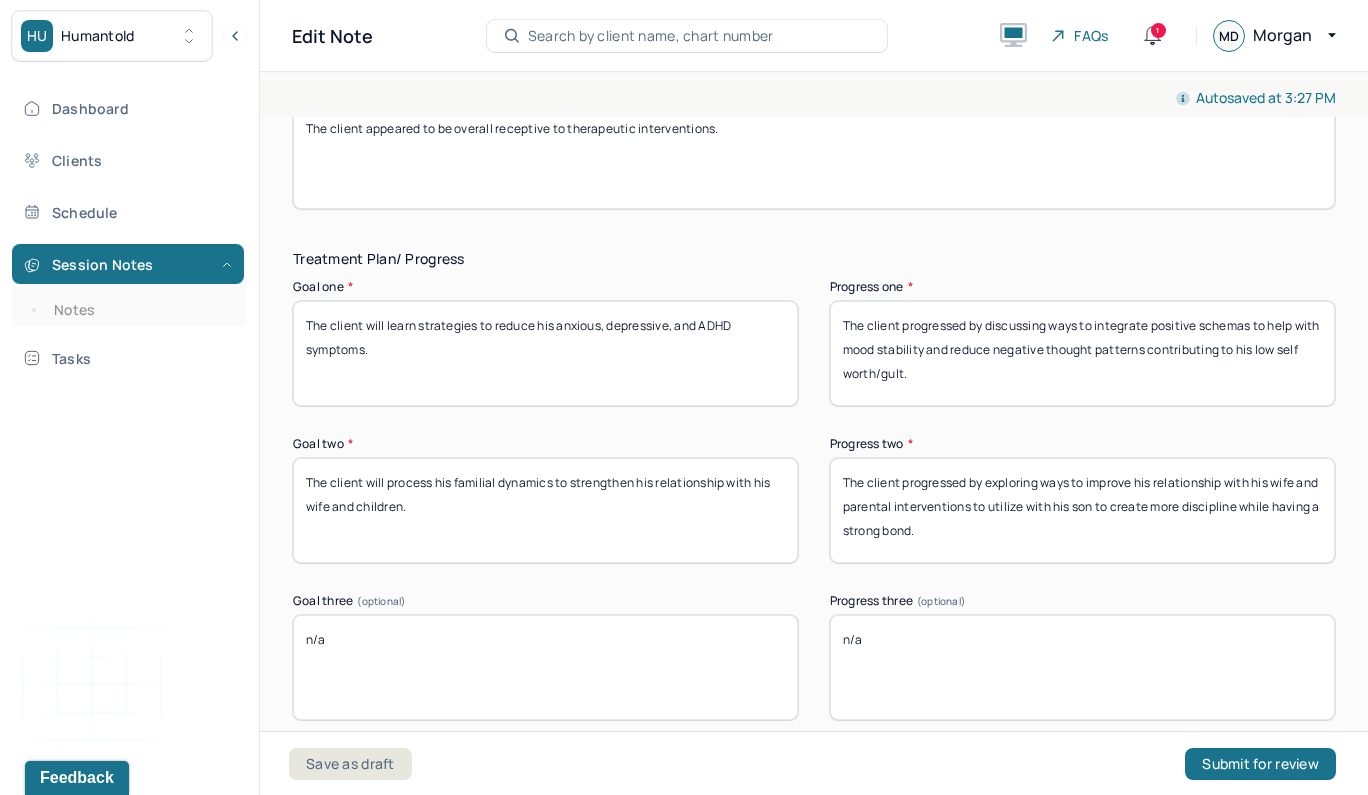 drag, startPoint x: 987, startPoint y: 225, endPoint x: 1045, endPoint y: 290, distance: 87.11487 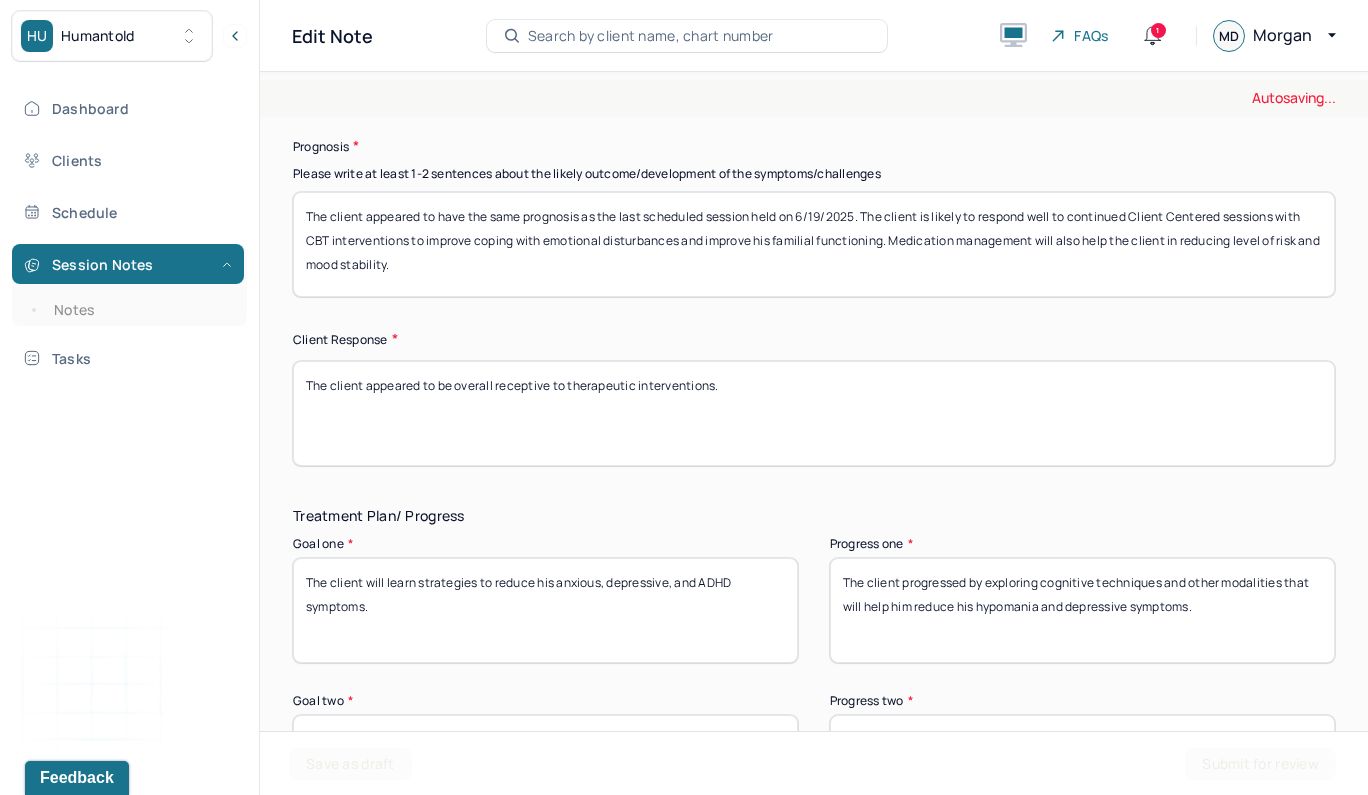 scroll, scrollTop: 2987, scrollLeft: 0, axis: vertical 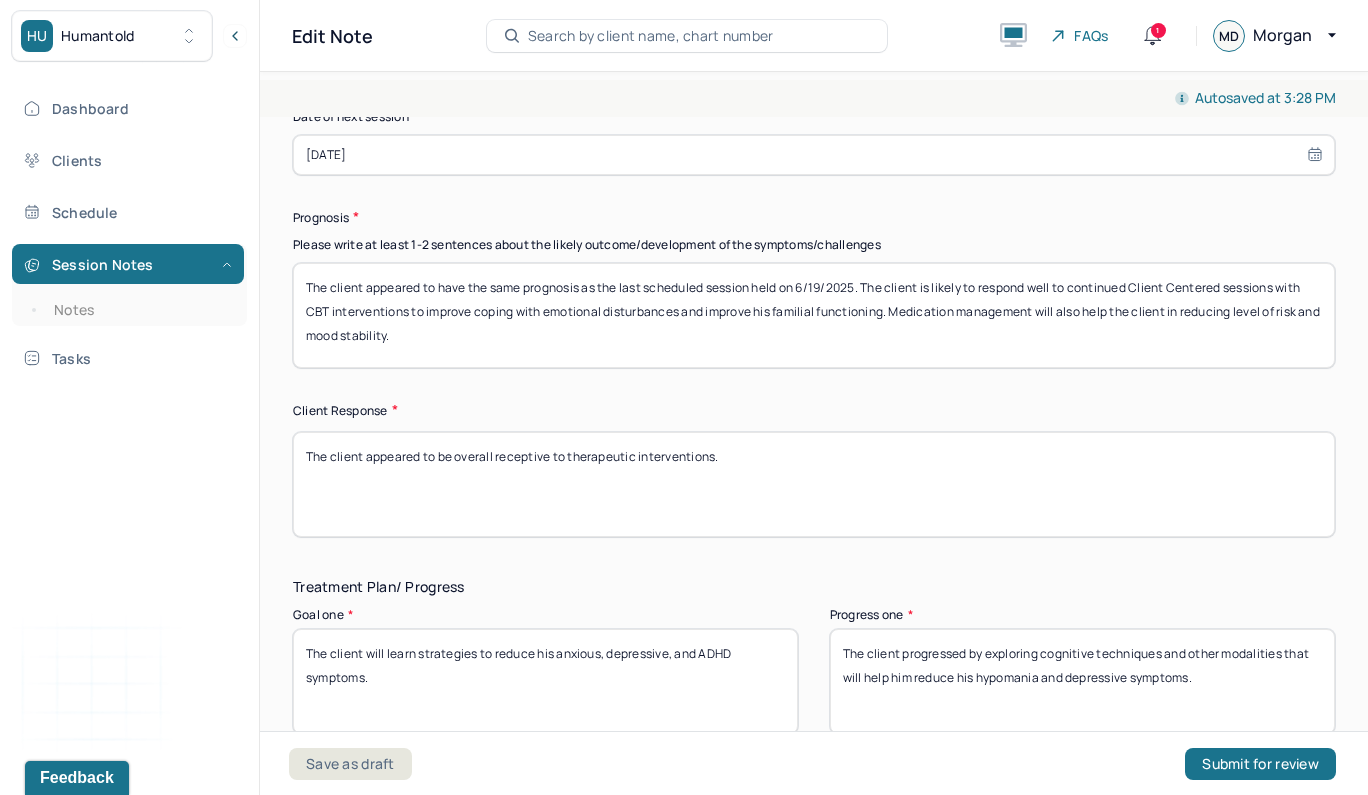 type on "The client progressed by exploring cognitive techniques and other modalities that will help him reduce his hypomania and depressive symptoms." 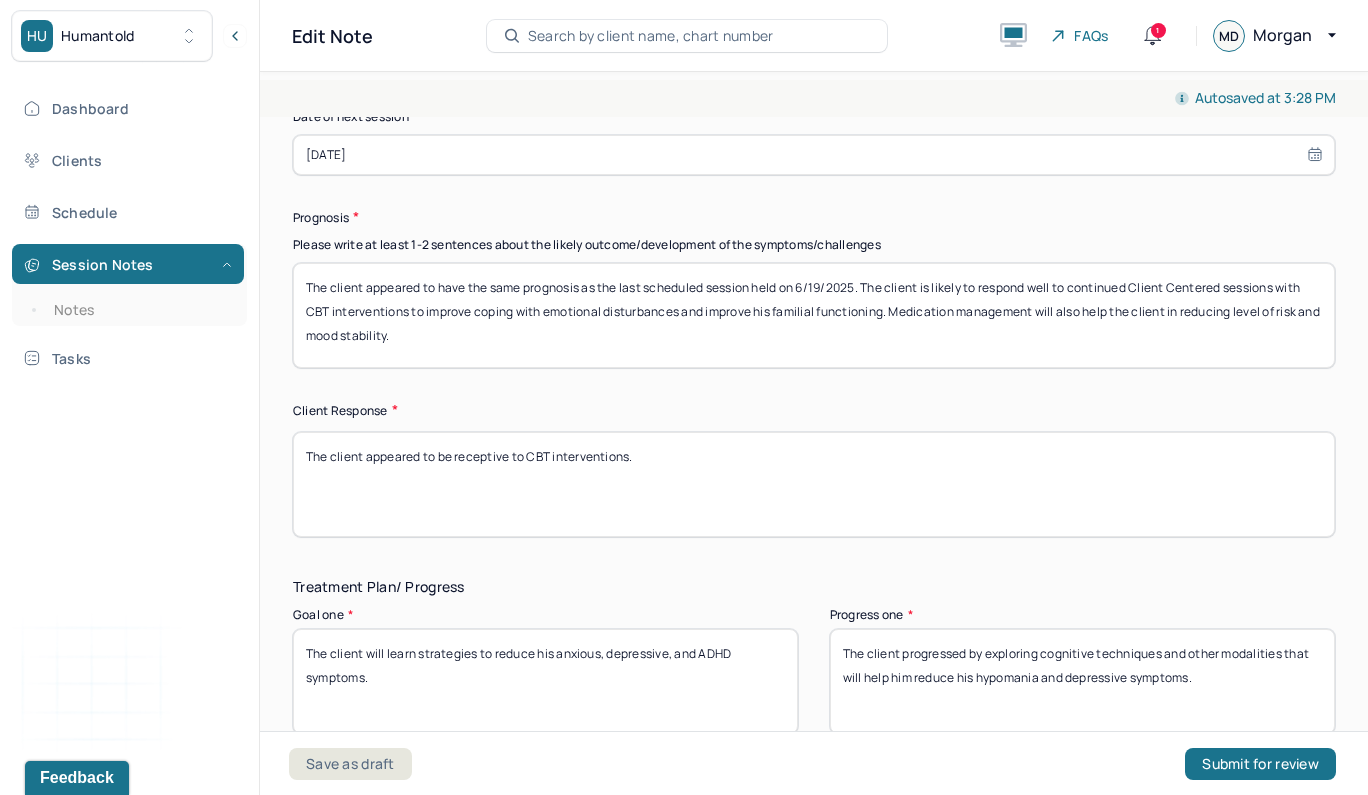type on "The client appeared to be receptive to CBT interventions." 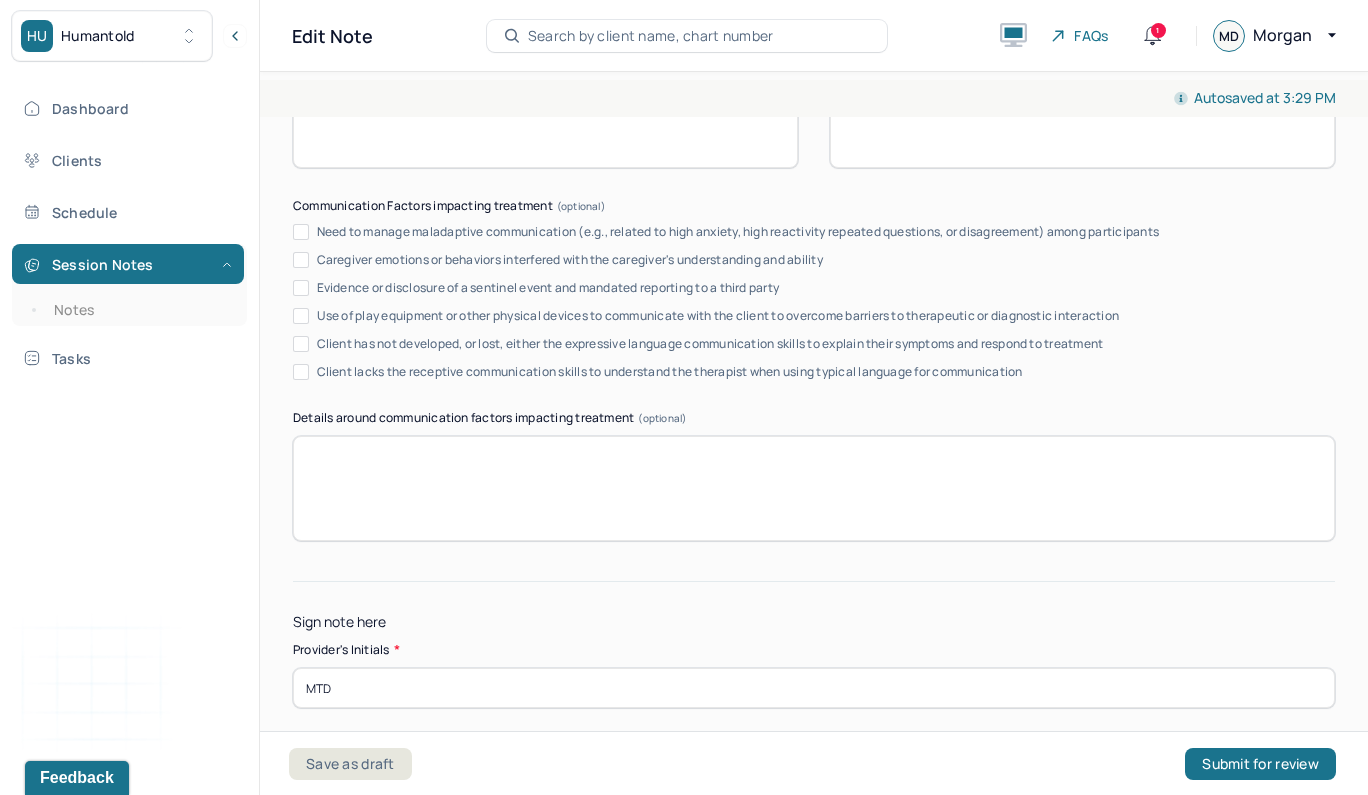 scroll, scrollTop: 3864, scrollLeft: 0, axis: vertical 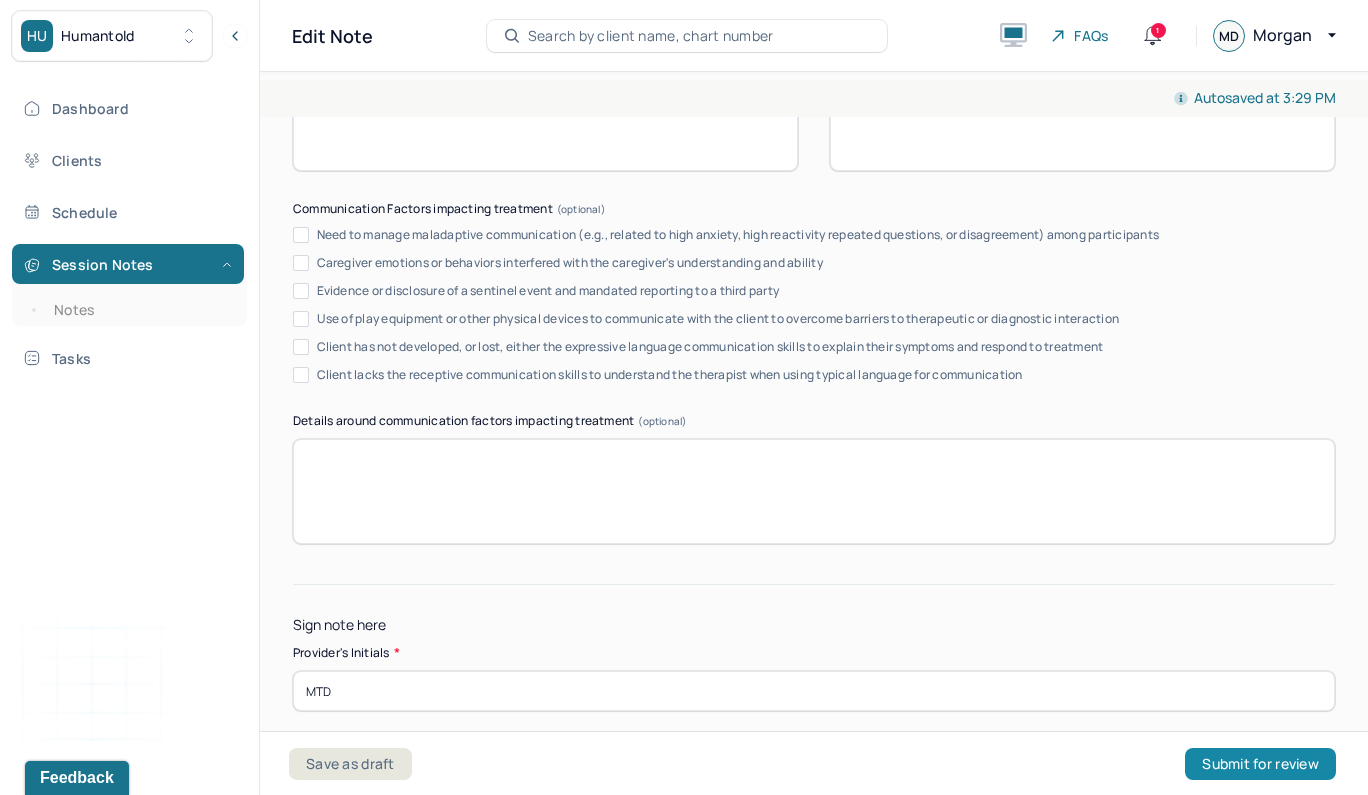 type on "The client appeared to have the same prognosis as the last scheduled session held on [DATE]. The client is likely to respond well to continued CBT sessions and enrolling in DBT program for additional support in reducing negative symptoms. Medication management will also help the client in reducing level of risk and mood stability." 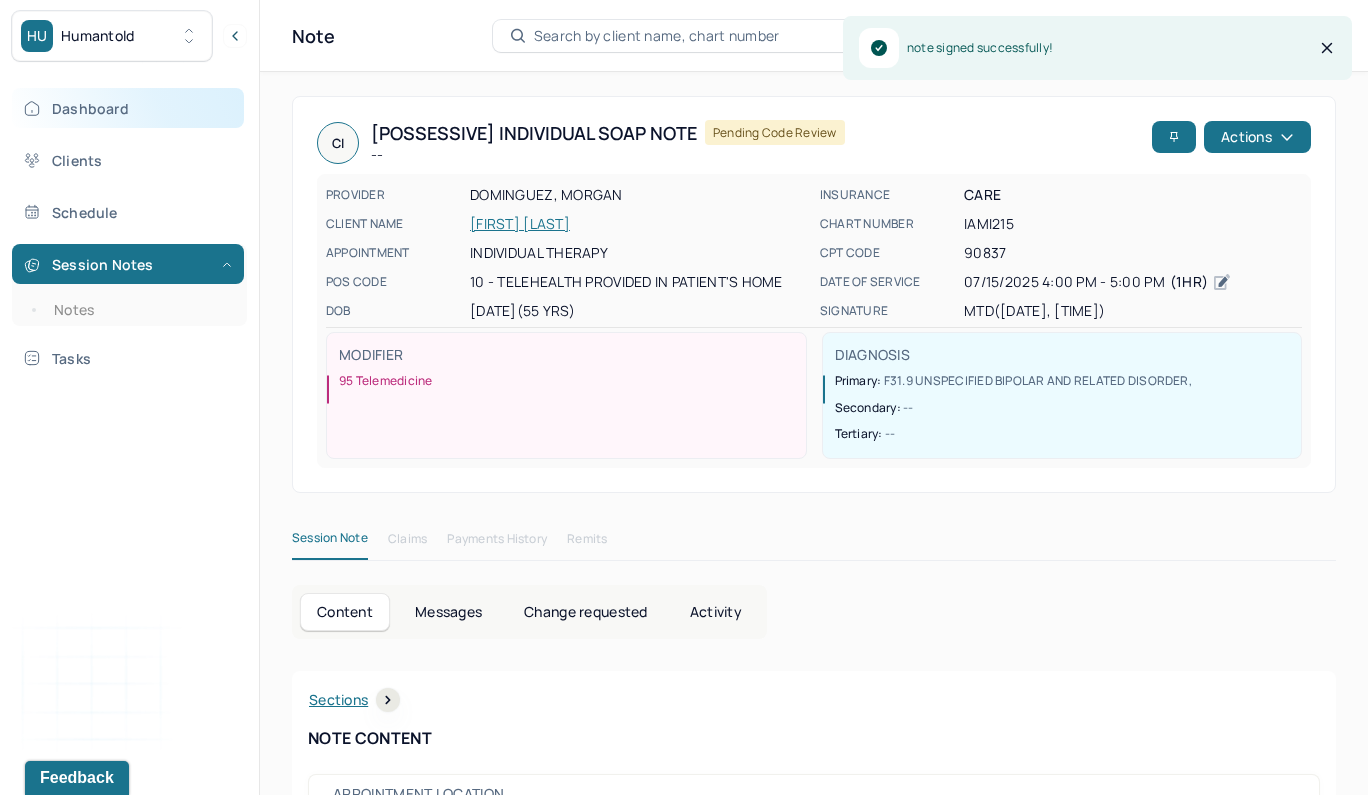 click on "Dashboard" at bounding box center (128, 108) 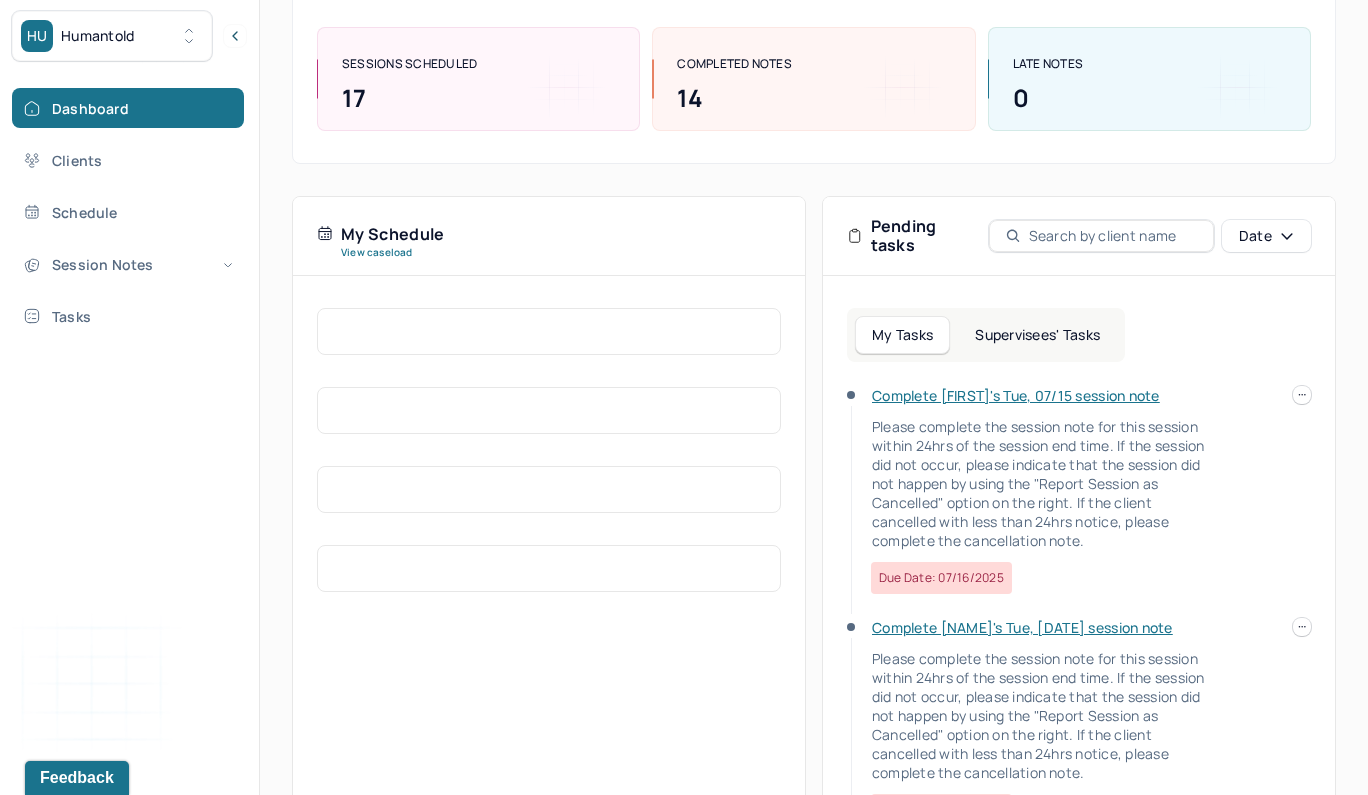 scroll, scrollTop: 243, scrollLeft: 0, axis: vertical 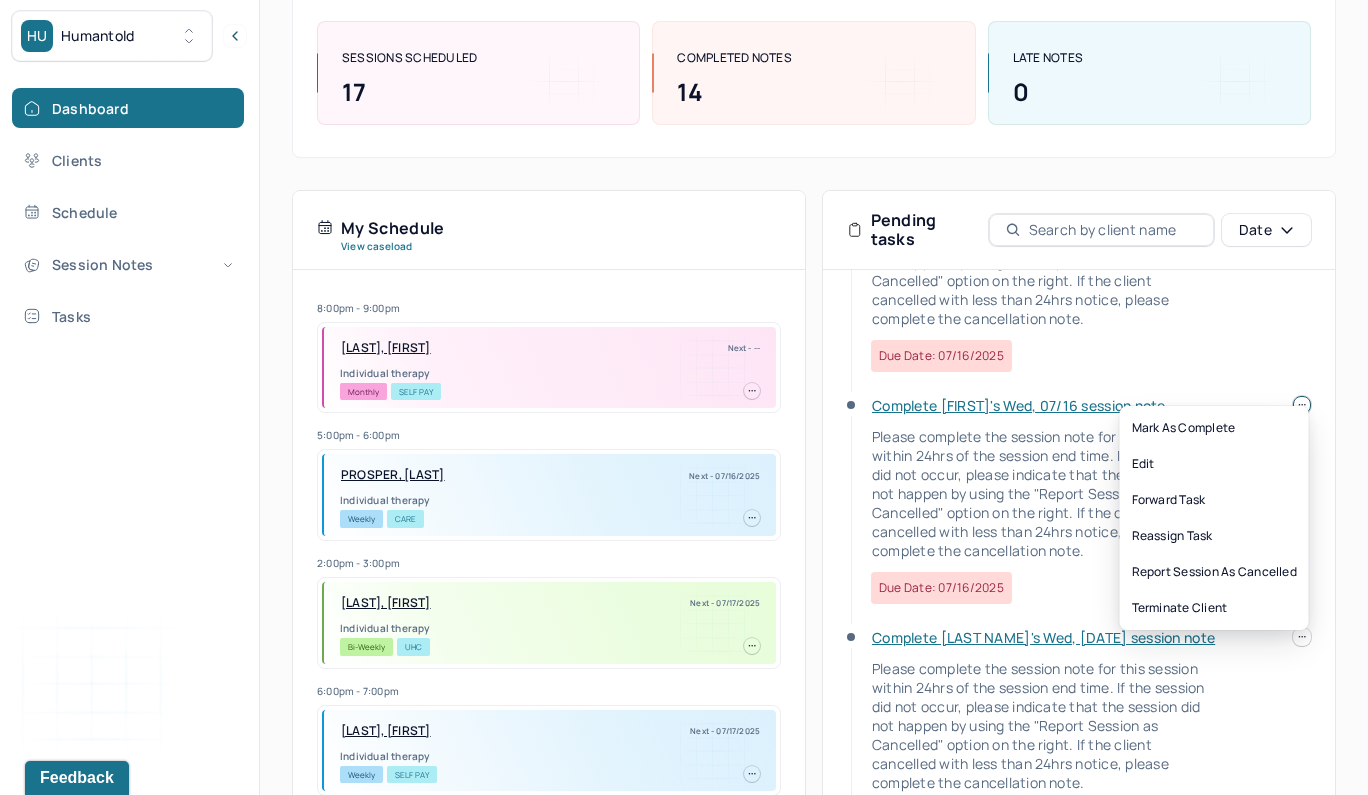 click at bounding box center [1302, 405] 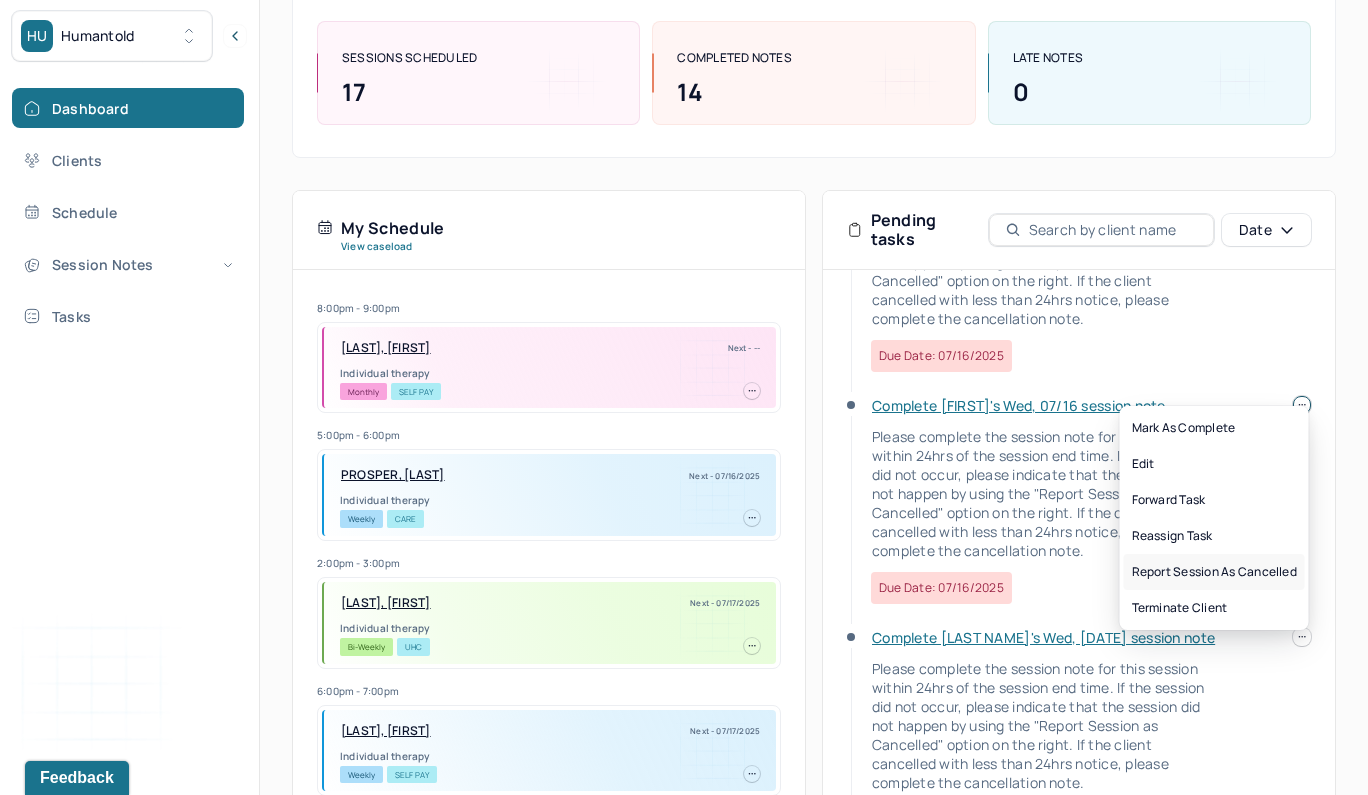 click on "Report session as cancelled" at bounding box center [1214, 572] 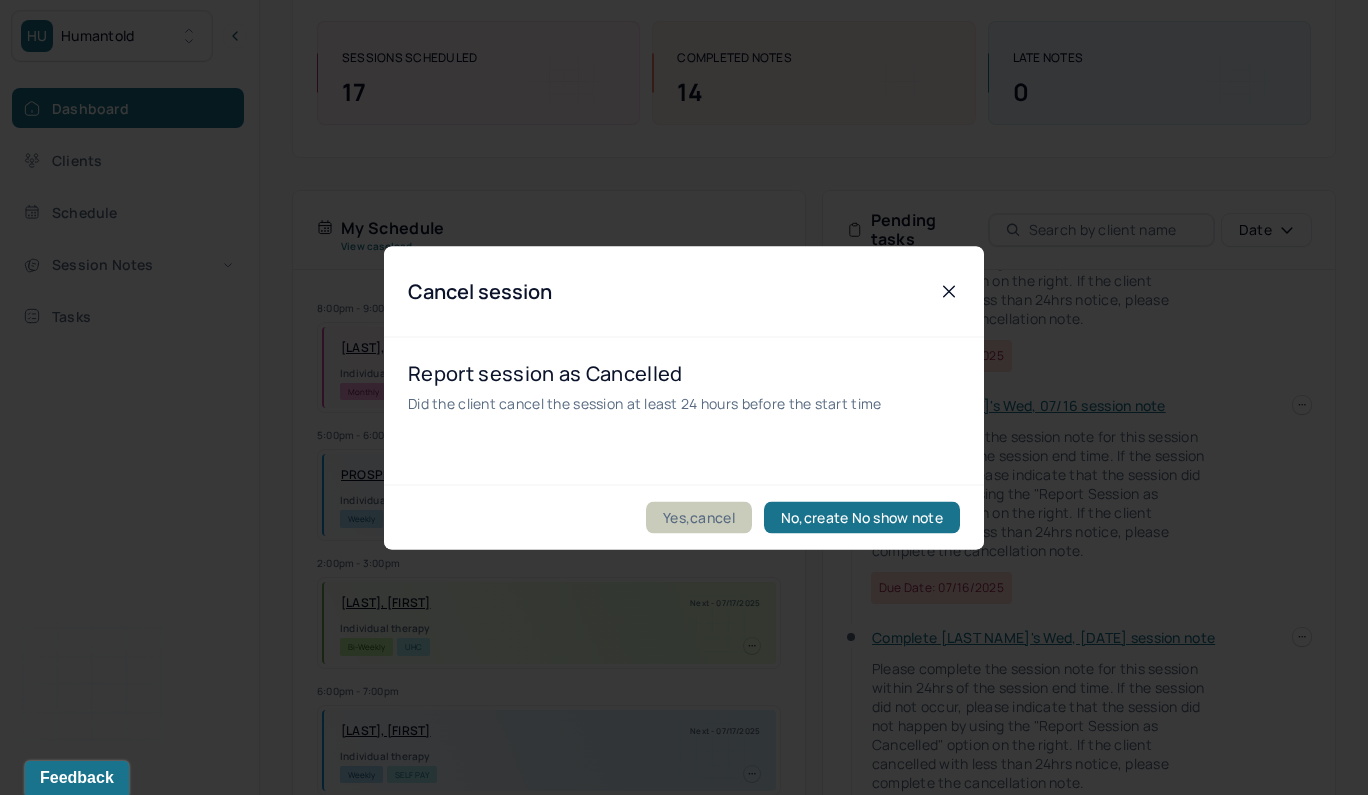 click on "Yes,cancel" at bounding box center [699, 517] 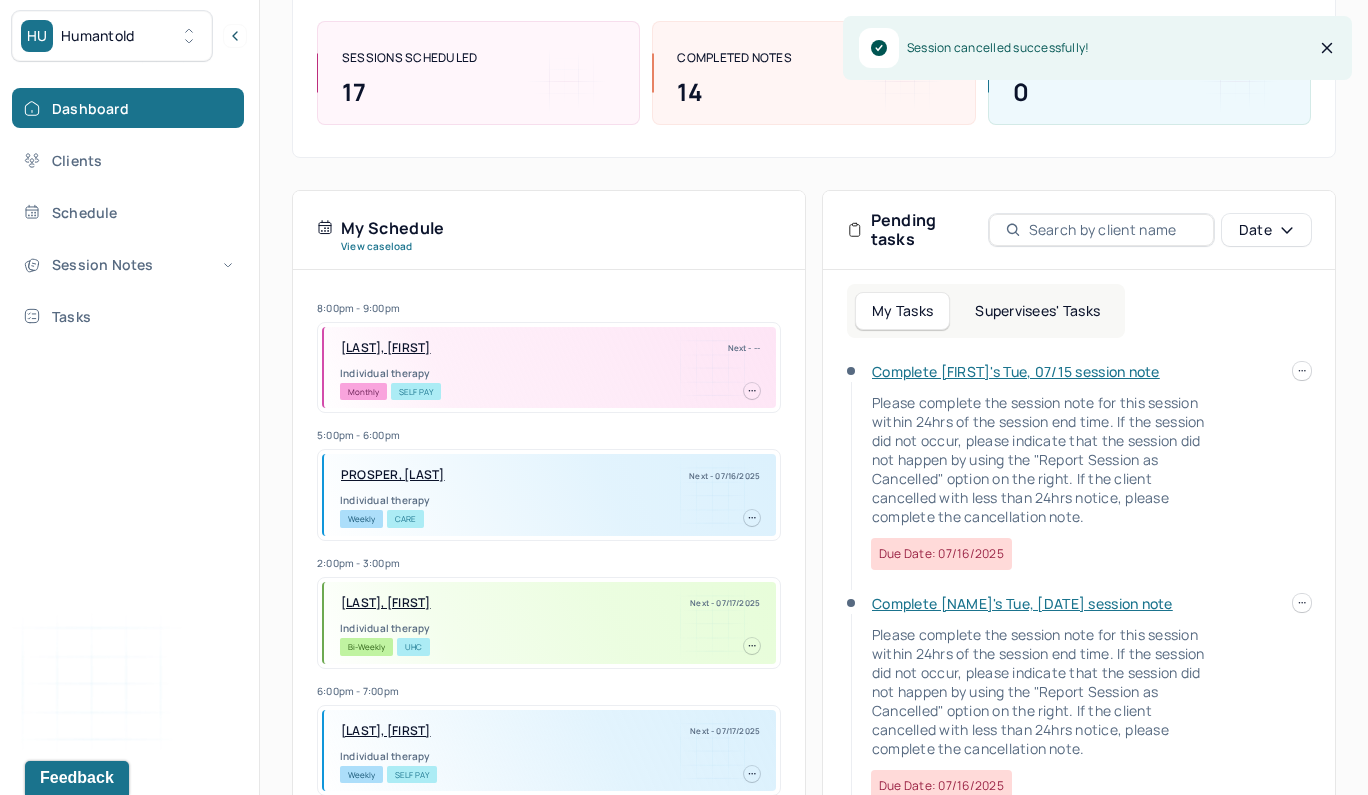 scroll, scrollTop: 0, scrollLeft: 0, axis: both 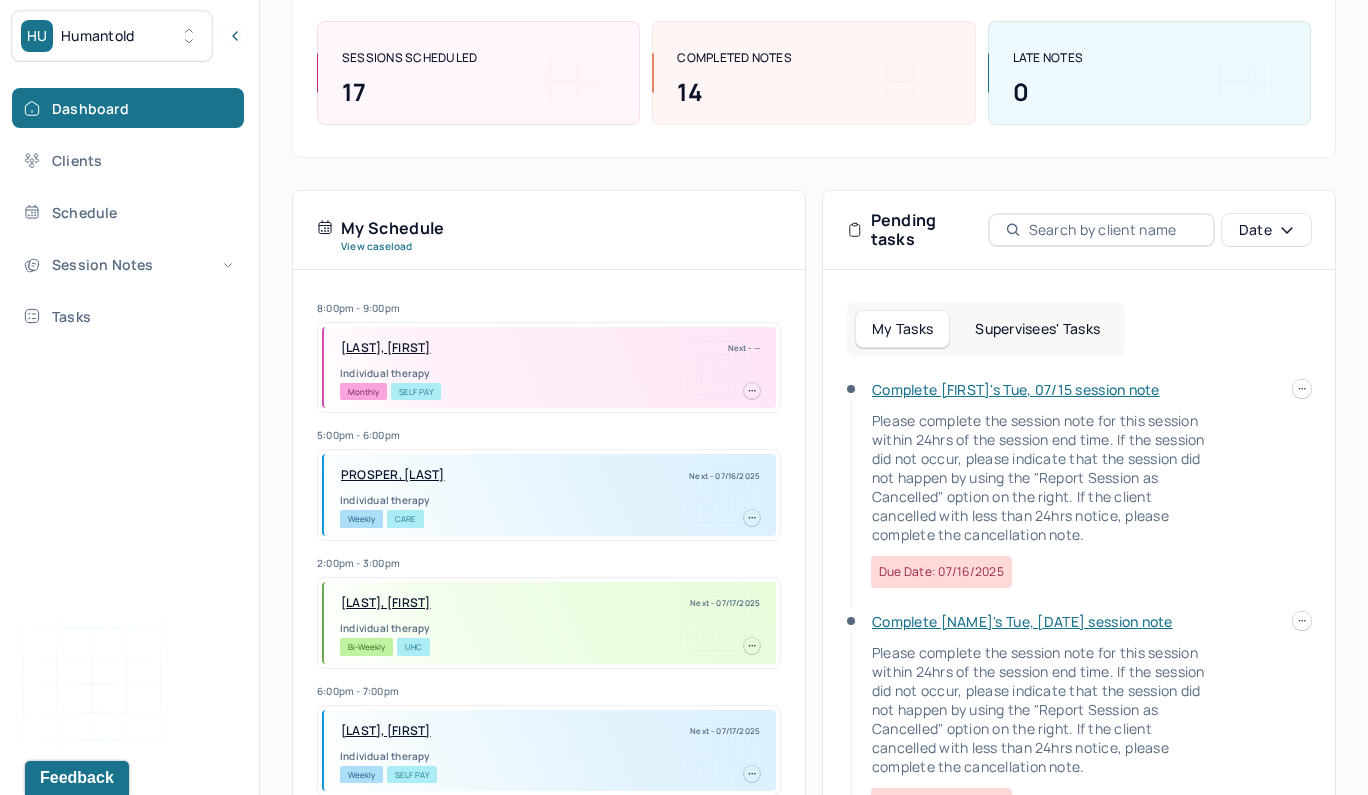 click on "Complete [FIRST]'s Tue, 07/15 session note" at bounding box center [1016, 389] 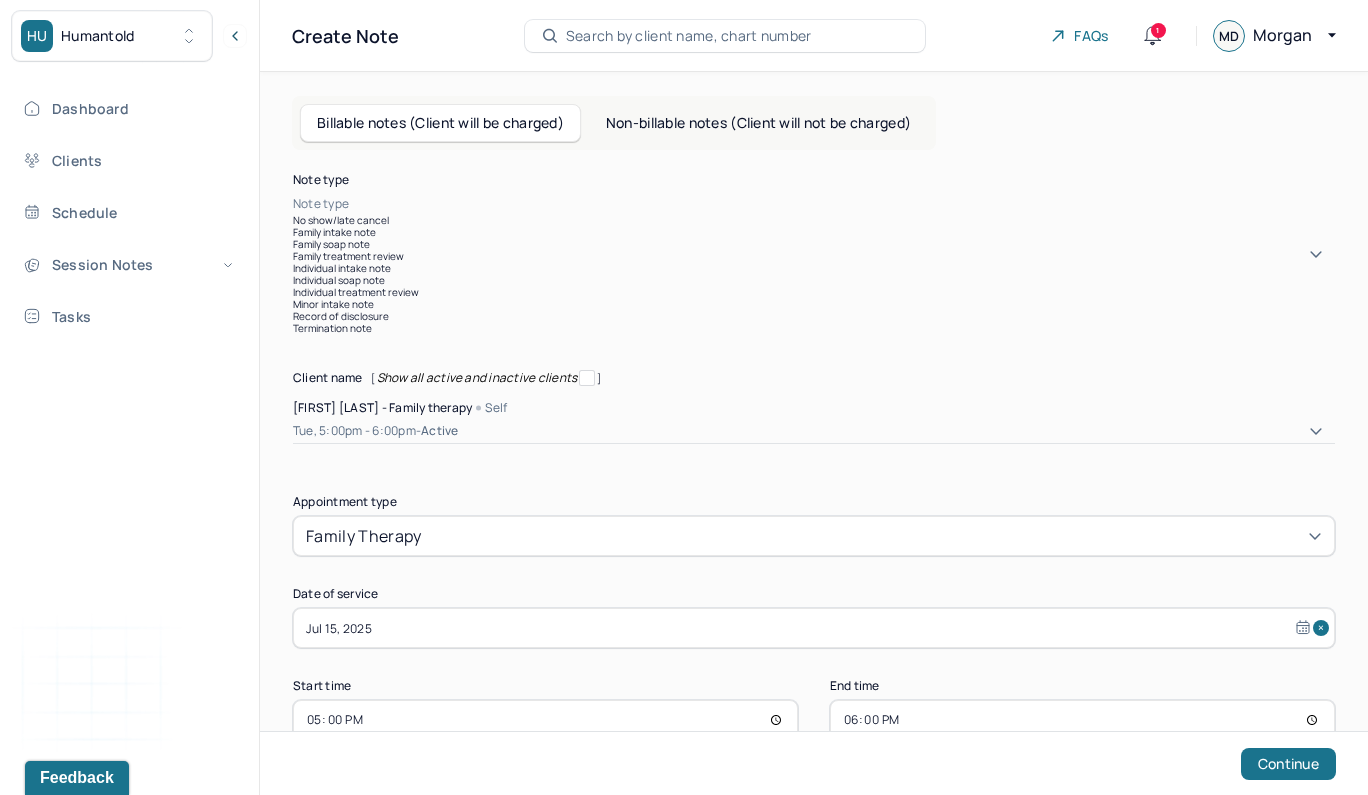 click at bounding box center [844, 204] 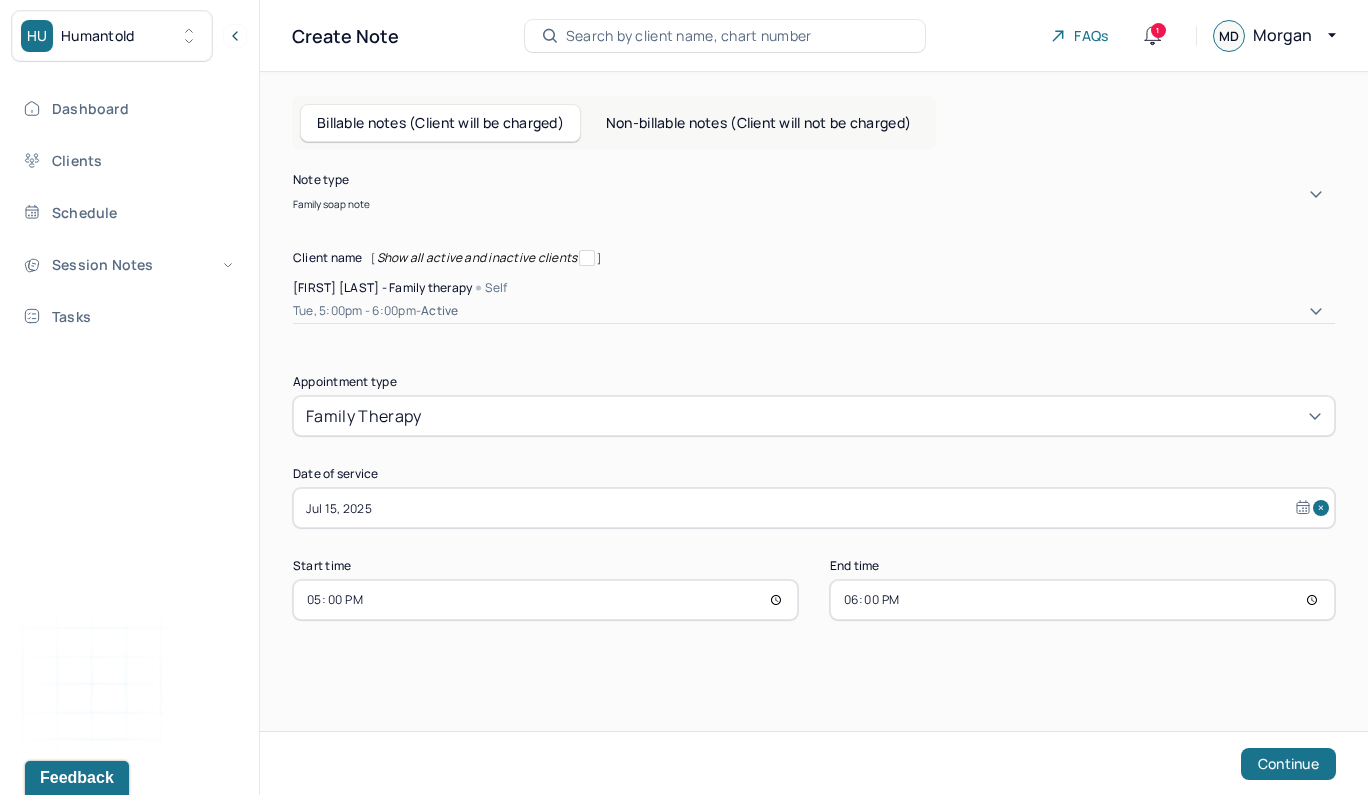 scroll, scrollTop: 0, scrollLeft: 0, axis: both 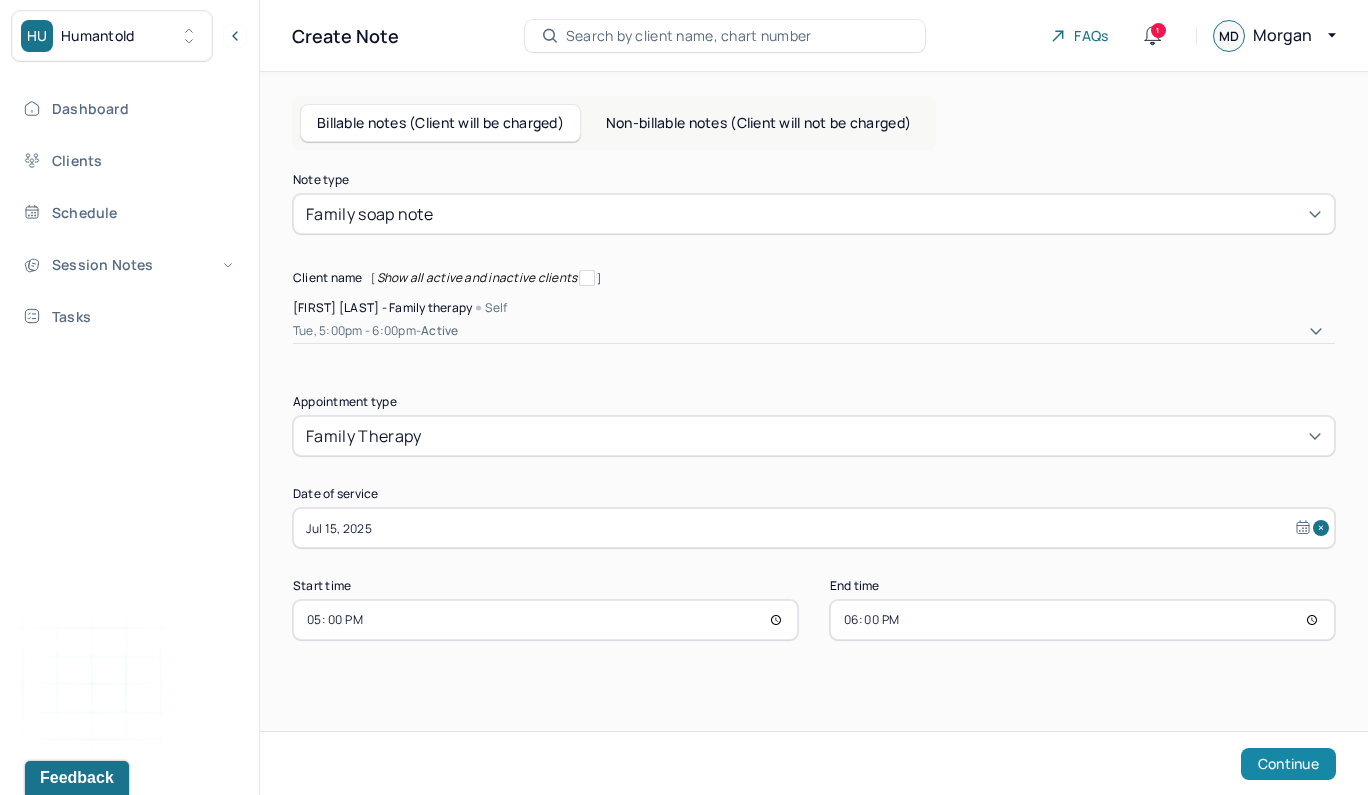 click on "Continue" at bounding box center (1288, 764) 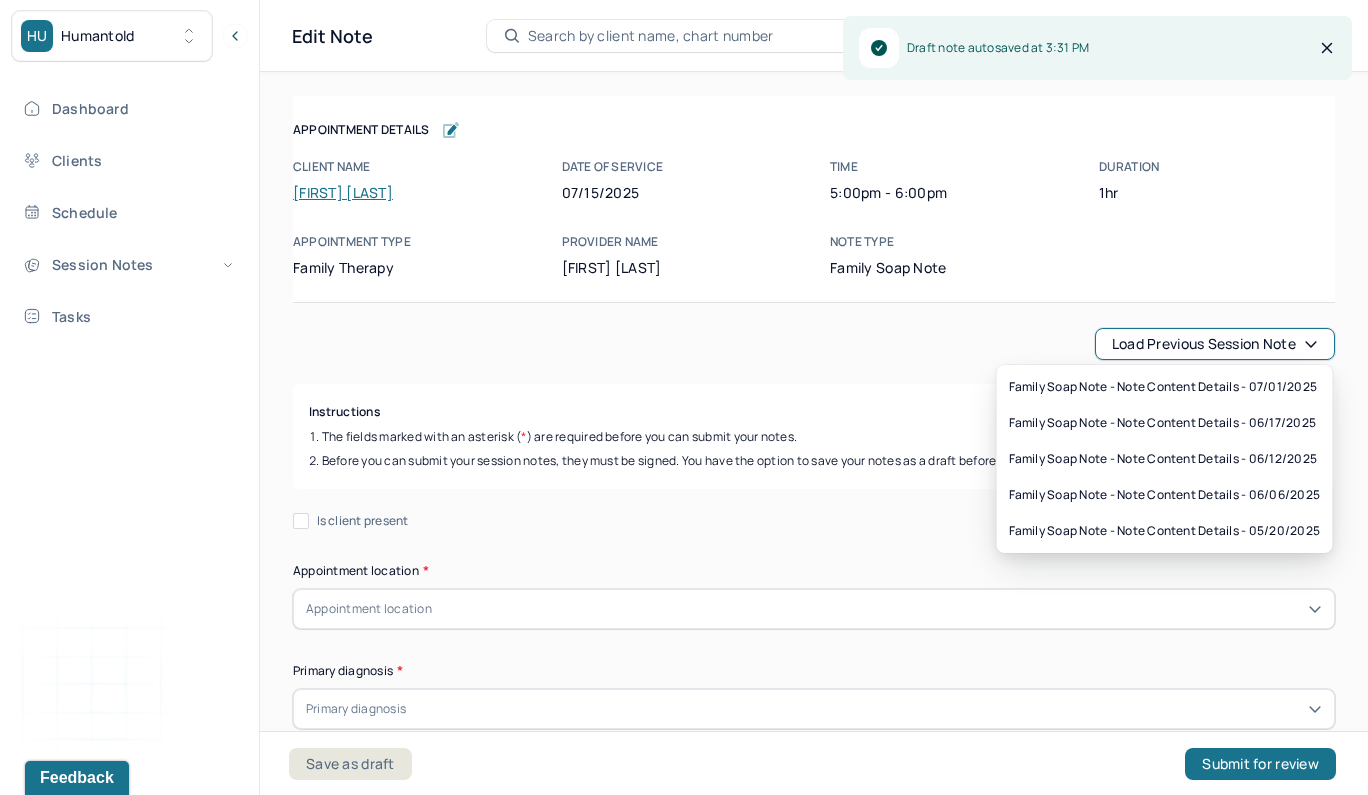 click on "Load previous session note" at bounding box center (1215, 344) 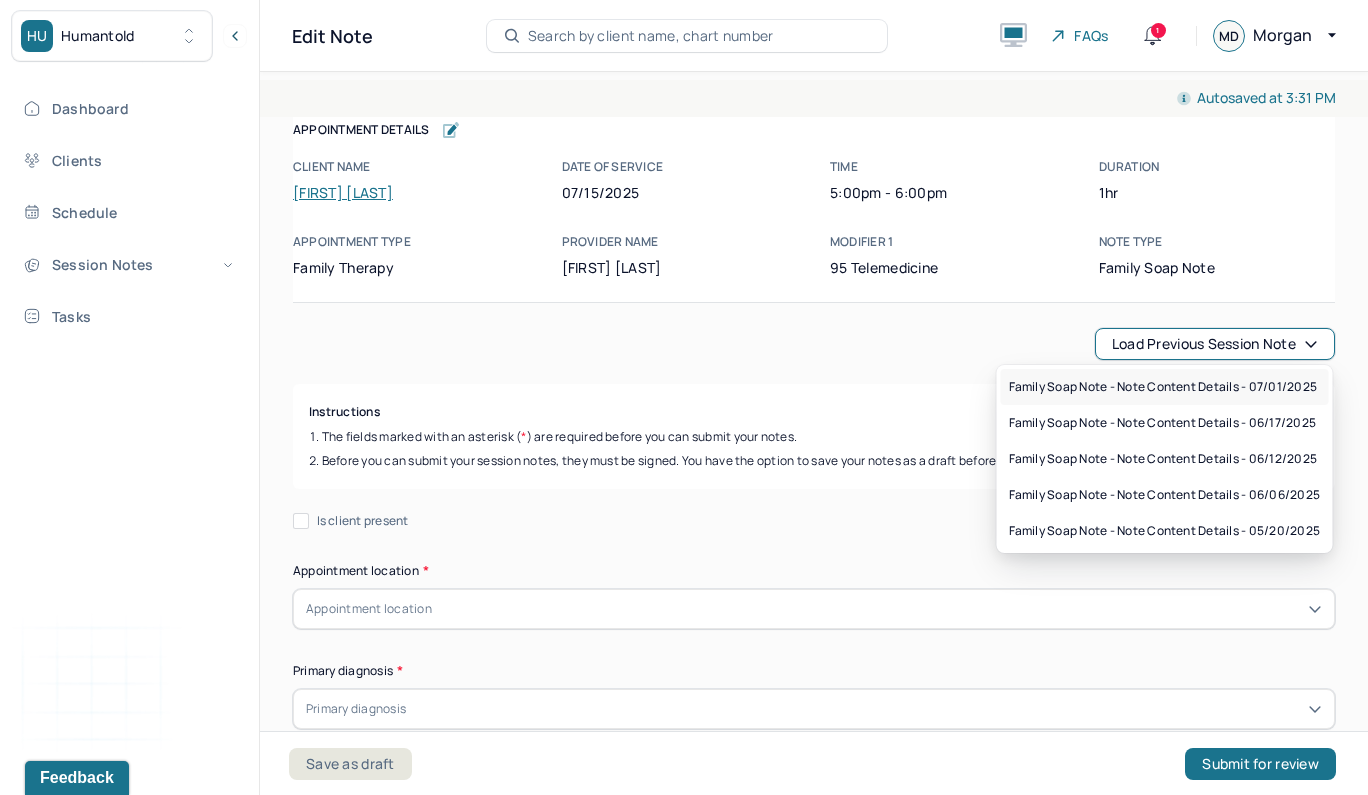 click on "Family soap note - Note content Details - 07/01/2025" at bounding box center (1163, 387) 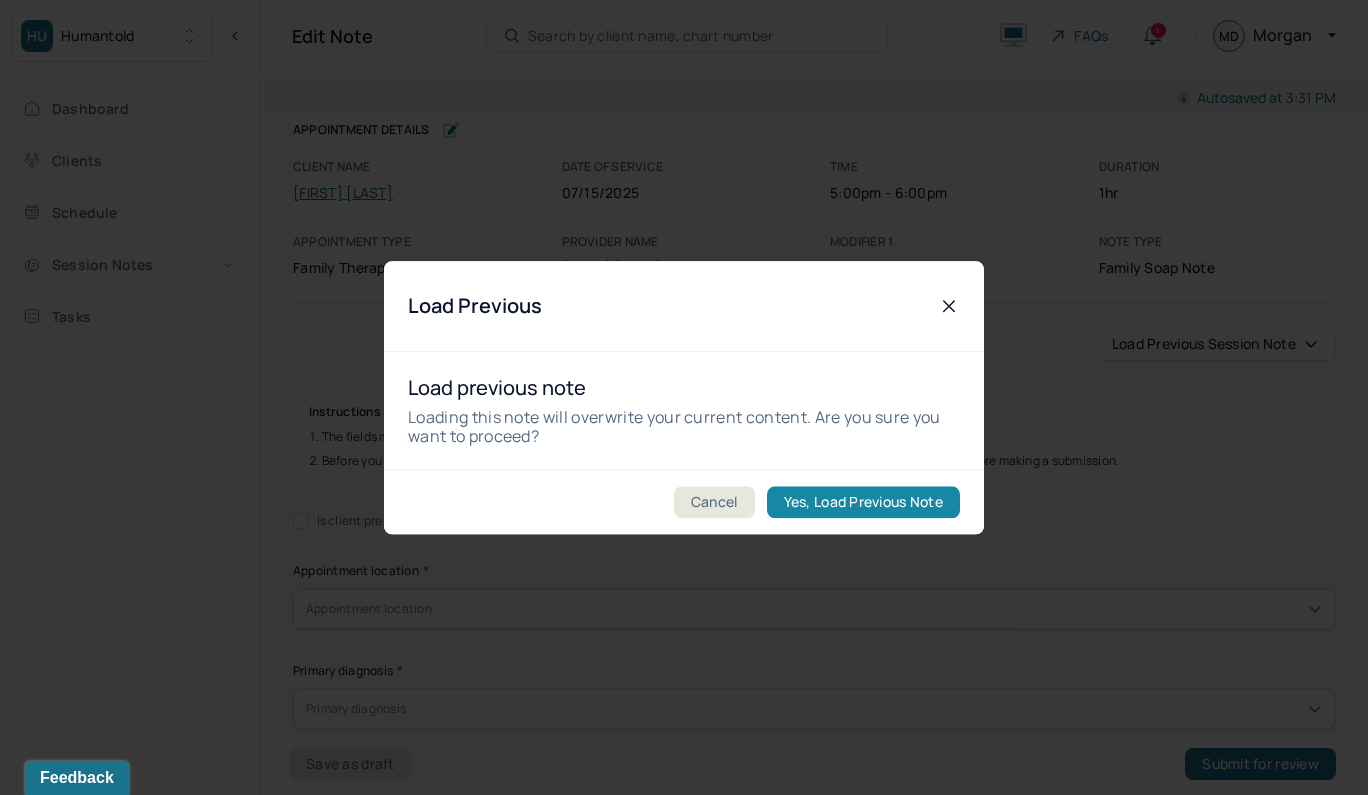 click on "Yes, Load Previous Note" at bounding box center (863, 502) 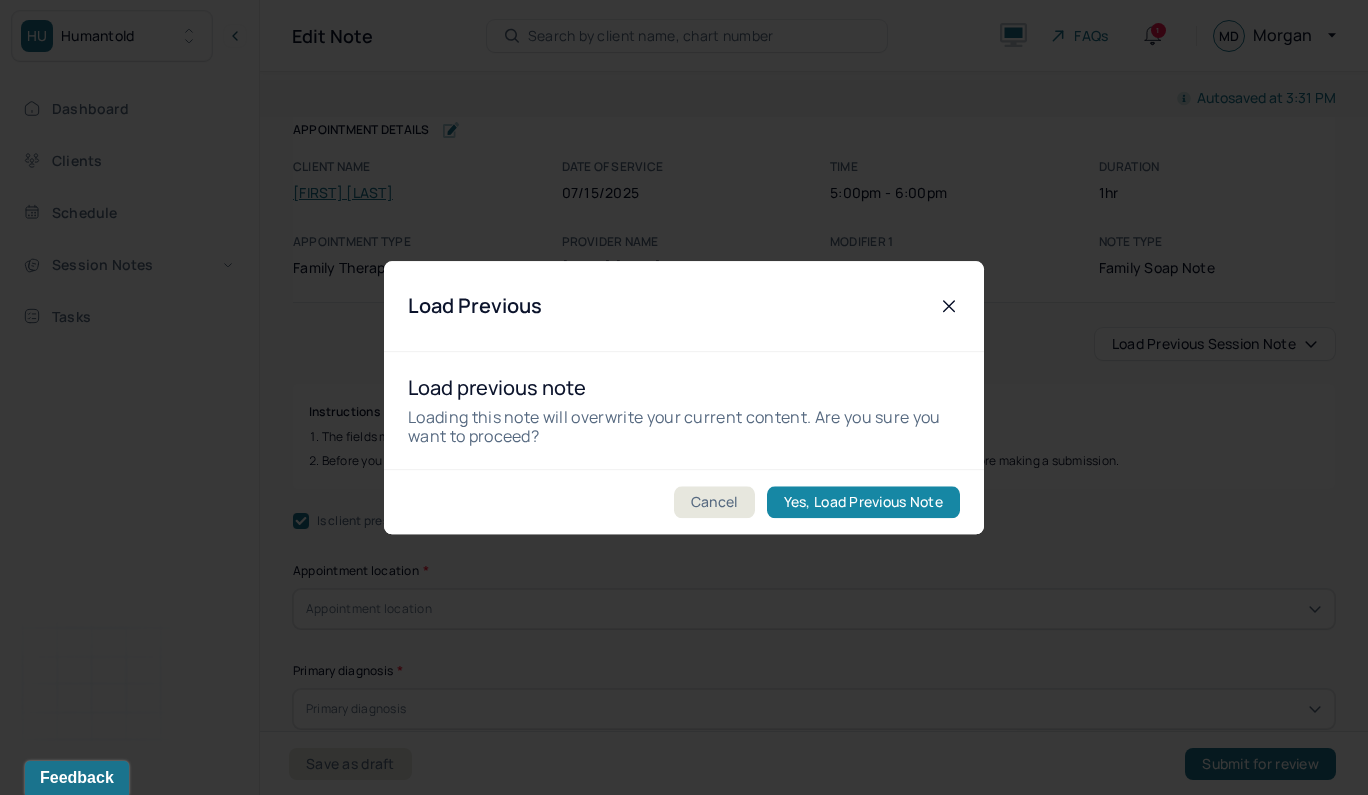 checkbox on "true" 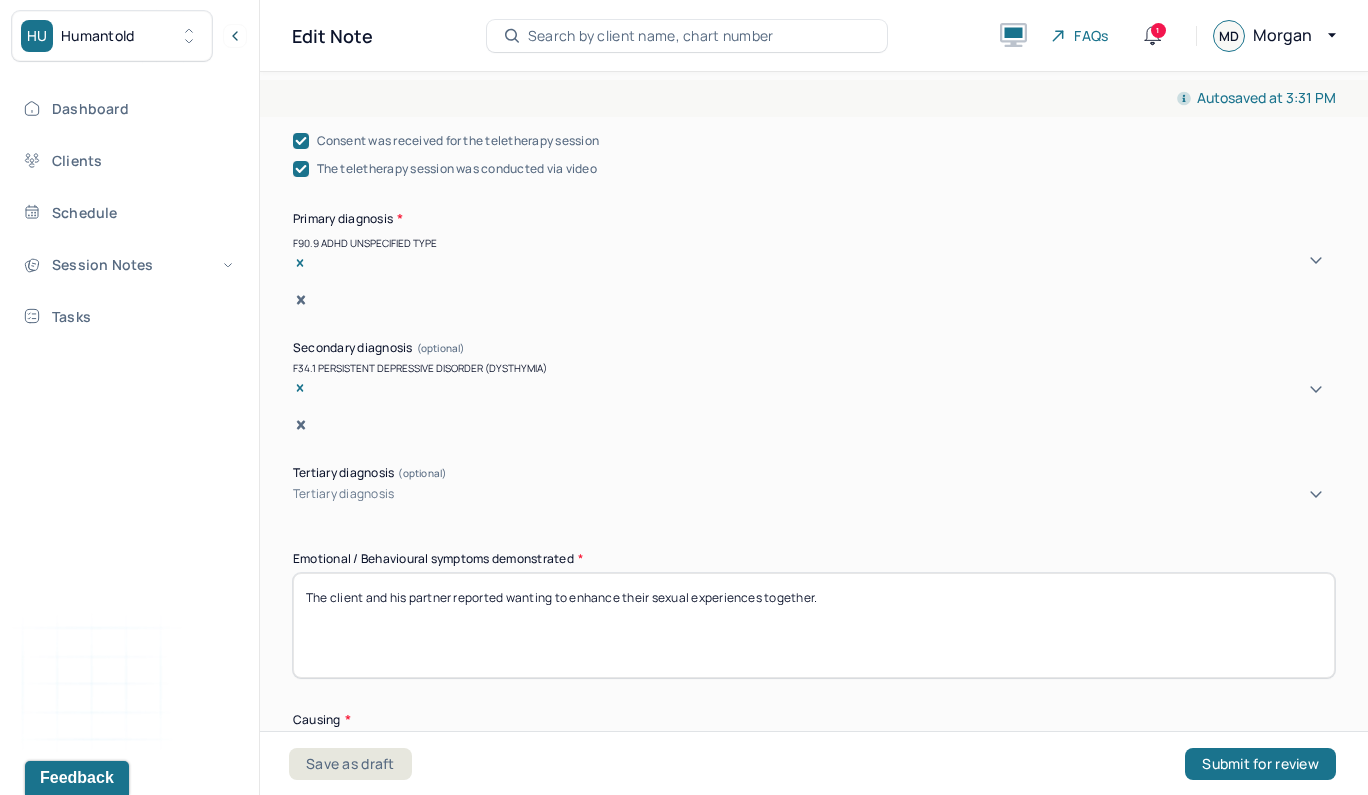 scroll, scrollTop: 749, scrollLeft: 0, axis: vertical 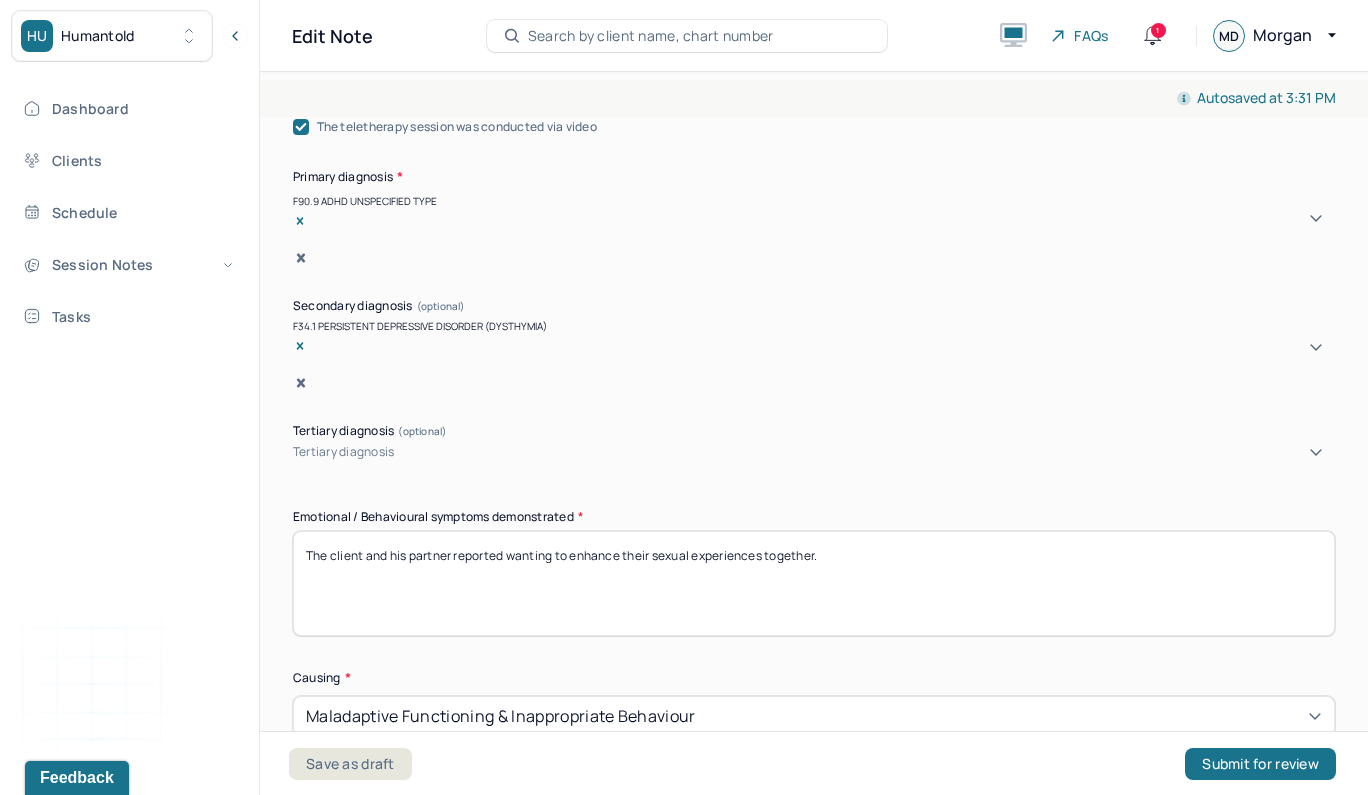 click on "The client and his partner reported wanting to enhance their sexual experiences together." at bounding box center (814, 583) 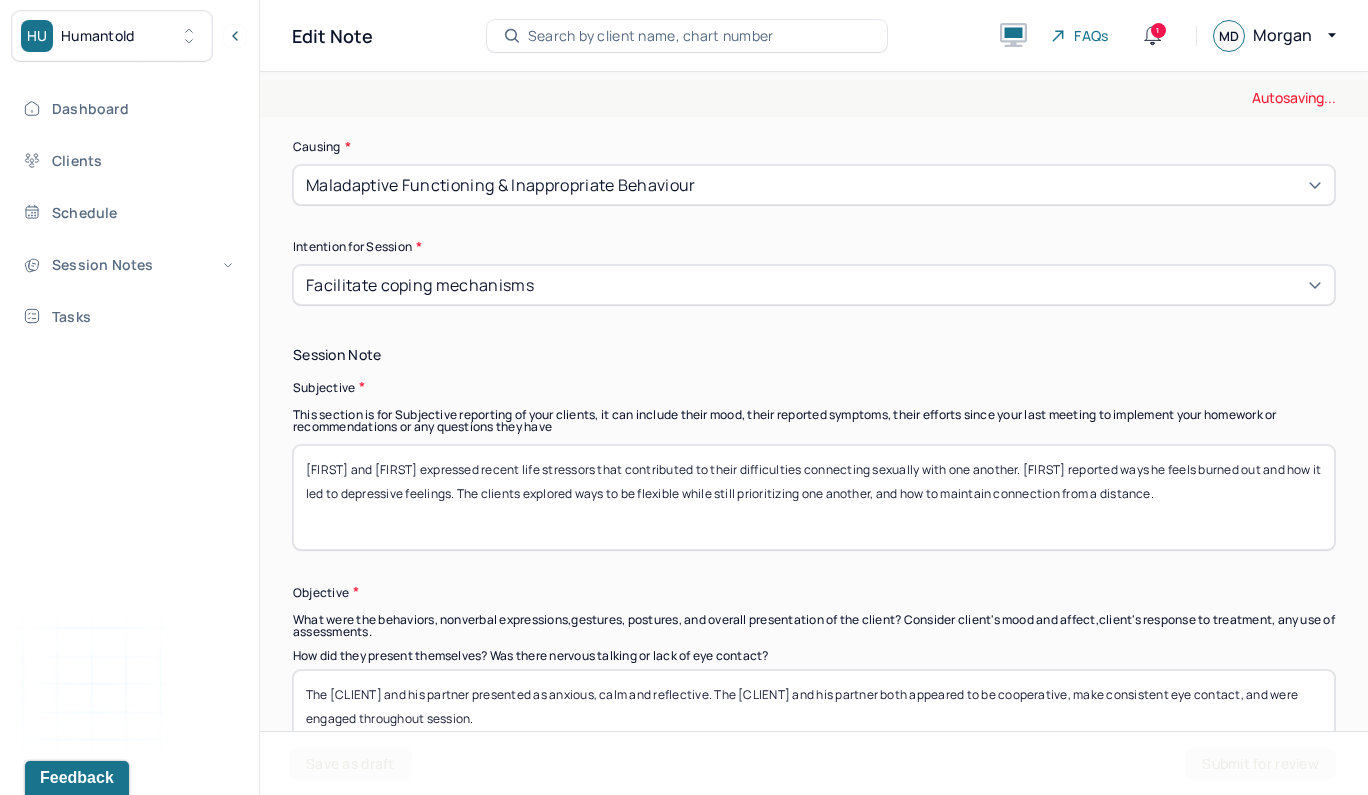 scroll, scrollTop: 1293, scrollLeft: 0, axis: vertical 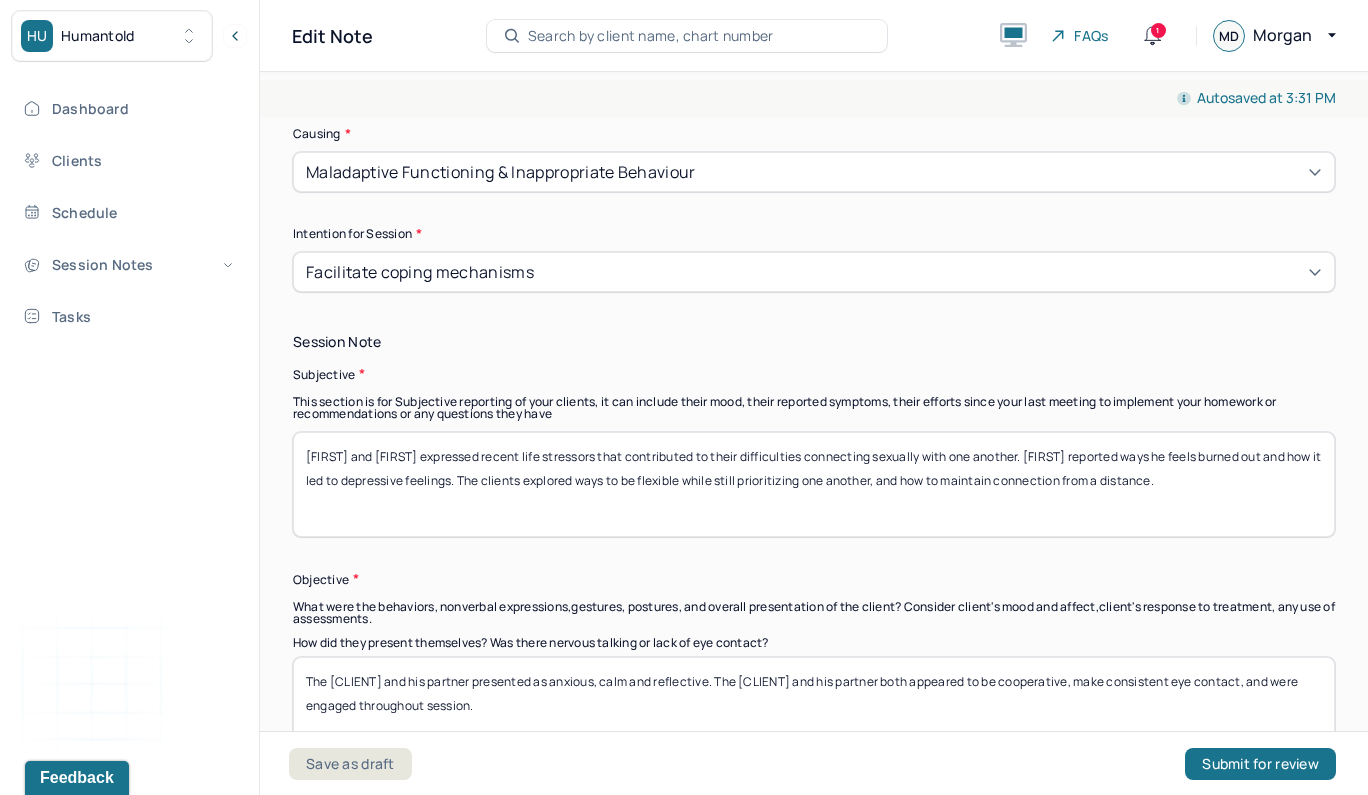 type on "The client and his partner reported wanting to reduce social anxiety, cope with life stressors and strengthen their sexual connection." 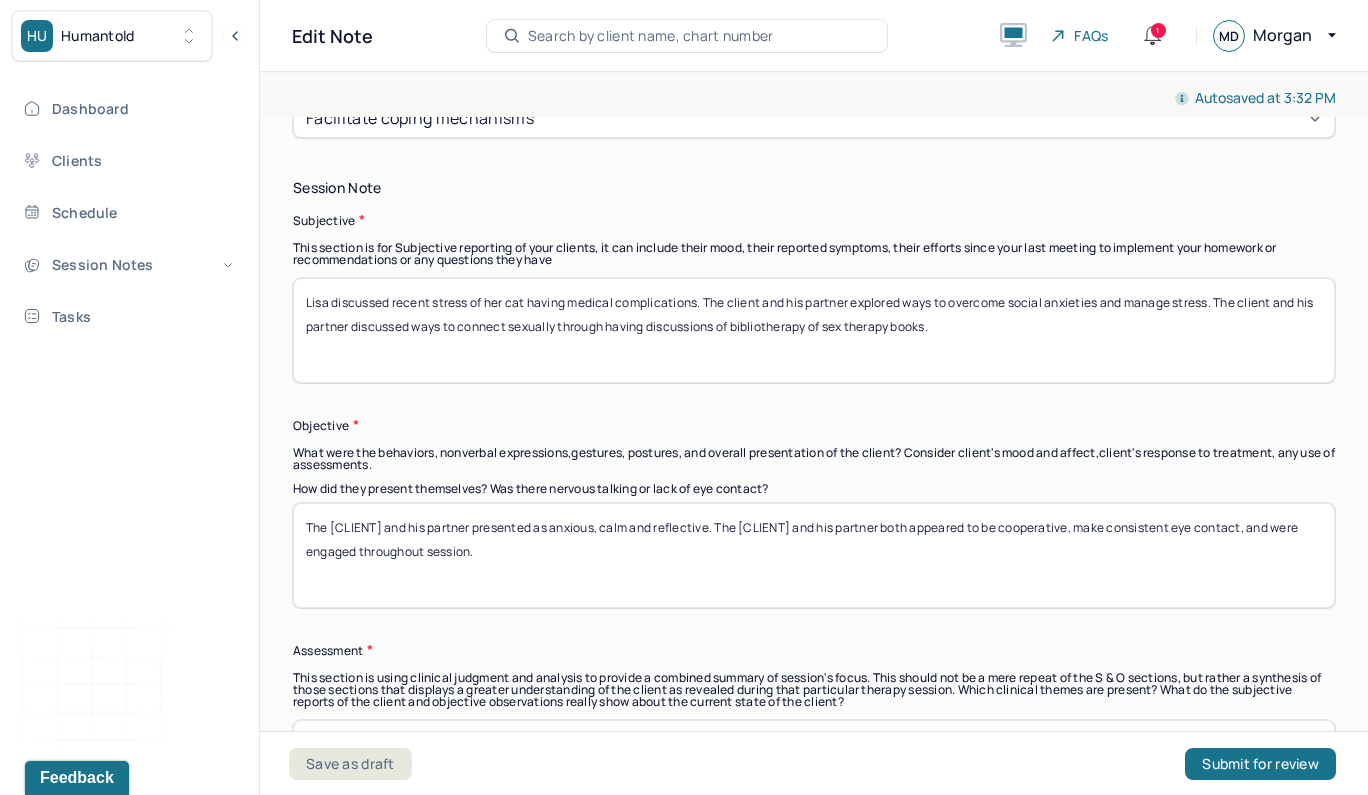 scroll, scrollTop: 1463, scrollLeft: 0, axis: vertical 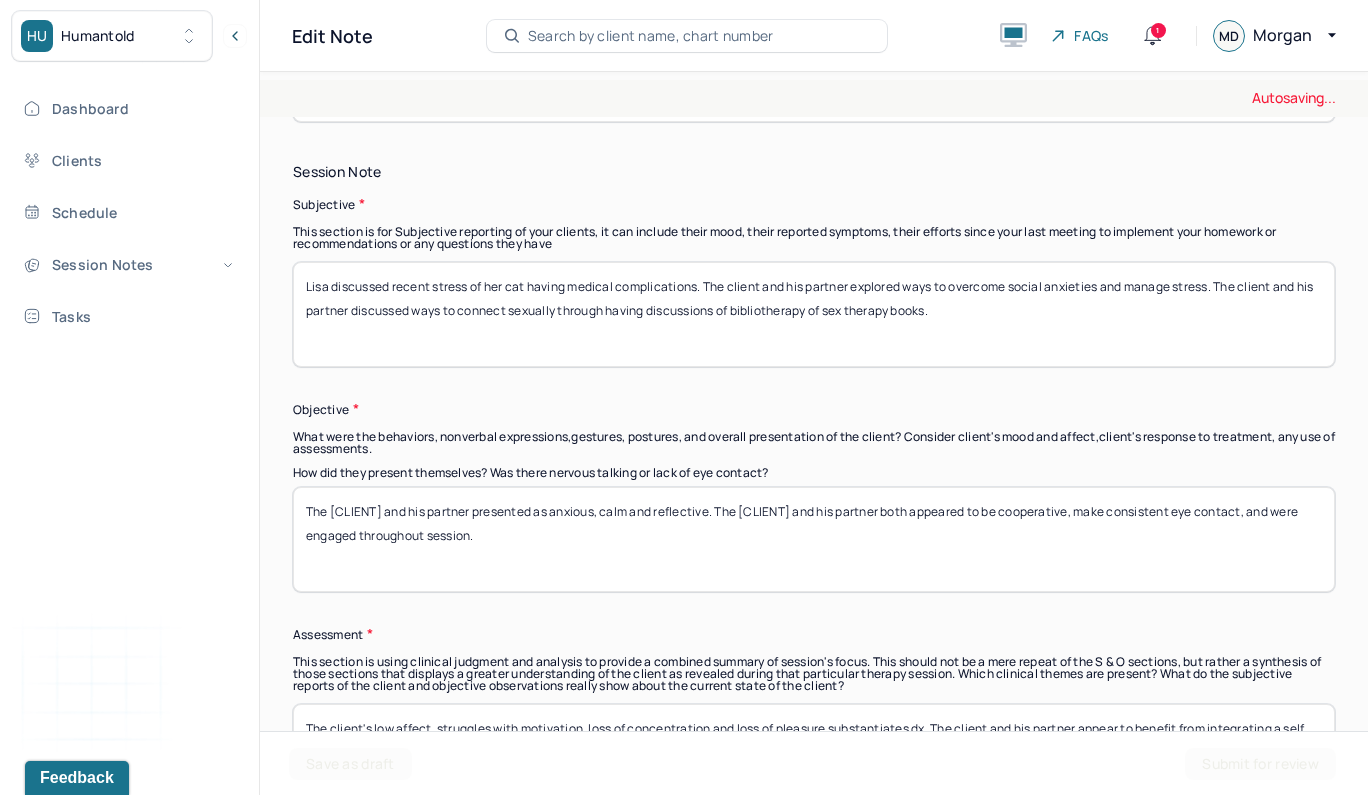 type on "Lisa discussed recent stress of her cat having medical complications. The client and his partner explored ways to overcome social anxieties and manage stress. The client and his partner discussed ways to connect sexually through having discussions of bibliotherapy of sex therapy books." 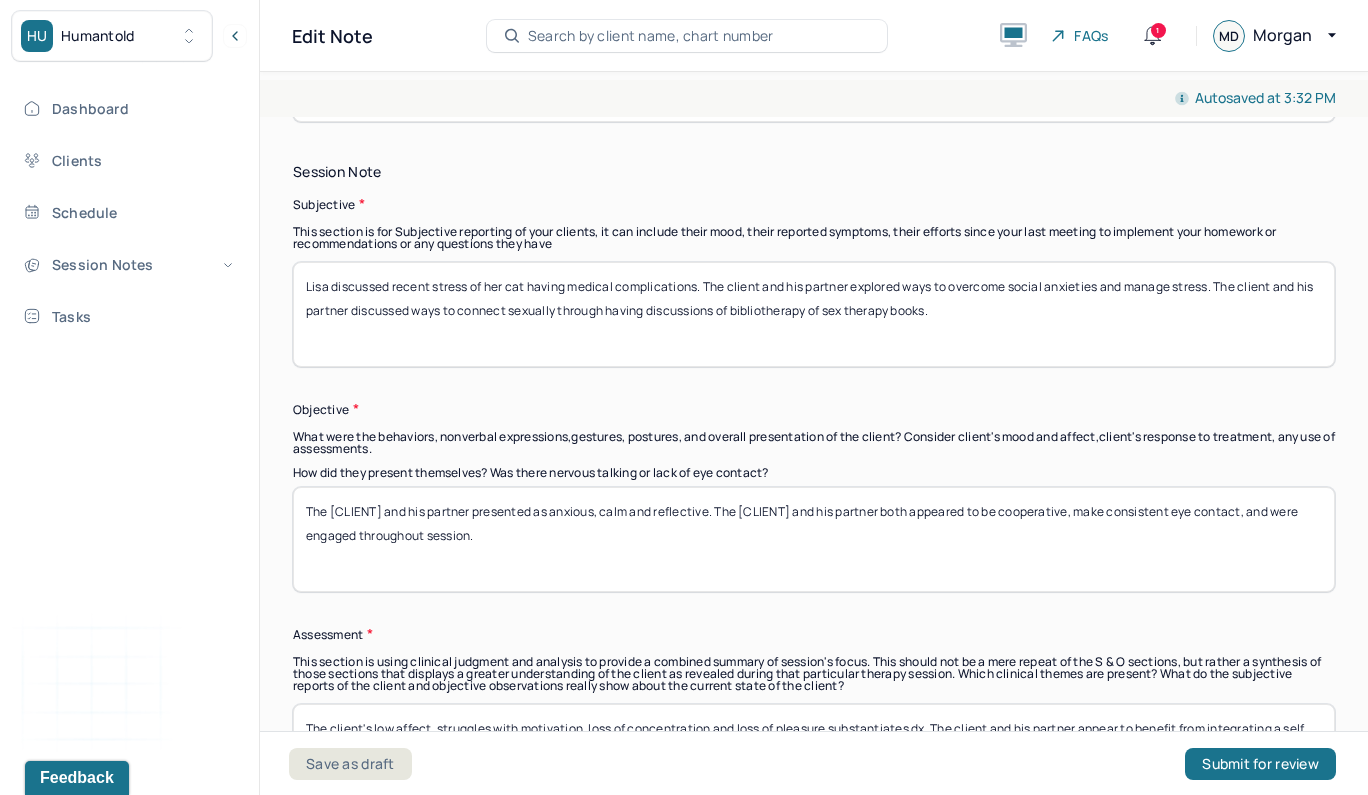 click on "The [CLIENT] and his partner presented as anxious, calm and reflective. The [CLIENT] and his partner both appeared to be cooperative, make consistent eye contact, and were engaged throughout session." at bounding box center [814, 539] 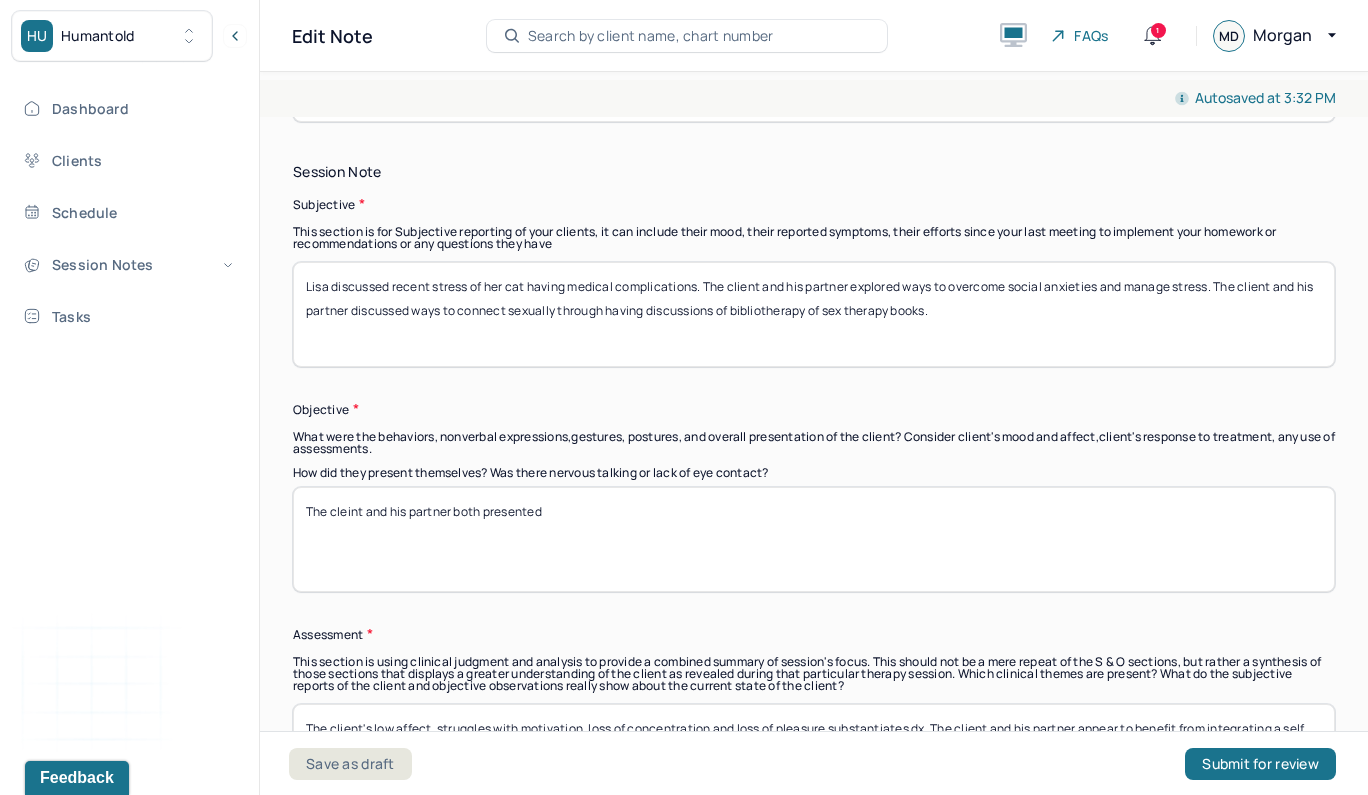click on "The [CLIENT] and his partner presented as anxious, calm and reflective. The [CLIENT] and his partner both appeared to be cooperative, make consistent eye contact, and were engaged throughout session." at bounding box center (814, 539) 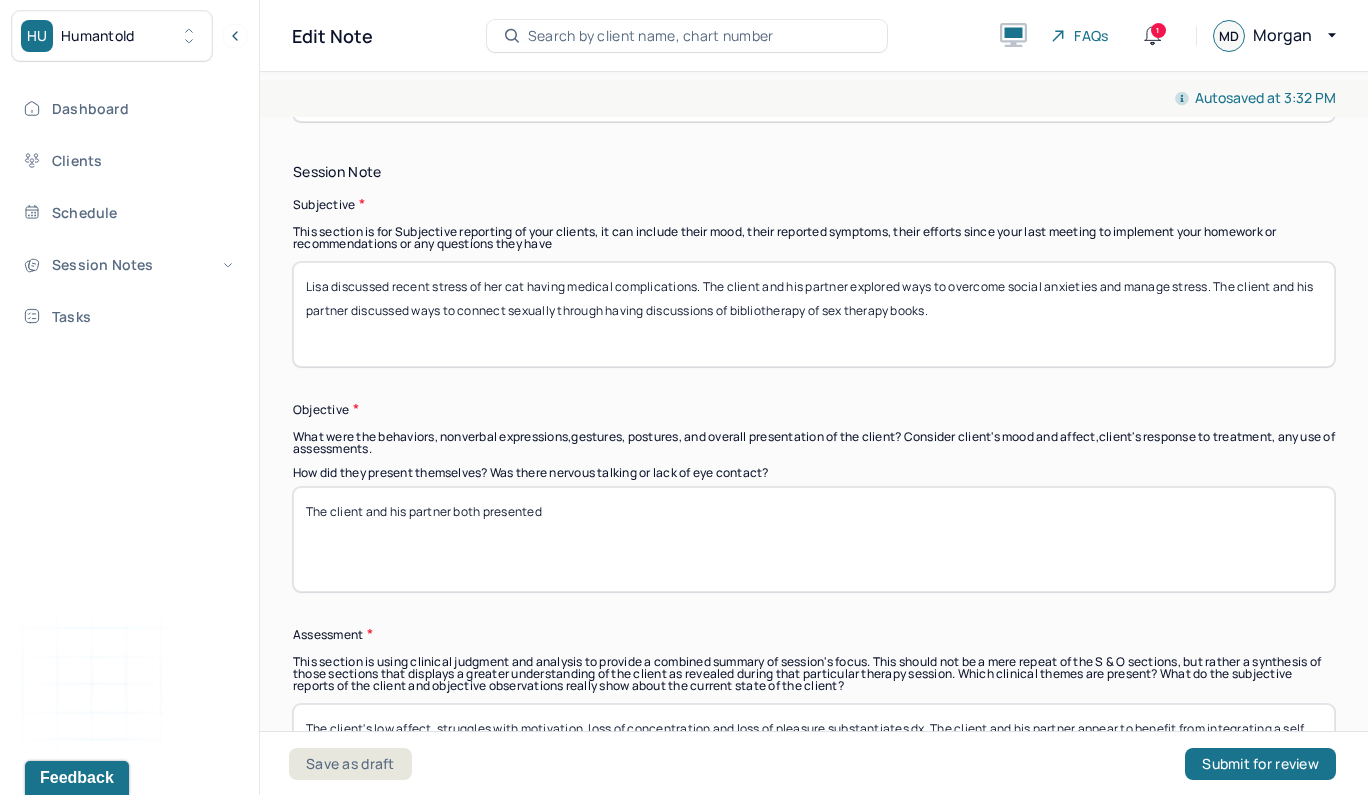 click on "The cleint and his partner both presented" at bounding box center [814, 539] 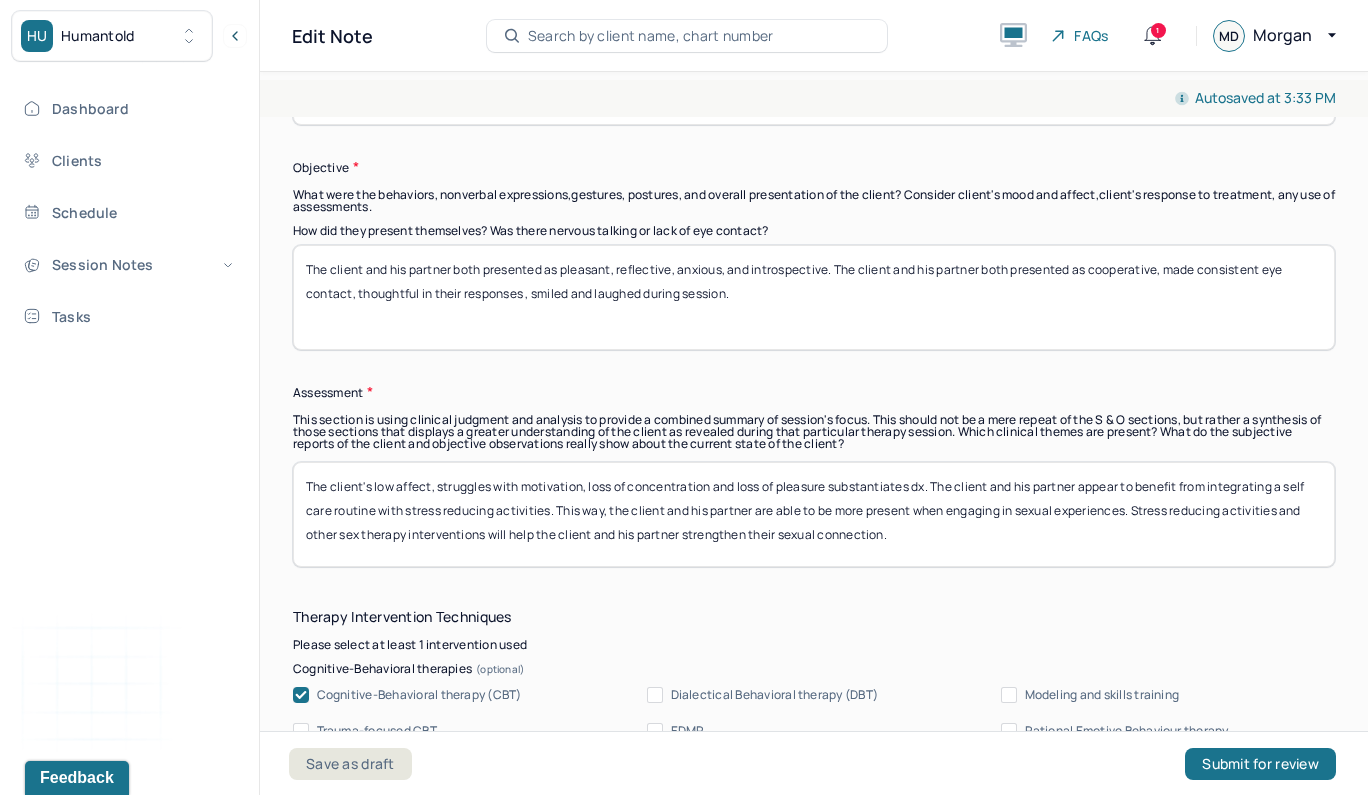 scroll, scrollTop: 1815, scrollLeft: 0, axis: vertical 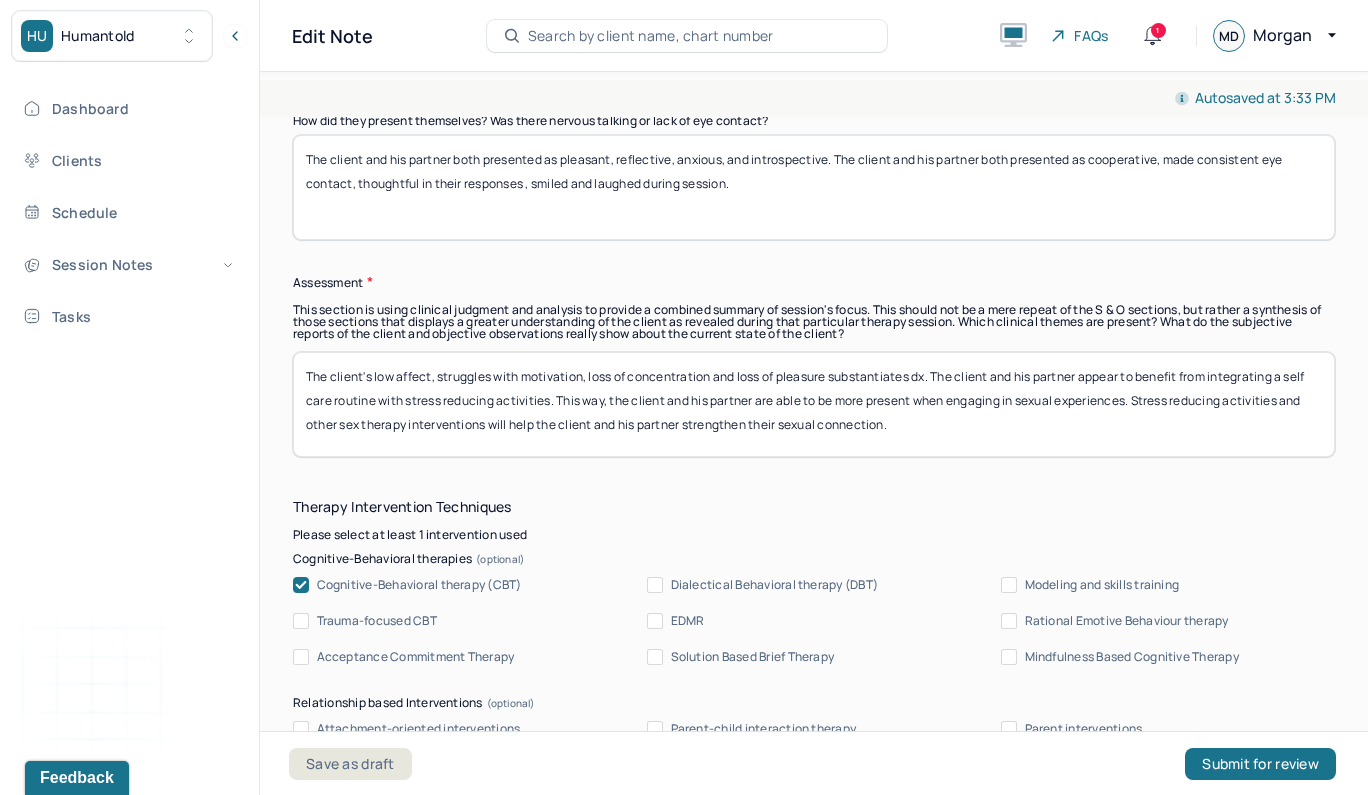 type on "The client and his partner both presented as pleasant, reflective, anxious, and introspective. The client and his partner both presented as cooperative, made consistent eye contact, thoughtful in their responses , smiled and laughed during session." 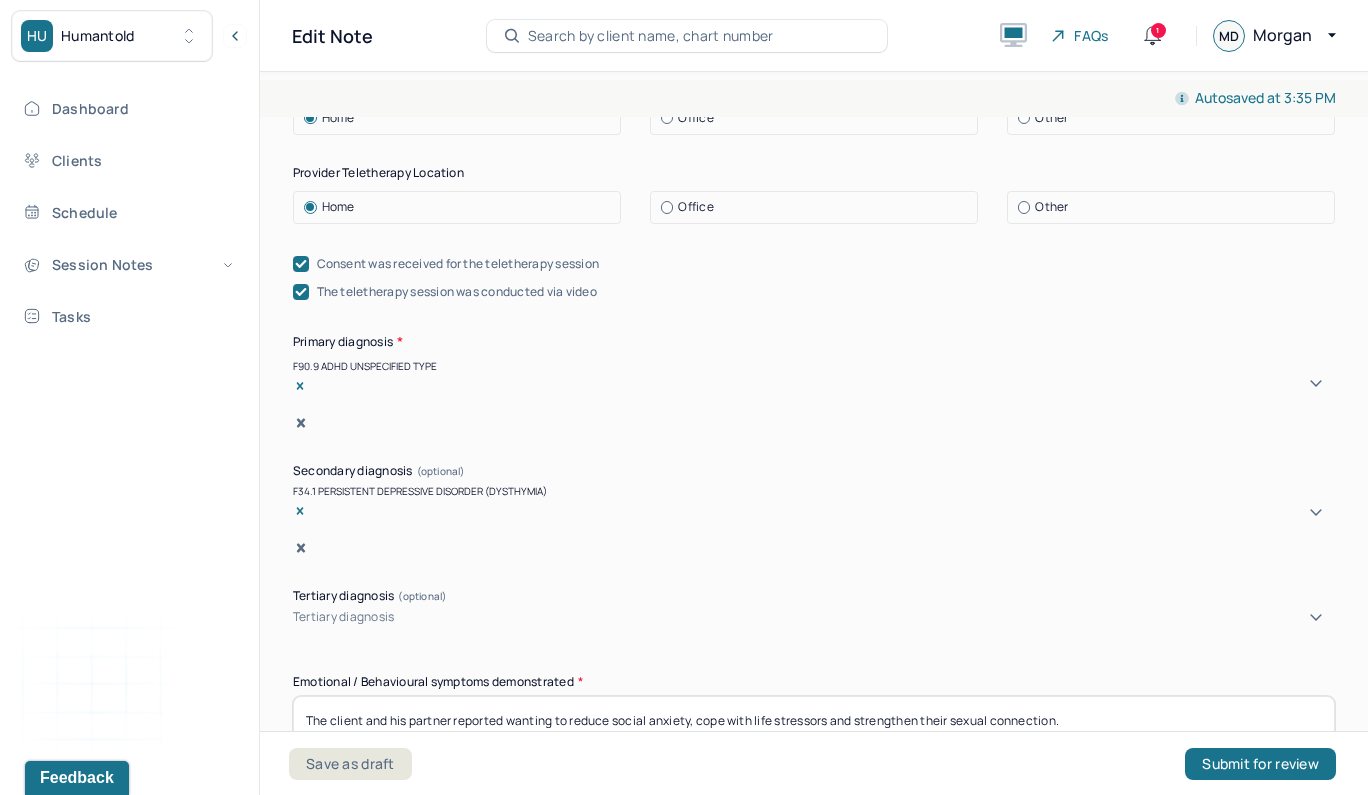 scroll, scrollTop: 648, scrollLeft: 0, axis: vertical 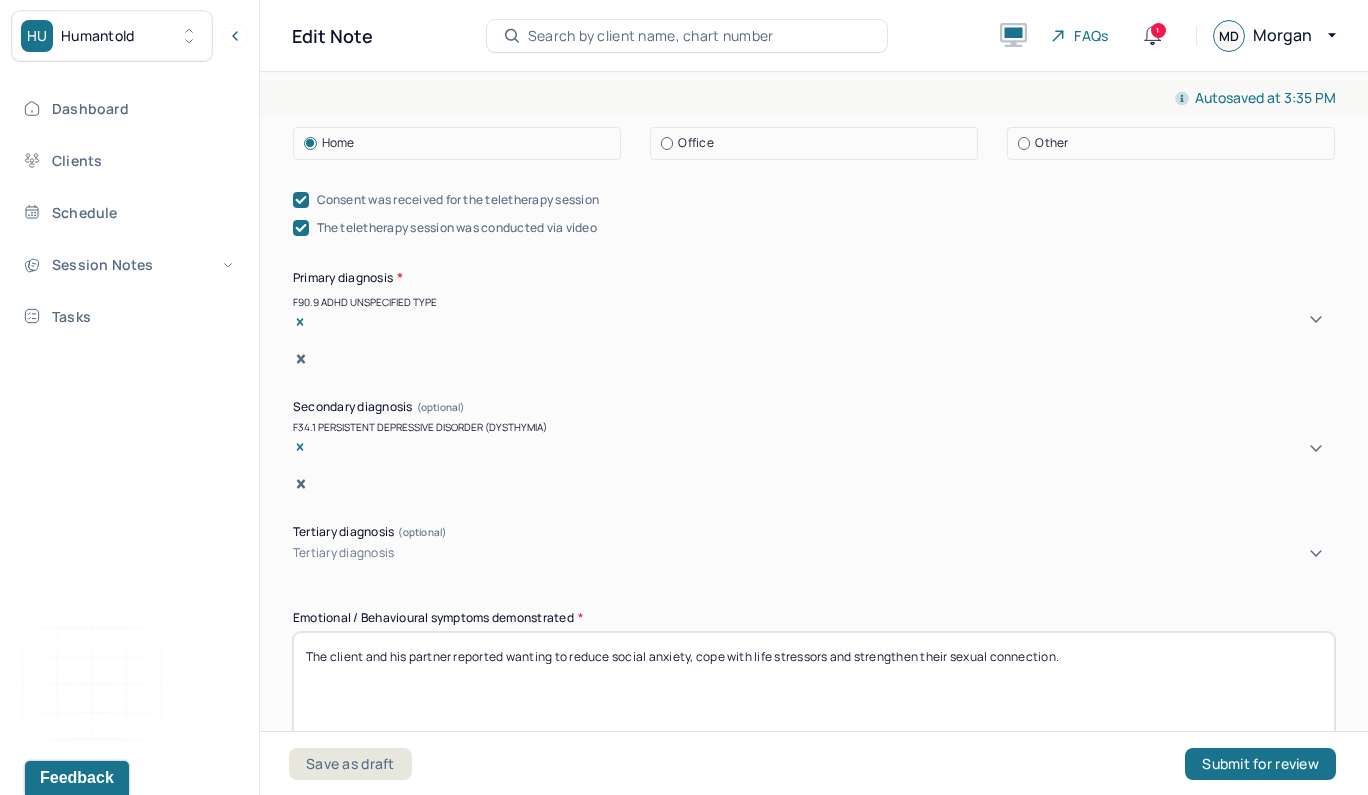 click 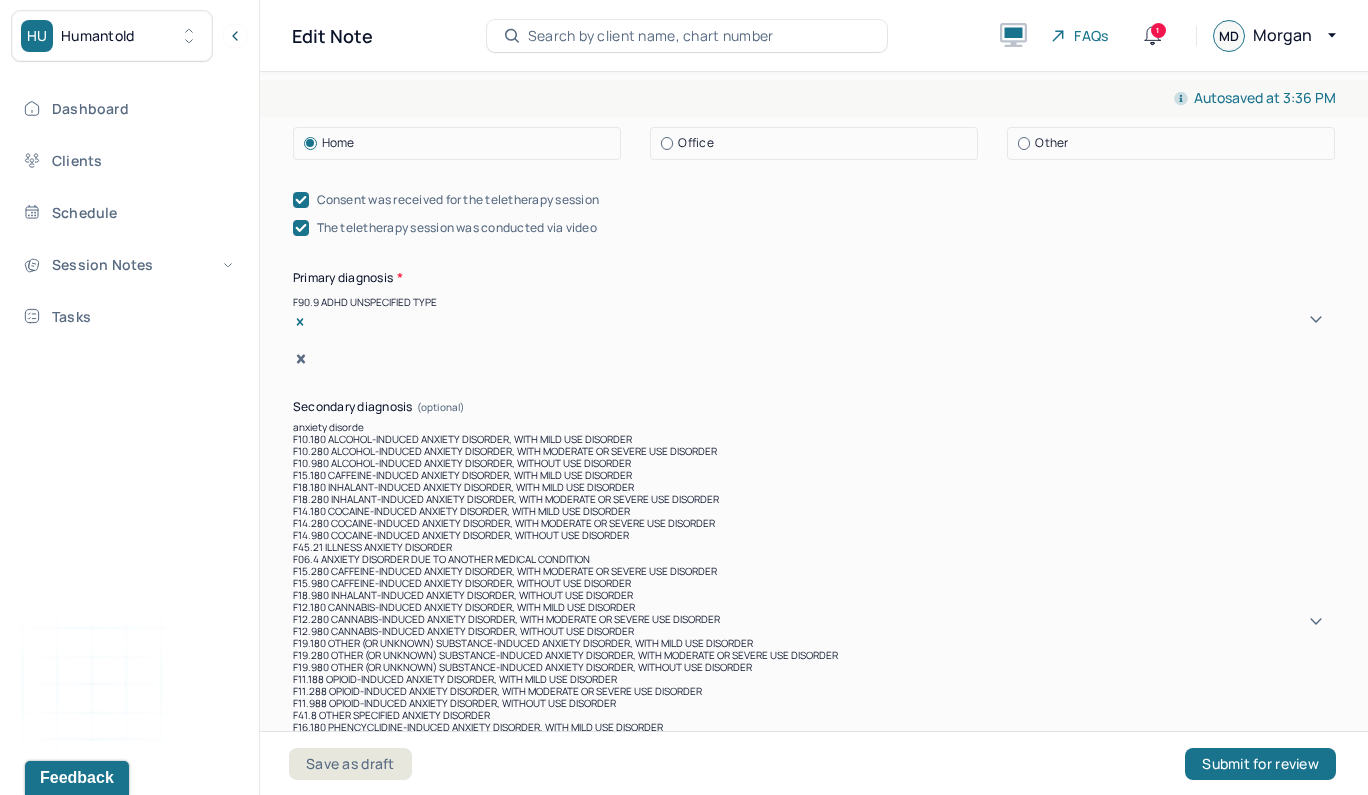 type on "anxiety disorder" 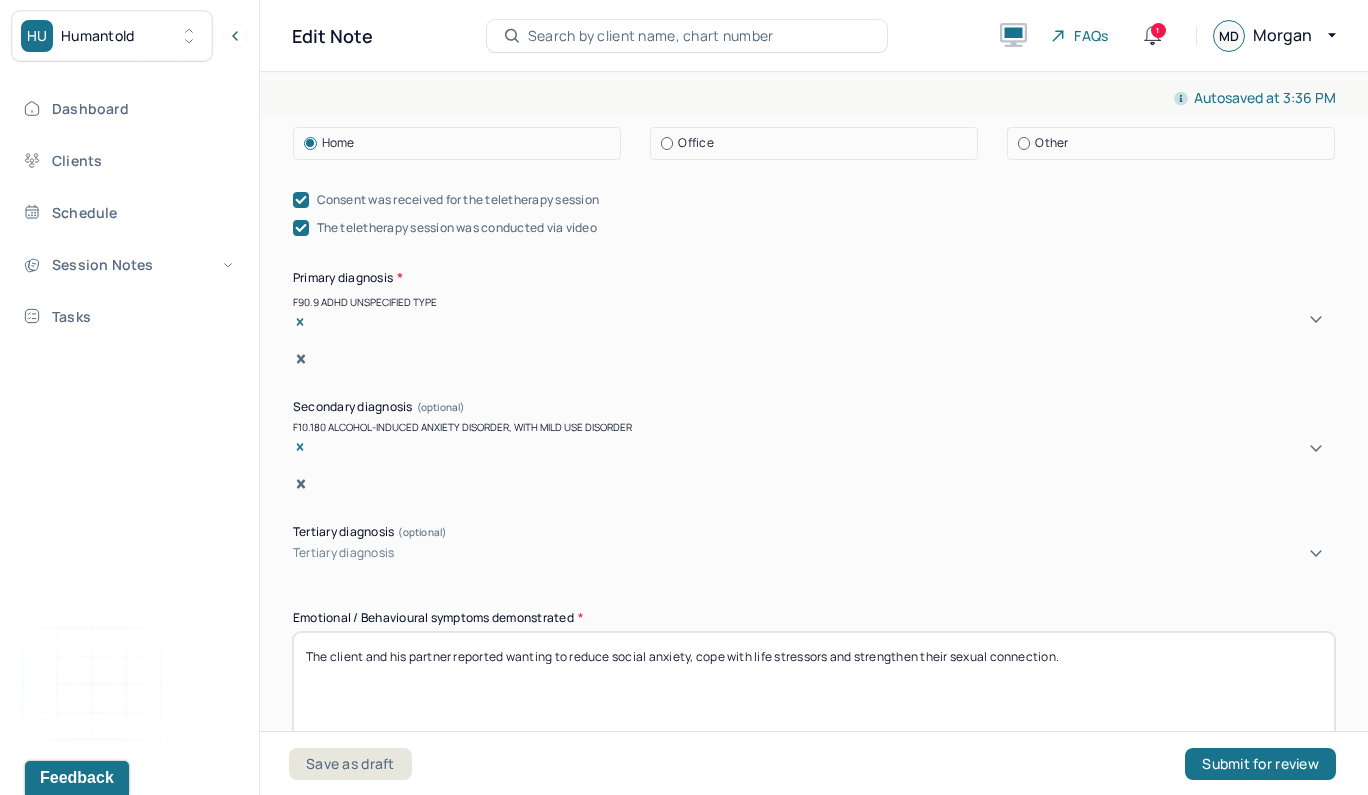 click 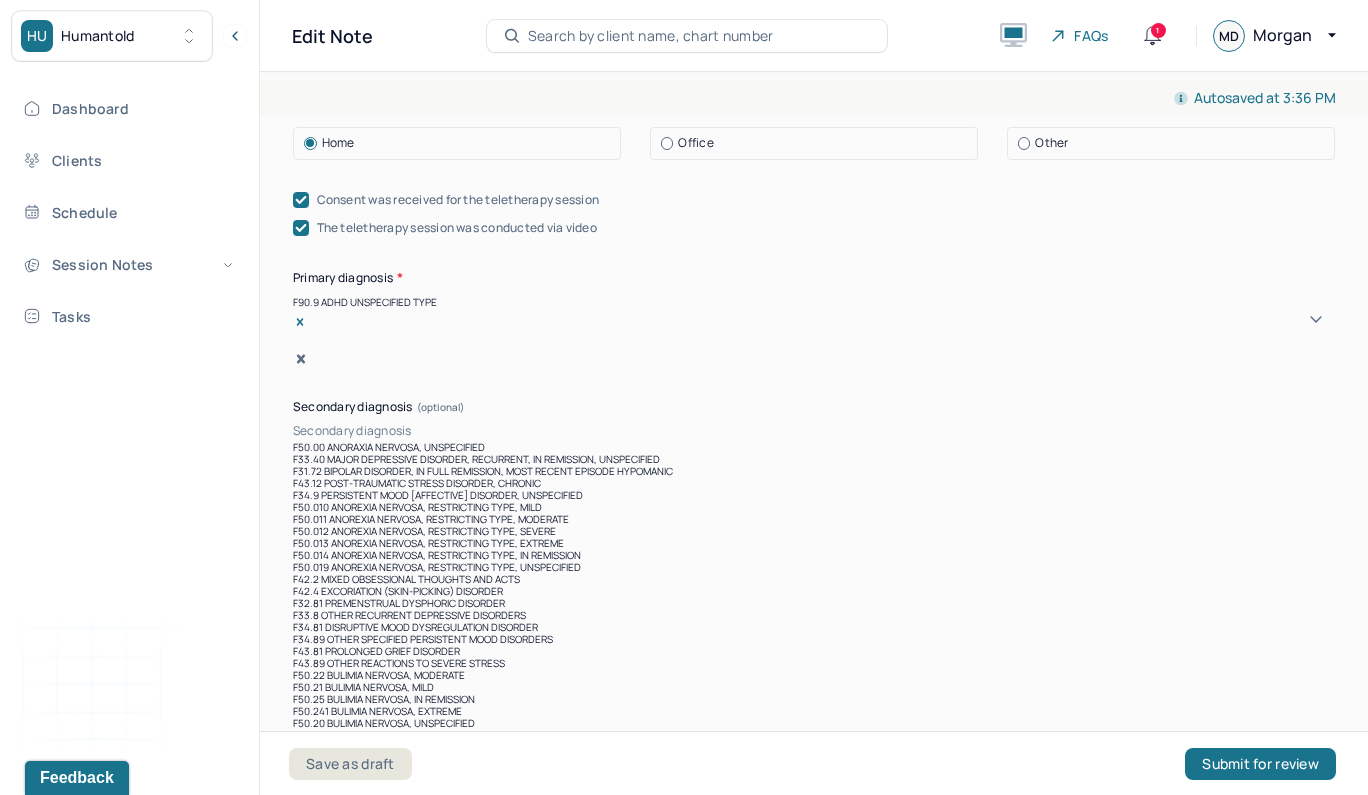 click at bounding box center [875, 431] 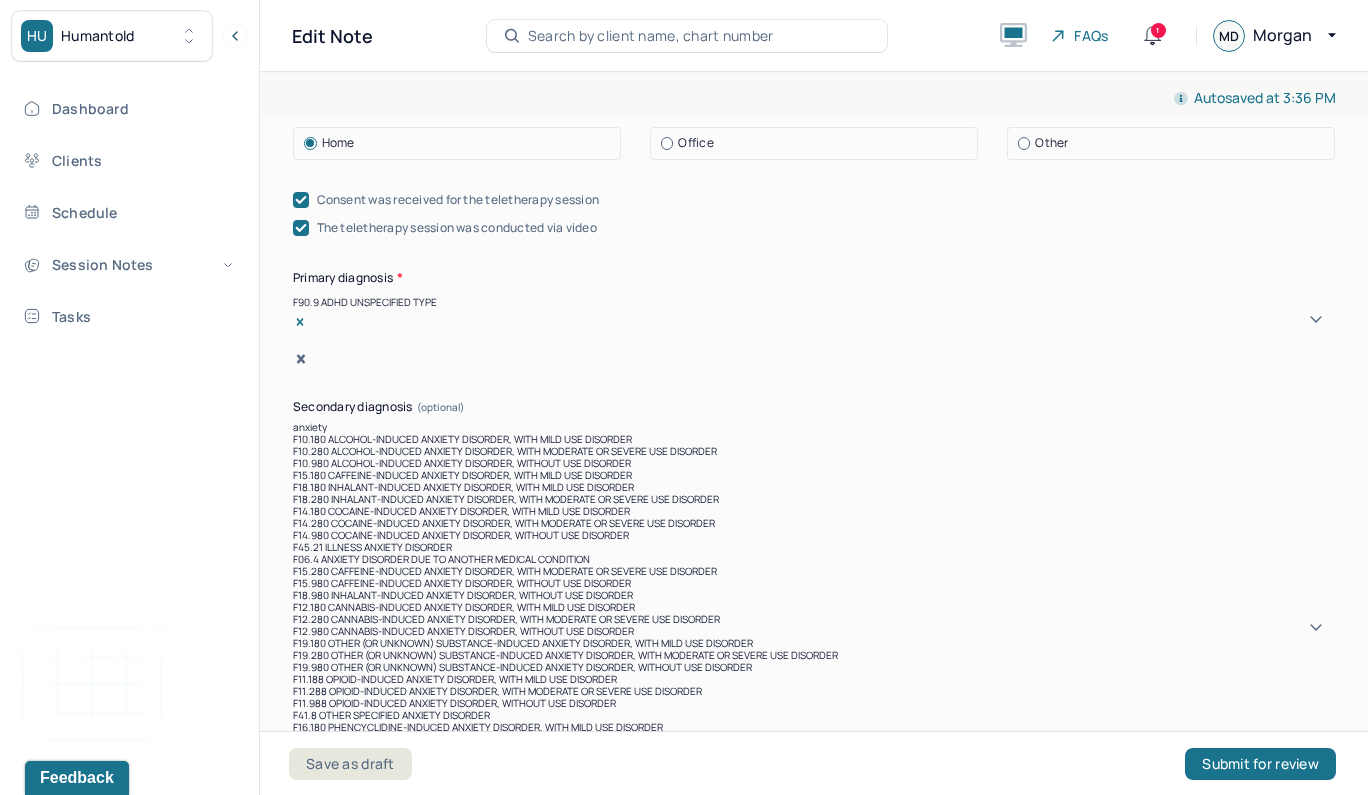 scroll, scrollTop: 799, scrollLeft: 0, axis: vertical 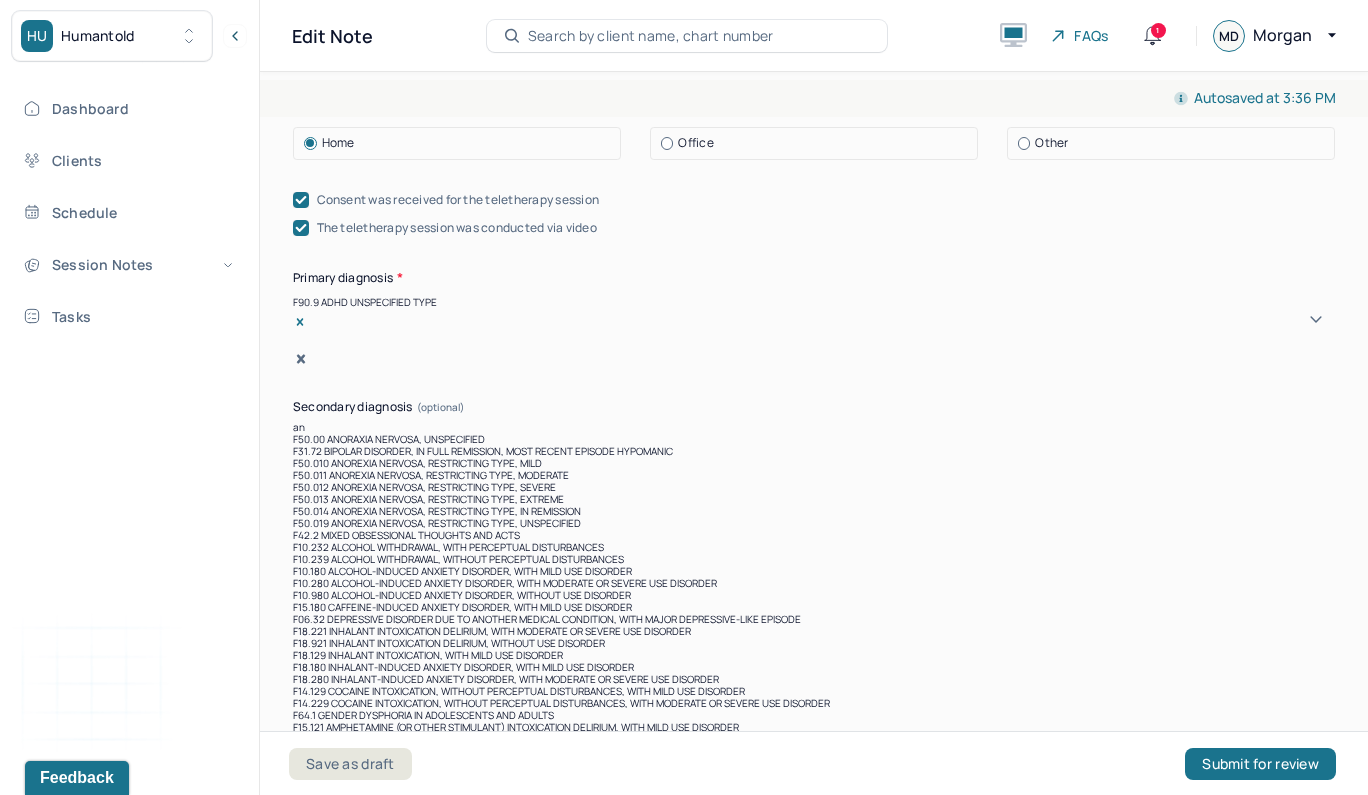type on "a" 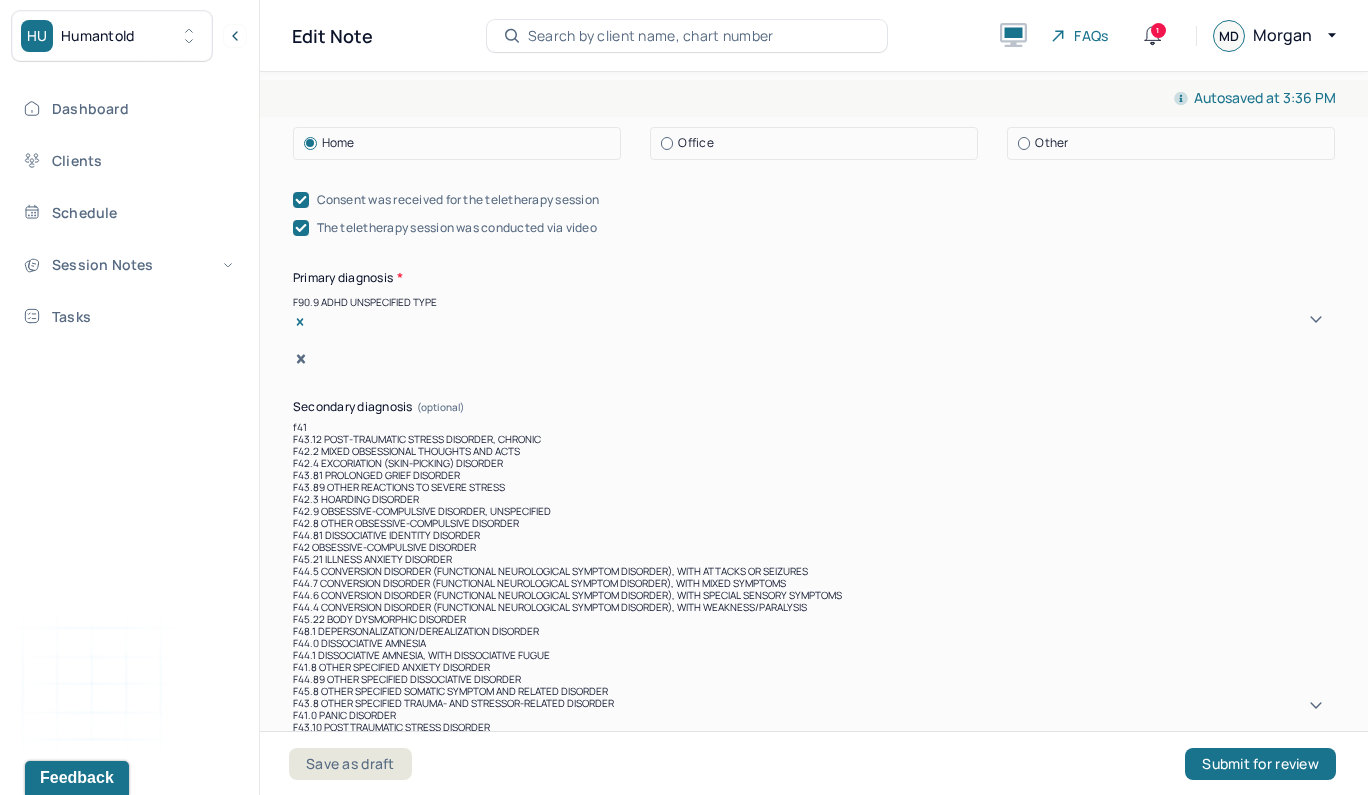 scroll, scrollTop: 0, scrollLeft: 0, axis: both 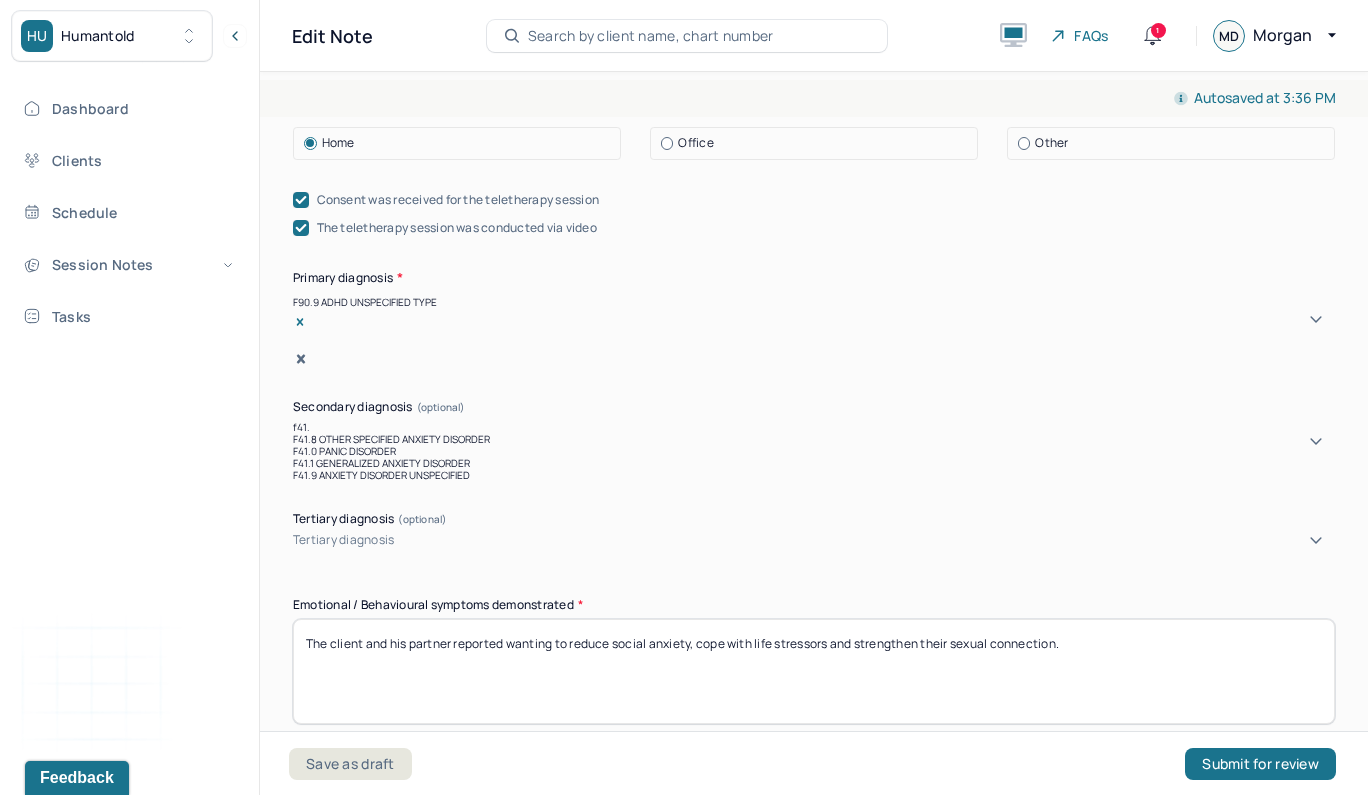 click on "F41.8 OTHER SPECIFIED ANXIETY DISORDER F41.0 PANIC DISORDER F41.1 GENERALIZED ANXIETY DISORDER F41.9 ANXIETY DISORDER UNSPECIFIED" at bounding box center (814, 457) 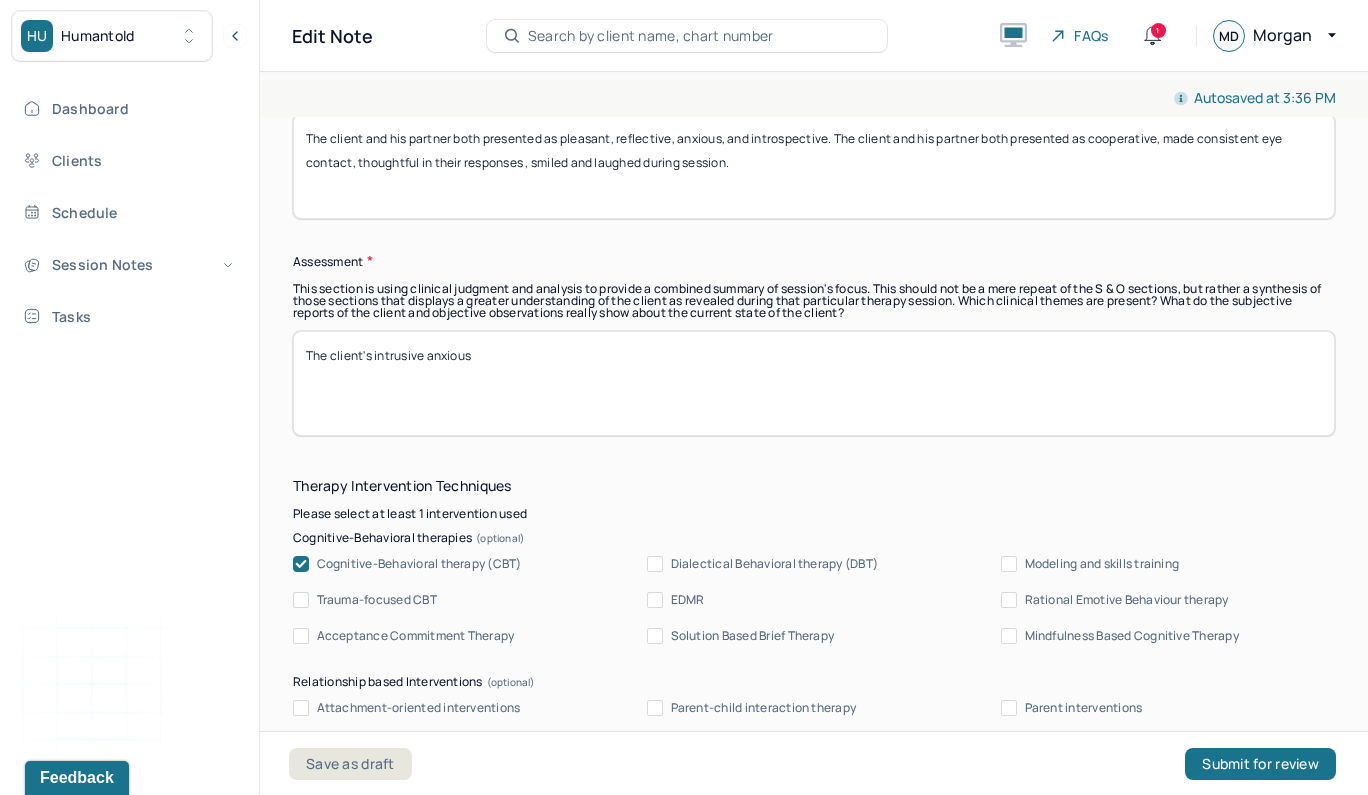 scroll, scrollTop: 1850, scrollLeft: 0, axis: vertical 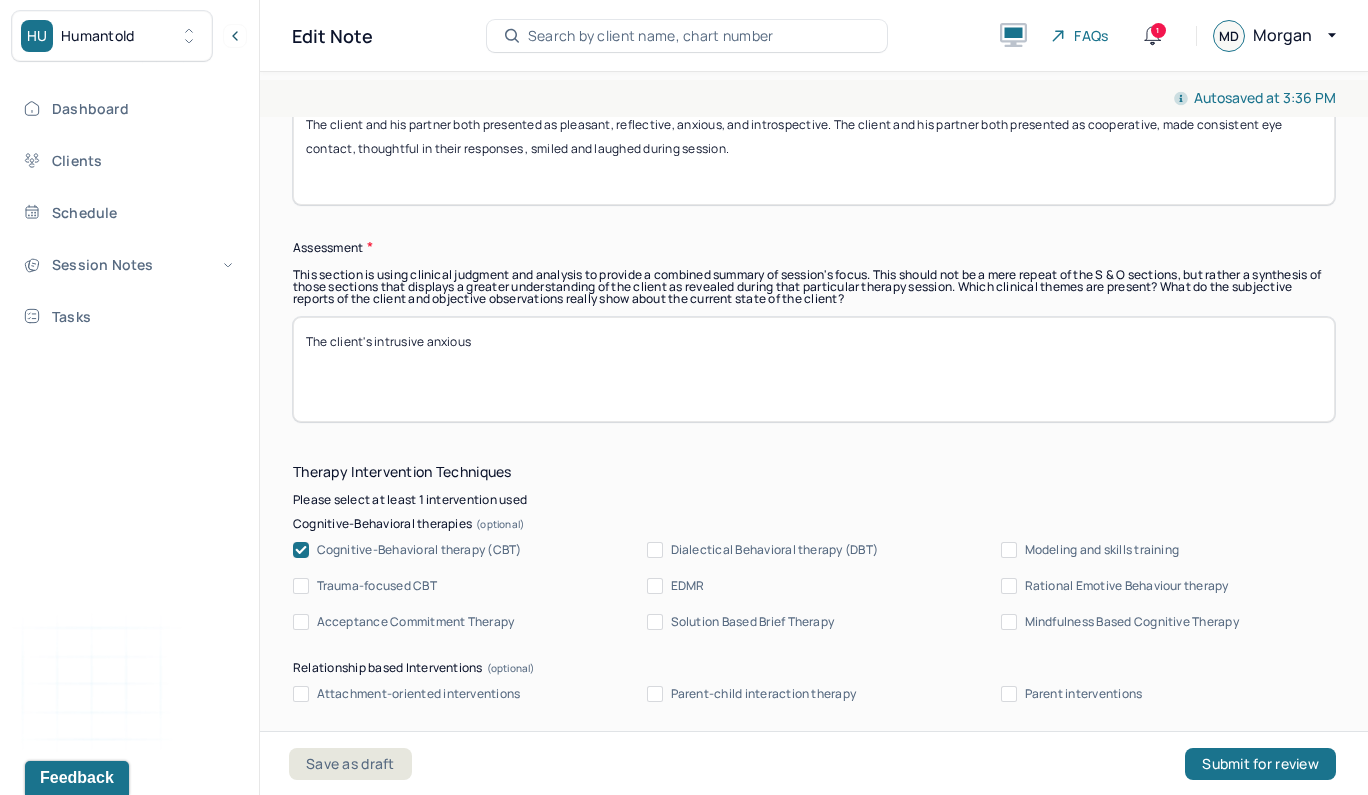 click on "The client's intrusive anxious" at bounding box center (814, 369) 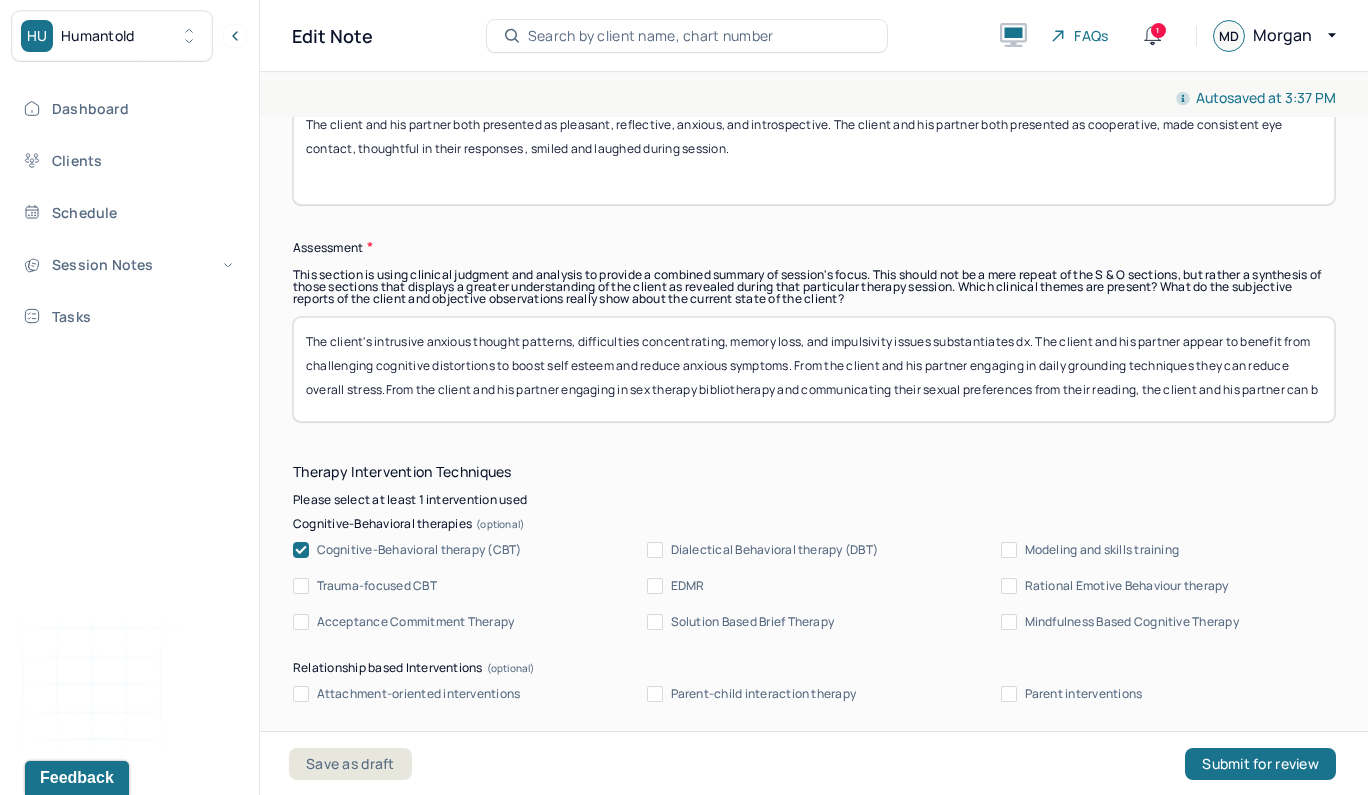 scroll, scrollTop: 1, scrollLeft: 0, axis: vertical 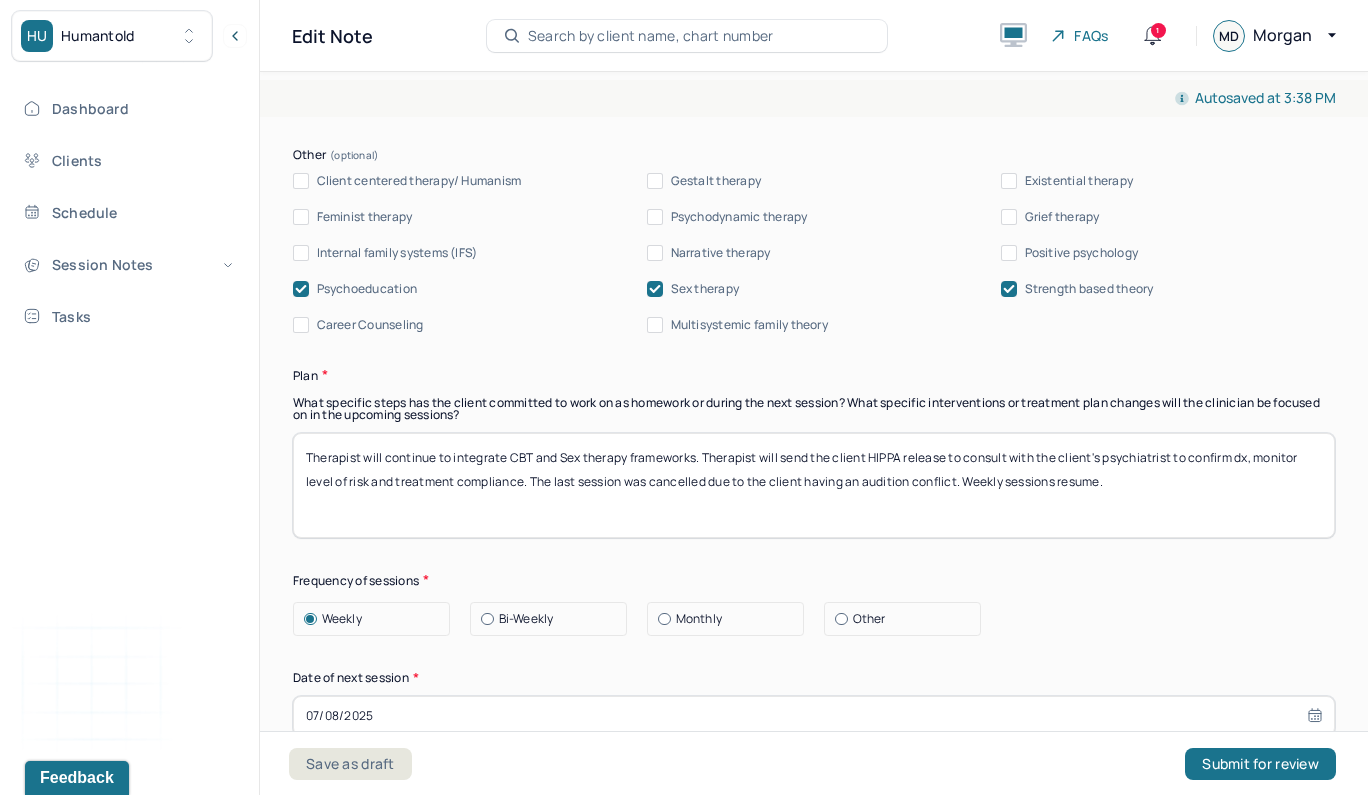 type on "The client's intrusive anxious thought patterns, difficulties concentrating, memory loss, and impulsivity issues substantiates dx. The client and his partner appear to benefit from challenging cognitive distortions to boost self esteem and reduce anxious symptoms. From the client and his partner engaging in daily grounding techniques they can reduce overall stress.From the client and his partner engaging in sex therapy bibliotherapy and communicating their sexual preferences from their reading, the client and his partner can strengthen their sexual bond while being long distance." 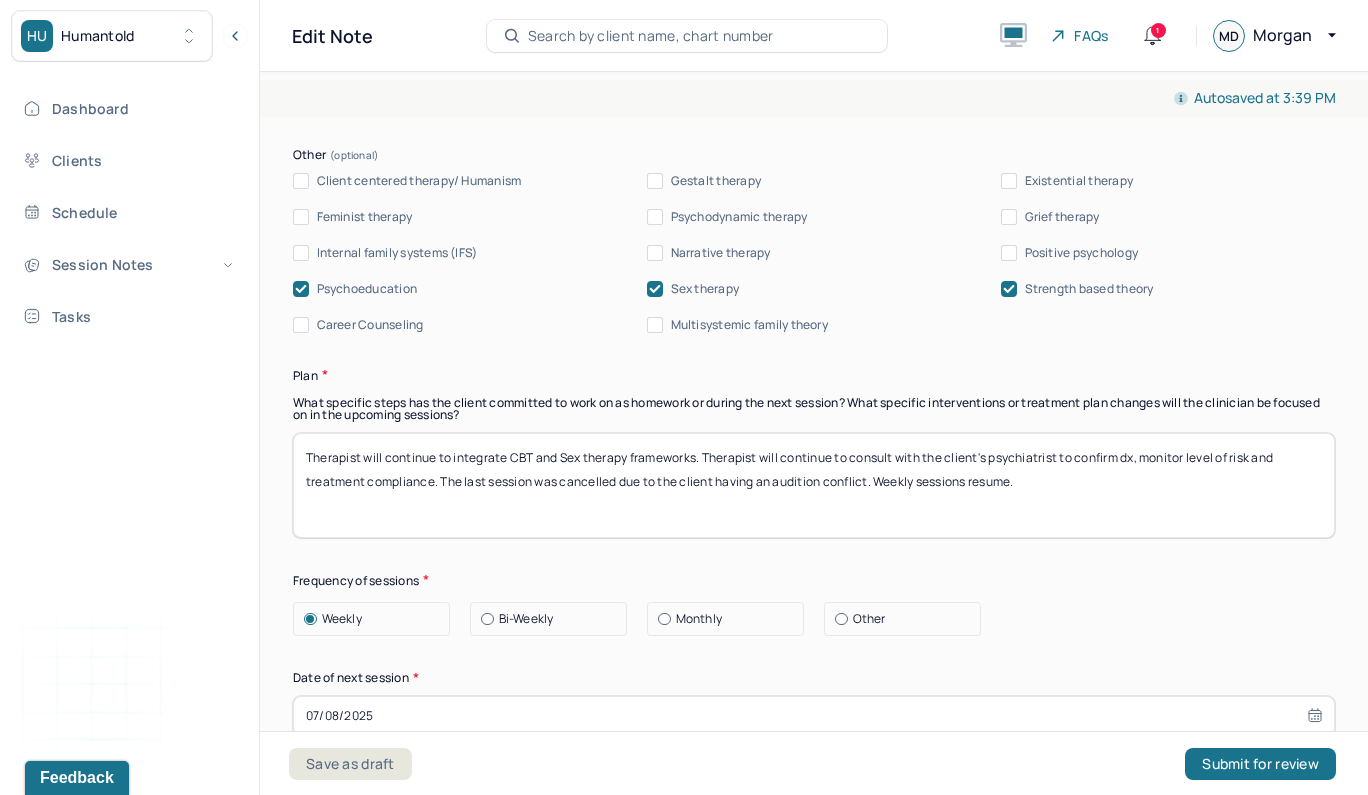 drag, startPoint x: 1026, startPoint y: 430, endPoint x: 441, endPoint y: 424, distance: 585.03076 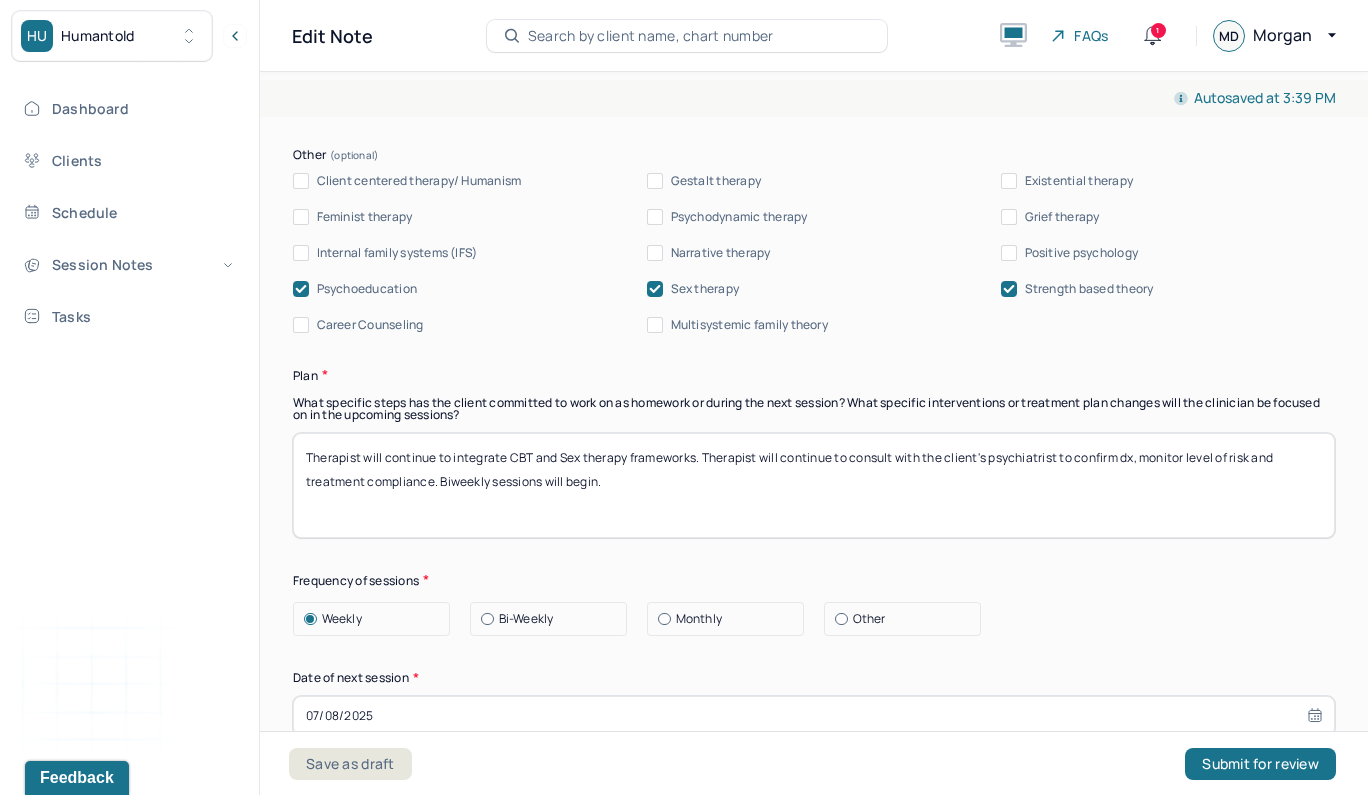 click on "Therapist will continue to integrate CBT and Sex therapy frameworks. Therapist will continue to consult with the client's psychiatrist to confirm dx, monitor level of risk and treatment compliance. Biweekly sessions will begin" at bounding box center (814, 485) 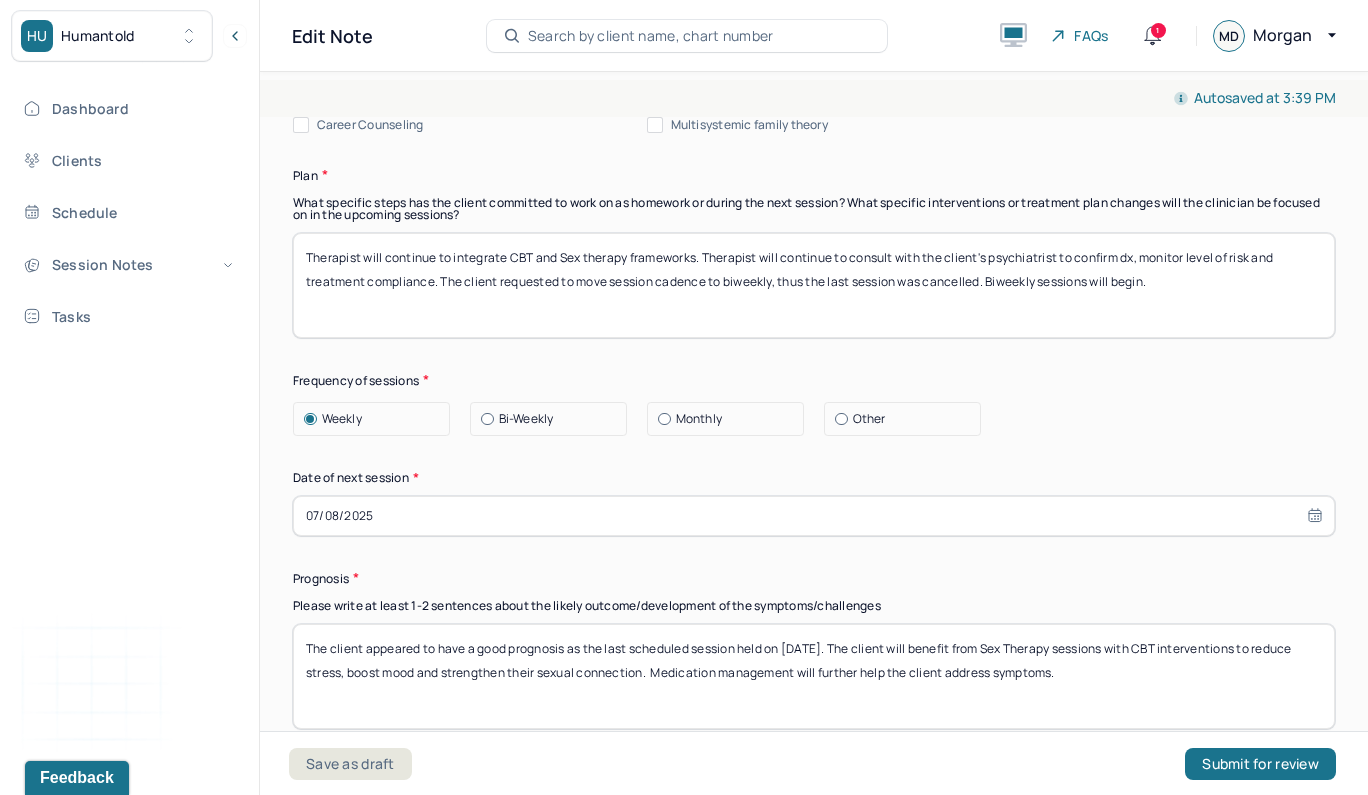 scroll, scrollTop: 2641, scrollLeft: 0, axis: vertical 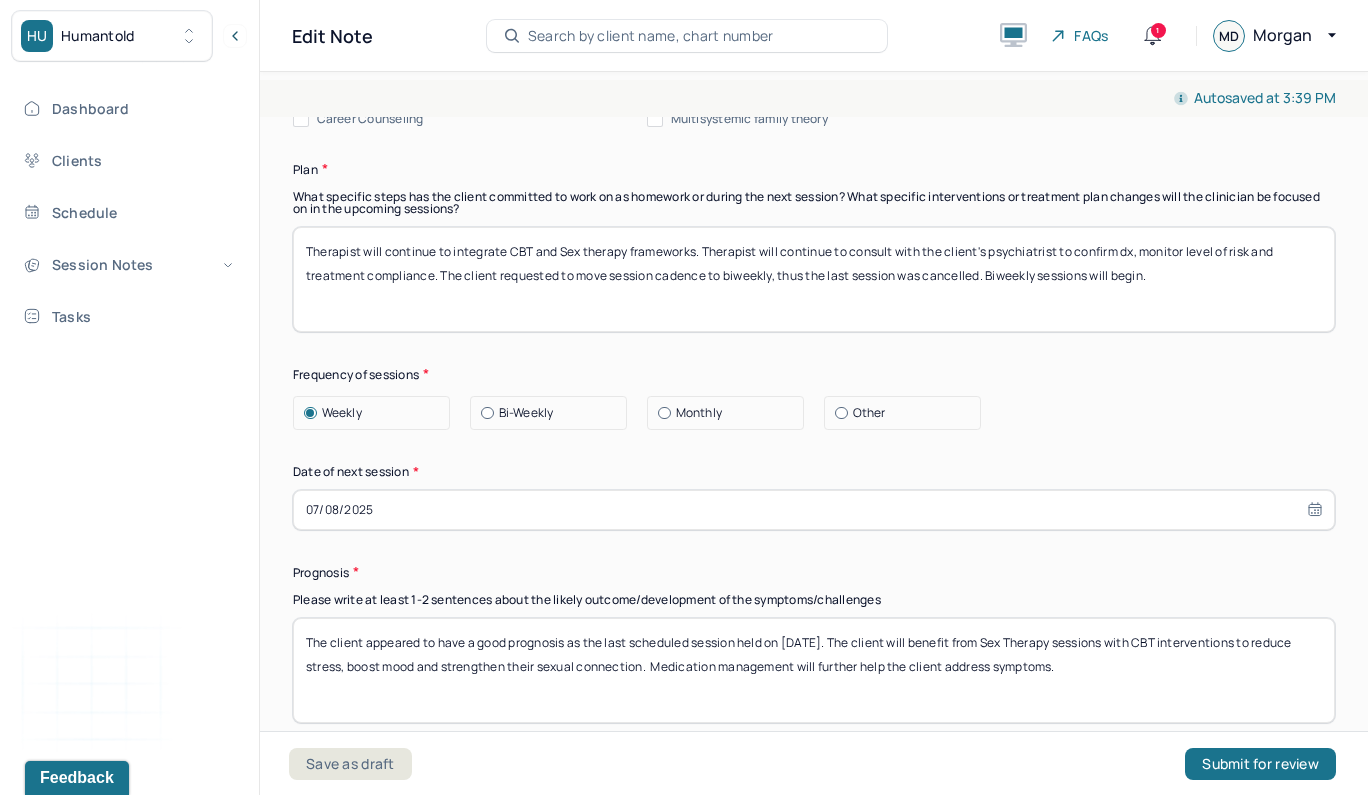 type on "Therapist will continue to integrate CBT and Sex therapy frameworks. Therapist will continue to consult with the client's psychiatrist to confirm dx, monitor level of risk and treatment compliance. The client requested to move session cadence to biweekly, thus the last session was cancelled. Biweekly sessions will begin." 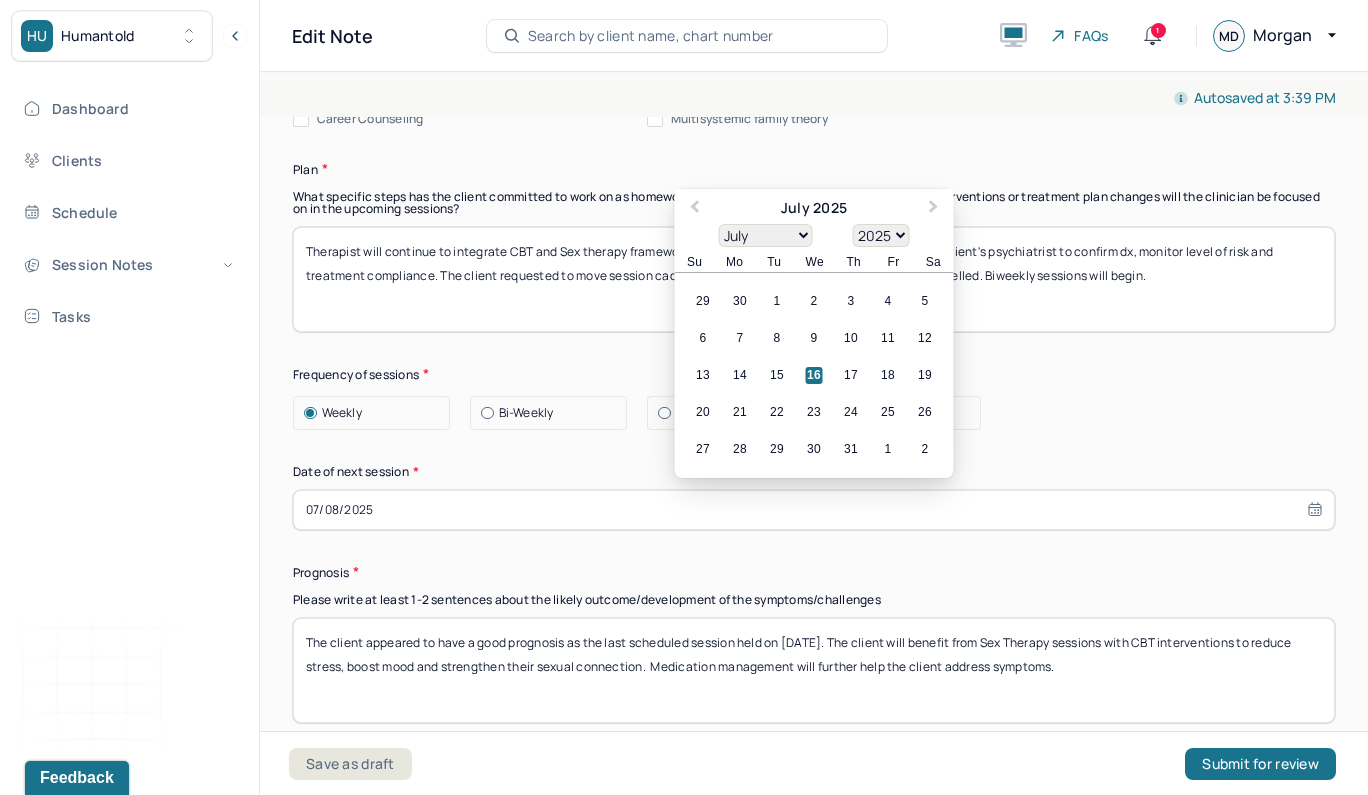 click on "07/08/2025" at bounding box center (814, 510) 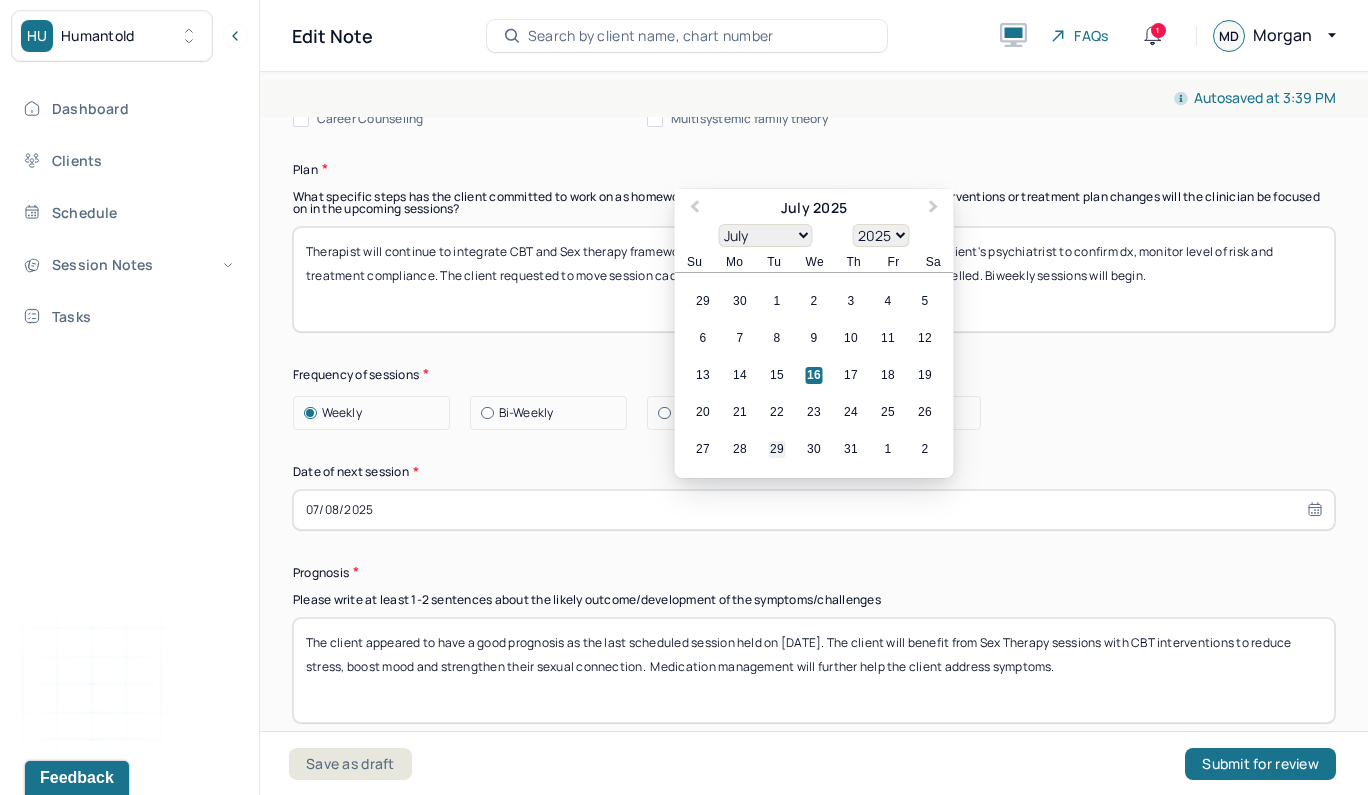click on "29" at bounding box center [777, 449] 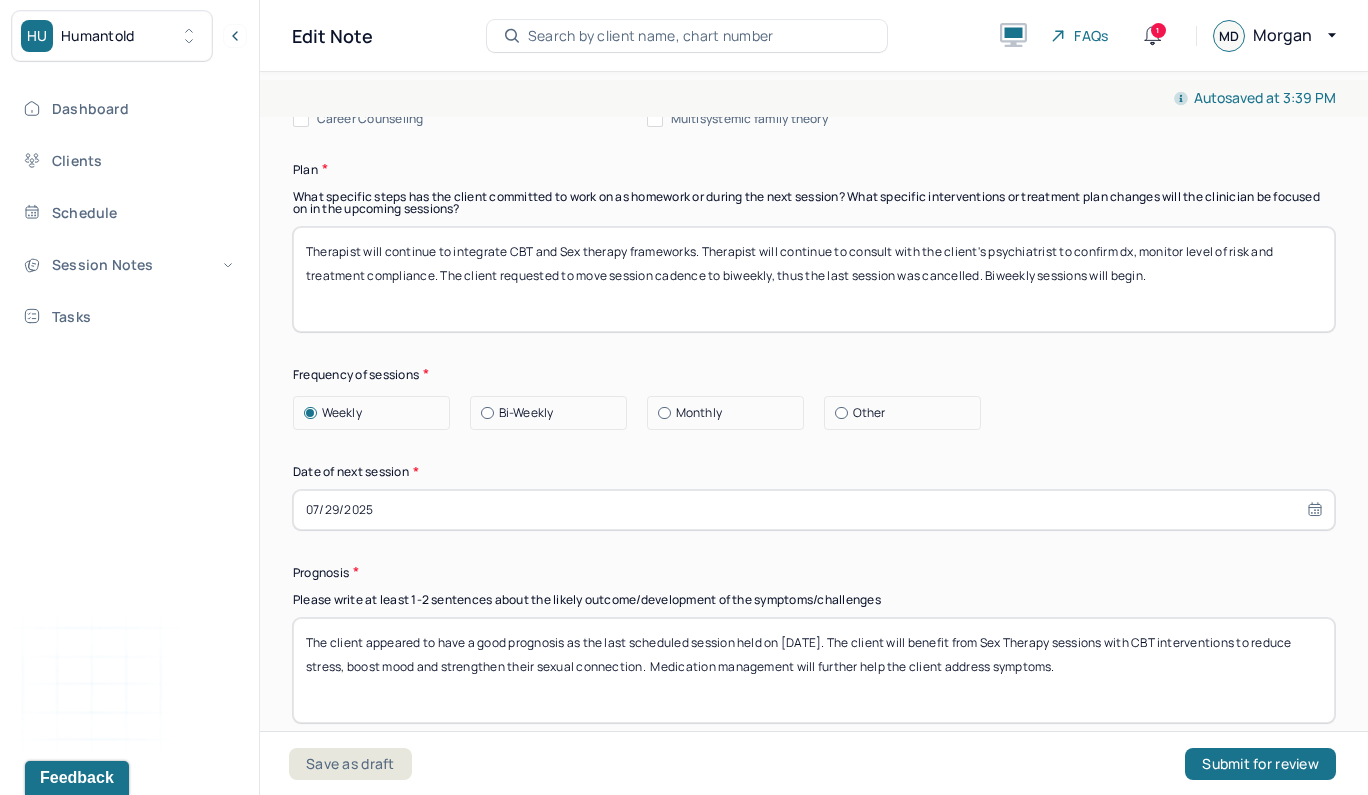 click on "The client appeared to have a good prognosis as the last scheduled session held on [DATE]. The client will benefit from Sex Therapy sessions with CBT interventions to reduce stress, boost mood and strengthen their sexual connection.  Medication management will further help the client address symptoms." at bounding box center (814, 670) 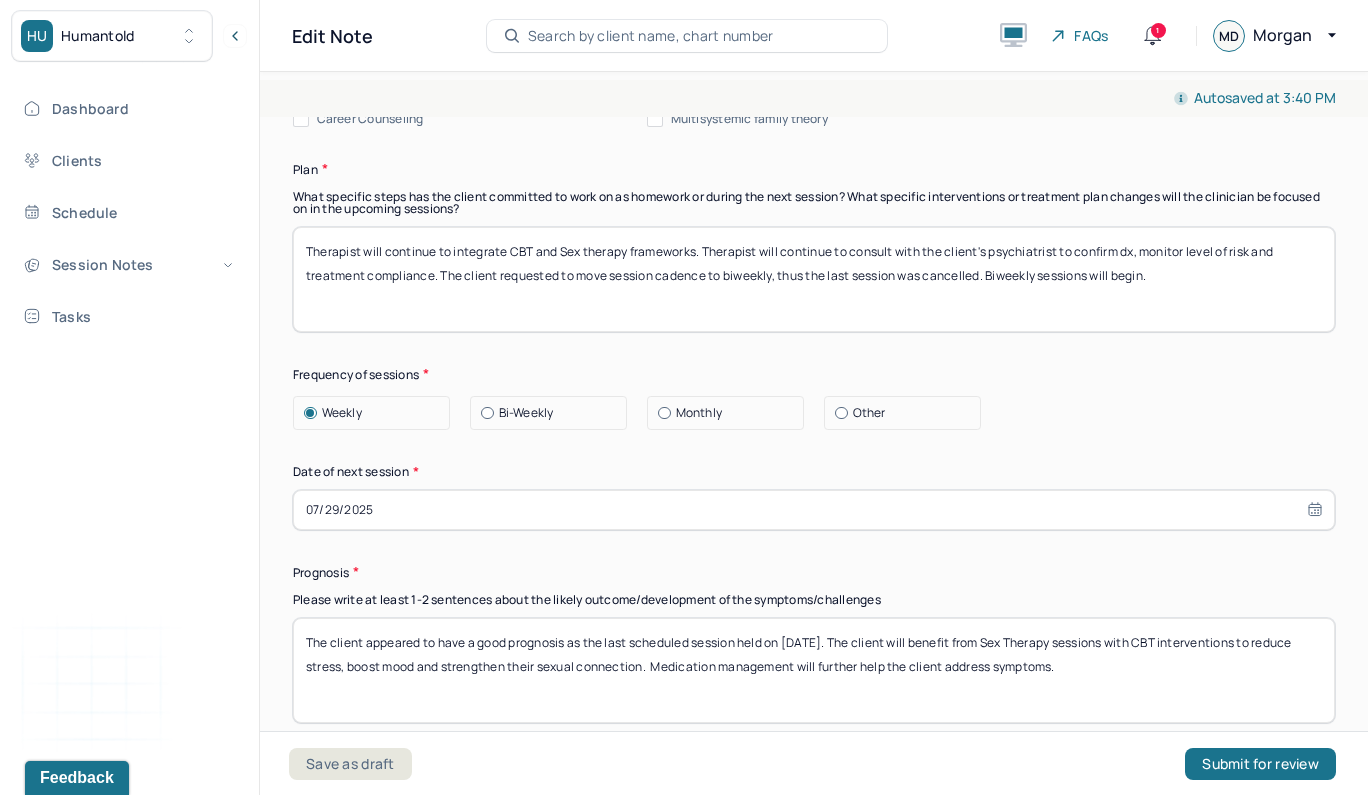 drag, startPoint x: 843, startPoint y: 576, endPoint x: 572, endPoint y: 584, distance: 271.11804 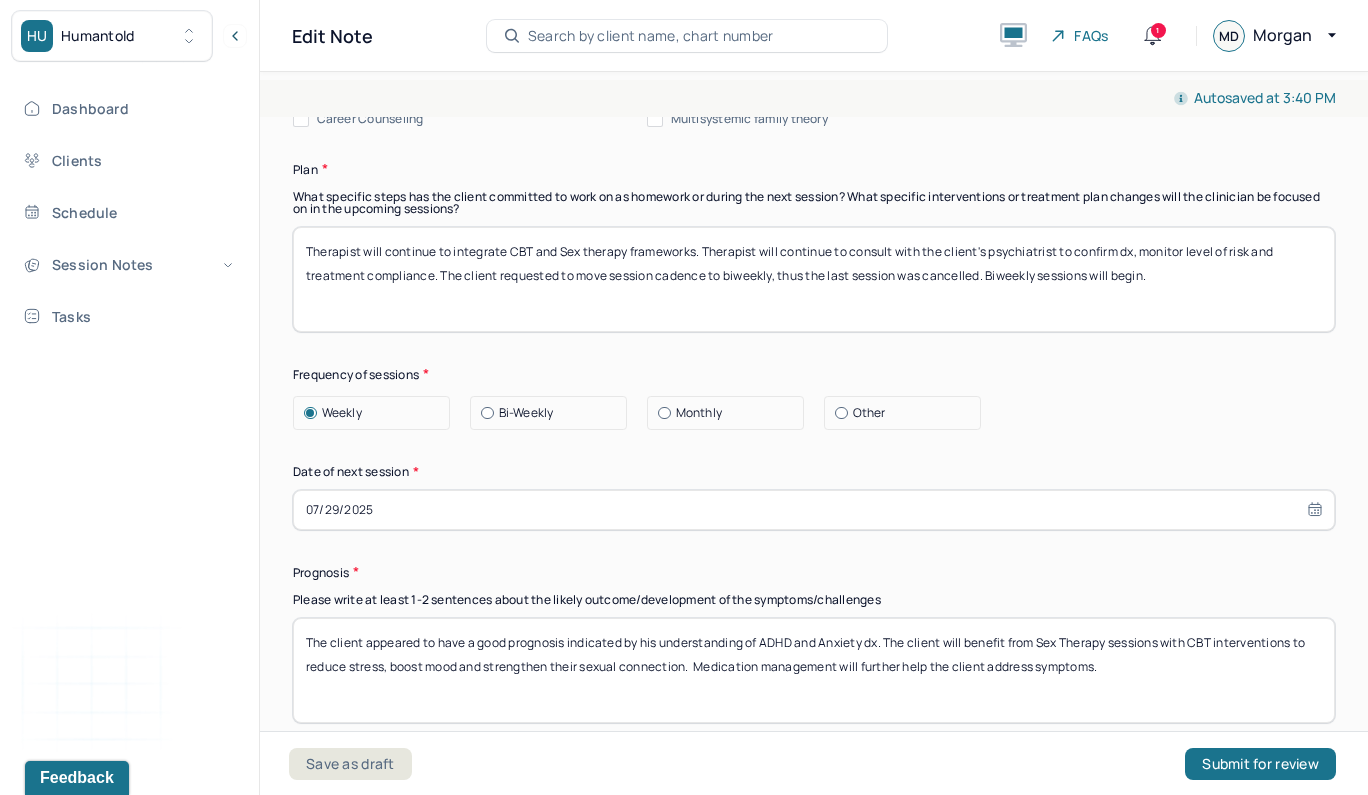 drag, startPoint x: 695, startPoint y: 603, endPoint x: 1043, endPoint y: 578, distance: 348.89682 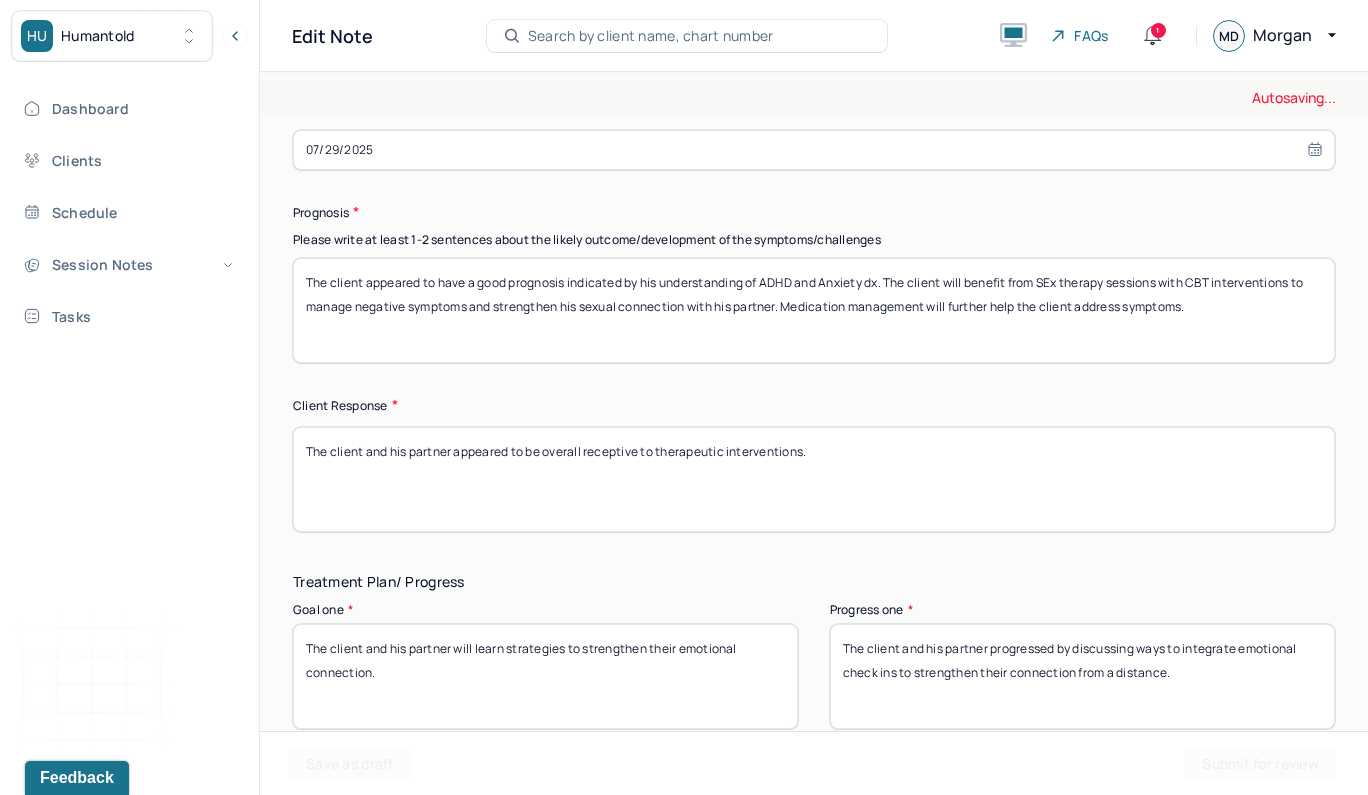 scroll, scrollTop: 3021, scrollLeft: 0, axis: vertical 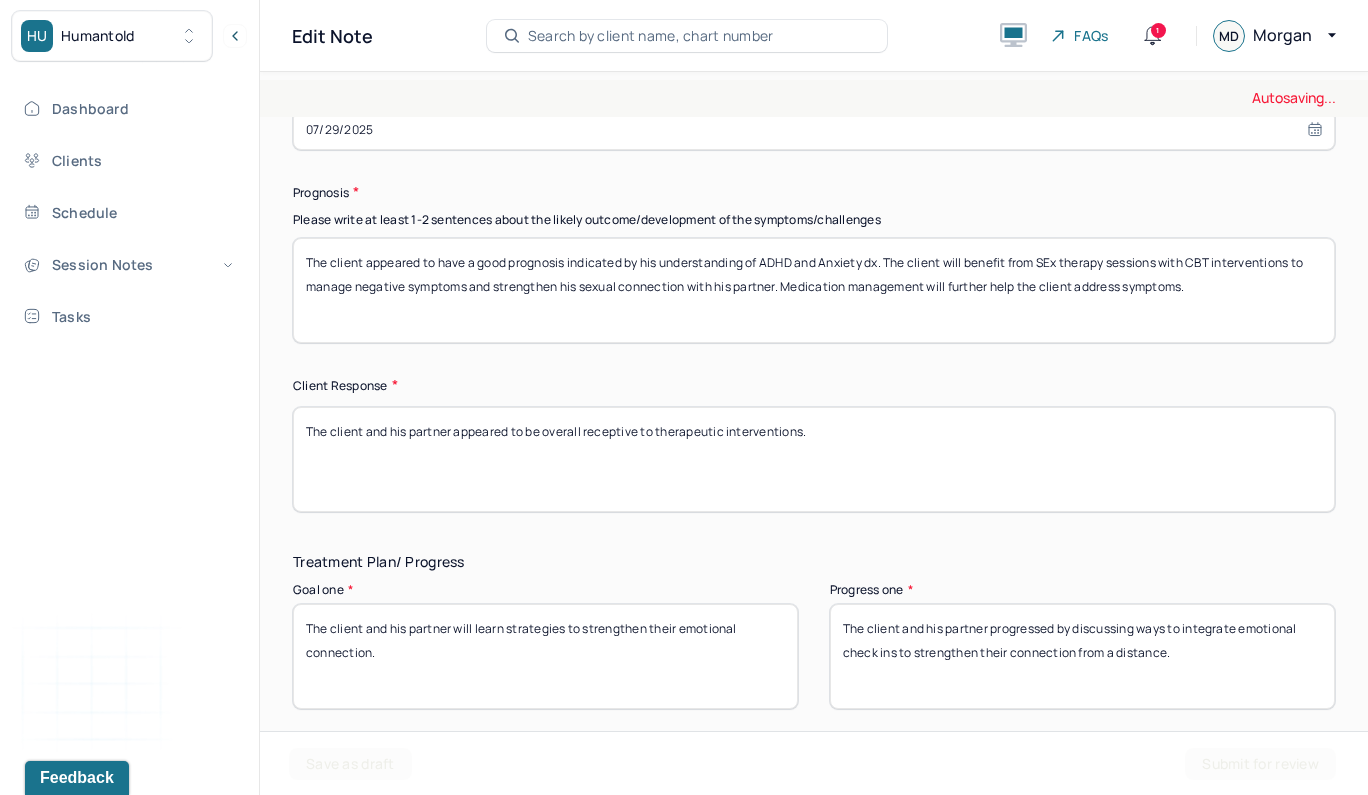 type on "The client appeared to have a good prognosis indicated by his understanding of ADHD and Anxiety dx. The client will benefit from SEx therapy sessions with CBT interventions to manage negative symptoms and strengthen his sexual connection with his partner. Medication management will further help the client address symptoms." 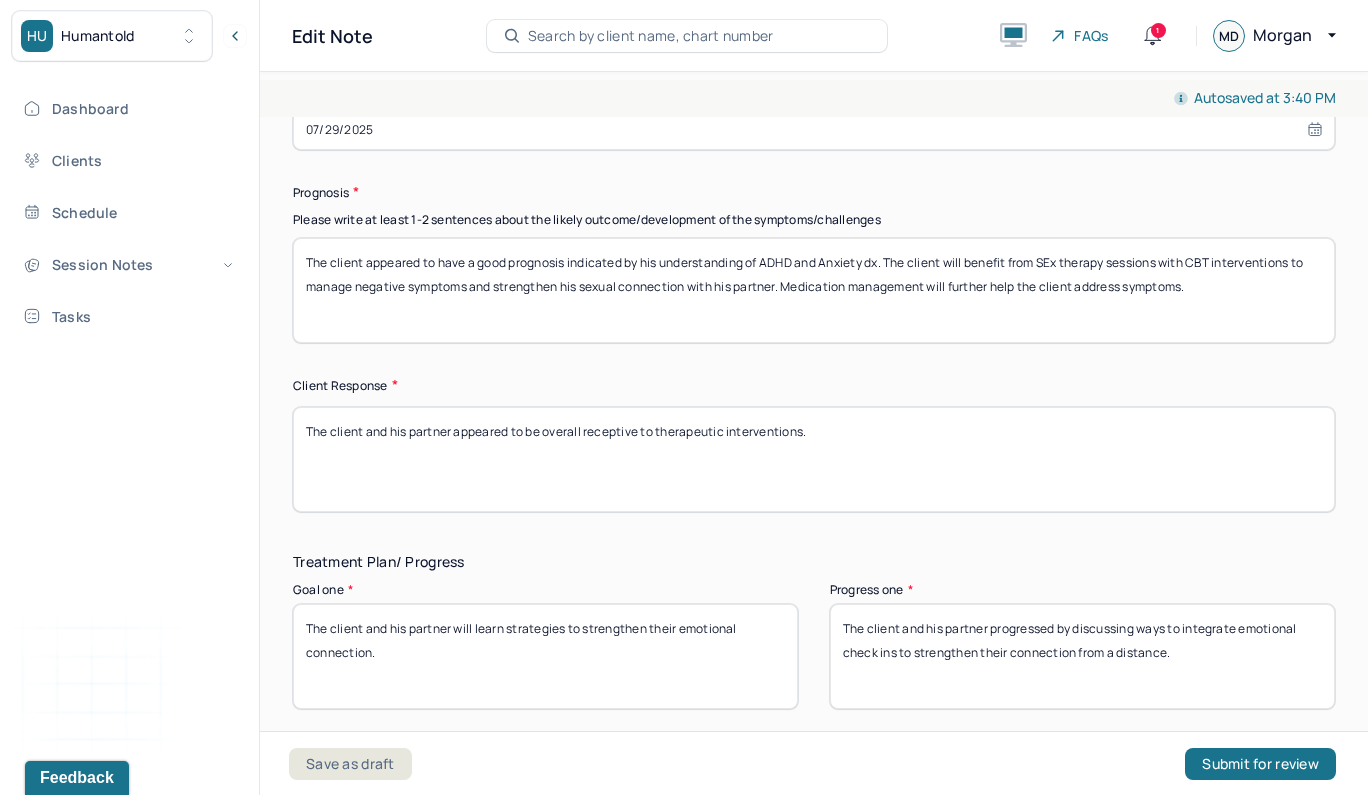 click on "The client and his partner appeared to be overall receptive to therapeutic interventions." at bounding box center (814, 459) 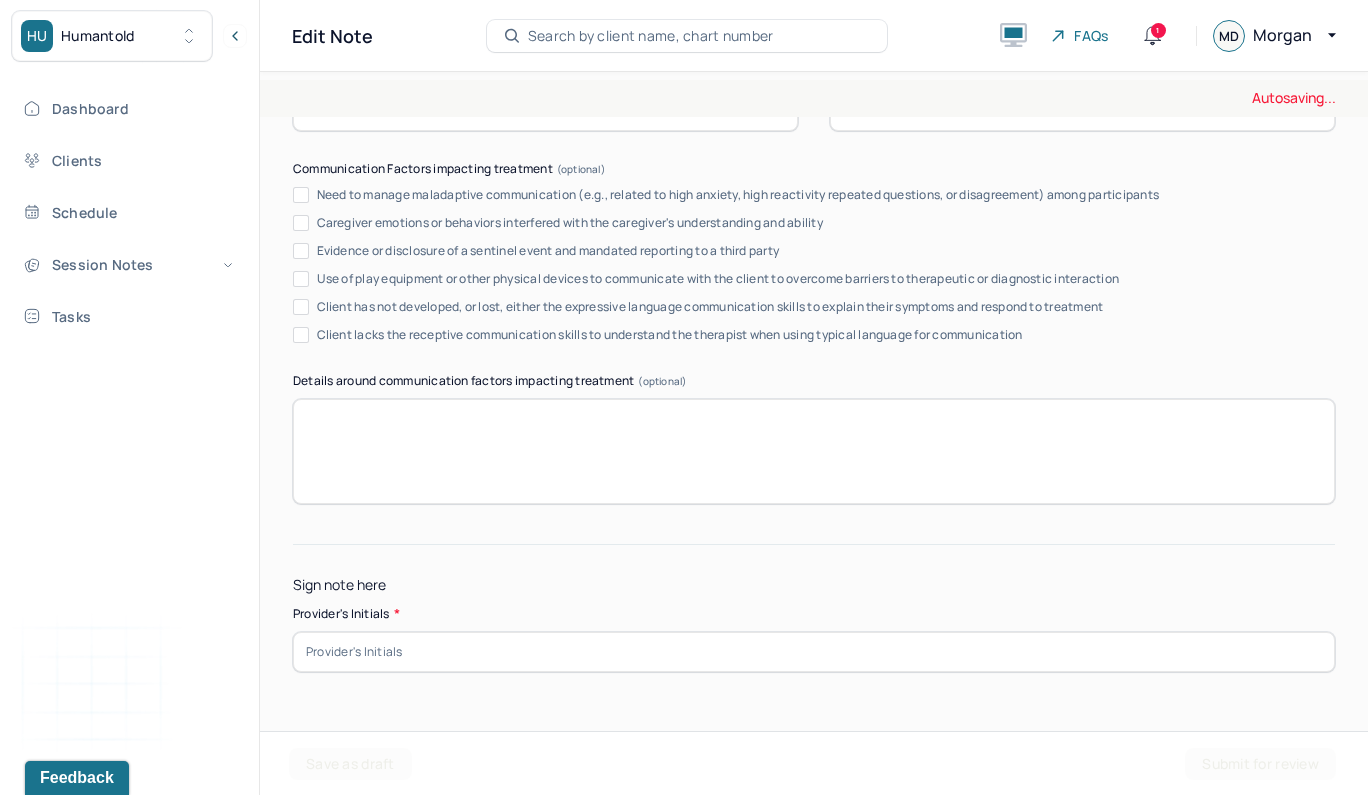 type on "The client and his partner appeared to be receptive to CBT and Sex therapy interventions." 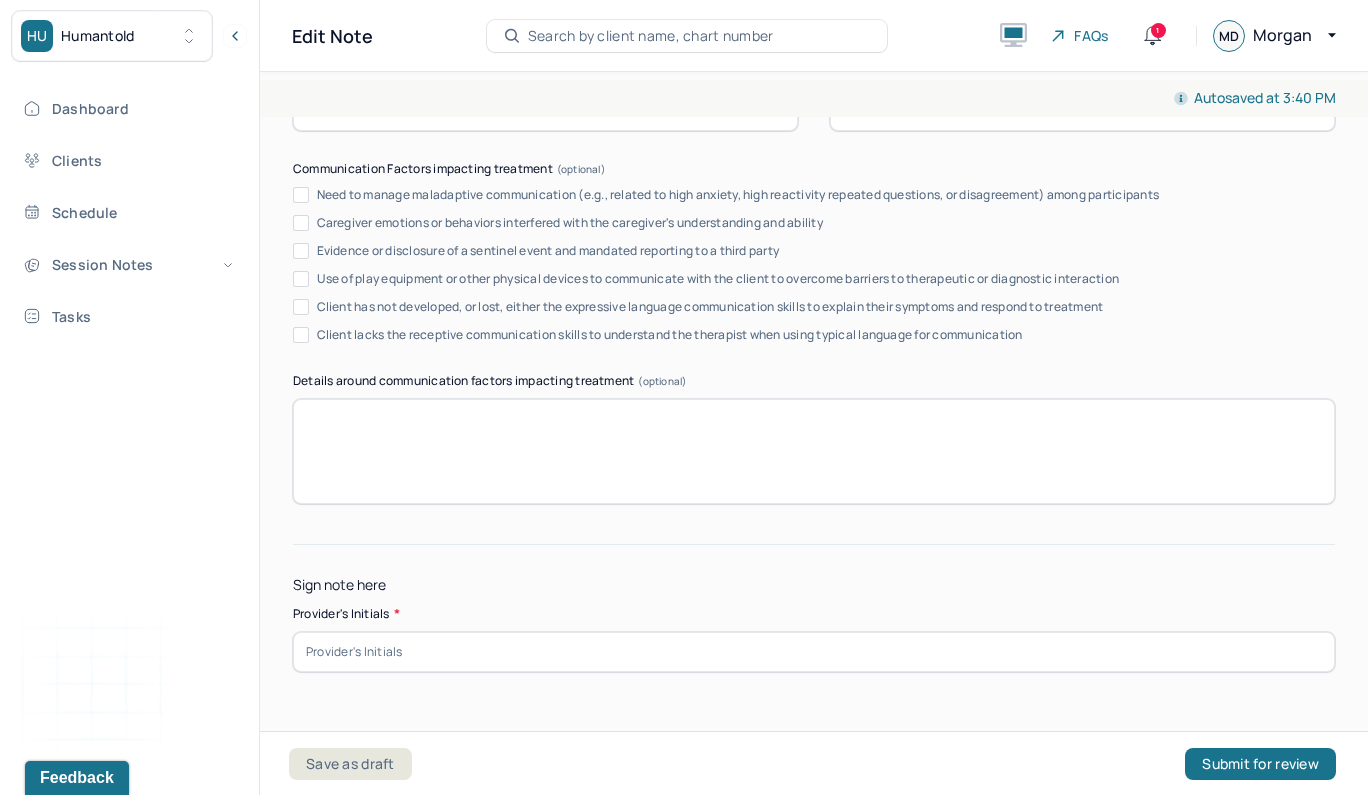 scroll, scrollTop: 3912, scrollLeft: 0, axis: vertical 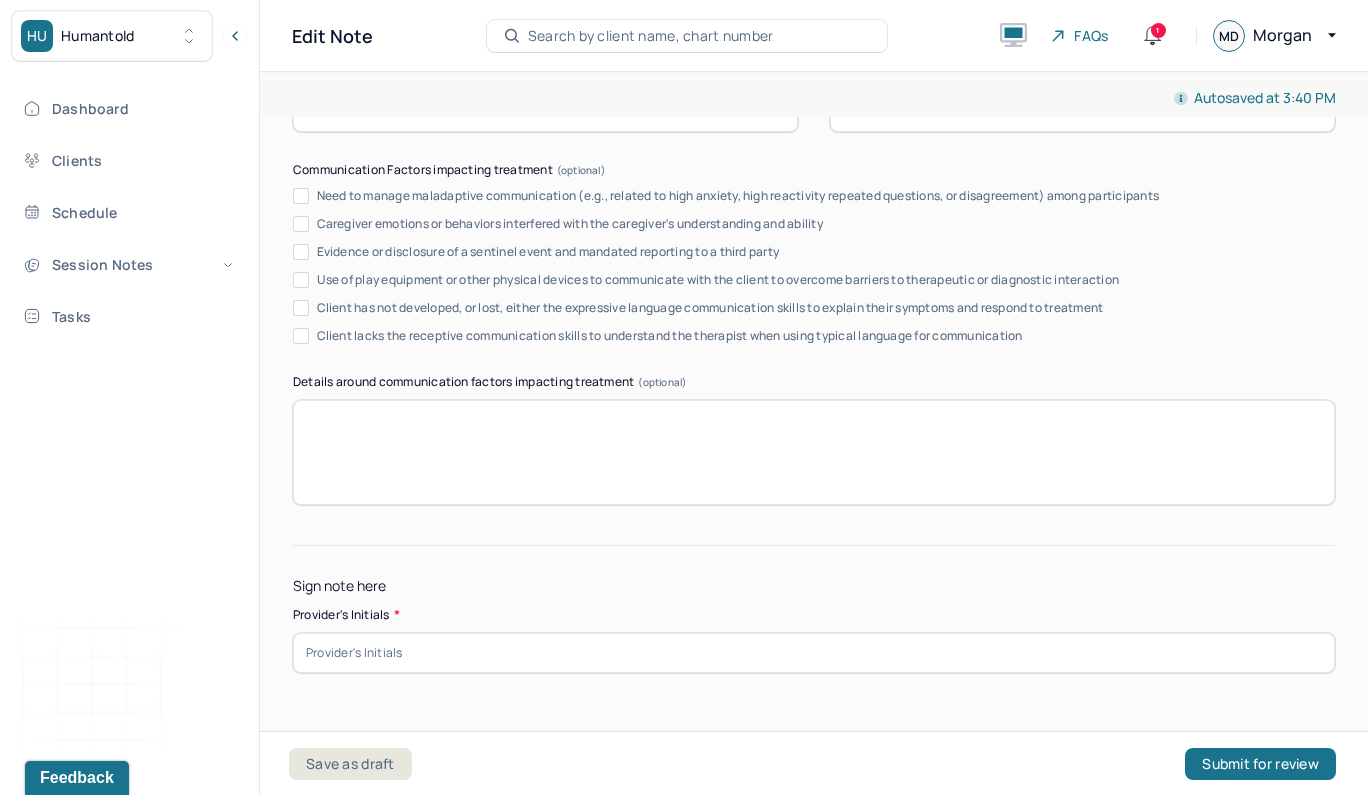 click at bounding box center (814, 653) 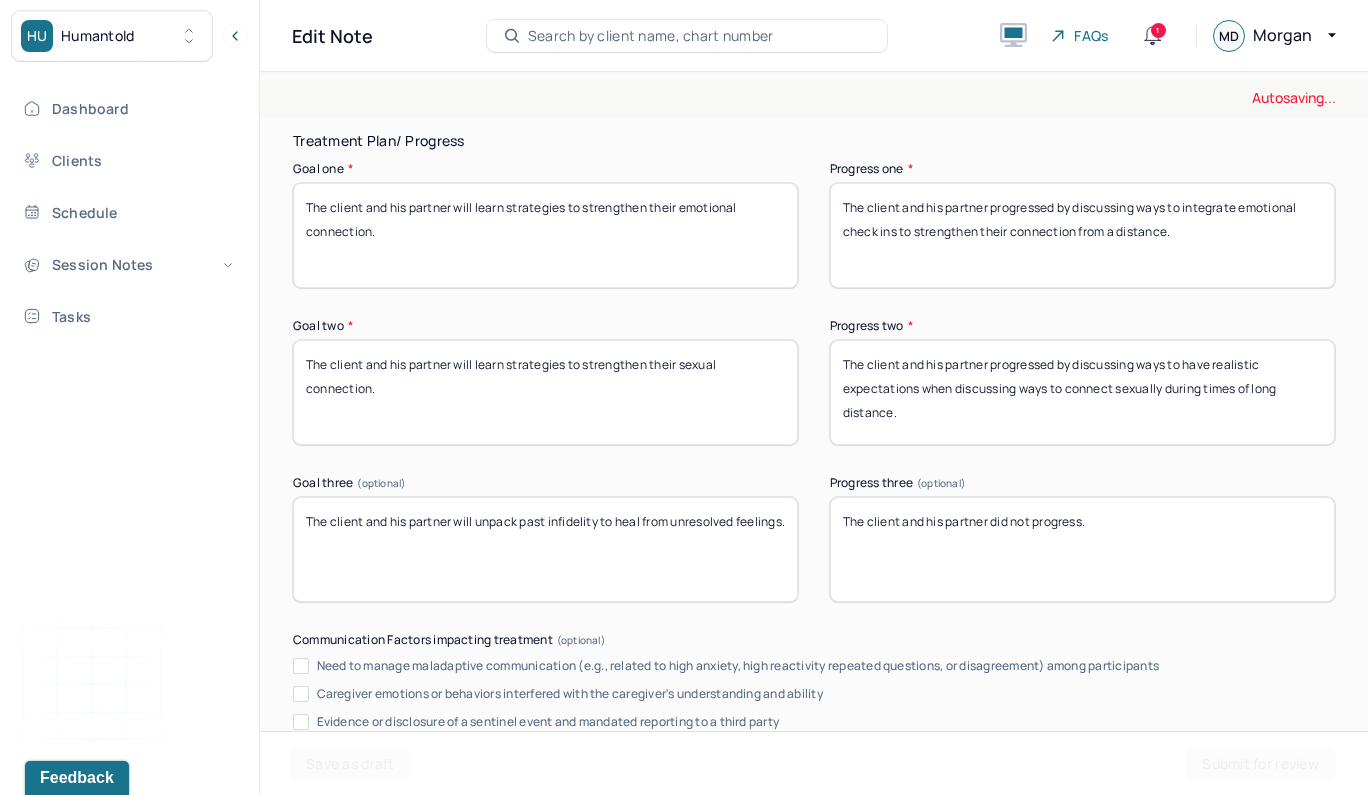 scroll, scrollTop: 3345, scrollLeft: 0, axis: vertical 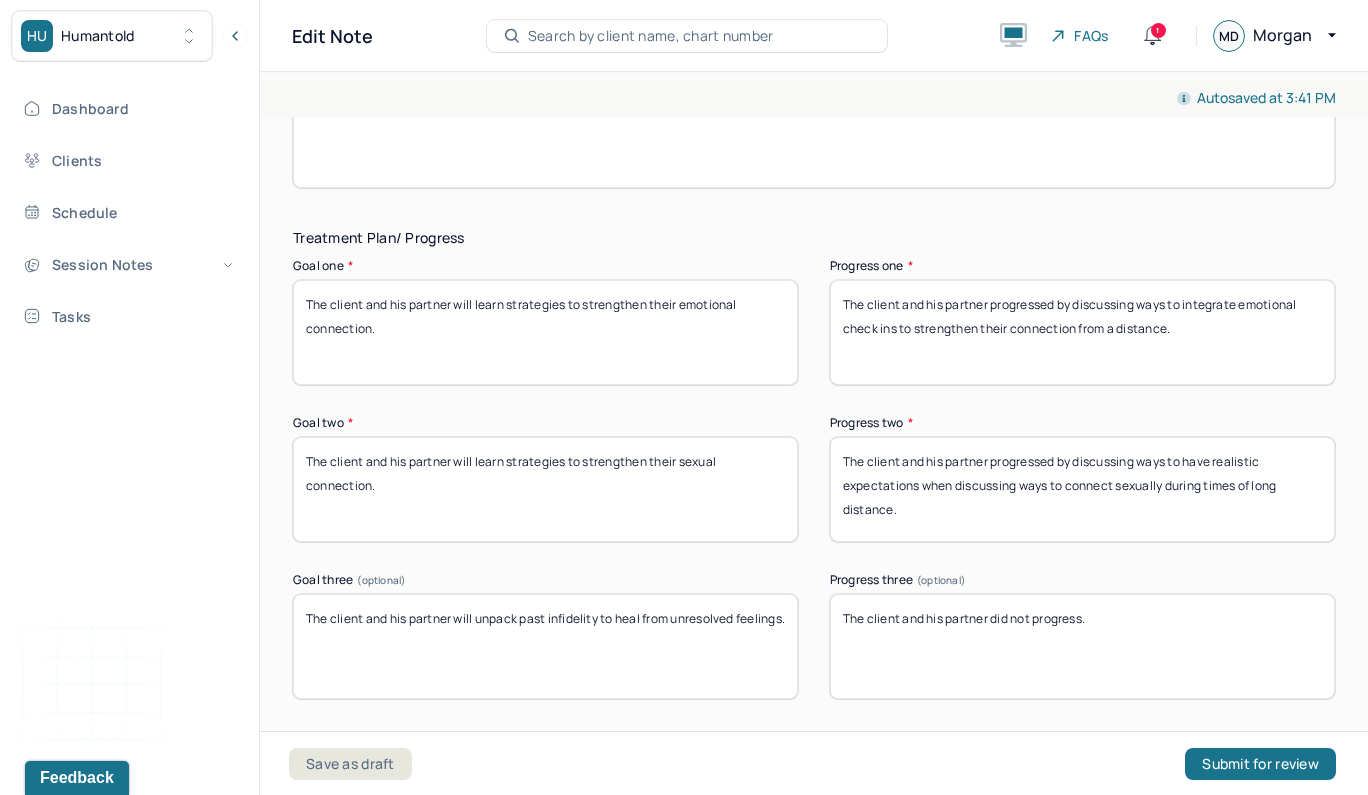 type on "MTD" 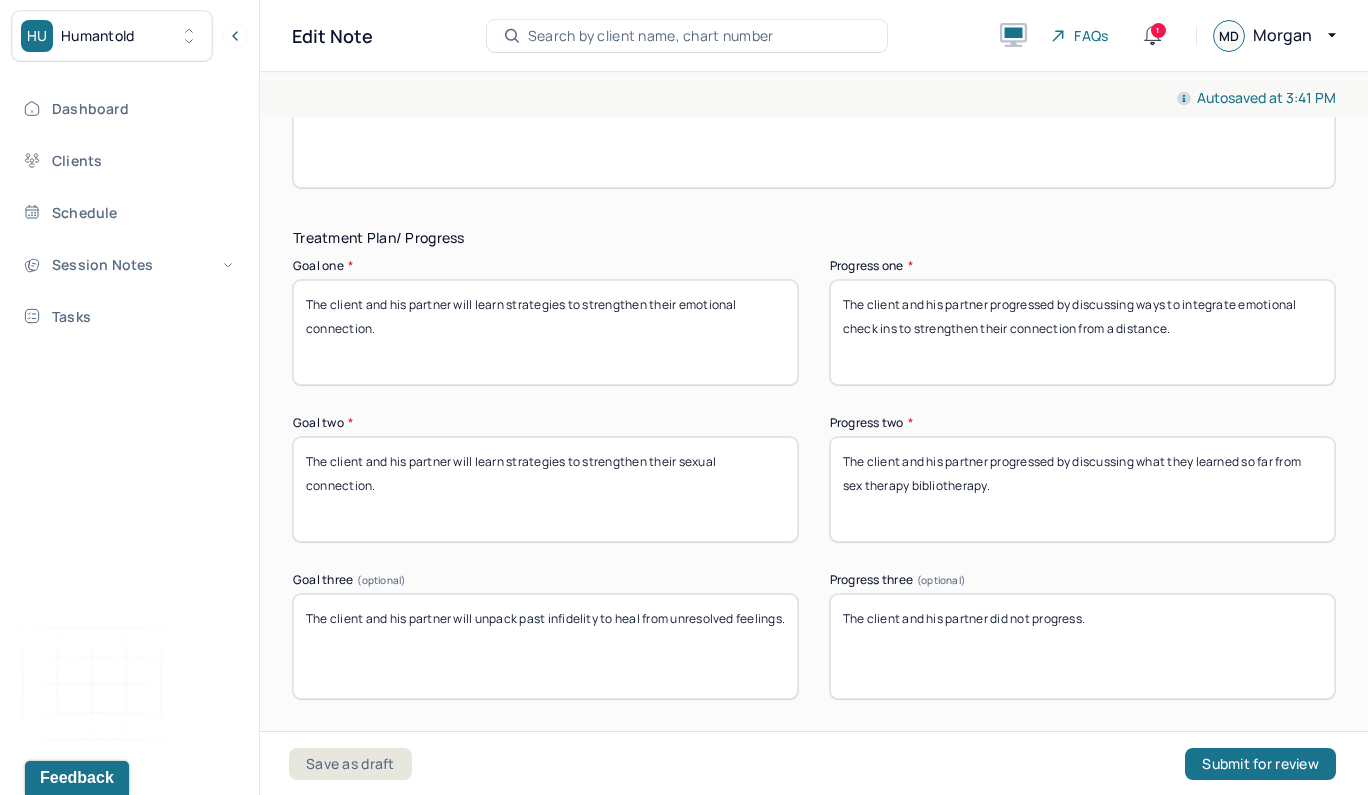 type on "The client and his partner progressed by discussing what they learned so far from sex therapy bibliotherapy." 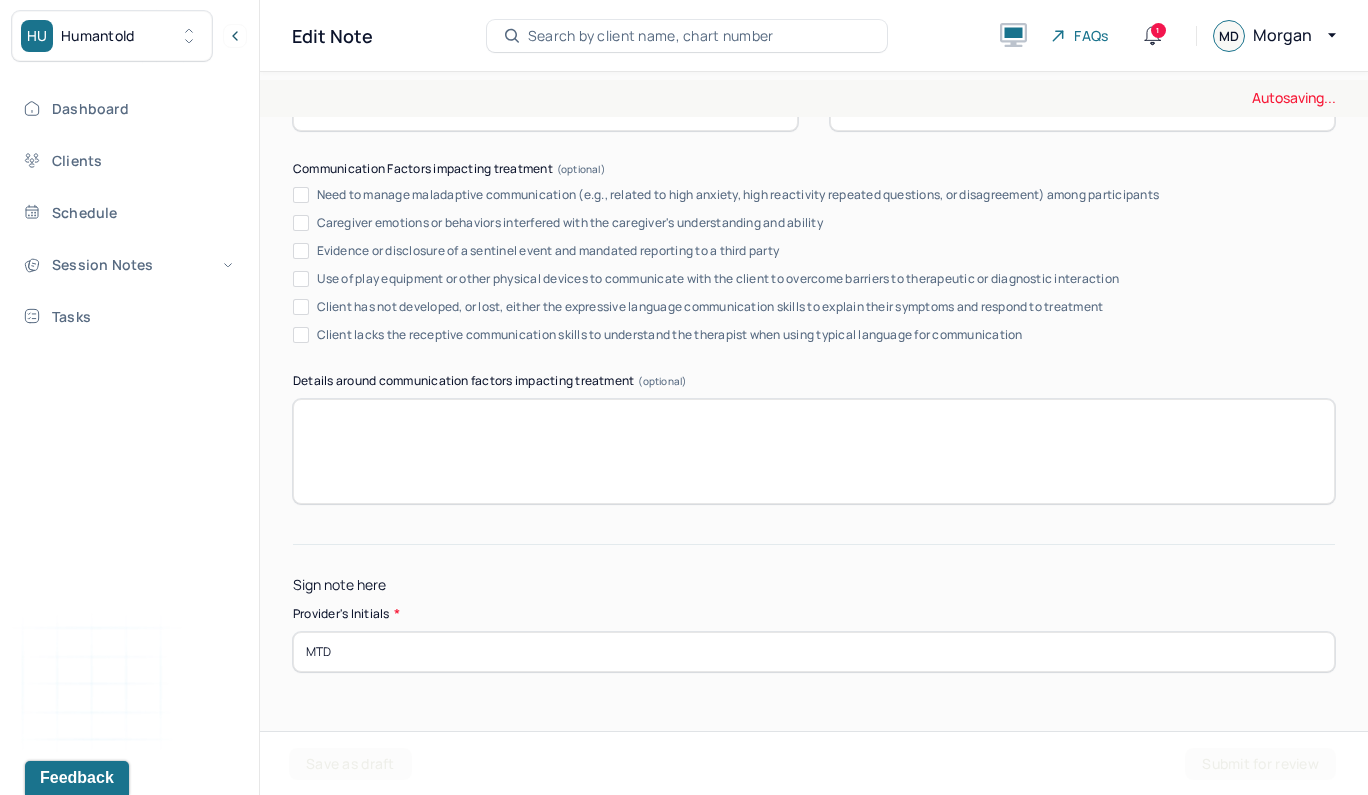 scroll, scrollTop: 3912, scrollLeft: 0, axis: vertical 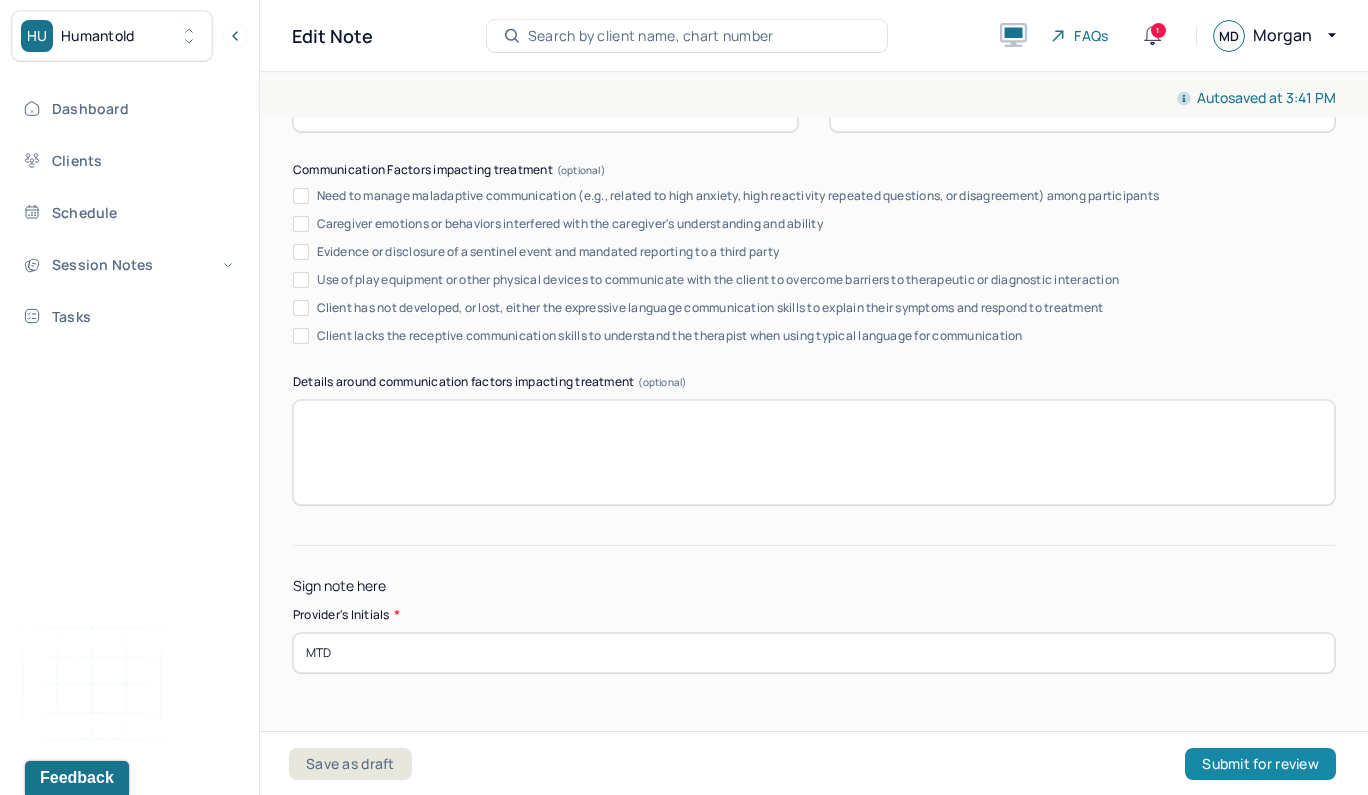 type on "The client and his partner progressed by discussing ways they provided emotional support to one another when stressful situations arise." 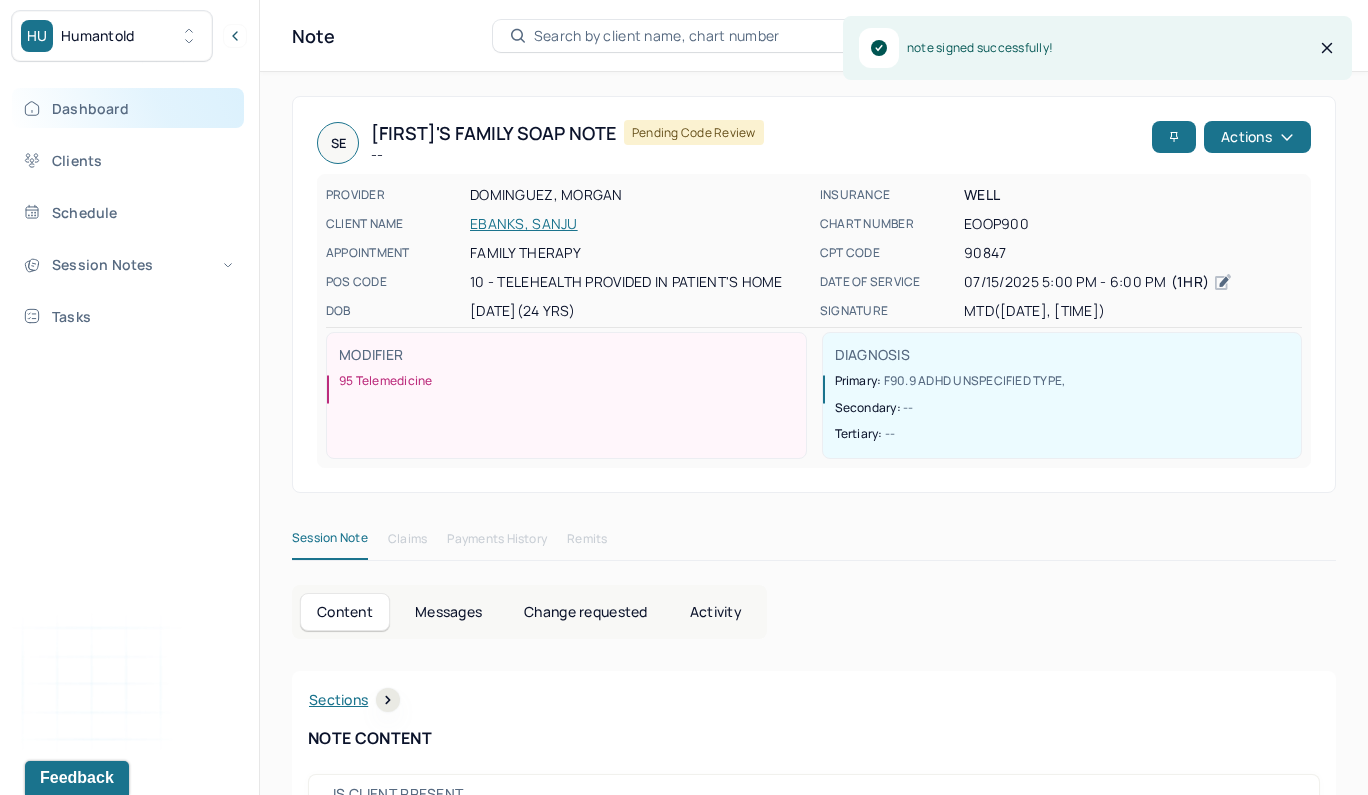 click on "Dashboard" at bounding box center (128, 108) 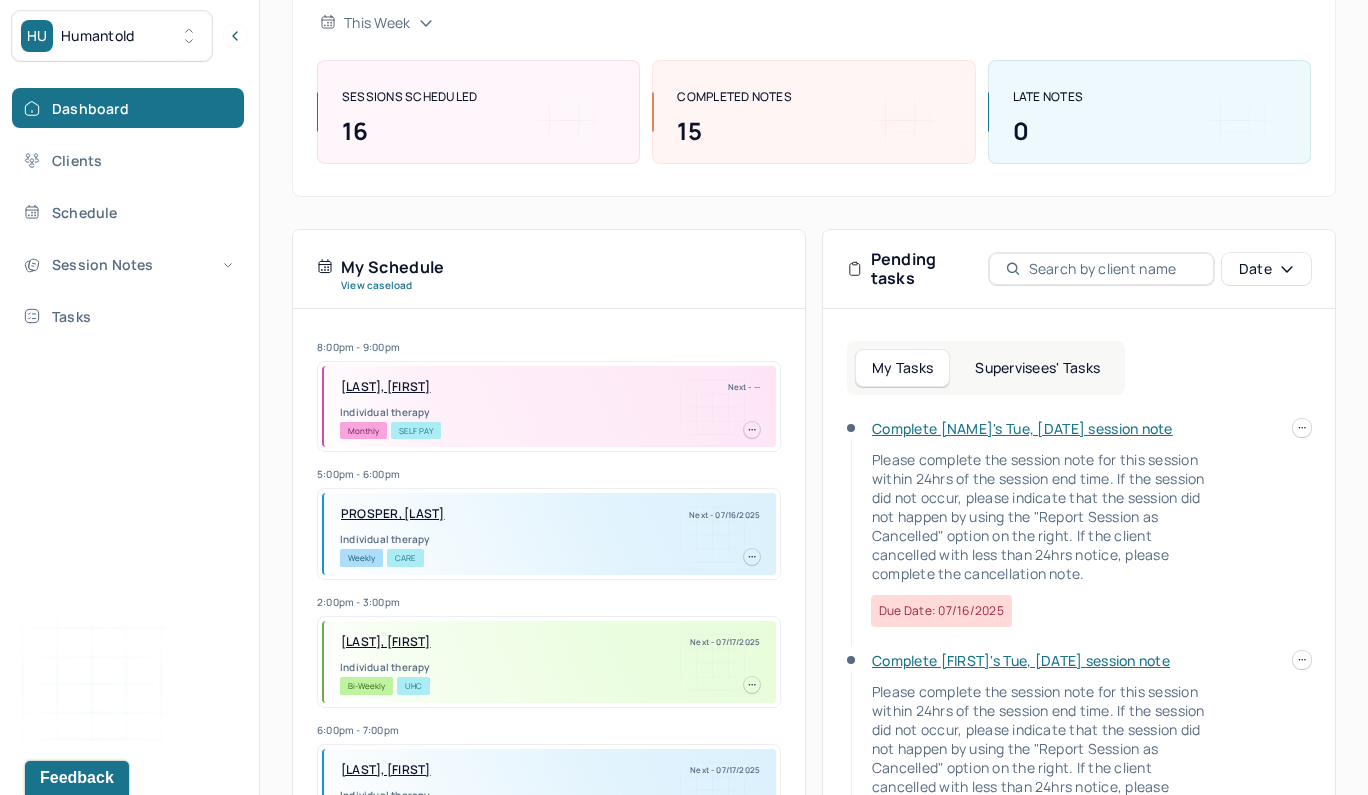 scroll, scrollTop: 212, scrollLeft: 0, axis: vertical 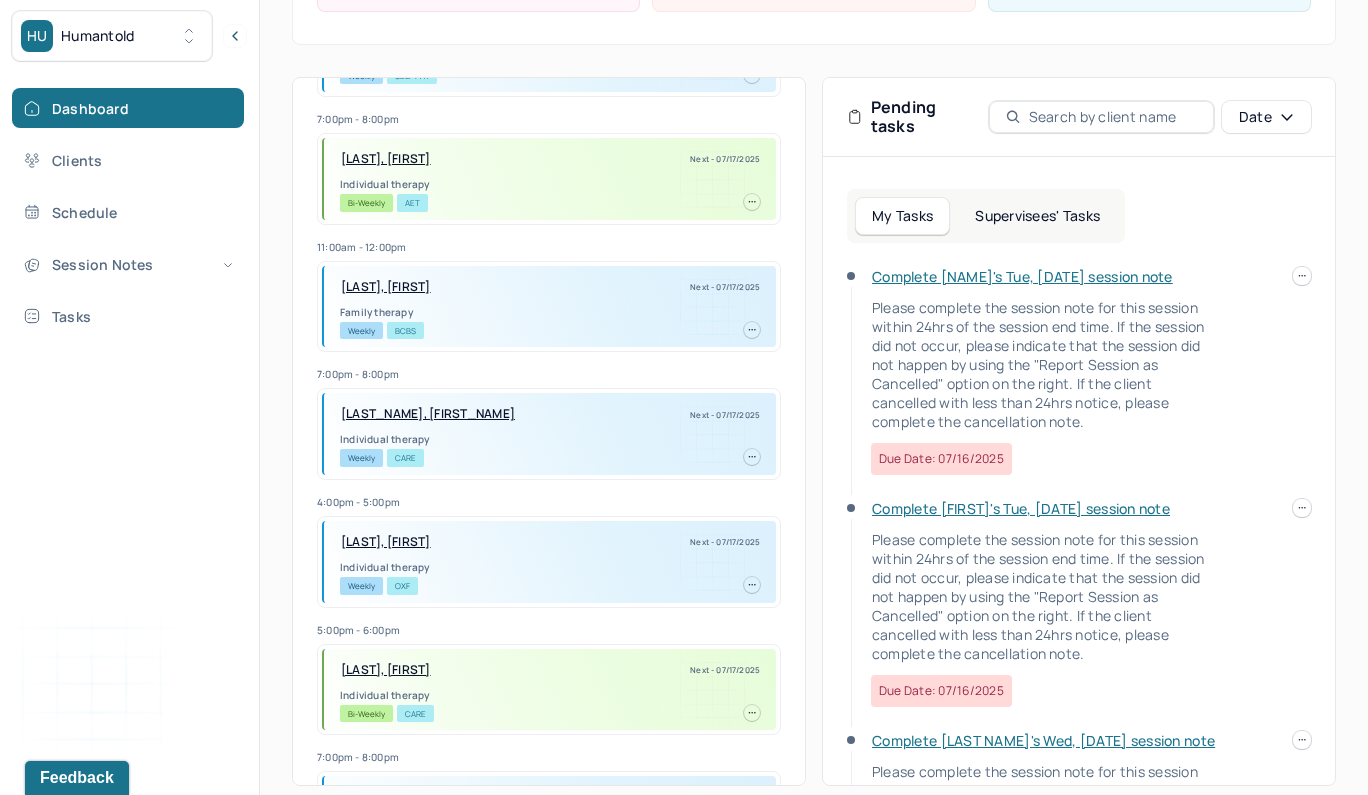 click on "Complete [NAME]'s Tue, [DATE] session note" at bounding box center [1022, 276] 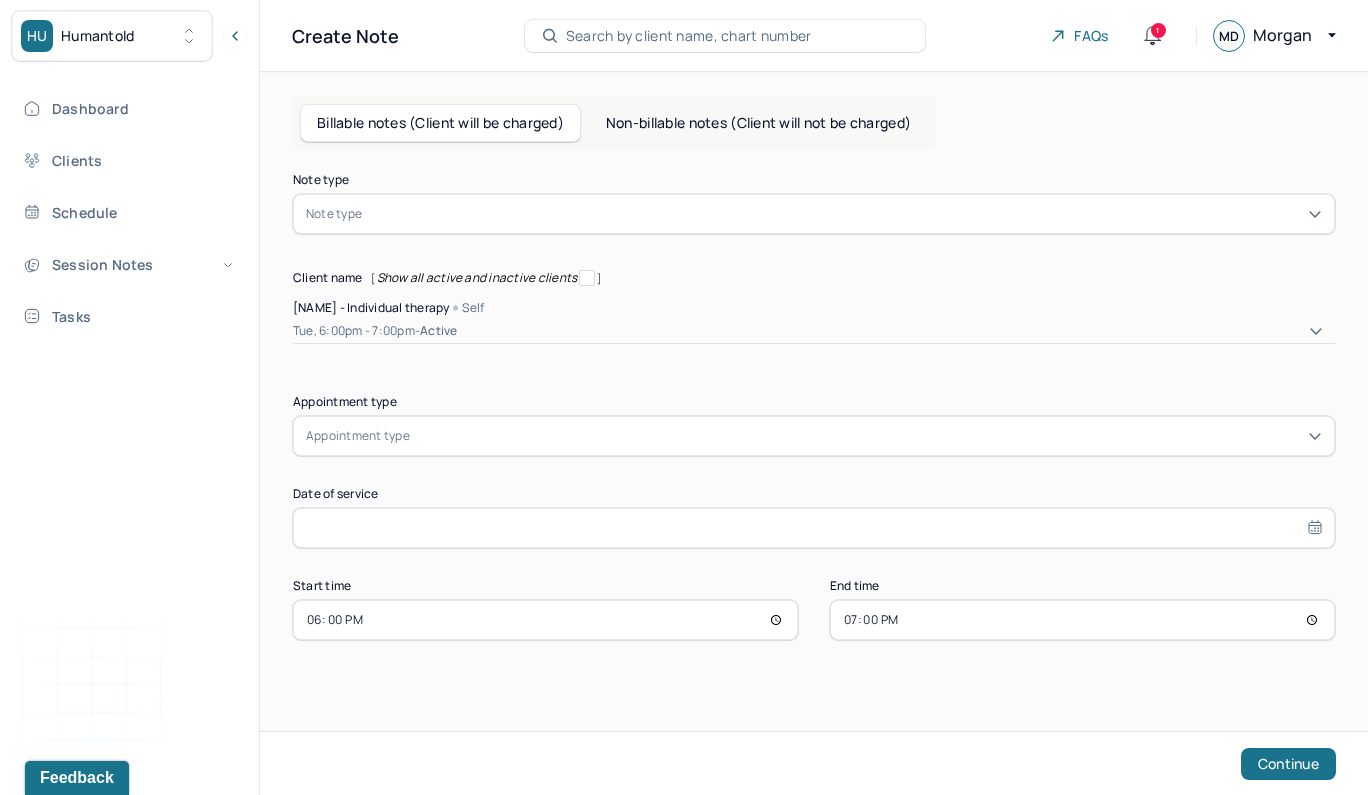 type on "Jul 15, 2025" 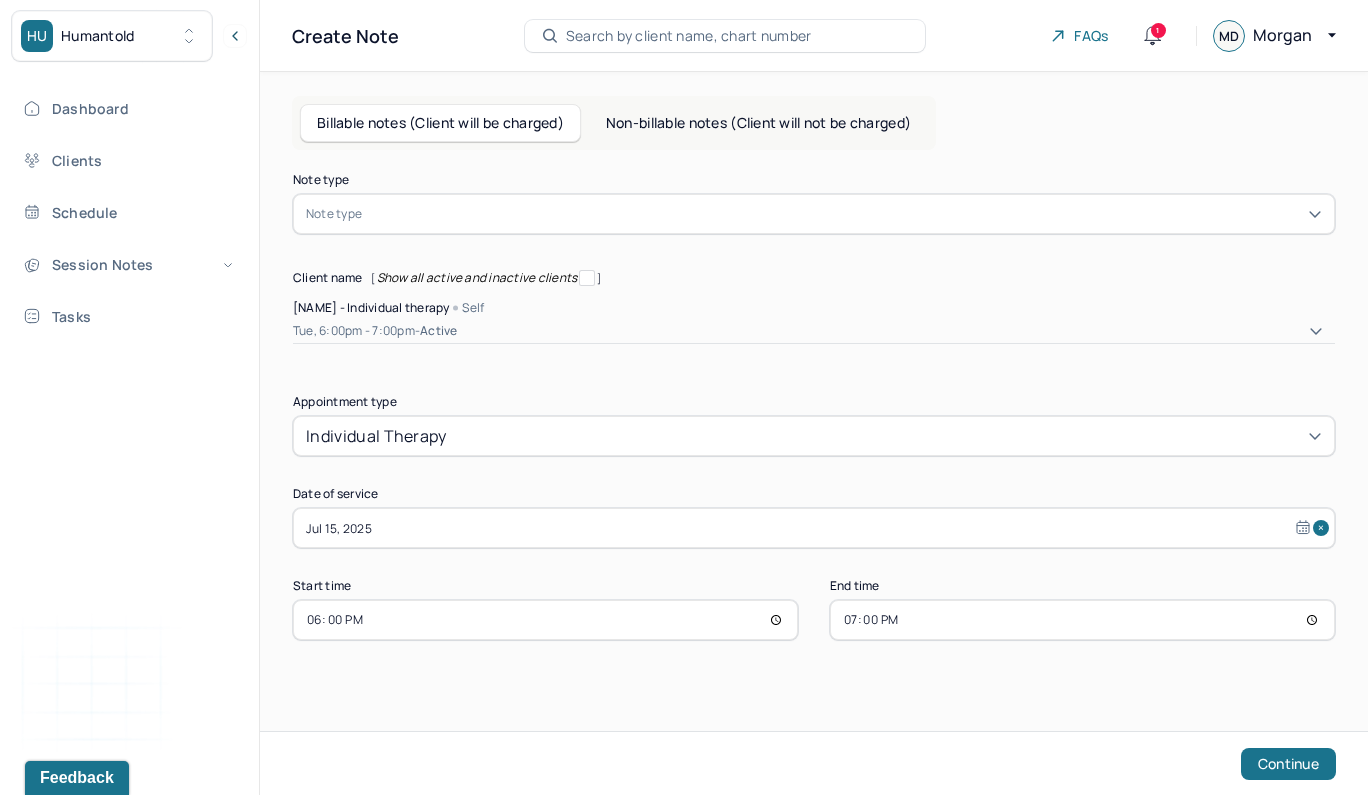 click at bounding box center [844, 214] 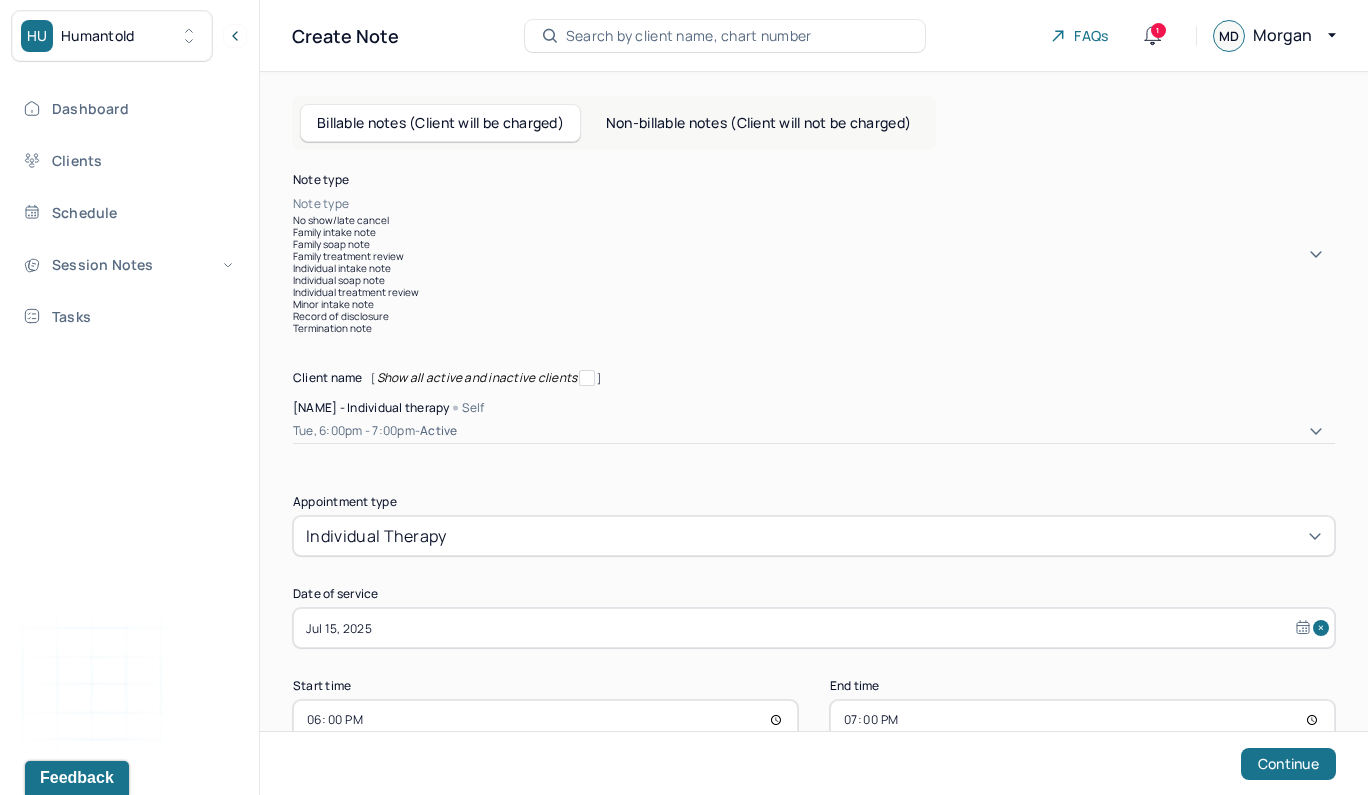 click on "Individual soap note" at bounding box center (814, 280) 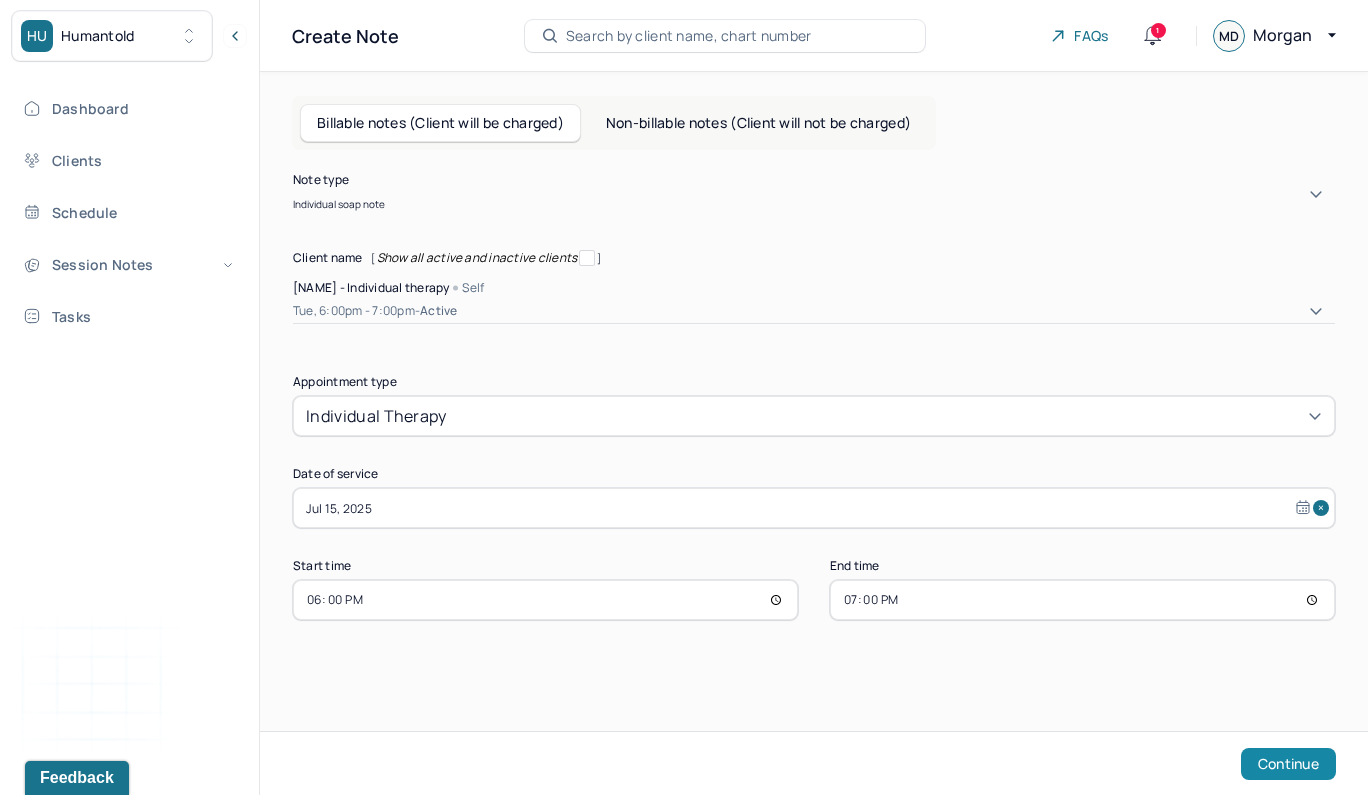 click on "Continue" at bounding box center (1288, 764) 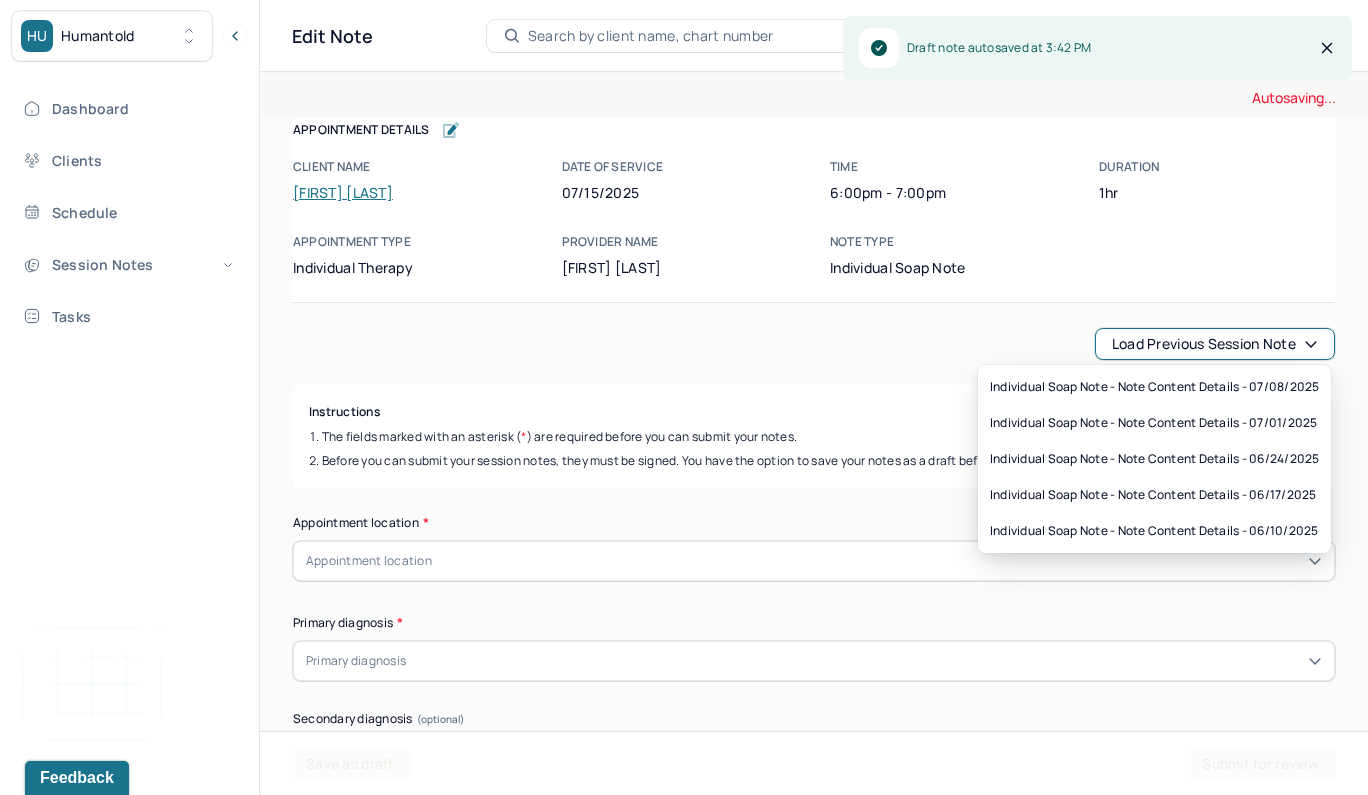 click on "Load previous session note" at bounding box center [1215, 344] 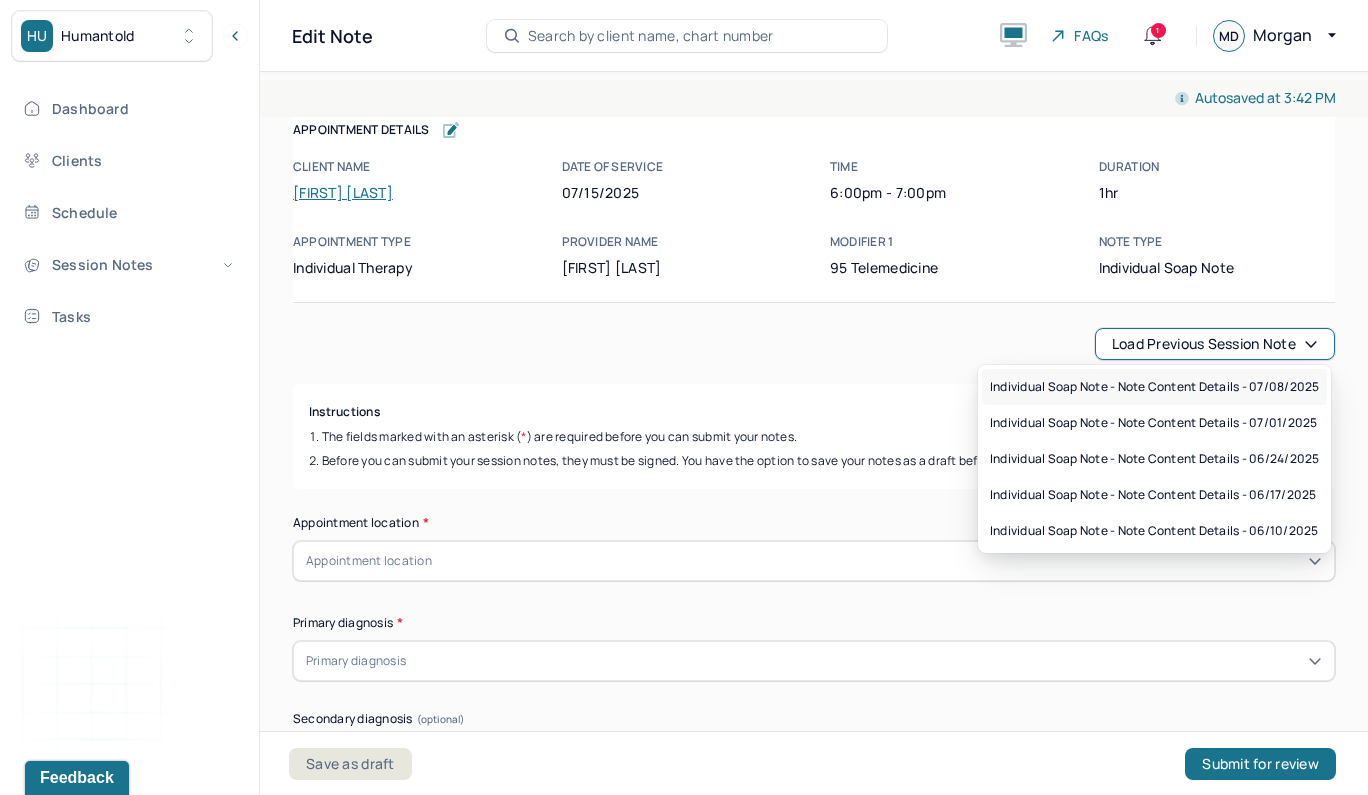 click on "Individual soap note   - Note content Details -   07/08/2025" at bounding box center (1154, 387) 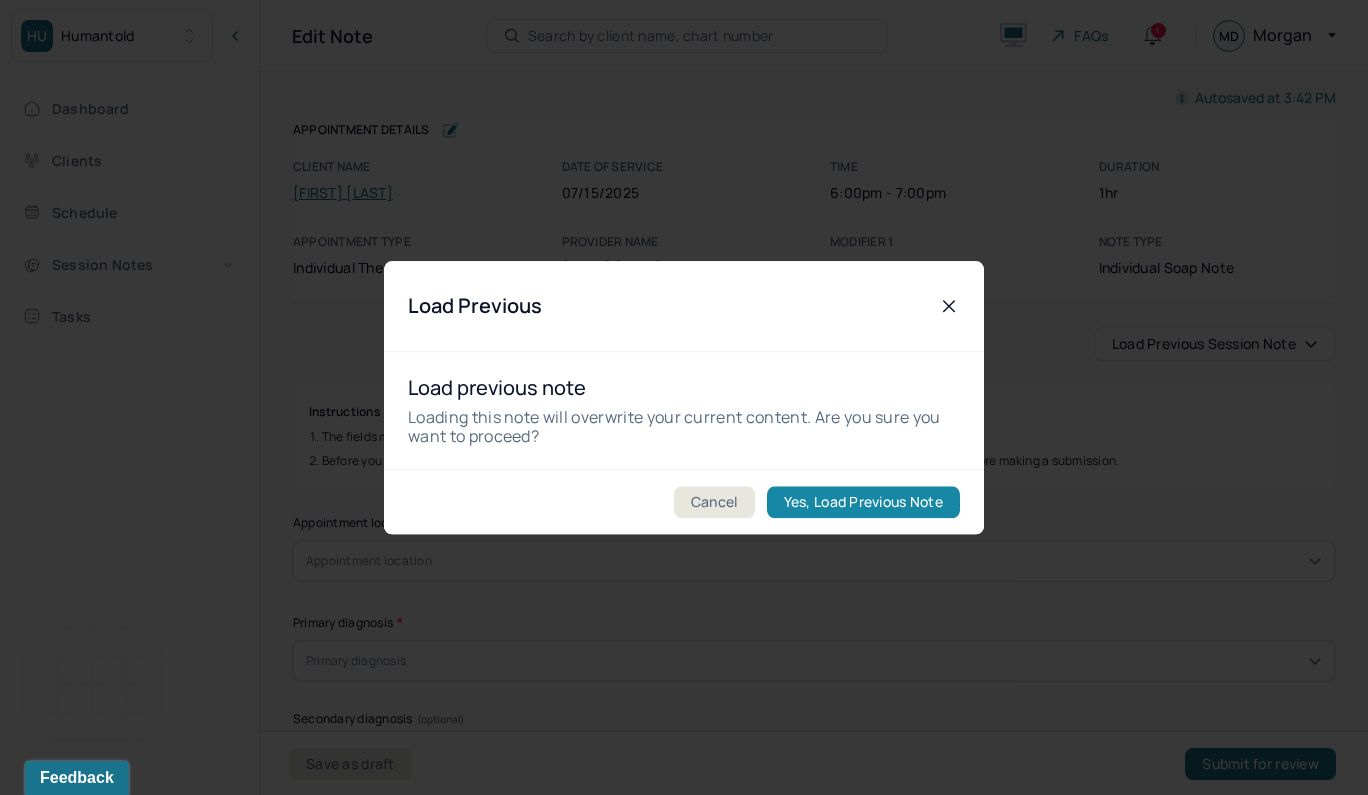 click on "Yes, Load Previous Note" at bounding box center (863, 502) 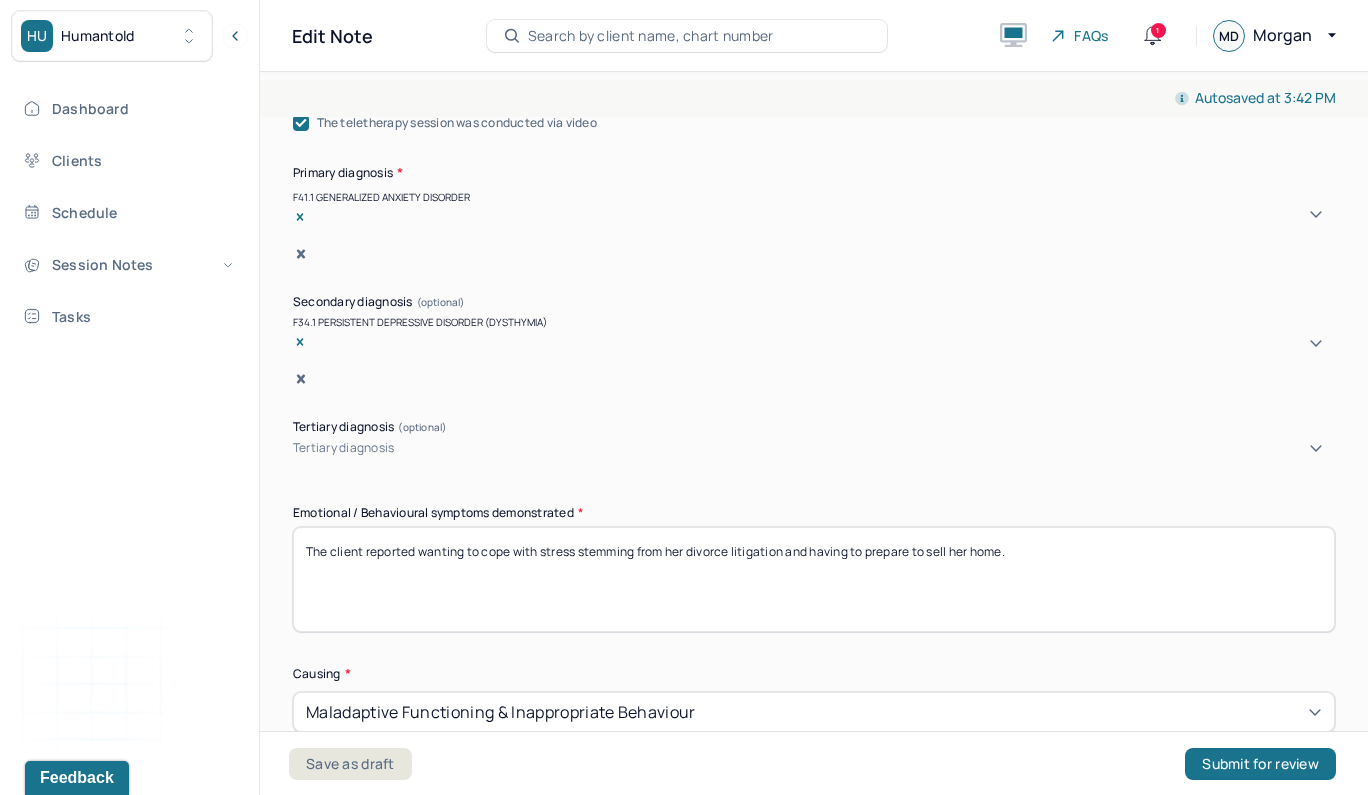 scroll, scrollTop: 710, scrollLeft: 0, axis: vertical 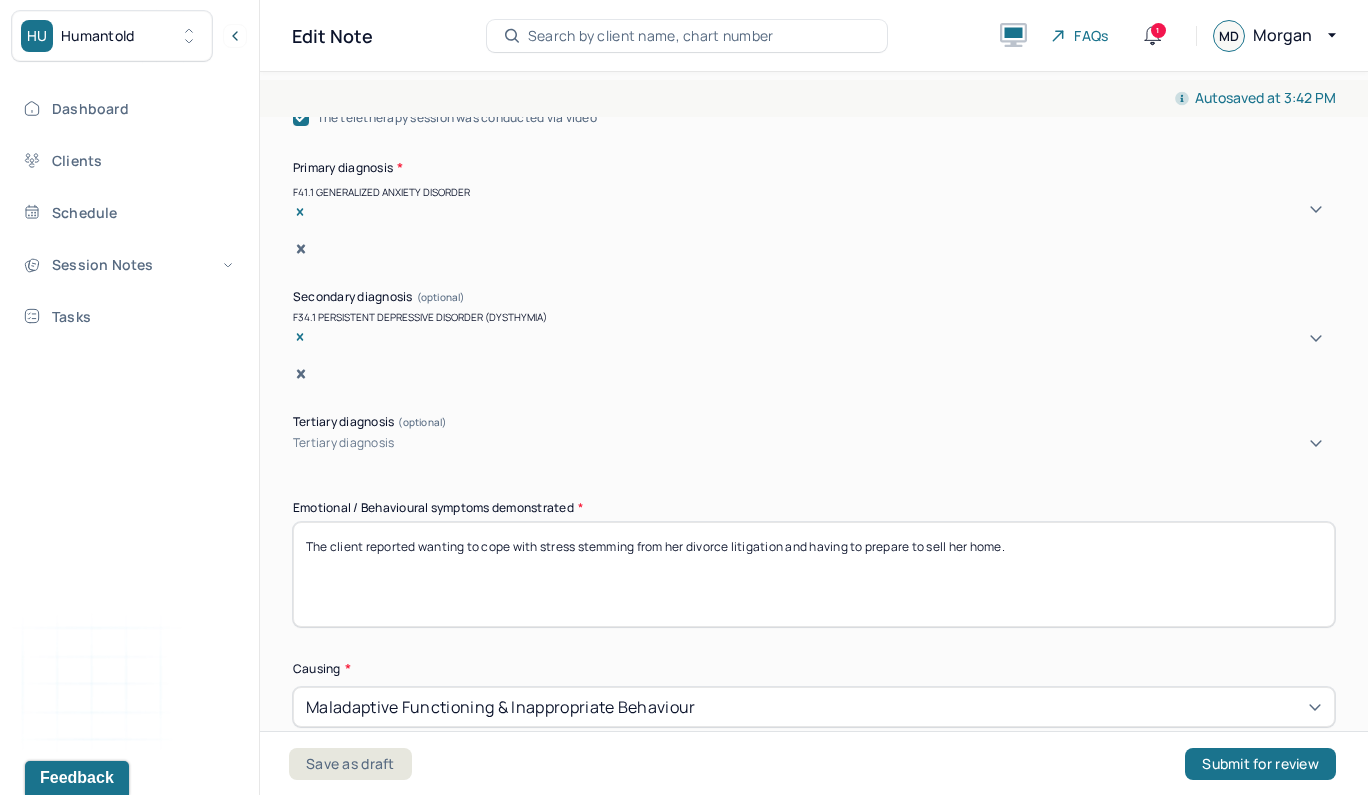 click on "The client reported wanting to cope with stress stemming from her divorce litigation and having to prepare to sell her home." at bounding box center (814, 574) 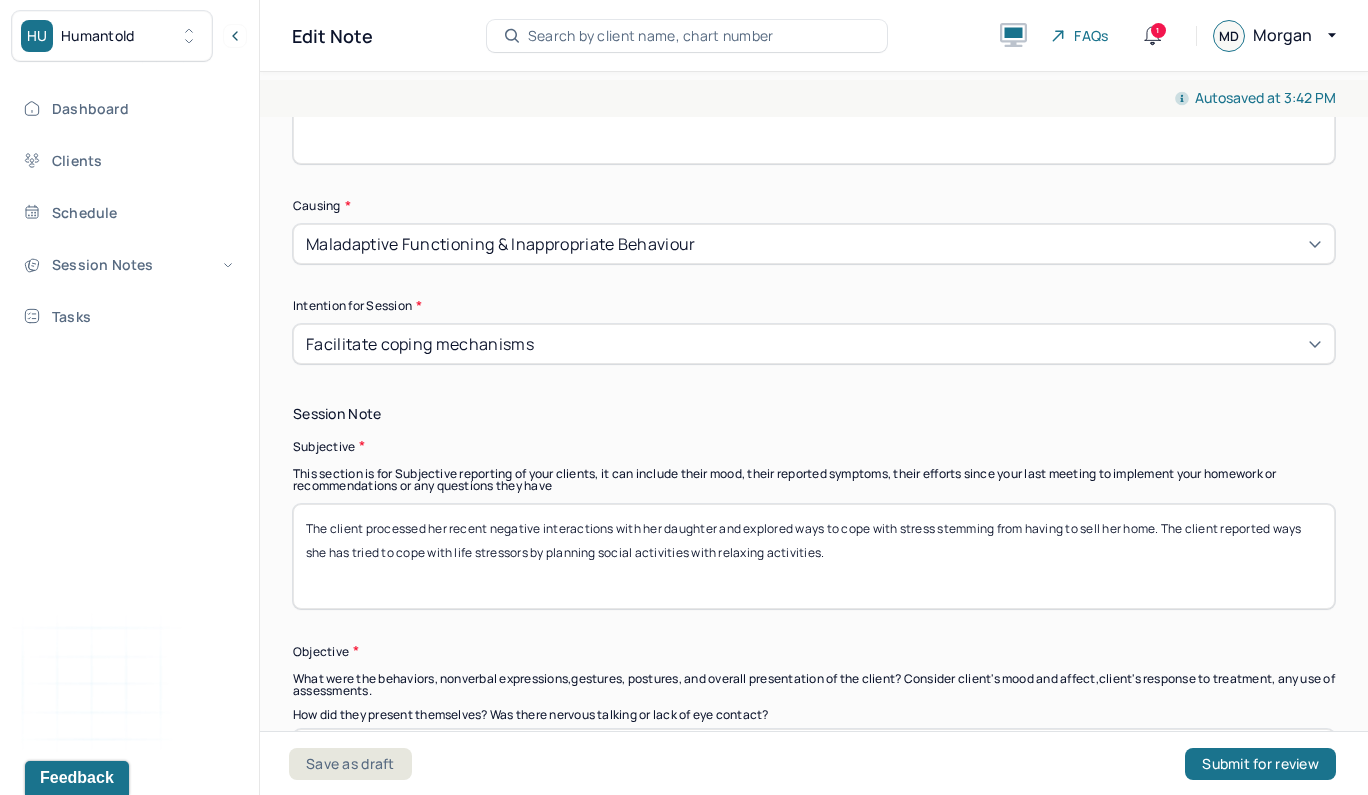 scroll, scrollTop: 1180, scrollLeft: 0, axis: vertical 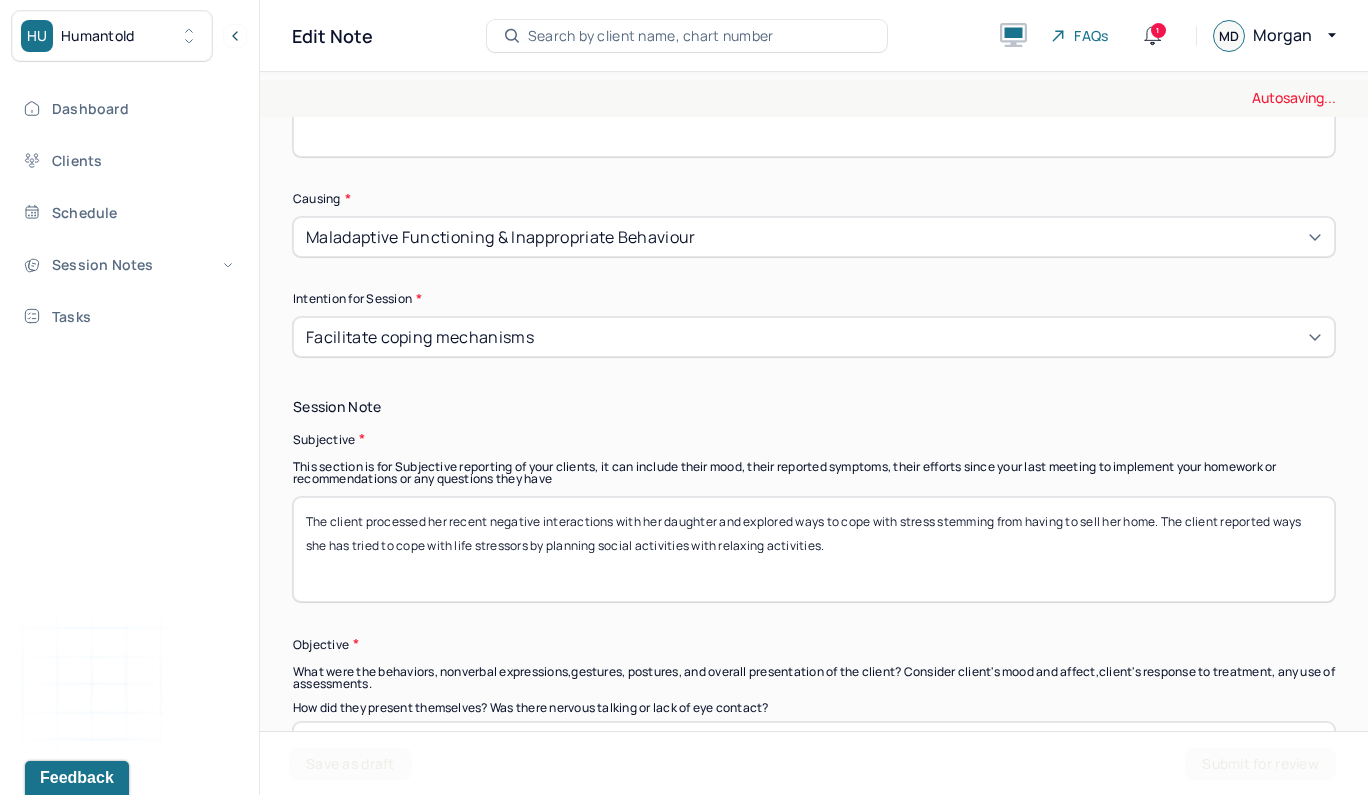 type on "The client reported wanting to cope with stress and maintain optimism for her future as she goes through her divorce proceeding." 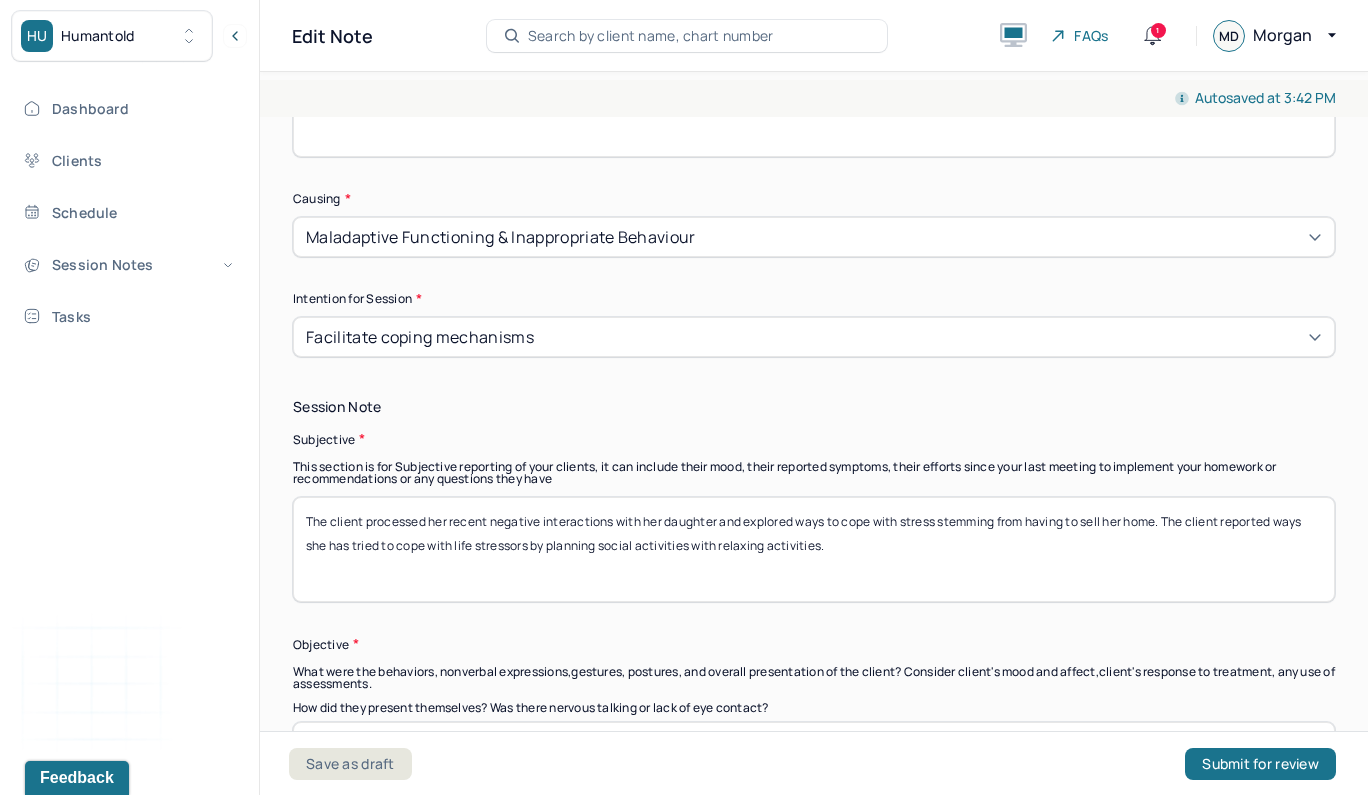 drag, startPoint x: 847, startPoint y: 496, endPoint x: 446, endPoint y: 459, distance: 402.70337 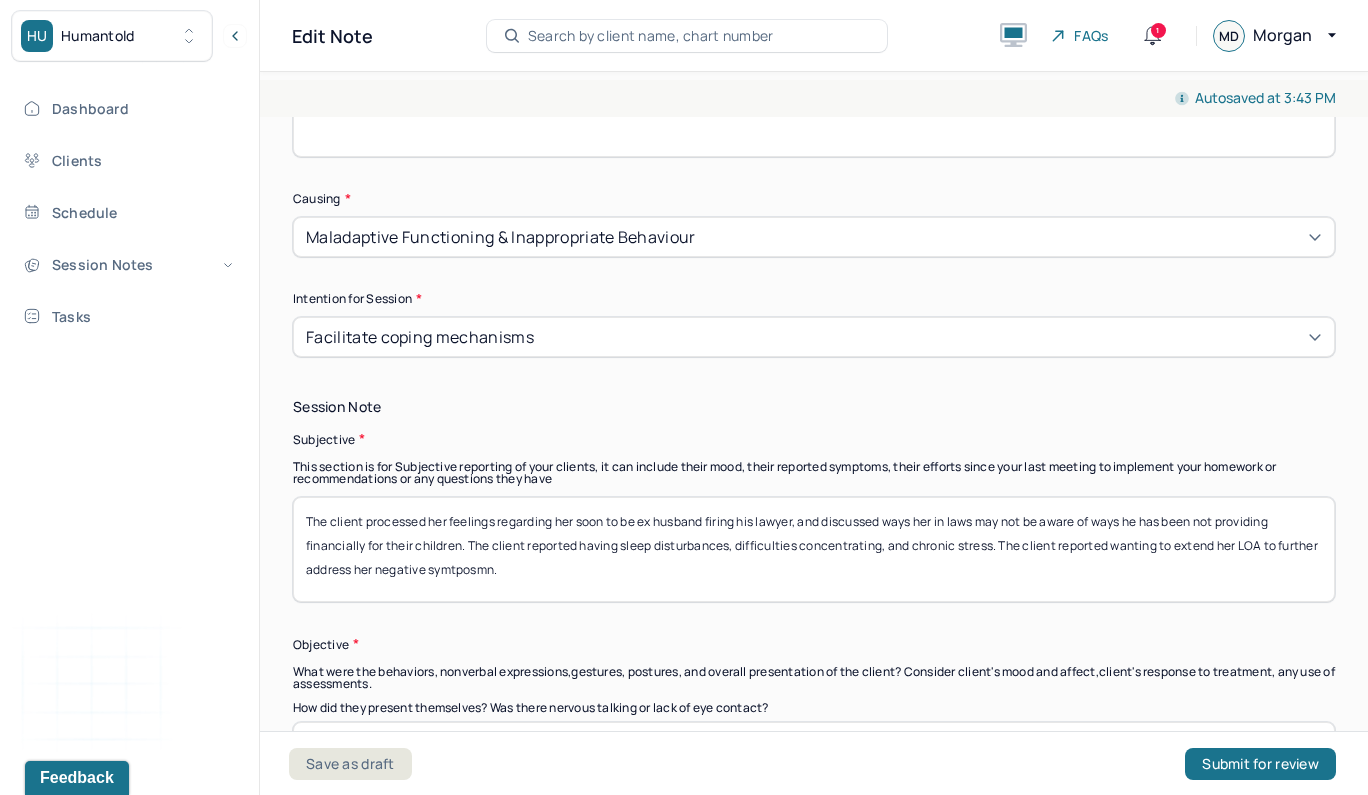 scroll, scrollTop: 1197, scrollLeft: 0, axis: vertical 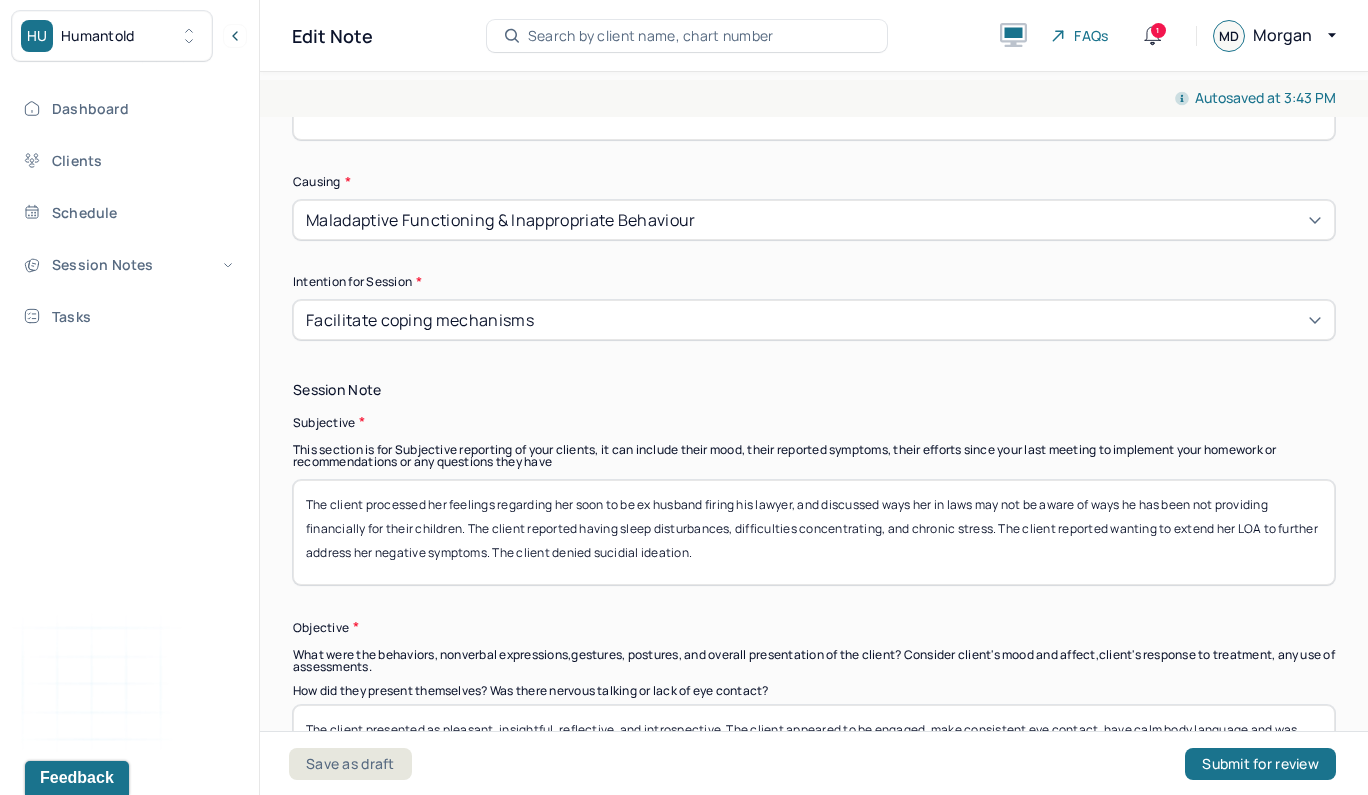 click on "The client processed her feelings regarding her soon to be ex husband firing his lawyer, and discussed ways her in laws may not be aware of ways he has been not providing financially for their children. The client reported having sleep disturbances, difficulties concentrating, and" at bounding box center (814, 532) 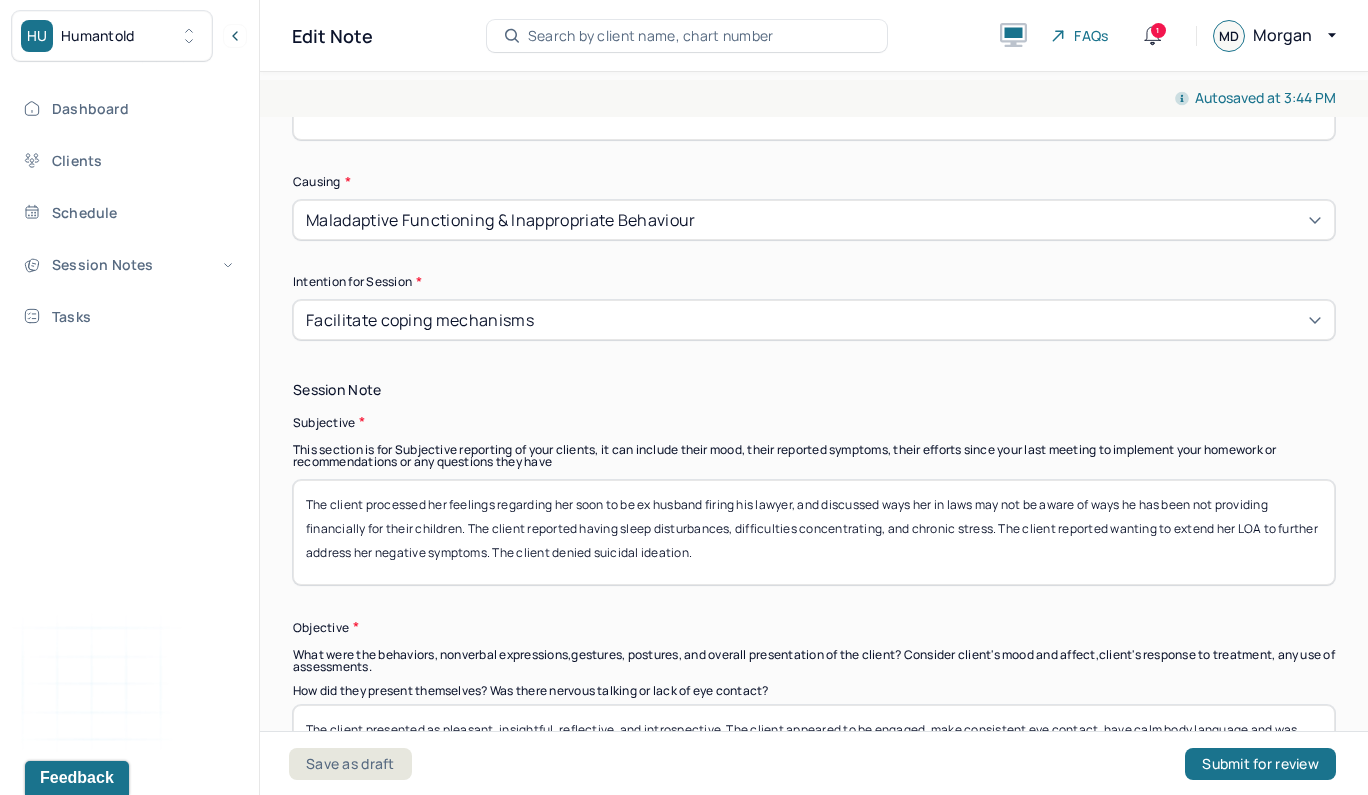 scroll, scrollTop: 1312, scrollLeft: 0, axis: vertical 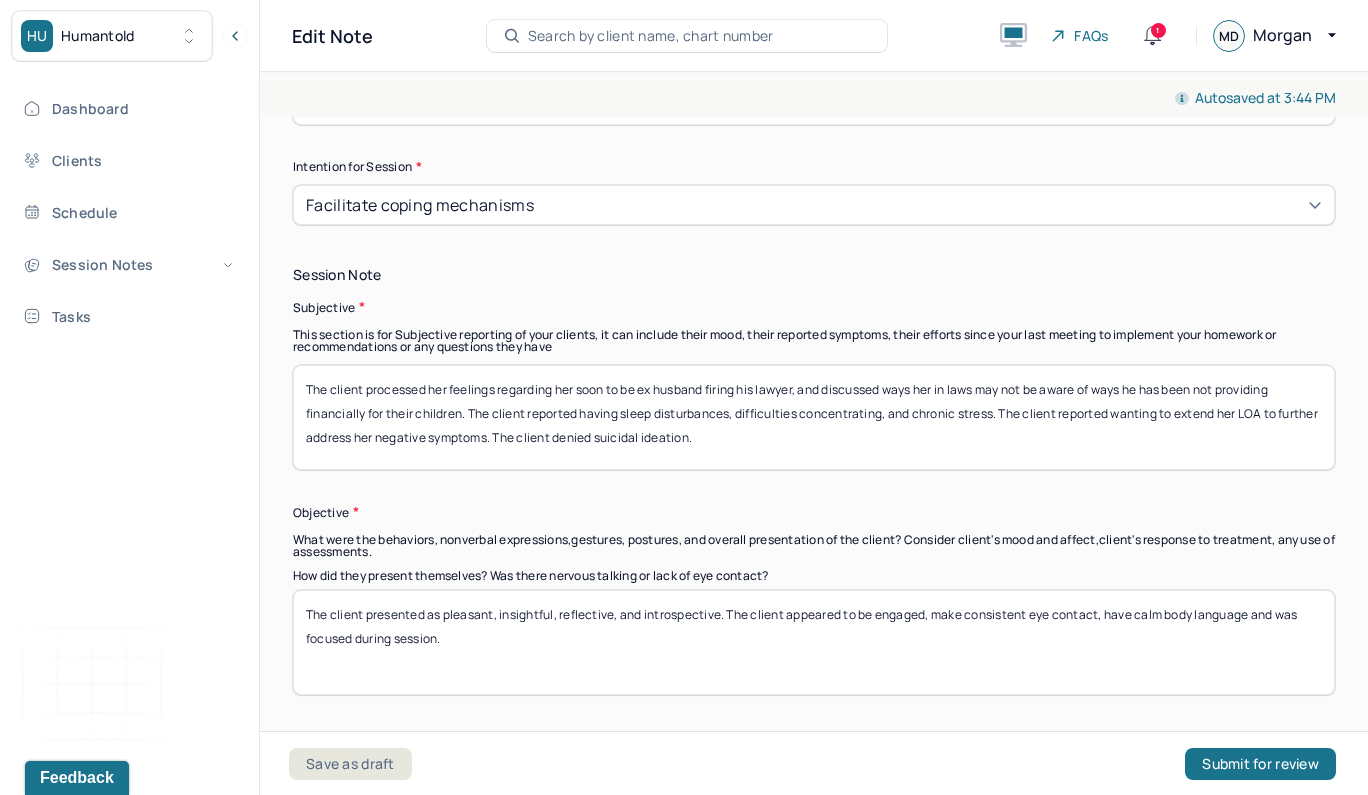 type on "The client processed her feelings regarding her soon to be ex husband firing his lawyer, and discussed ways her in laws may not be aware of ways he has been not providing financially for their children. The client reported having sleep disturbances, difficulties concentrating, and chronic stress. The client reported wanting to extend her LOA to further address her negative symptoms. The client denied suicidal ideation." 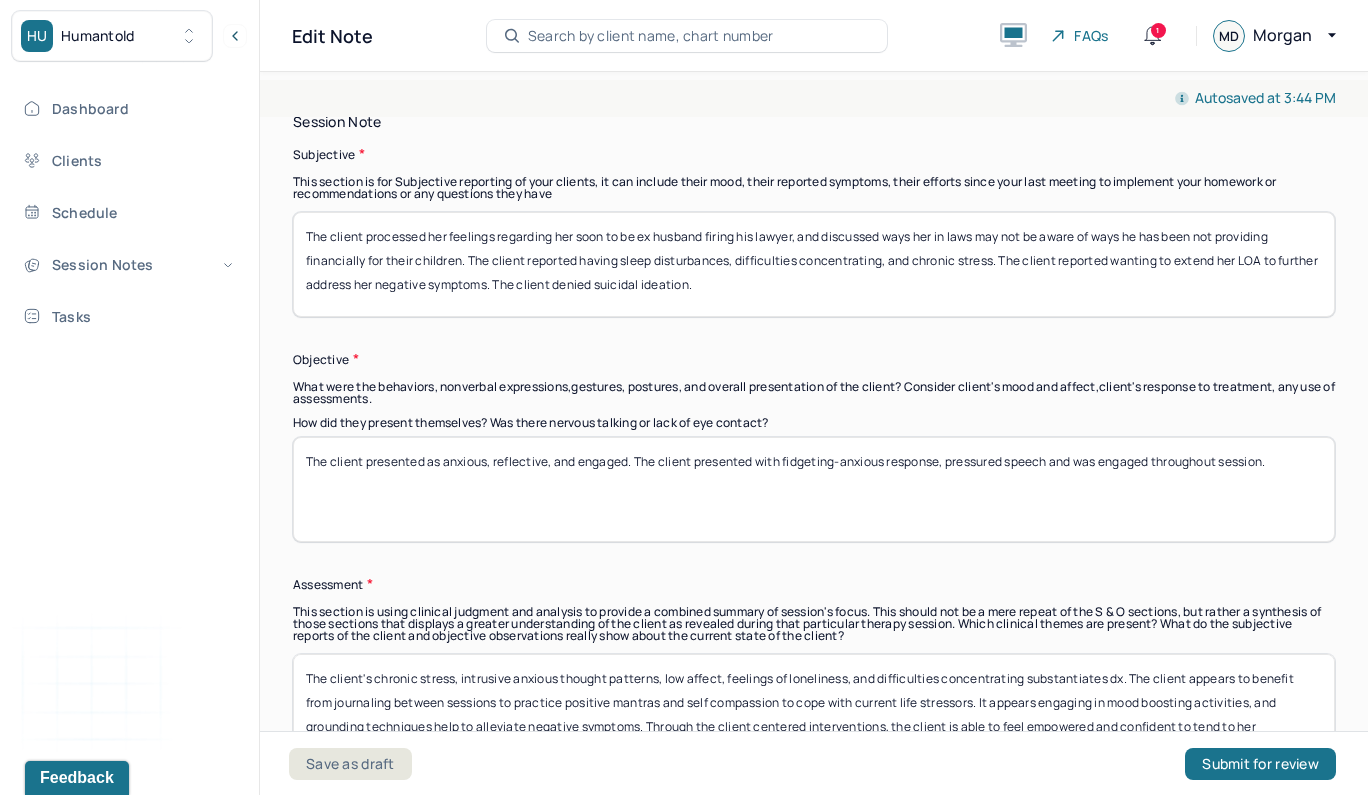 scroll, scrollTop: 1513, scrollLeft: 0, axis: vertical 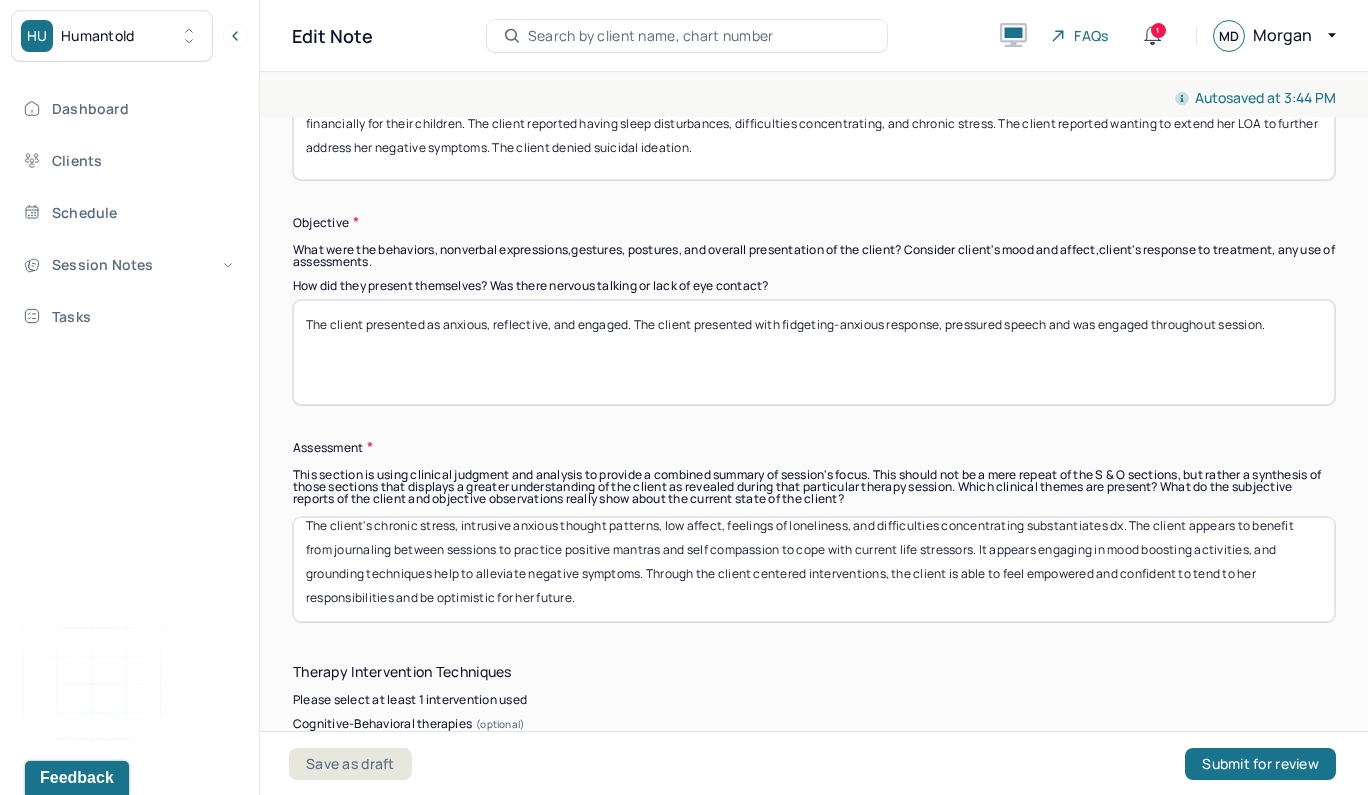 type on "The client presented as anxious, reflective, and engaged. The client presented with fidgeting-anxious response, pressured speech and was engaged throughout session." 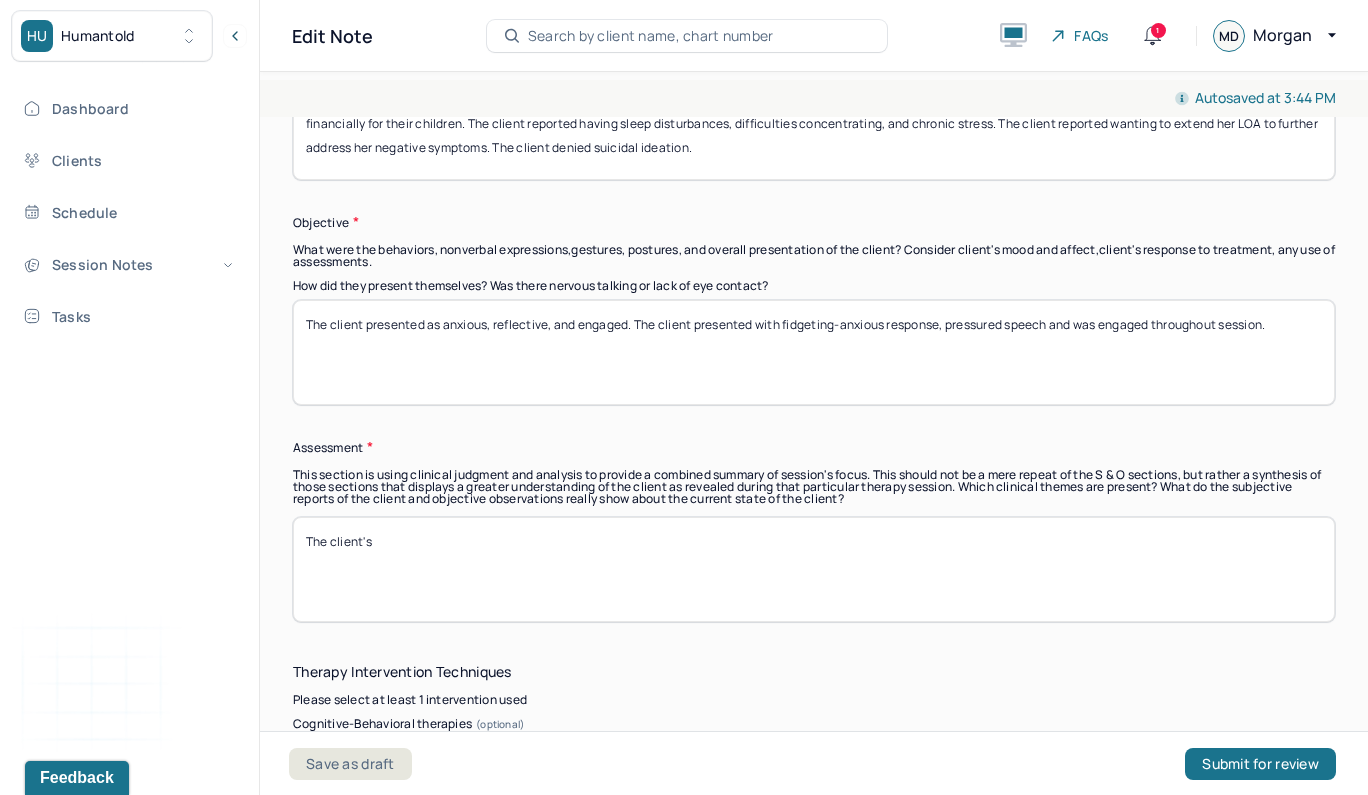 scroll, scrollTop: 0, scrollLeft: 0, axis: both 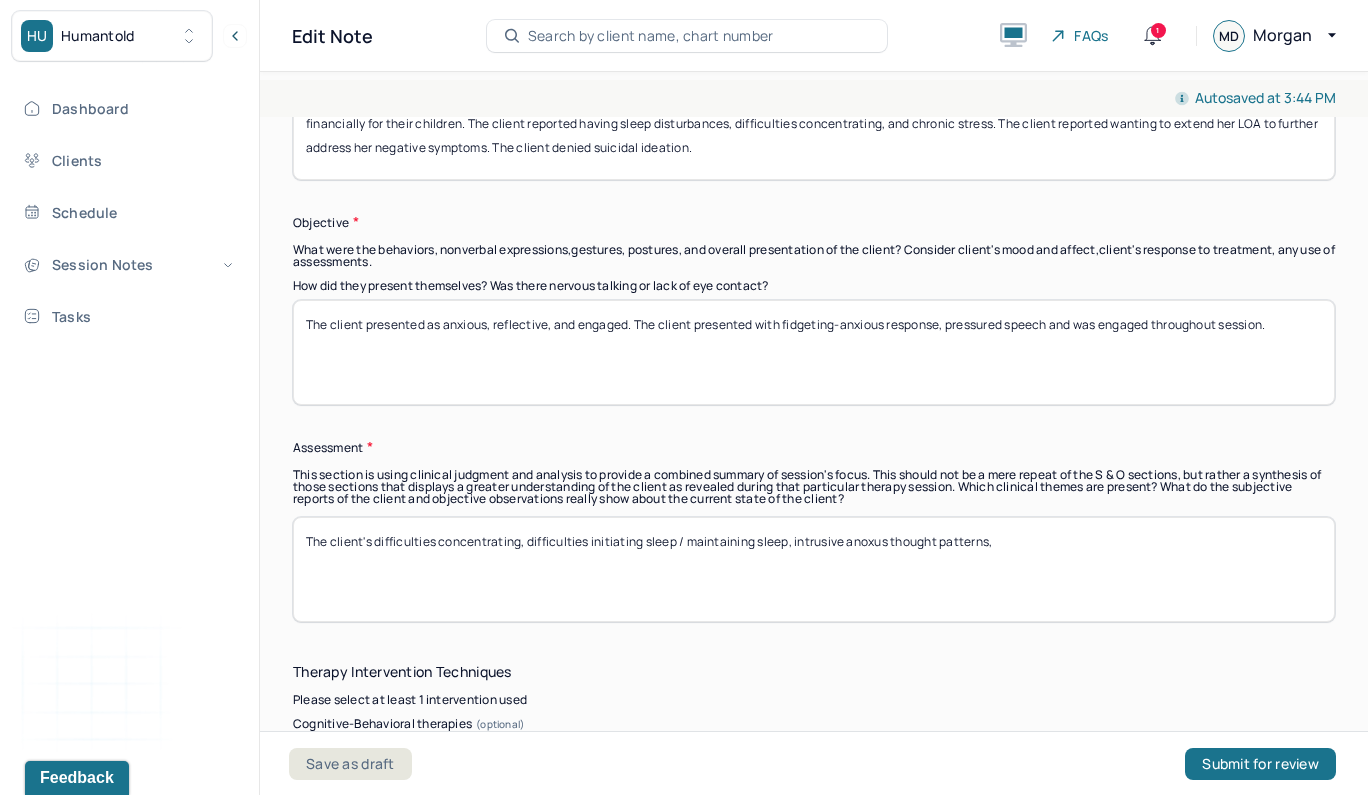 click on "The client's chronic stress, intrusive anxious thought patterns, low affect, feelings of loneliness, and difficulties concentrating substantiates dx. The client appears to benefit from journaling between sessions to practice positive mantras and self compassion to cope with current life stressors. It appears engaging in mood boosting activities, and grounding techniques help to alleviate negative symptoms. Through the client centered interventions, the client is able to feel empowered and confident to tend to her responsibilities and be optimistic for her future." at bounding box center (814, 569) 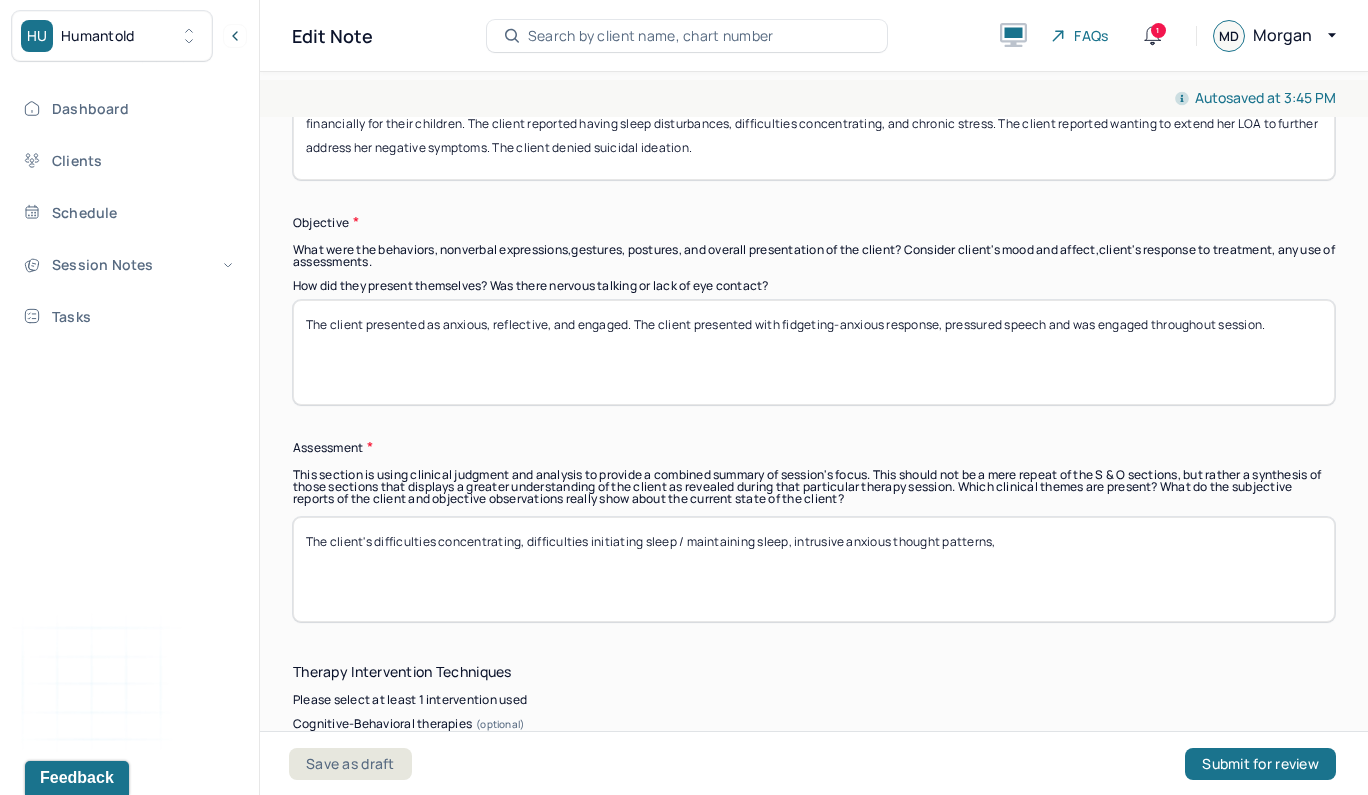 click on "The client's difficulties concentrating, difficulties initiating sleep / maintaining sleep, intrusive anxus thought patterns," at bounding box center (814, 569) 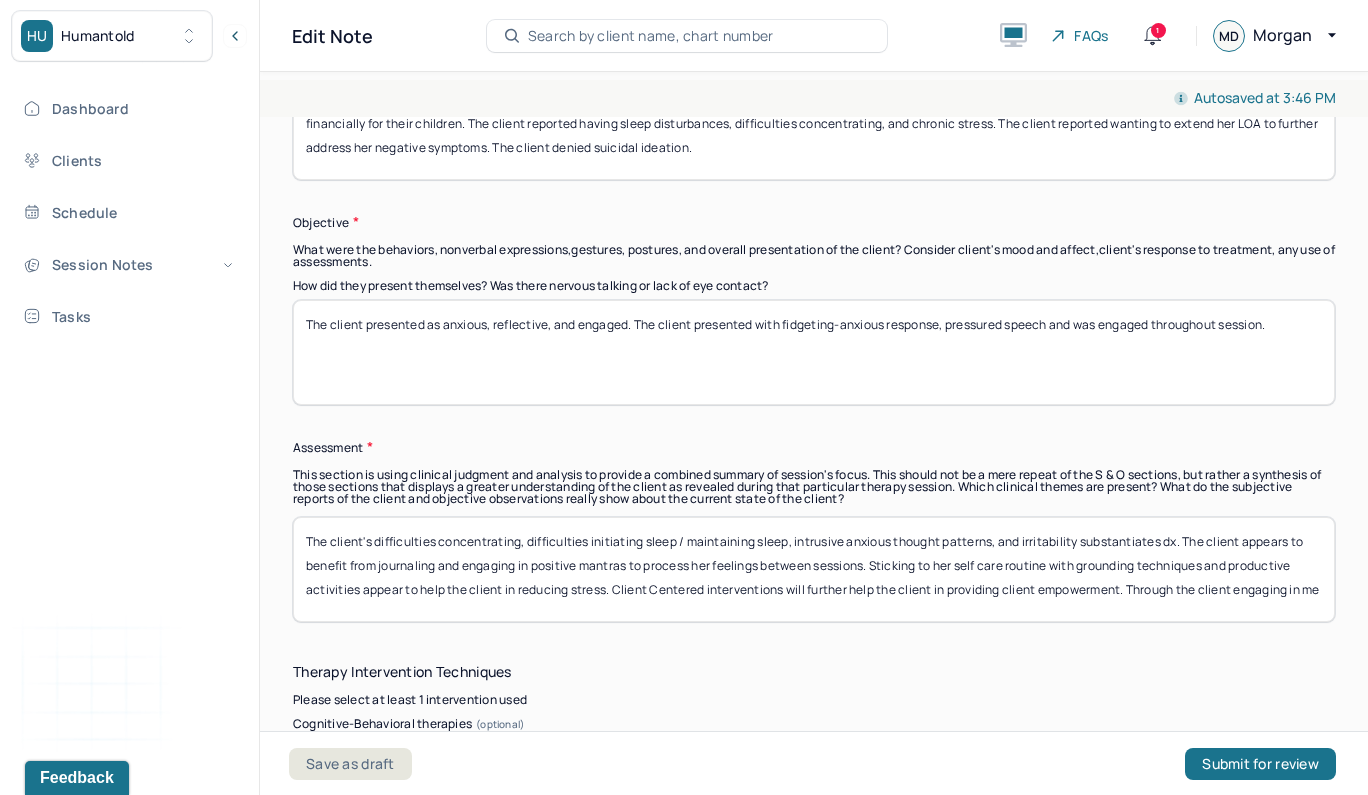 scroll, scrollTop: 1, scrollLeft: 0, axis: vertical 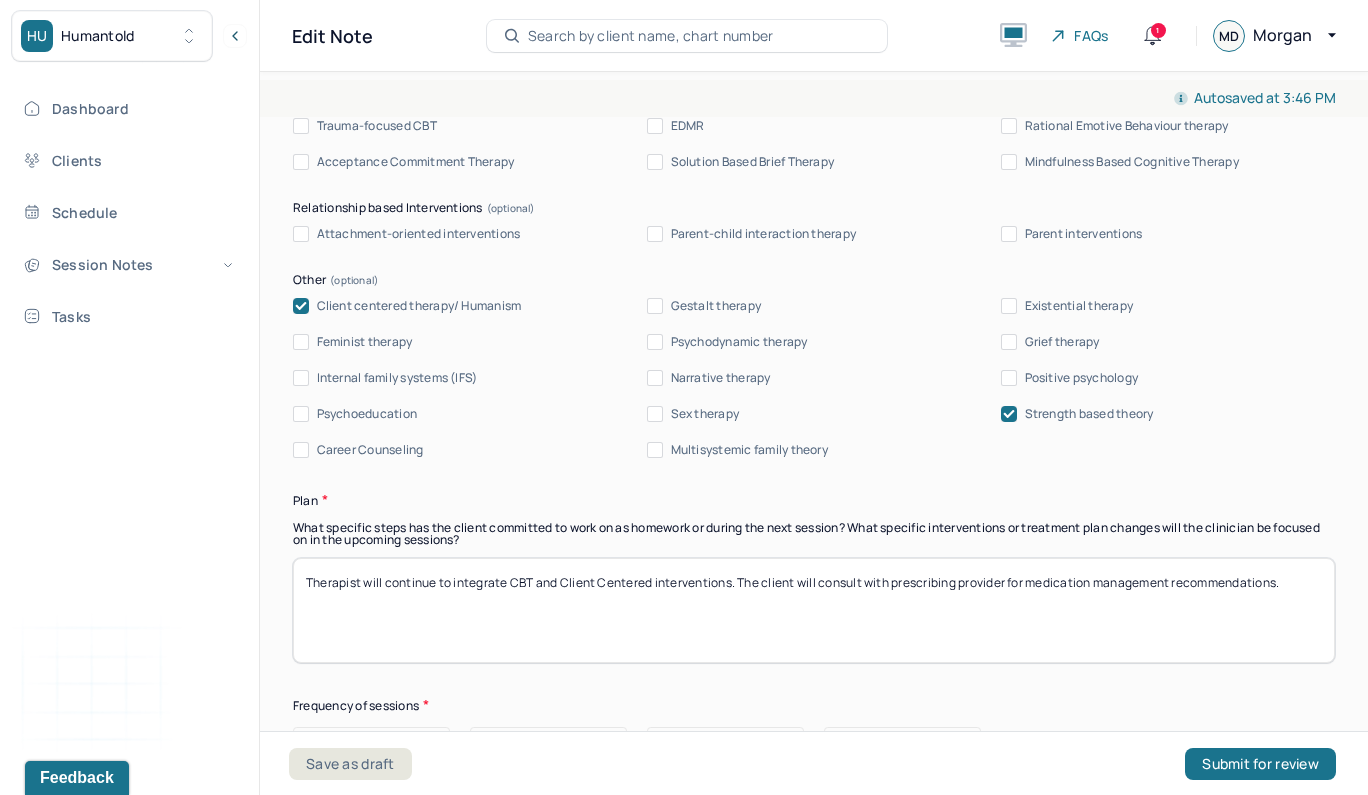 type on "The client's difficulties concentrating, difficulties initiating sleep / maintaining sleep, intrusive anxious thought patterns, and irritability substantiates dx. The client appears to benefit from journaling and engaging in positive mantras to process her feelings between sessions. Sticking to her self care routine with grounding techniques and productive activities appear to help the client in reducing stress. Client Centered interventions will further help the client in providing client empowerment. Through the client engaging in medication management, she can further reduce emotional disturbances ." 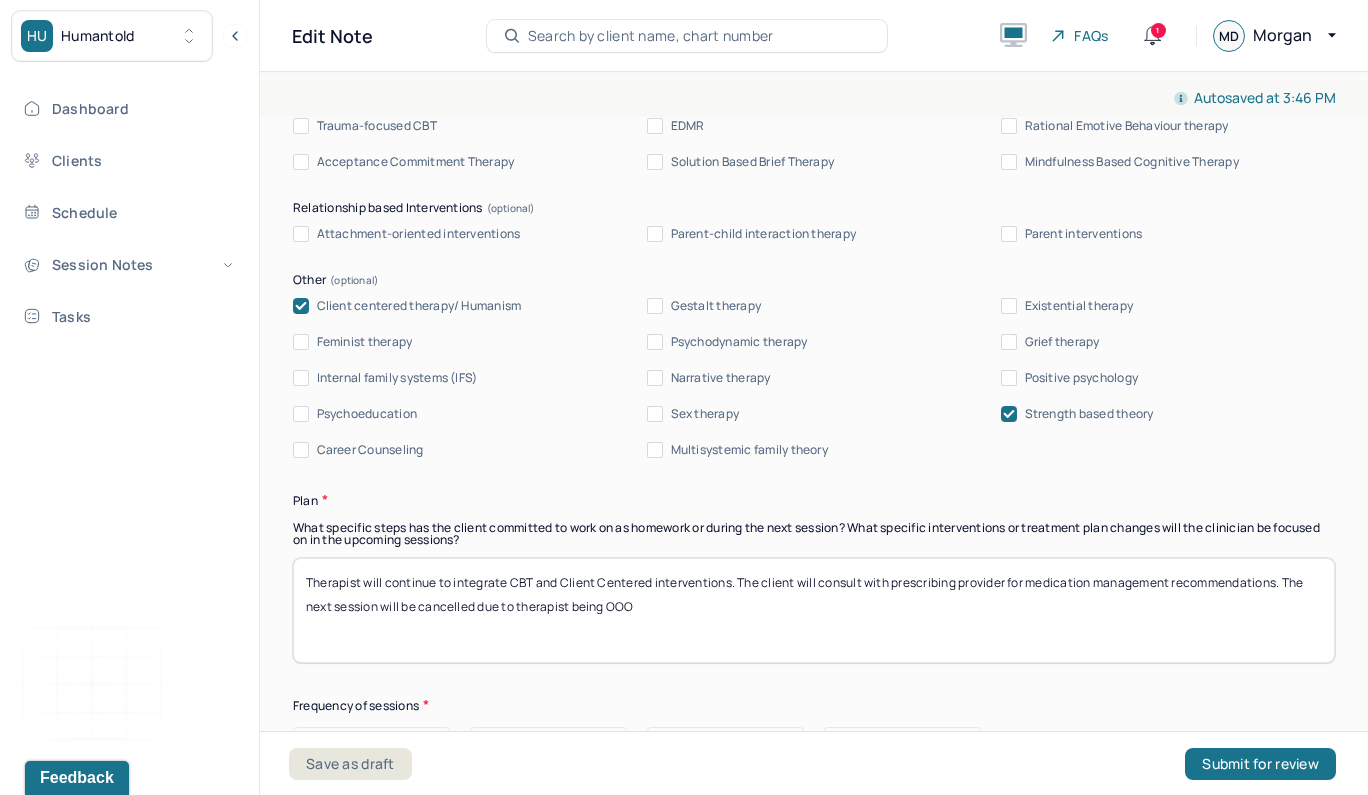 type on "Therapist will continue to integrate CBT and Client Centered interventions. The [CLIENT] will consult with prescribing provider for medication management recommendations. The next session will be cancelled due to therapist being OOO." 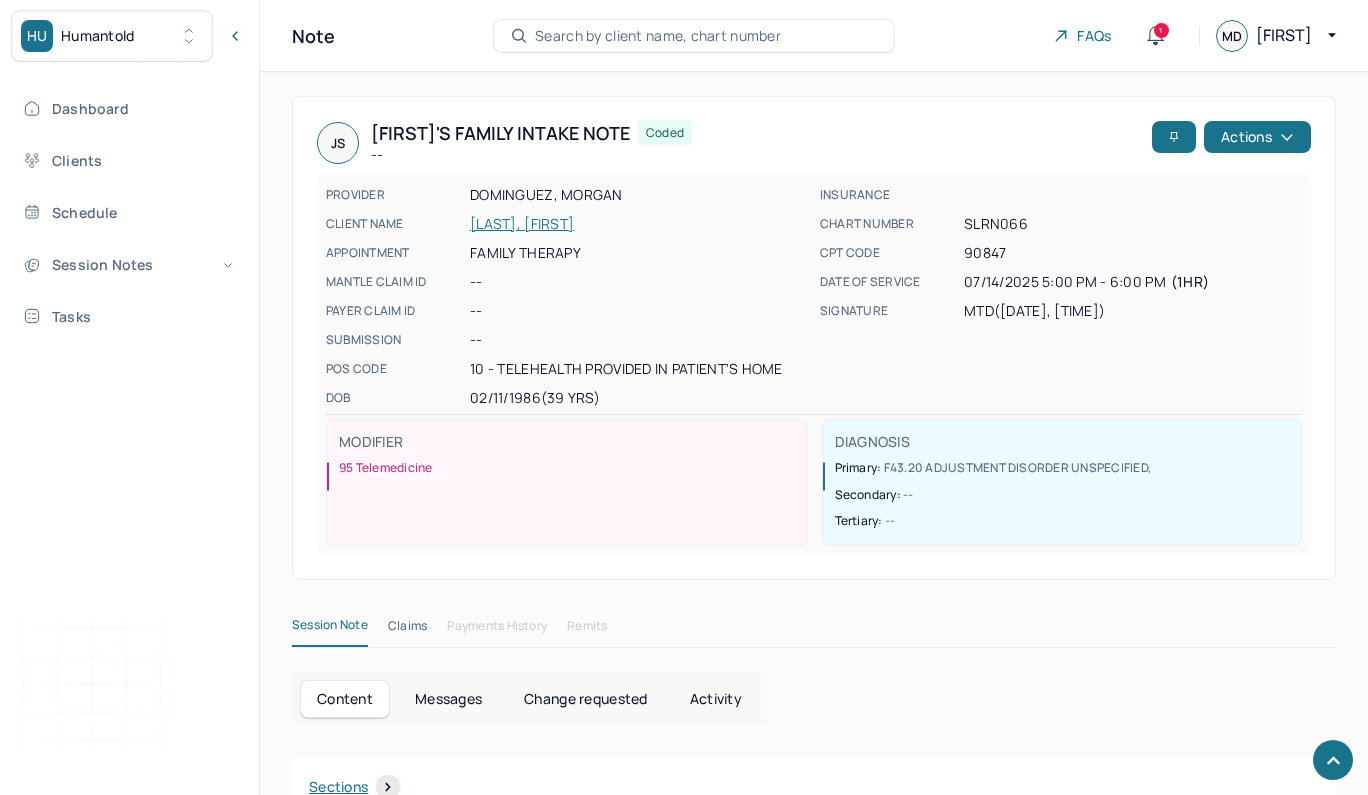 scroll, scrollTop: 13880, scrollLeft: 0, axis: vertical 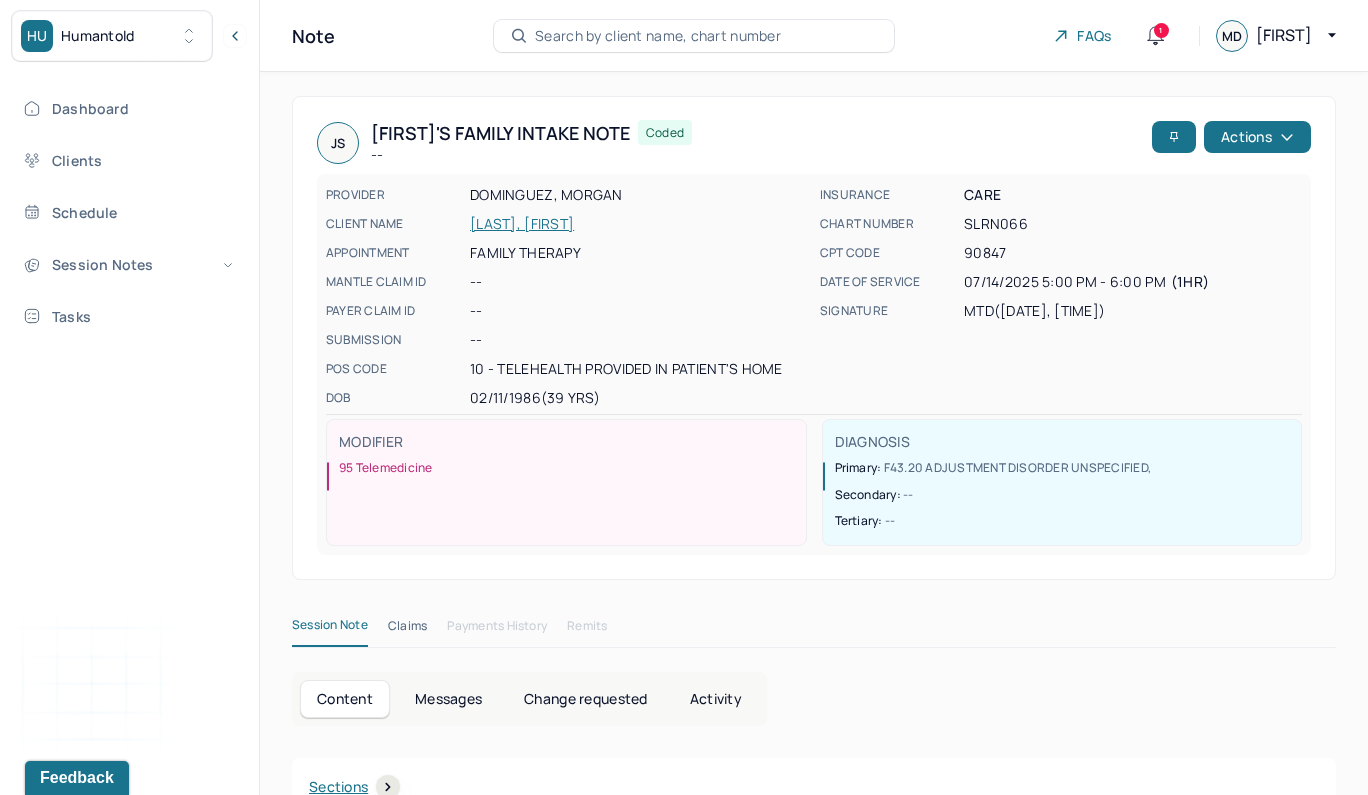 click on "Search by client name, chart number" at bounding box center [658, 36] 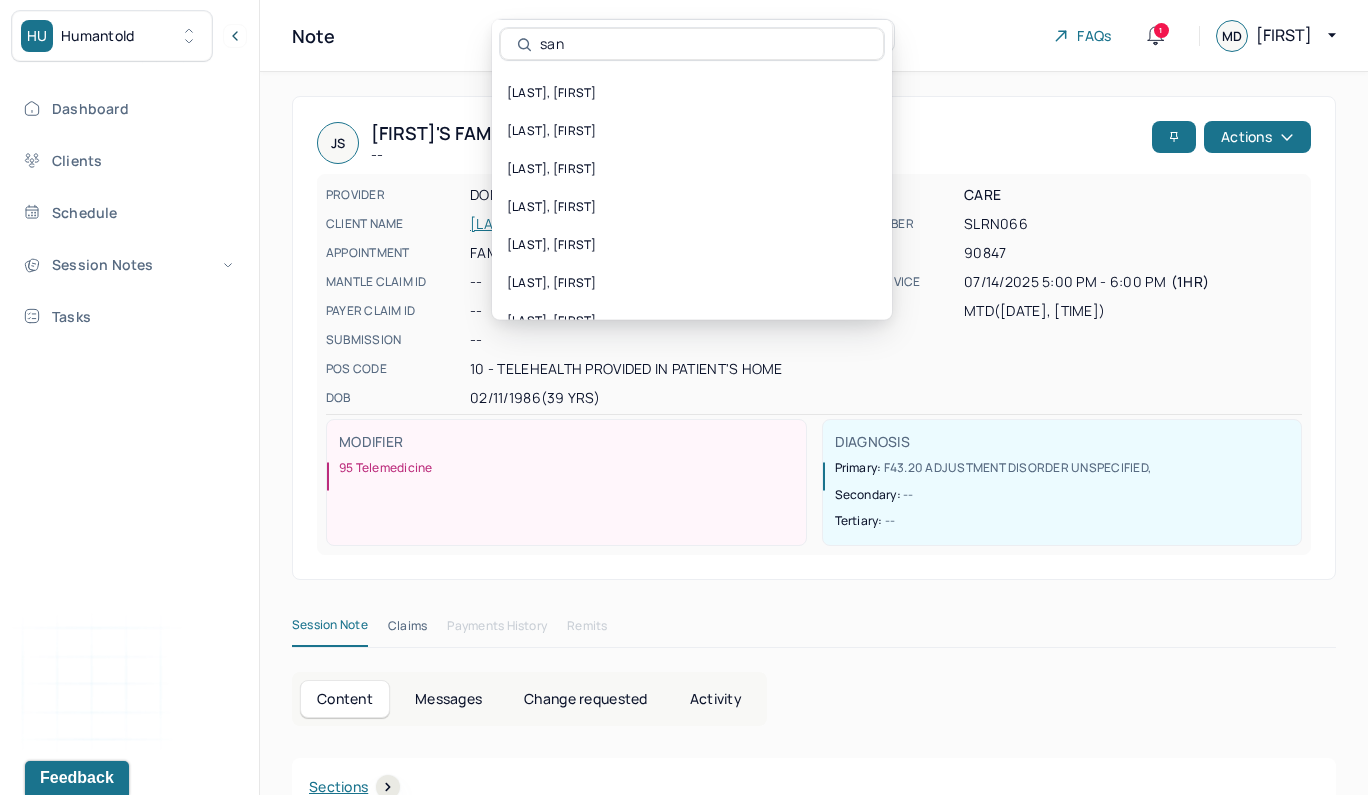 scroll, scrollTop: 0, scrollLeft: 0, axis: both 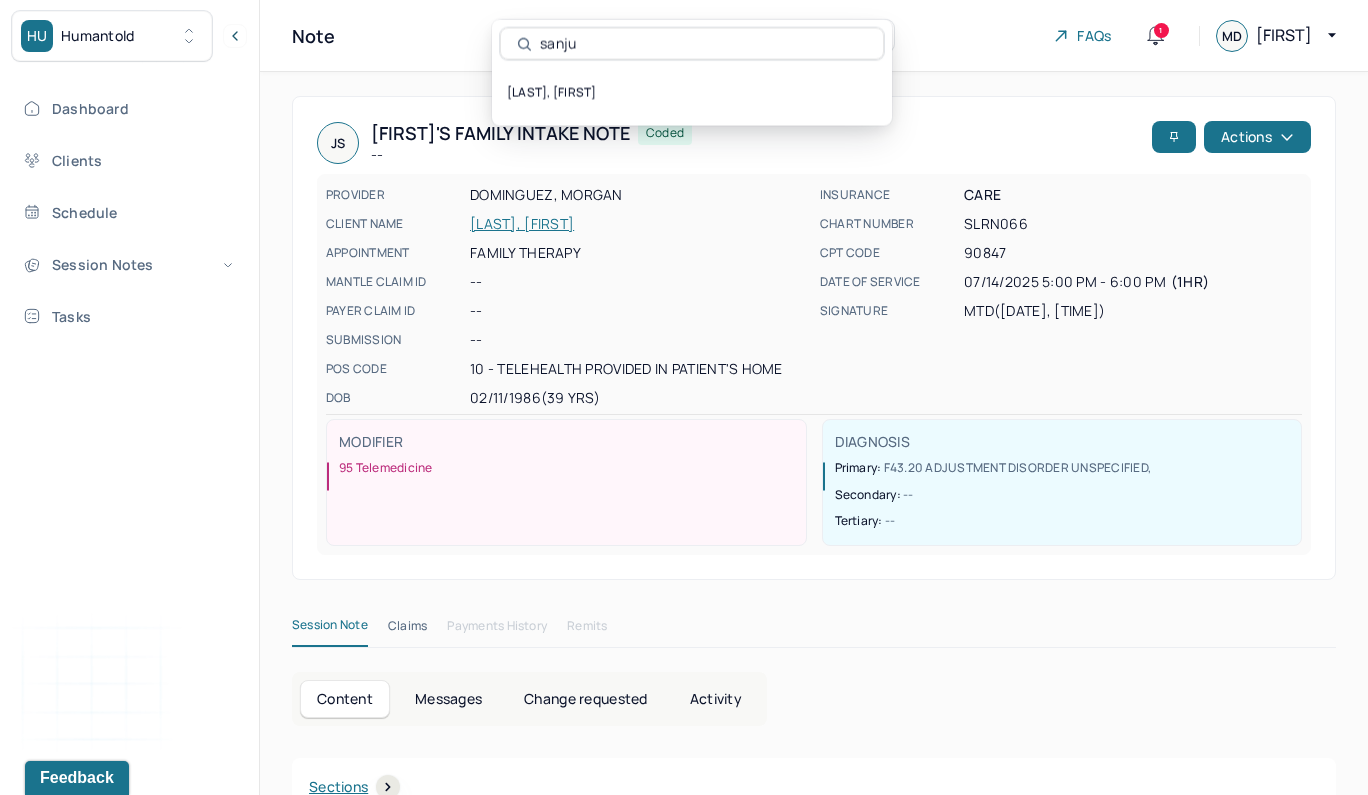 type on "sang" 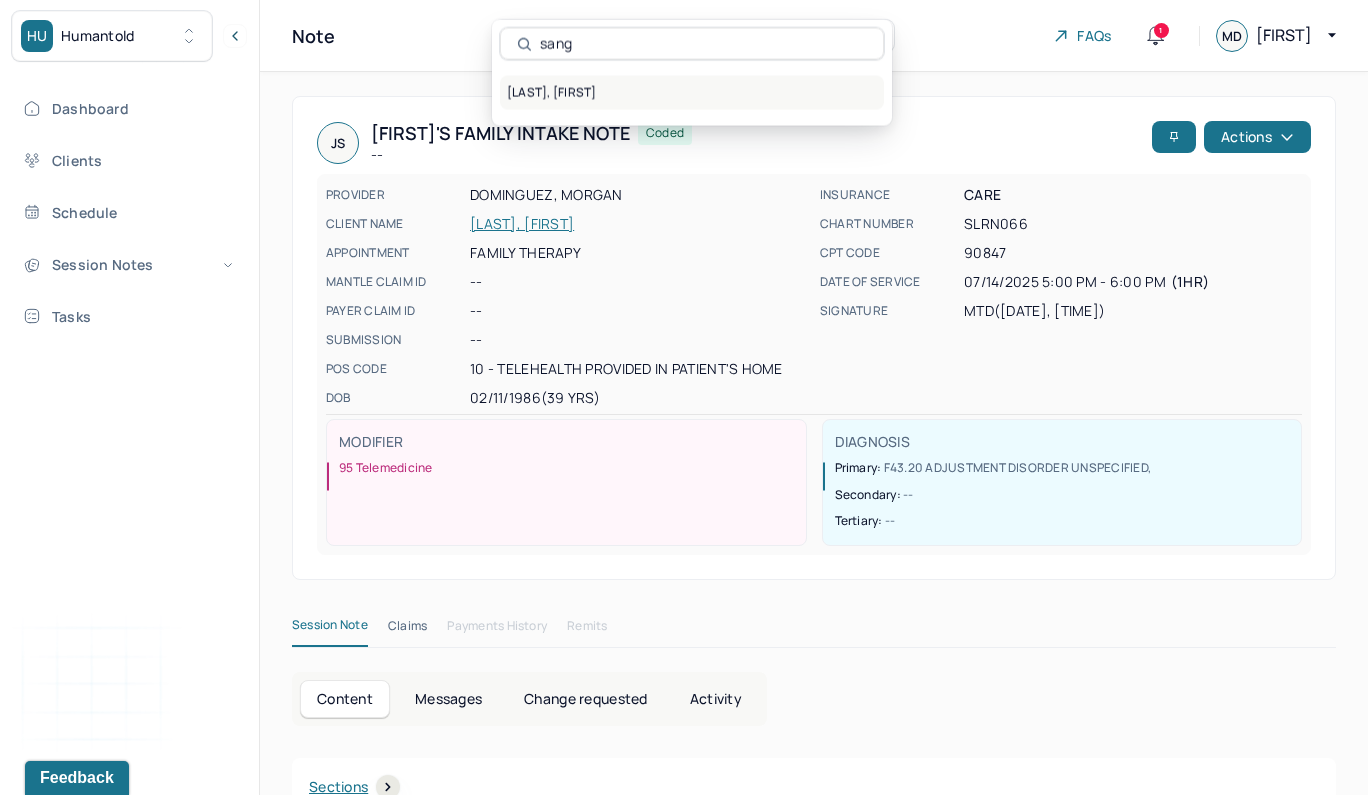 drag, startPoint x: 598, startPoint y: 34, endPoint x: 626, endPoint y: 84, distance: 57.306194 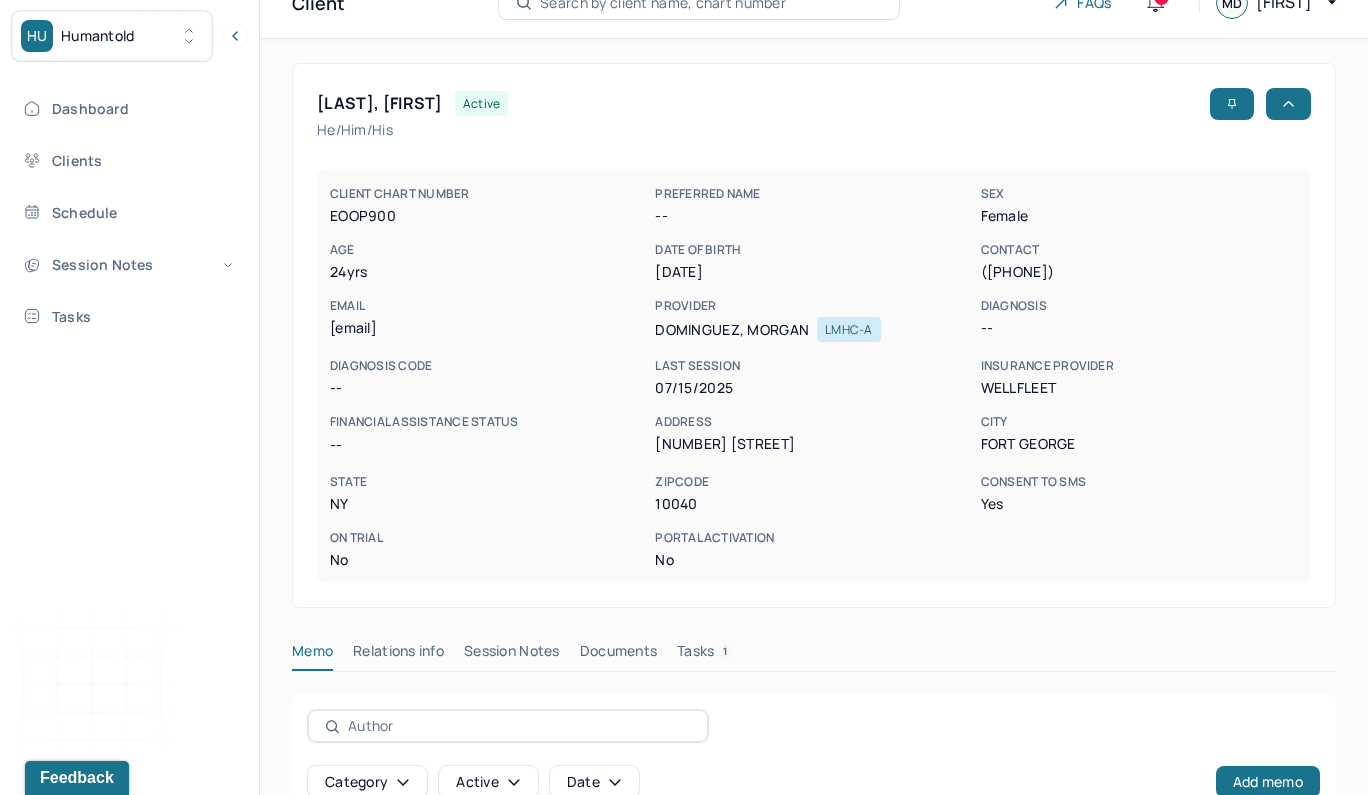 scroll, scrollTop: 90, scrollLeft: 0, axis: vertical 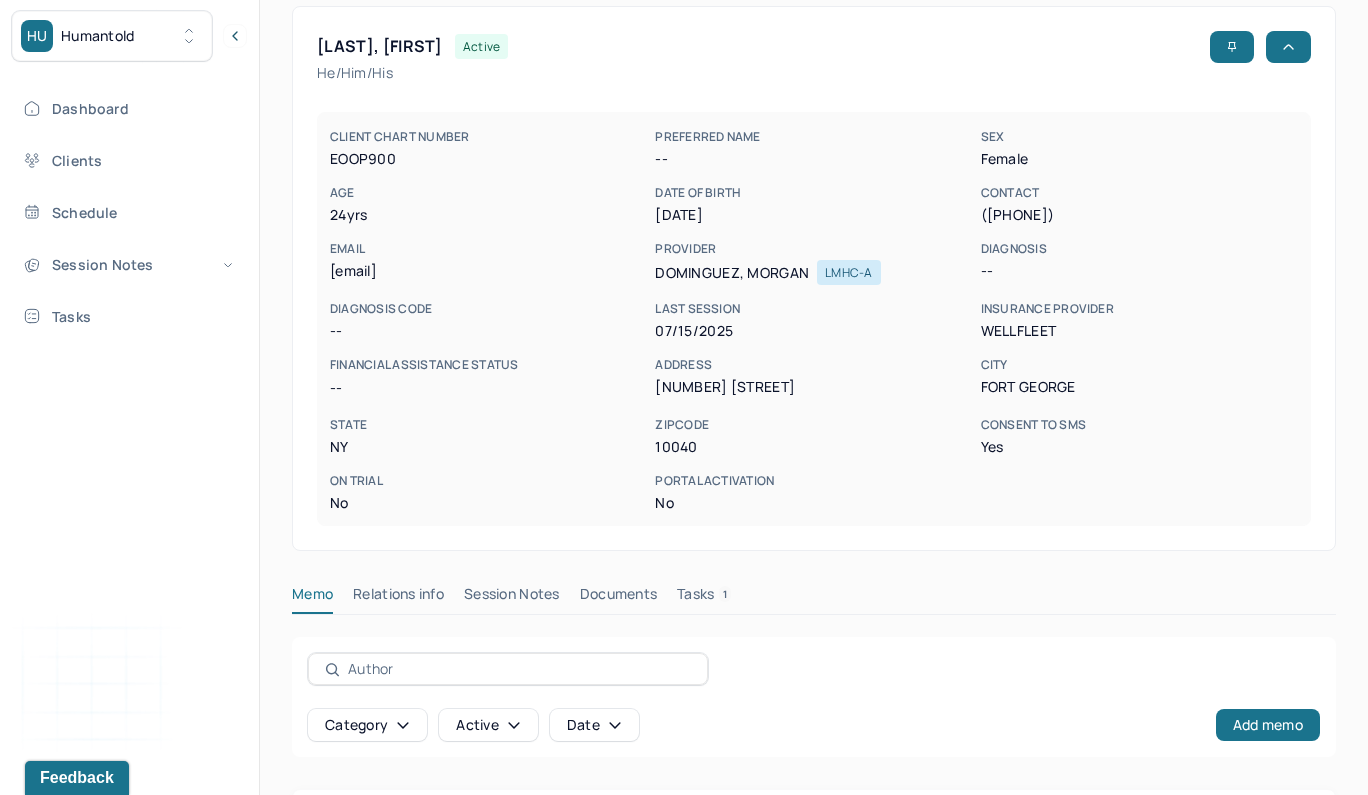 click on "Session Notes" at bounding box center [512, 598] 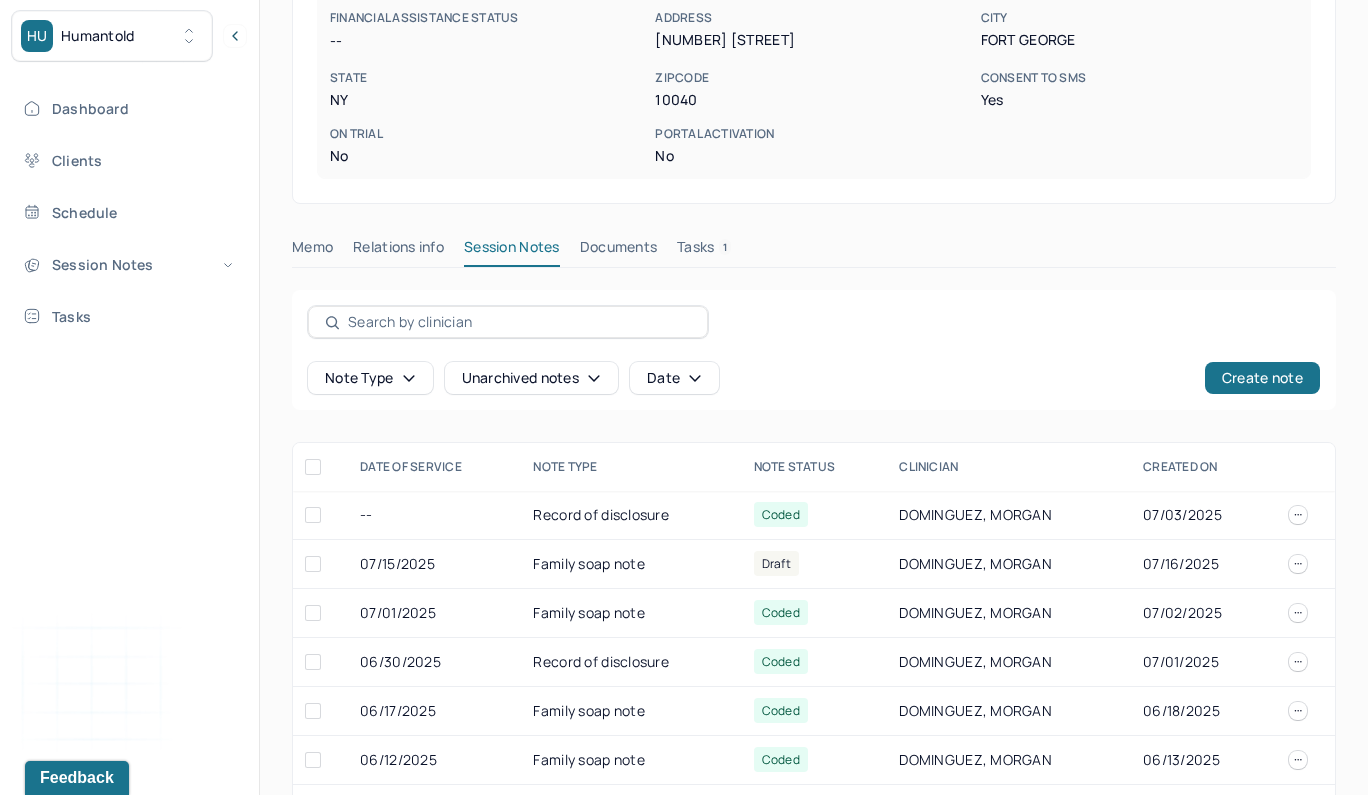 scroll, scrollTop: 588, scrollLeft: 0, axis: vertical 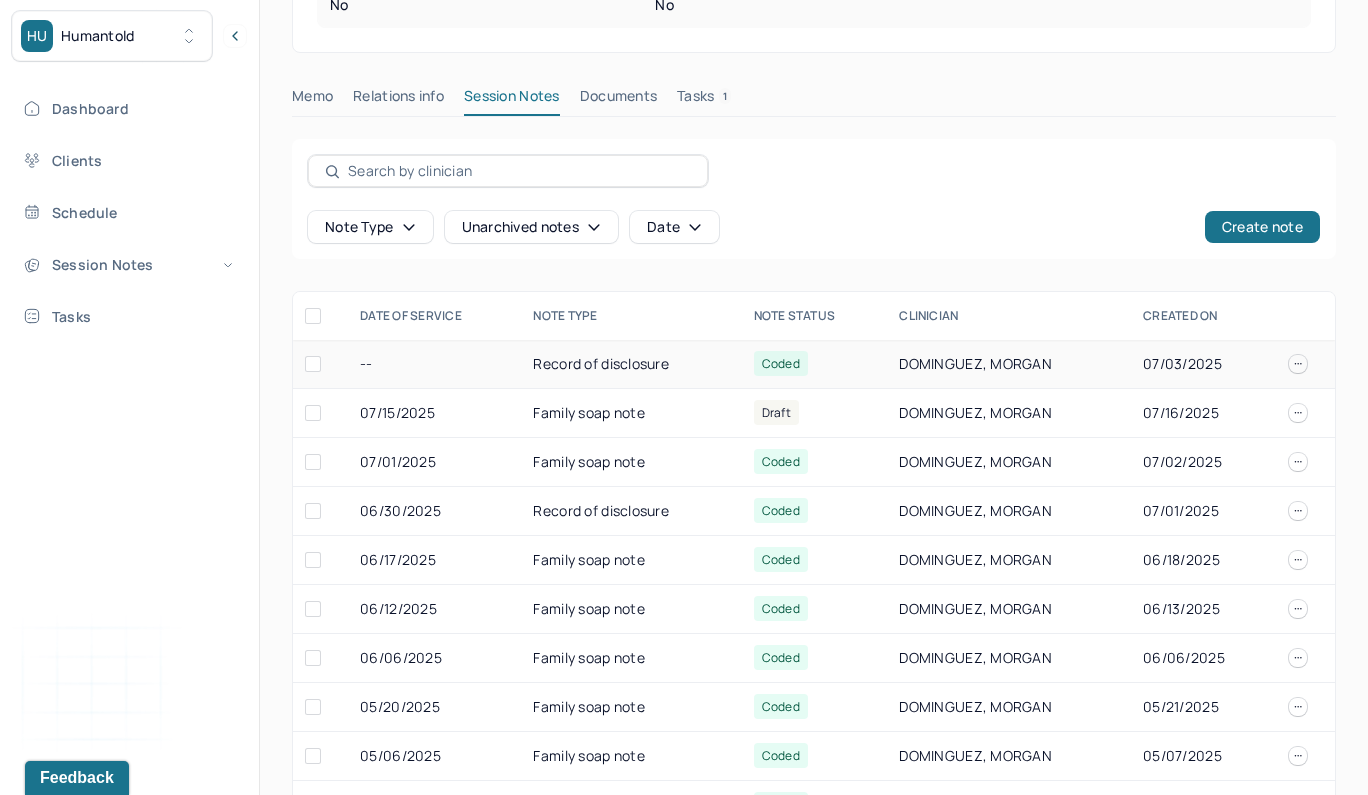 click on "Record of disclosure" at bounding box center (631, 364) 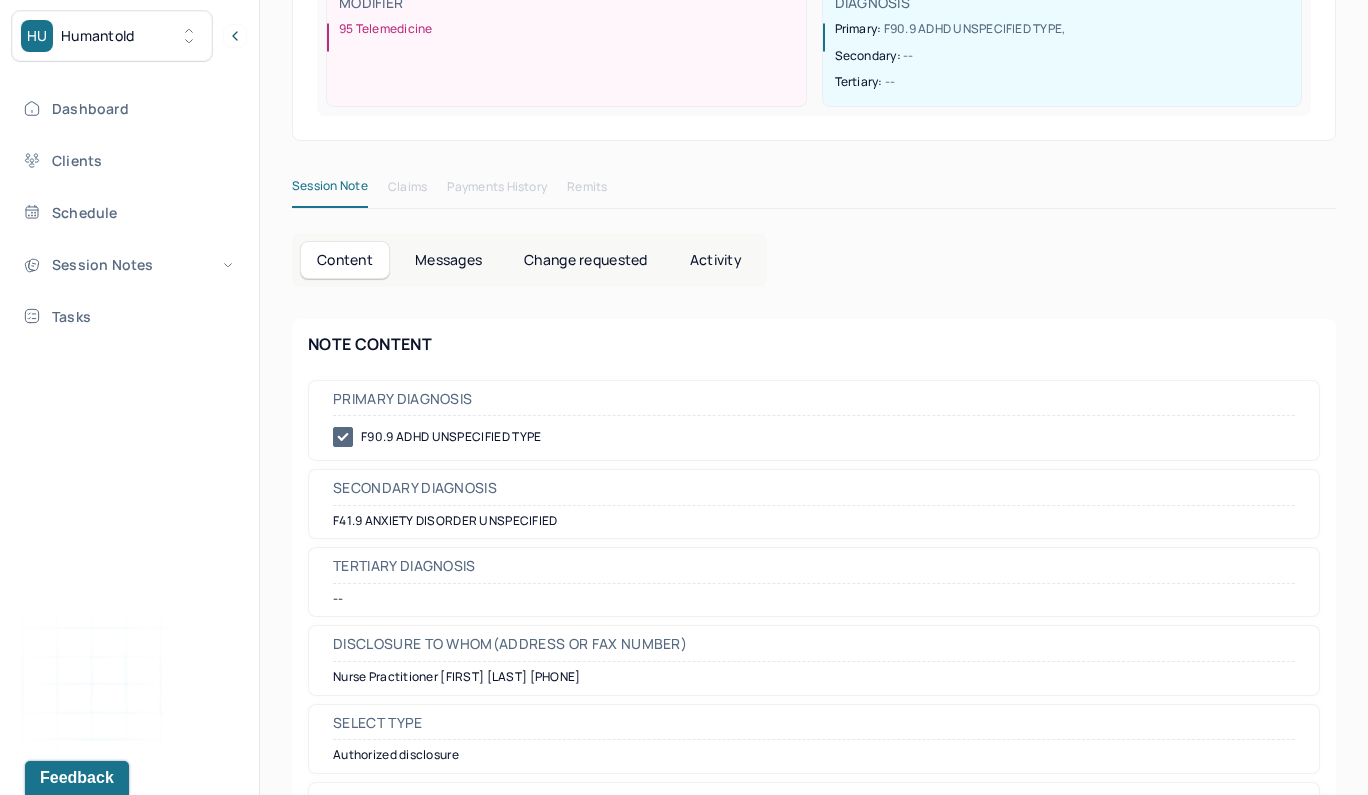 scroll, scrollTop: 440, scrollLeft: 0, axis: vertical 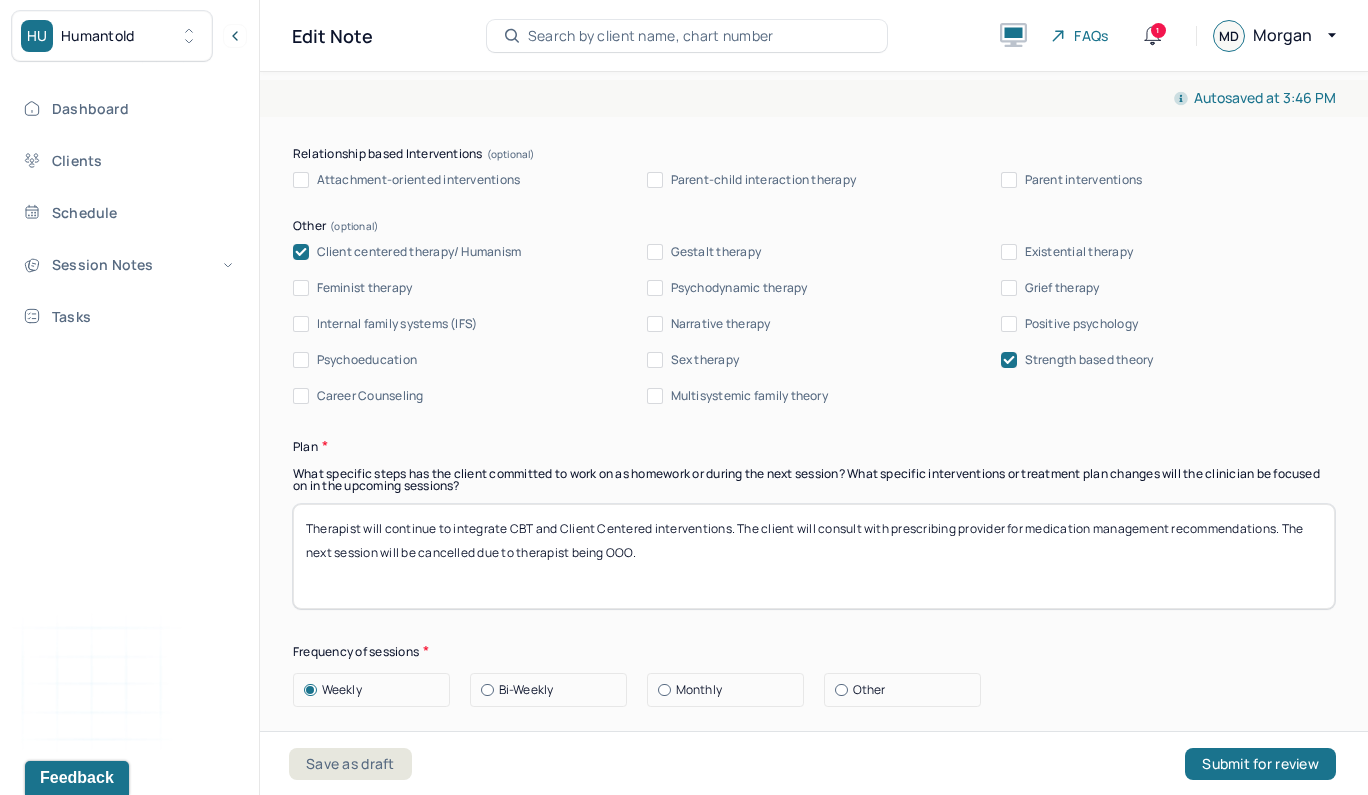 drag, startPoint x: 1283, startPoint y: 524, endPoint x: 1315, endPoint y: 553, distance: 43.185646 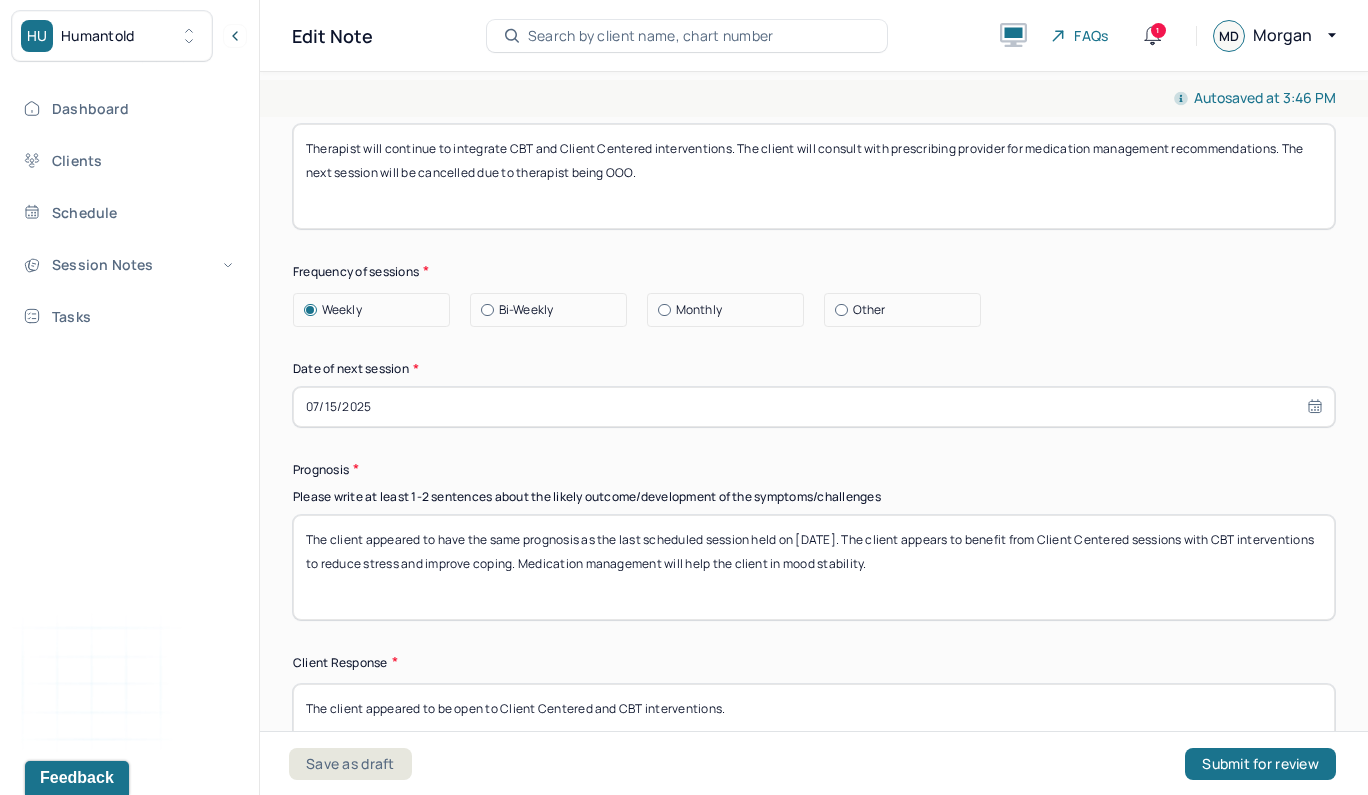 scroll, scrollTop: 2647, scrollLeft: 0, axis: vertical 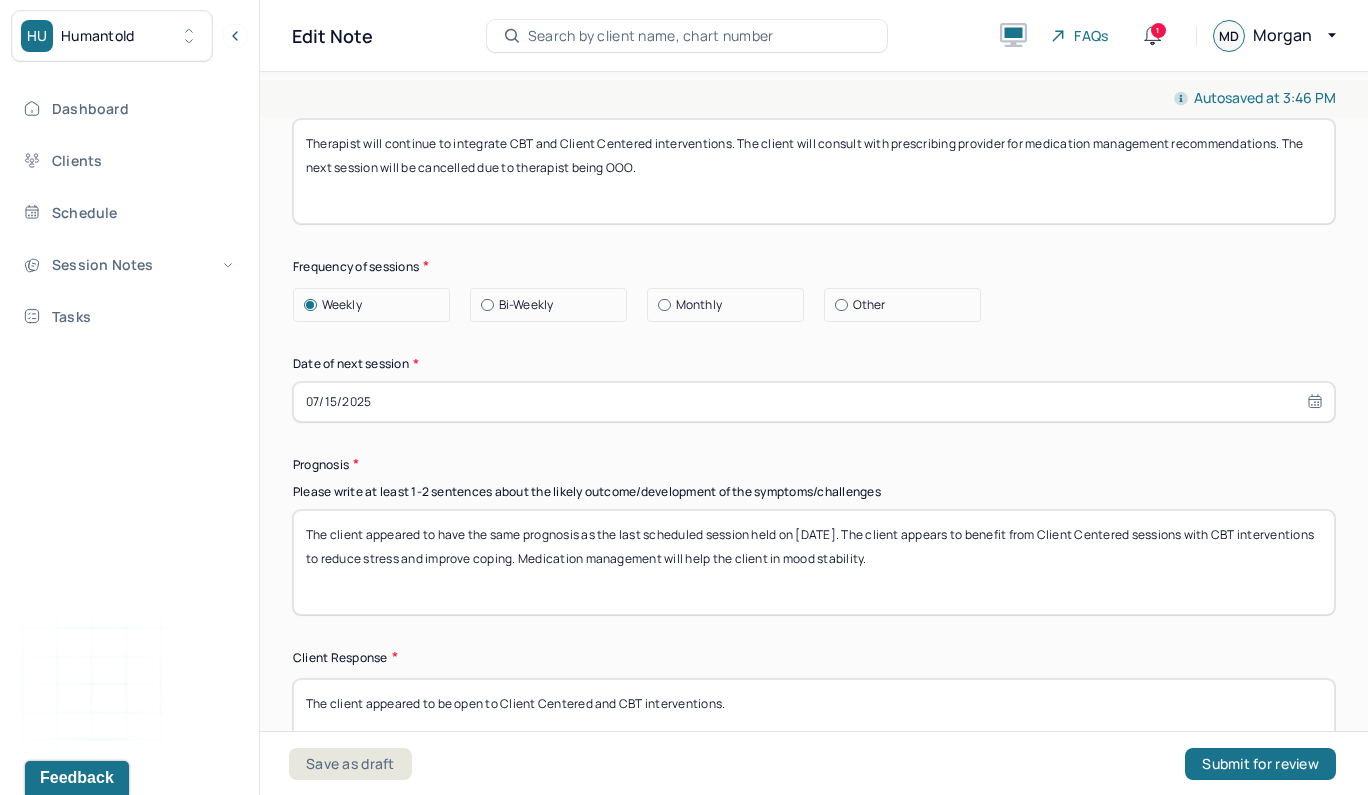 type on "Therapist will continue to integrate CBT and Client Centered interventions. The client will consult with prescribing provider for medication management recommendations. The next session will be cancelled due to therapist being OOO." 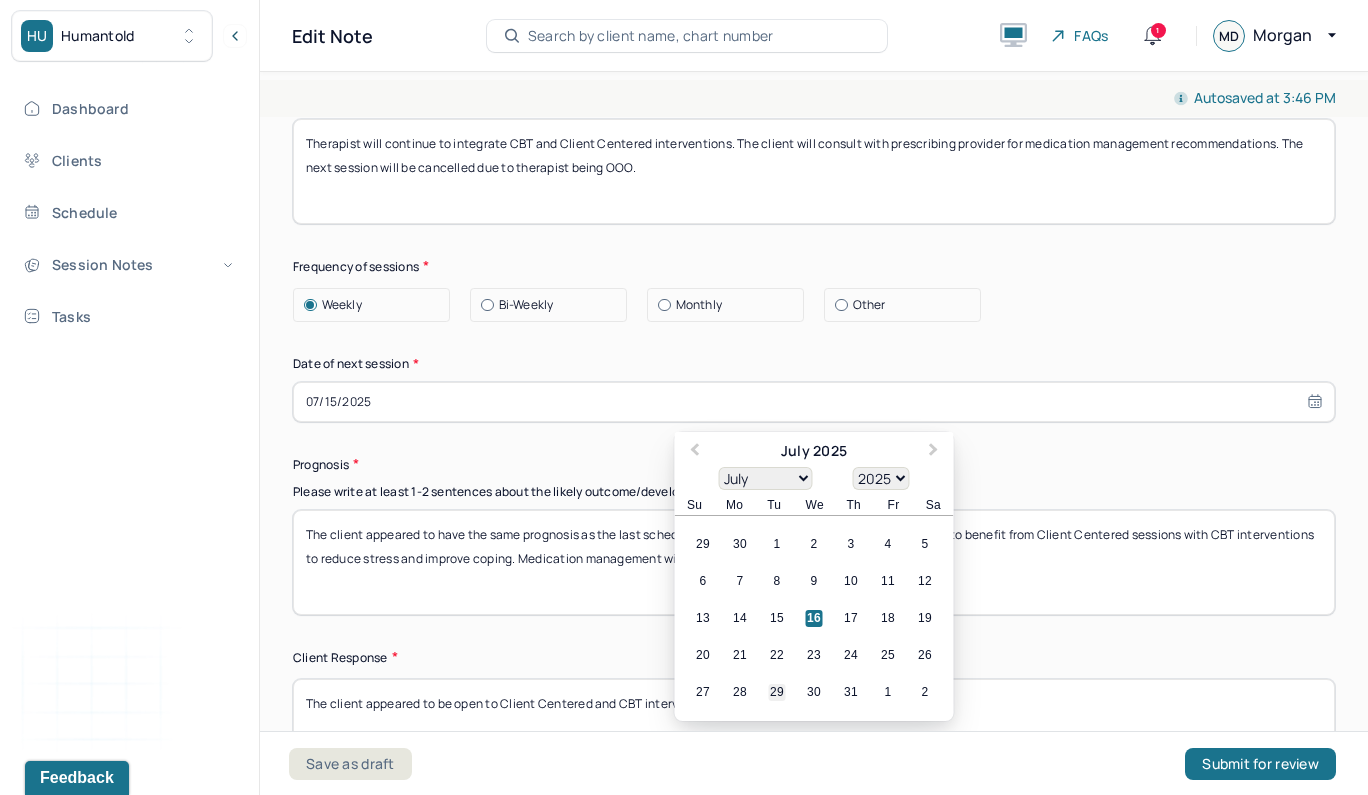 click on "29" at bounding box center (777, 692) 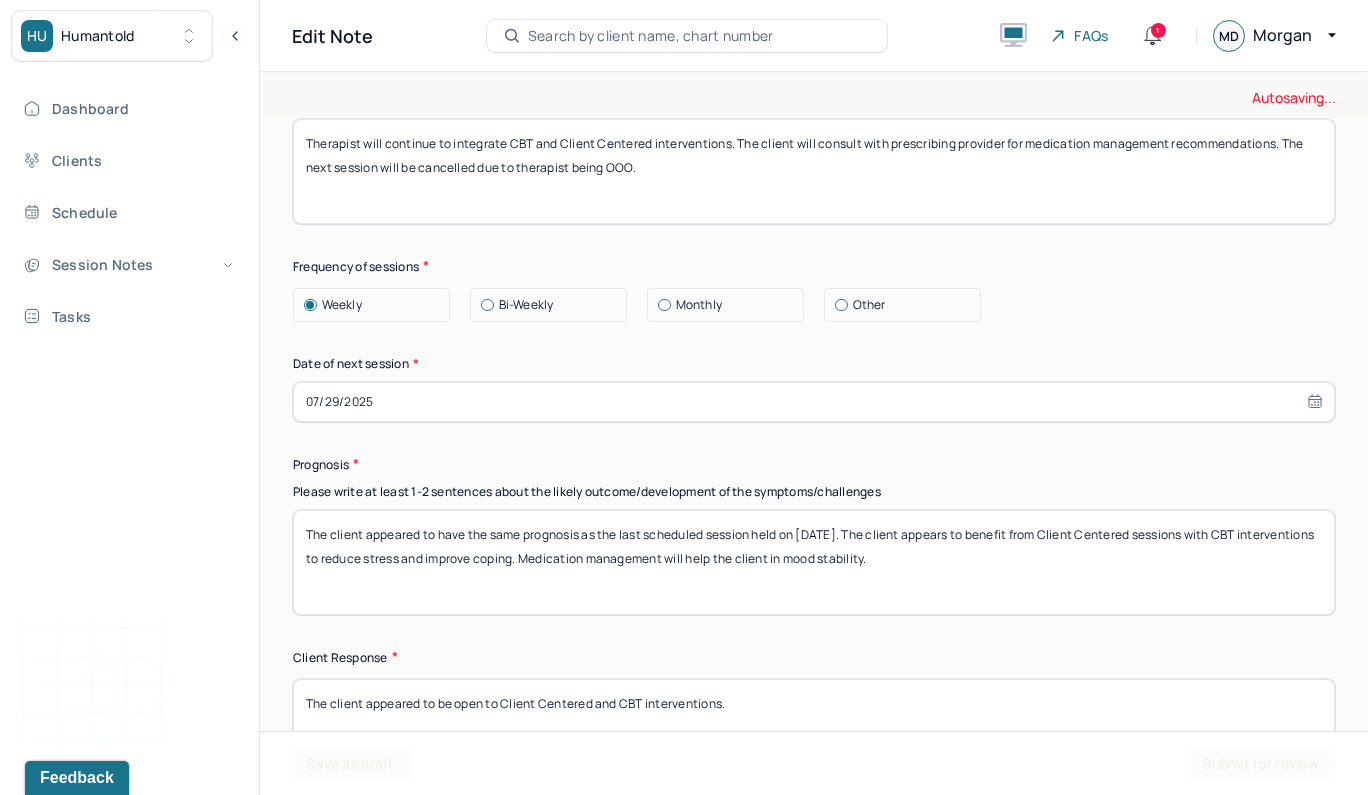 click on "The client appeared to have the same prognosis as the last scheduled session held on [DATE]. The client appears to benefit from Client Centered sessions with CBT interventions to reduce stress and improve coping. Medication management will help the client in mood stability." at bounding box center (814, 562) 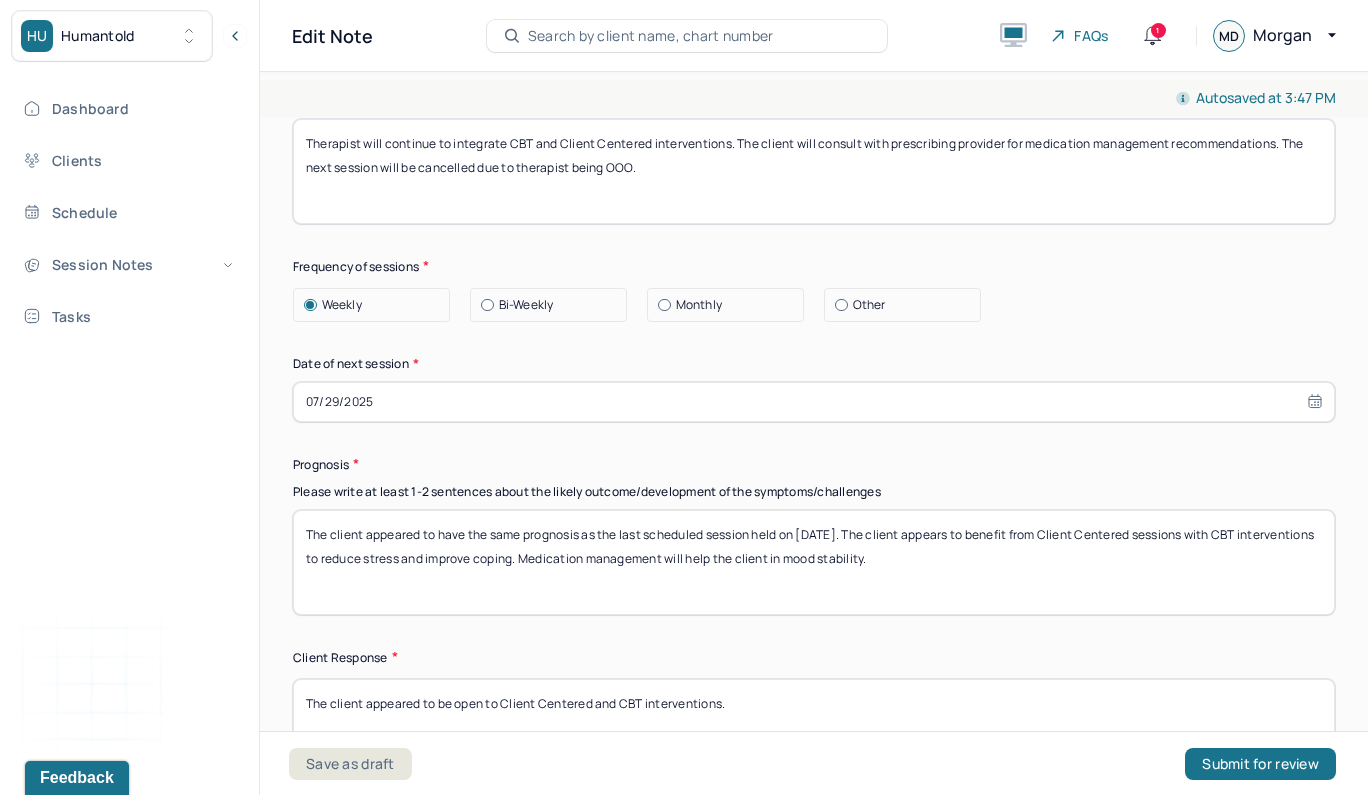 drag, startPoint x: 600, startPoint y: 553, endPoint x: 397, endPoint y: 552, distance: 203.00246 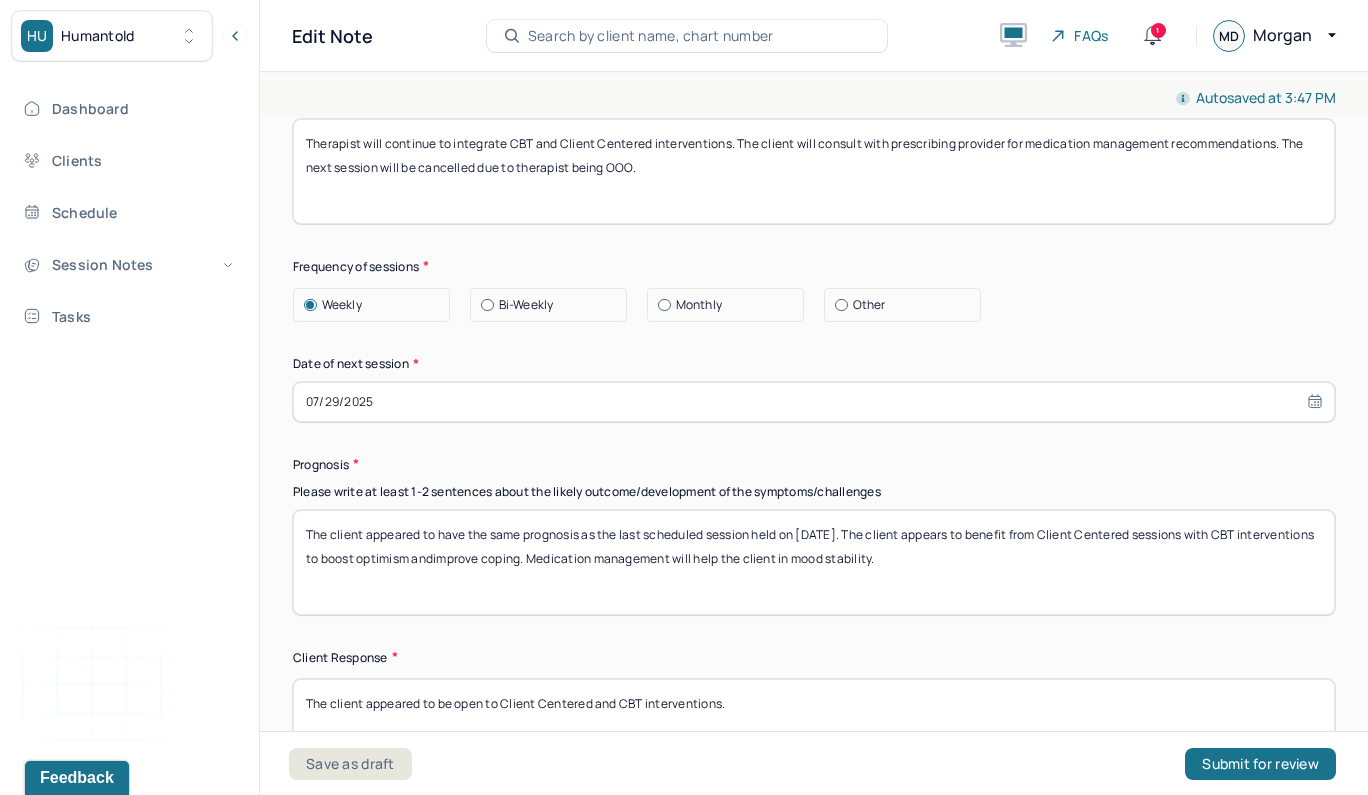 click on "The client appeared to have the same prognosis as the last scheduled session held on [DATE]. The client appears to benefit from Client Centered sessions with CBT interventions to reduce stress and improve coping. Medication management will help the client in mood stability." at bounding box center [814, 562] 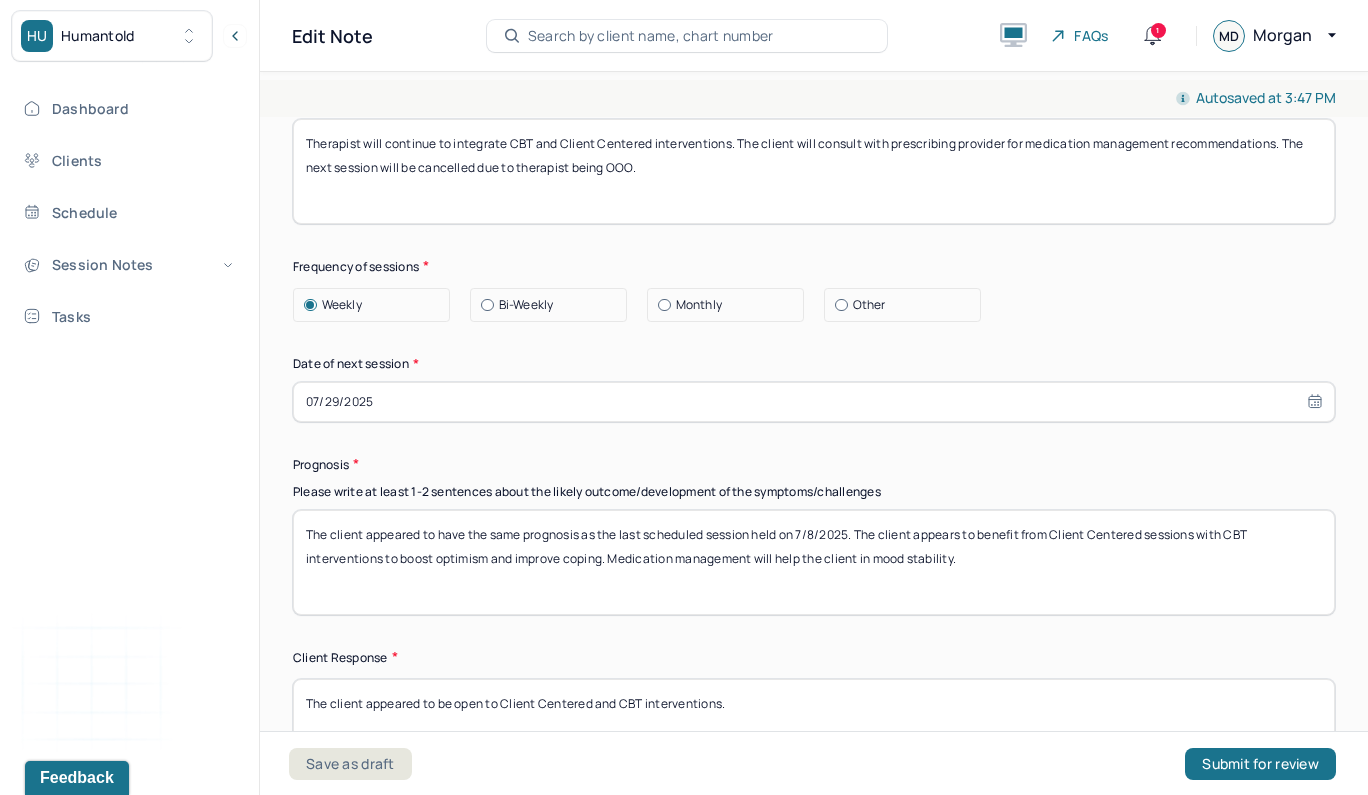 scroll, scrollTop: 2732, scrollLeft: 0, axis: vertical 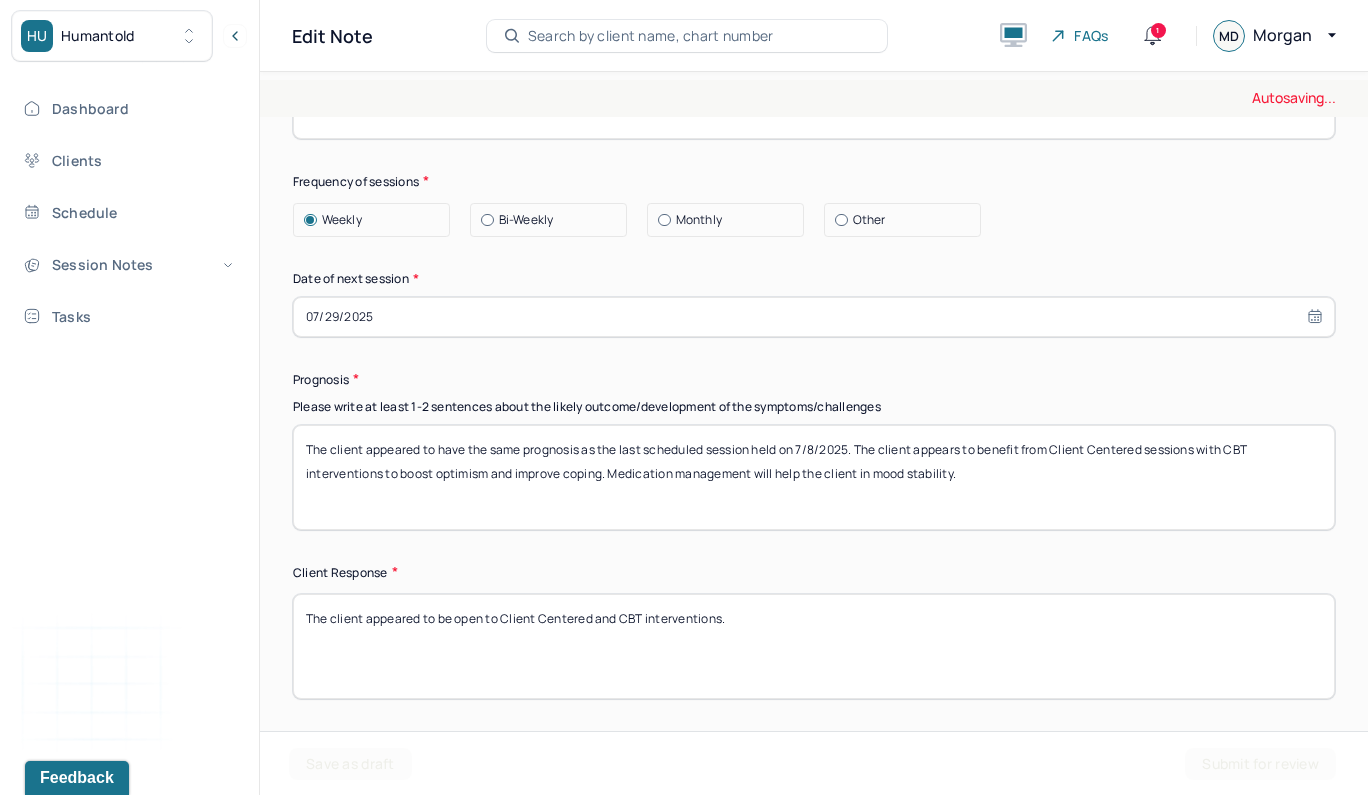 type on "The client appeared to have the same prognosis as the last scheduled session held on 7/8/2025. The client appears to benefit from Client Centered sessions with CBT interventions to boost optimism and improve coping. Medication management will help the client in mood stability." 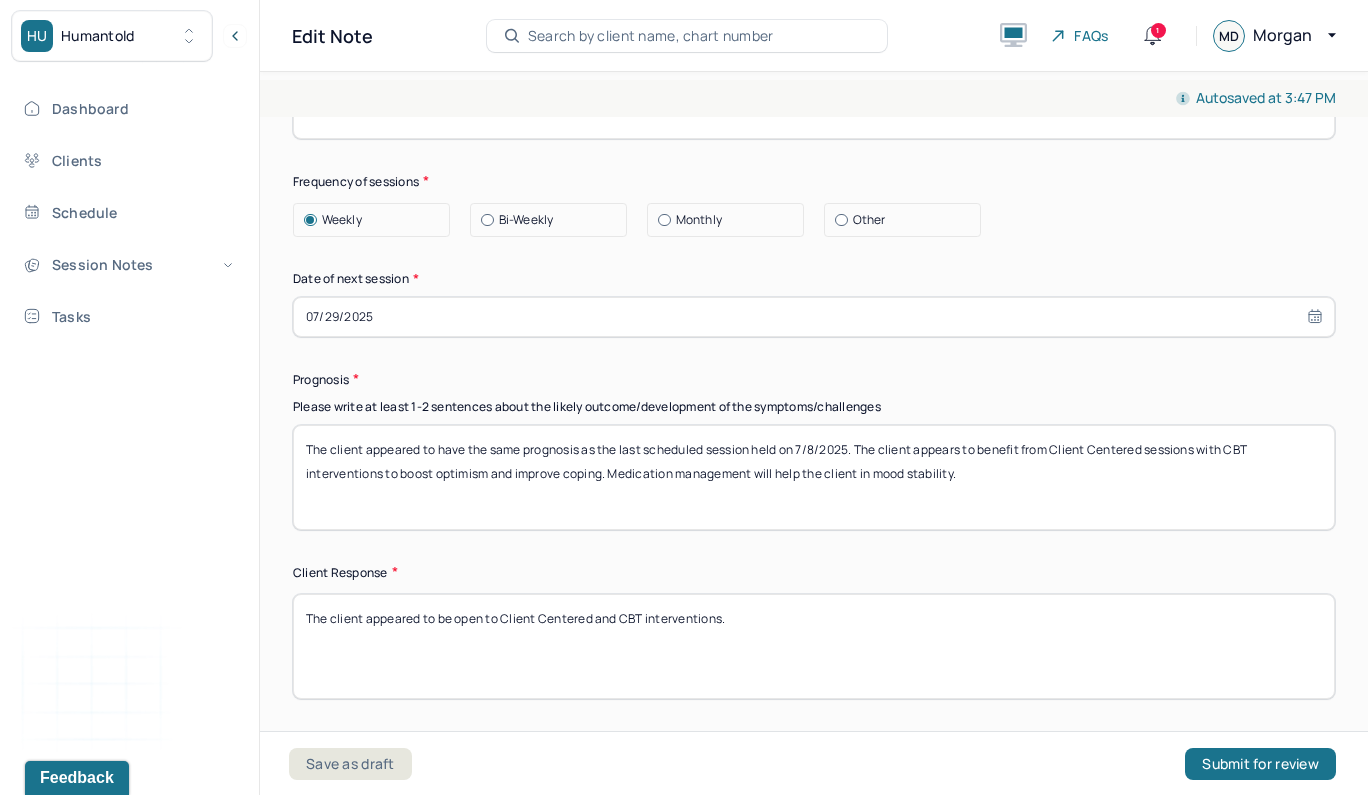 drag, startPoint x: 751, startPoint y: 619, endPoint x: 462, endPoint y: 610, distance: 289.1401 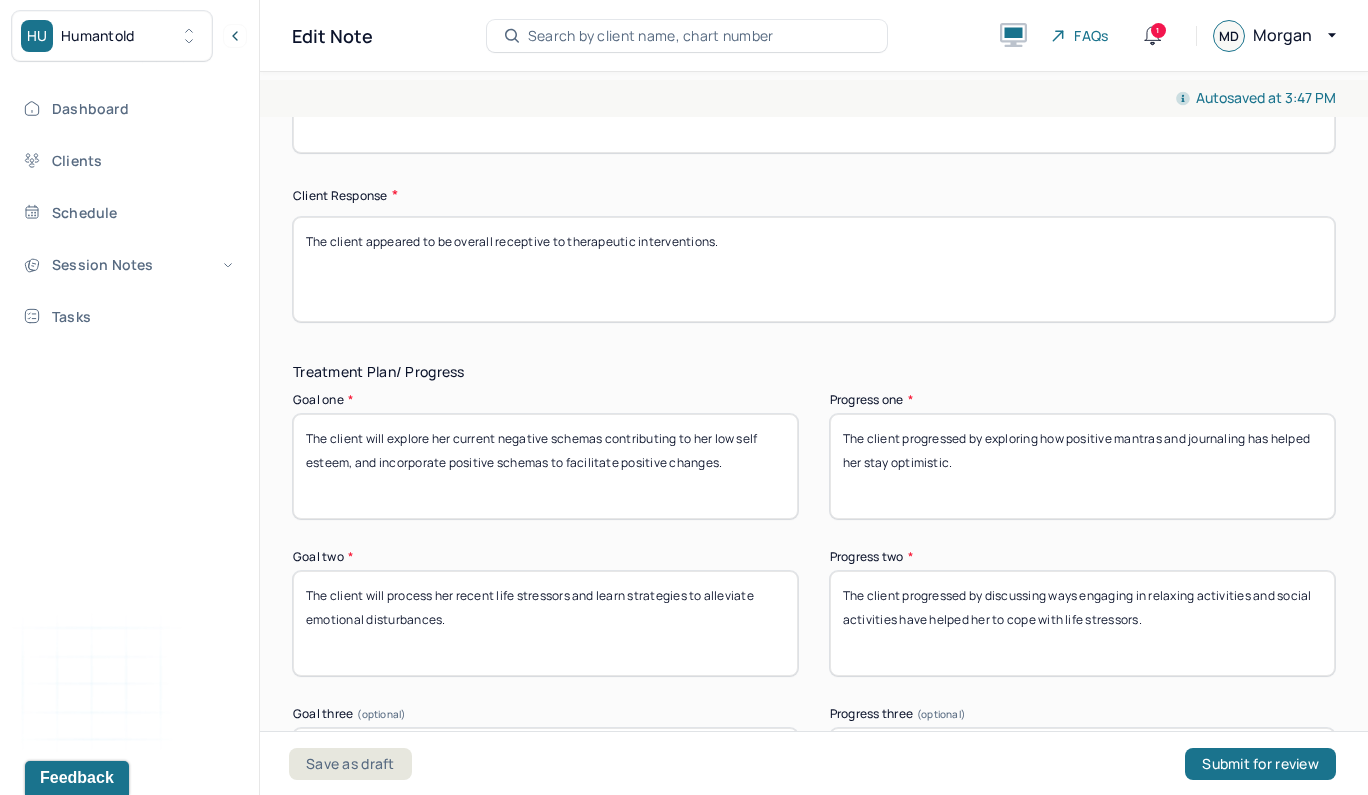scroll, scrollTop: 3177, scrollLeft: 0, axis: vertical 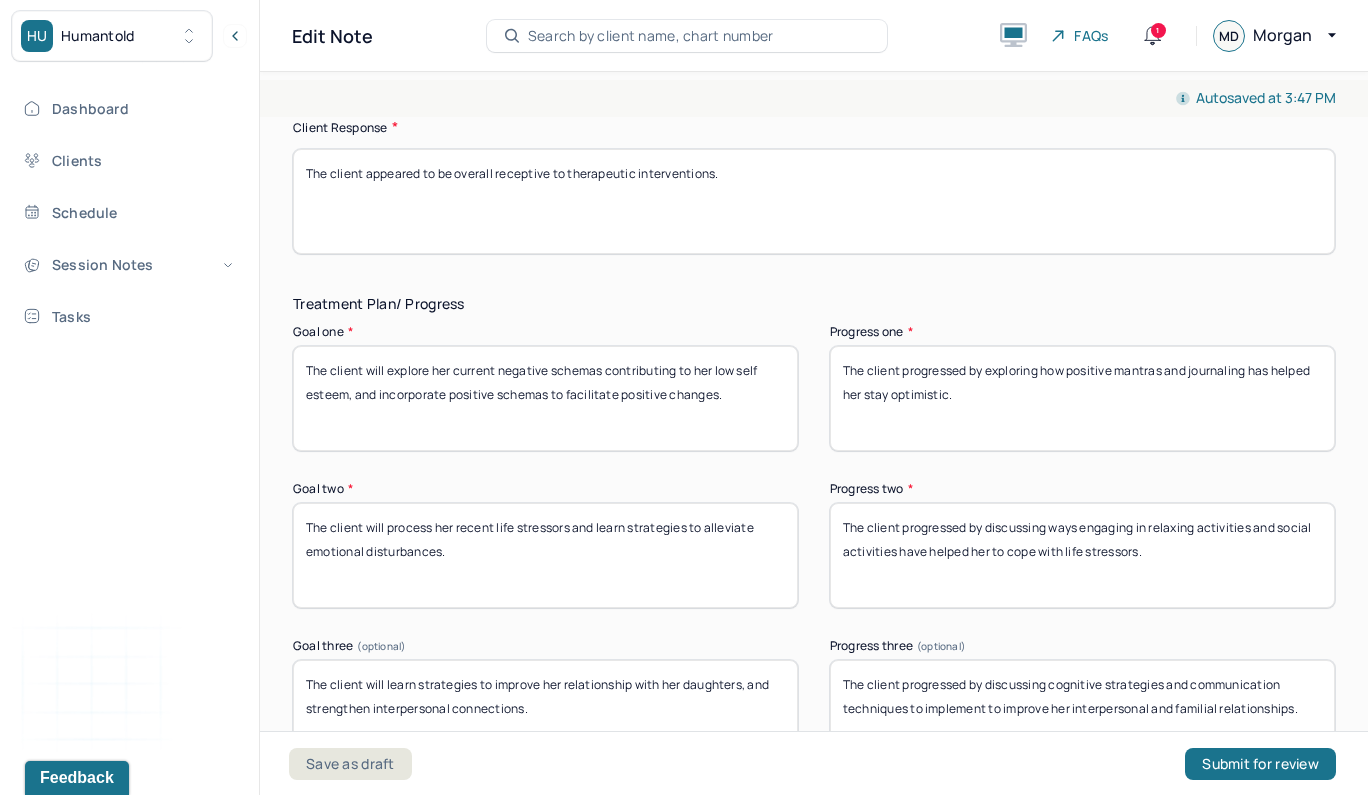 type on "The client appeared to be overall receptive to therapeutic interventions." 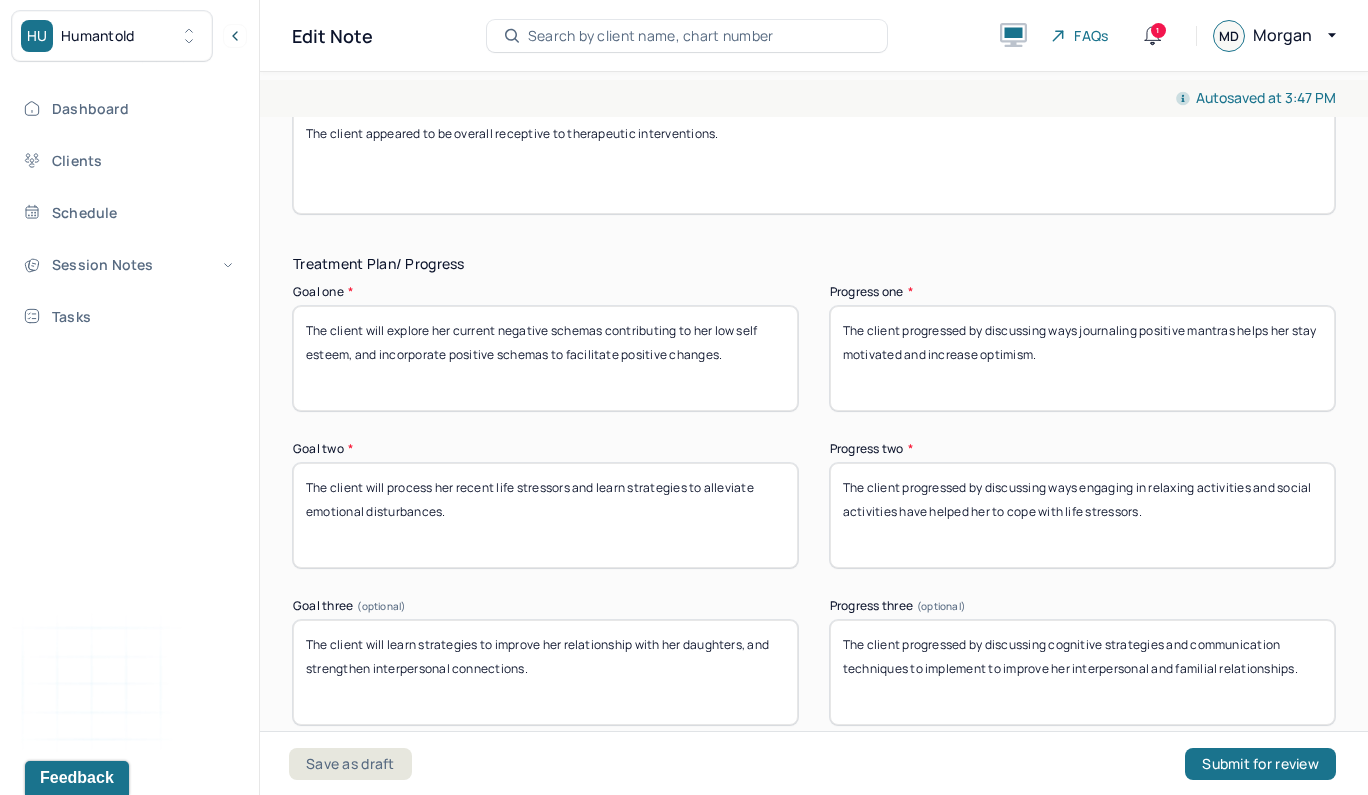 scroll, scrollTop: 3269, scrollLeft: 0, axis: vertical 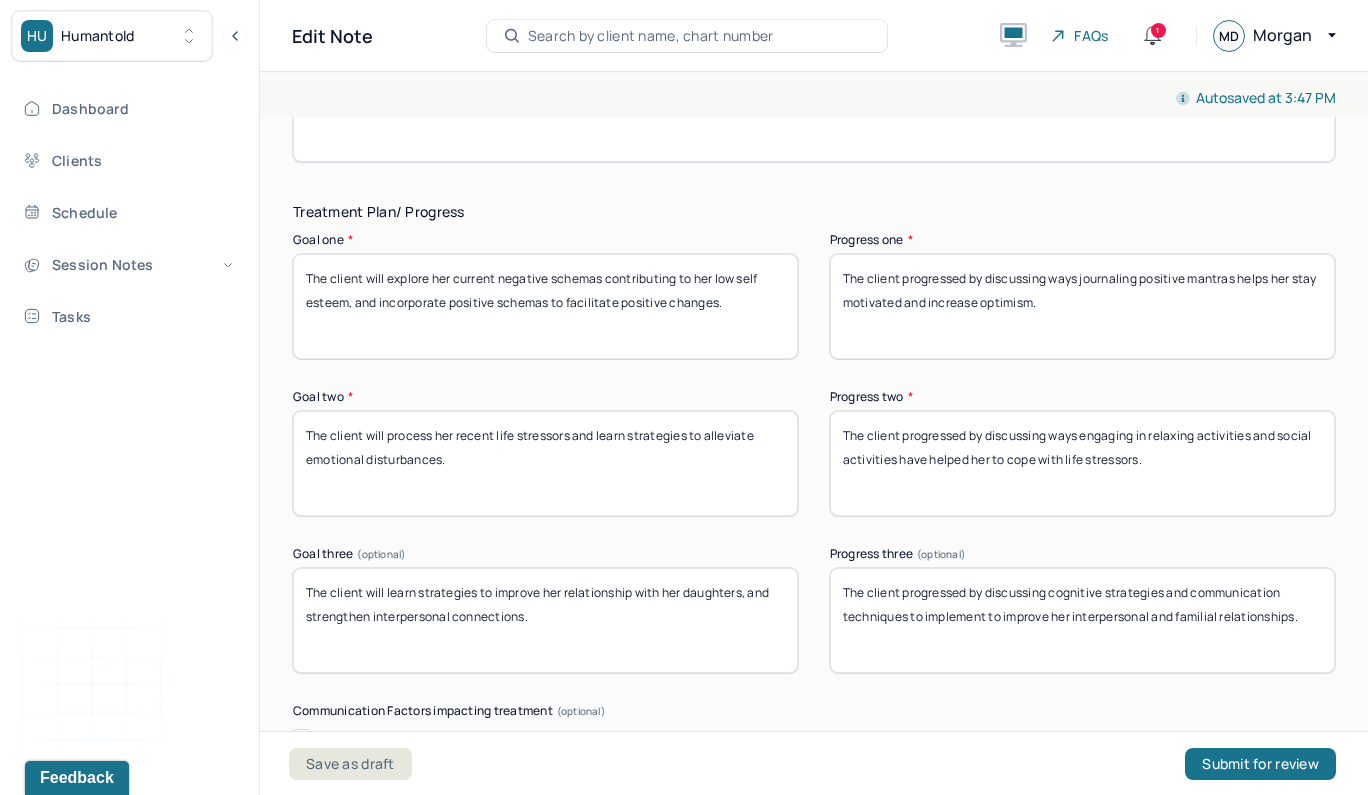 type on "The client progressed by discussing ways journaling positive mantras helps her stay motivated and increase optimism." 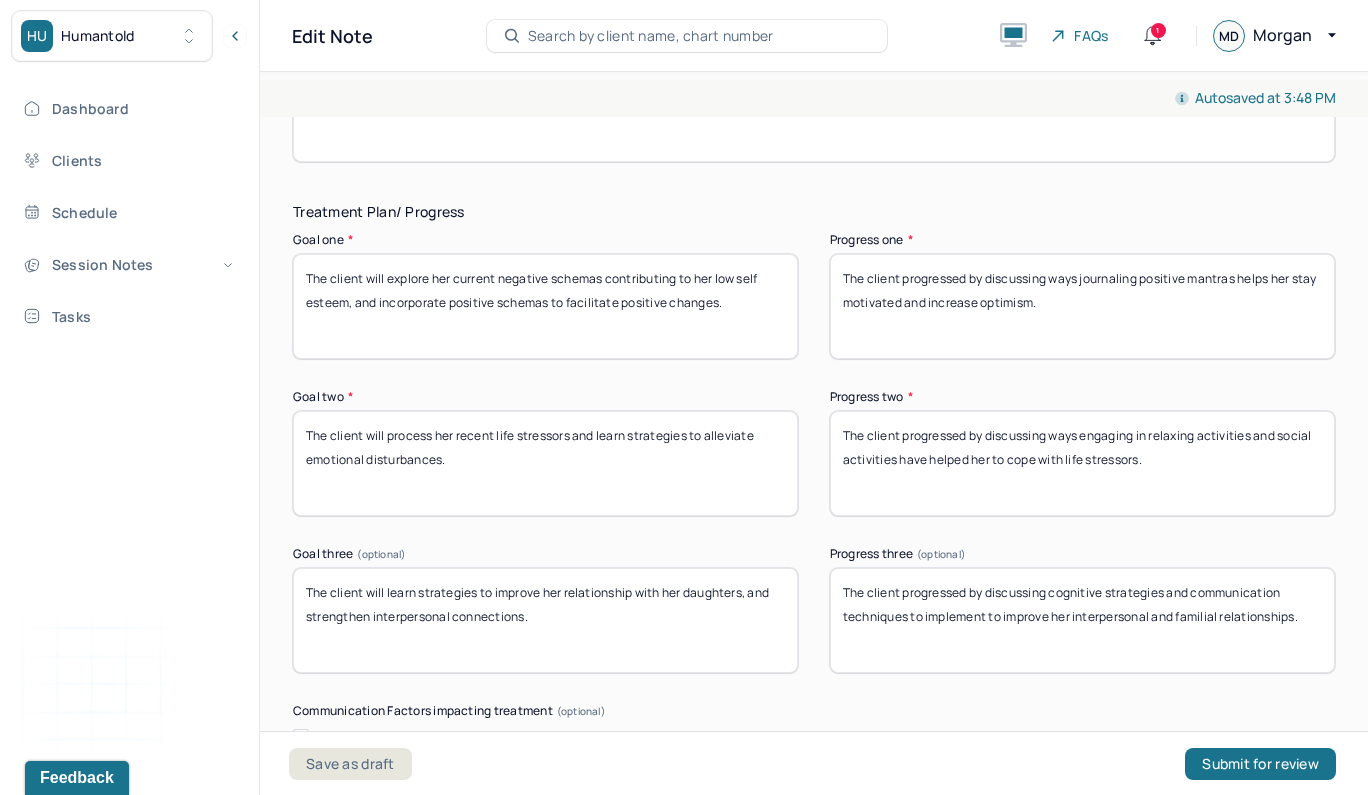 drag, startPoint x: 1152, startPoint y: 457, endPoint x: 985, endPoint y: 425, distance: 170.03824 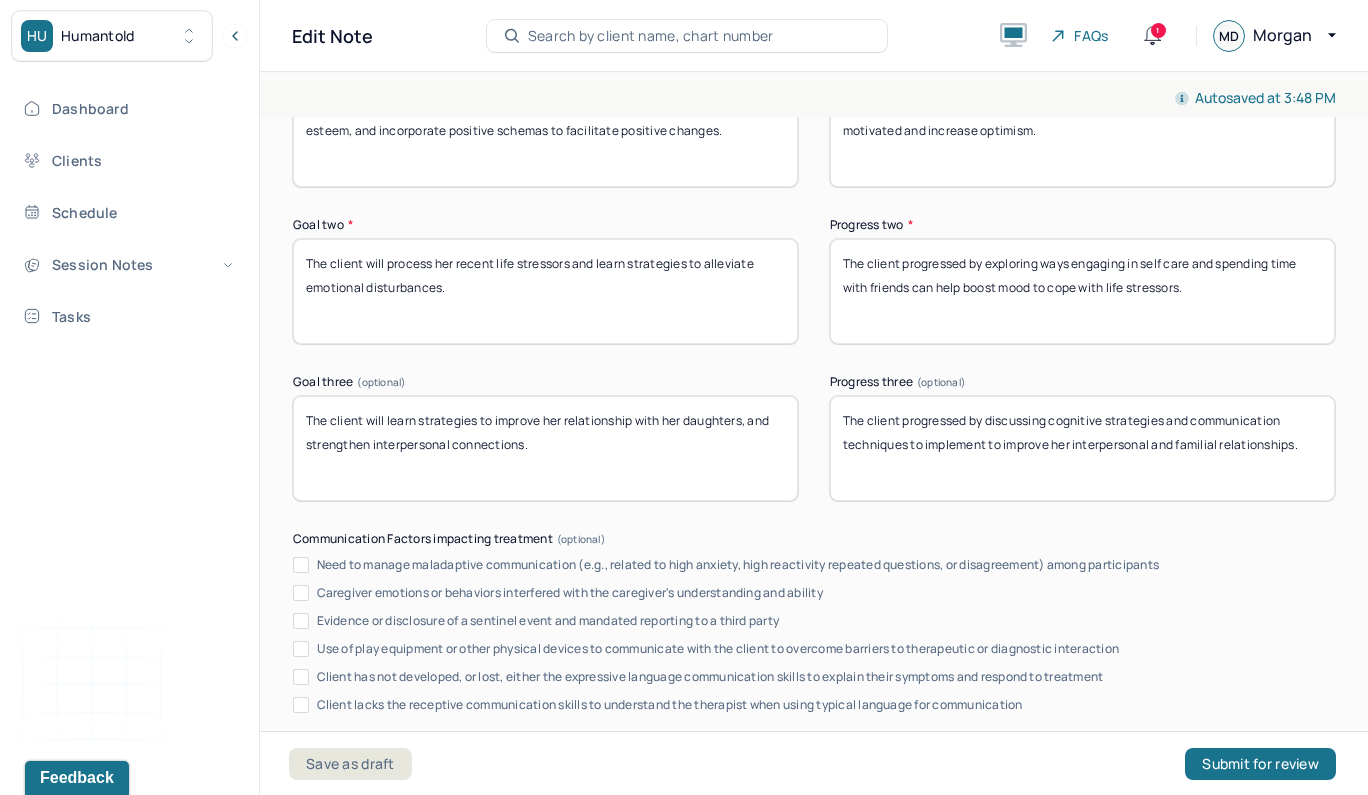 scroll, scrollTop: 3475, scrollLeft: 0, axis: vertical 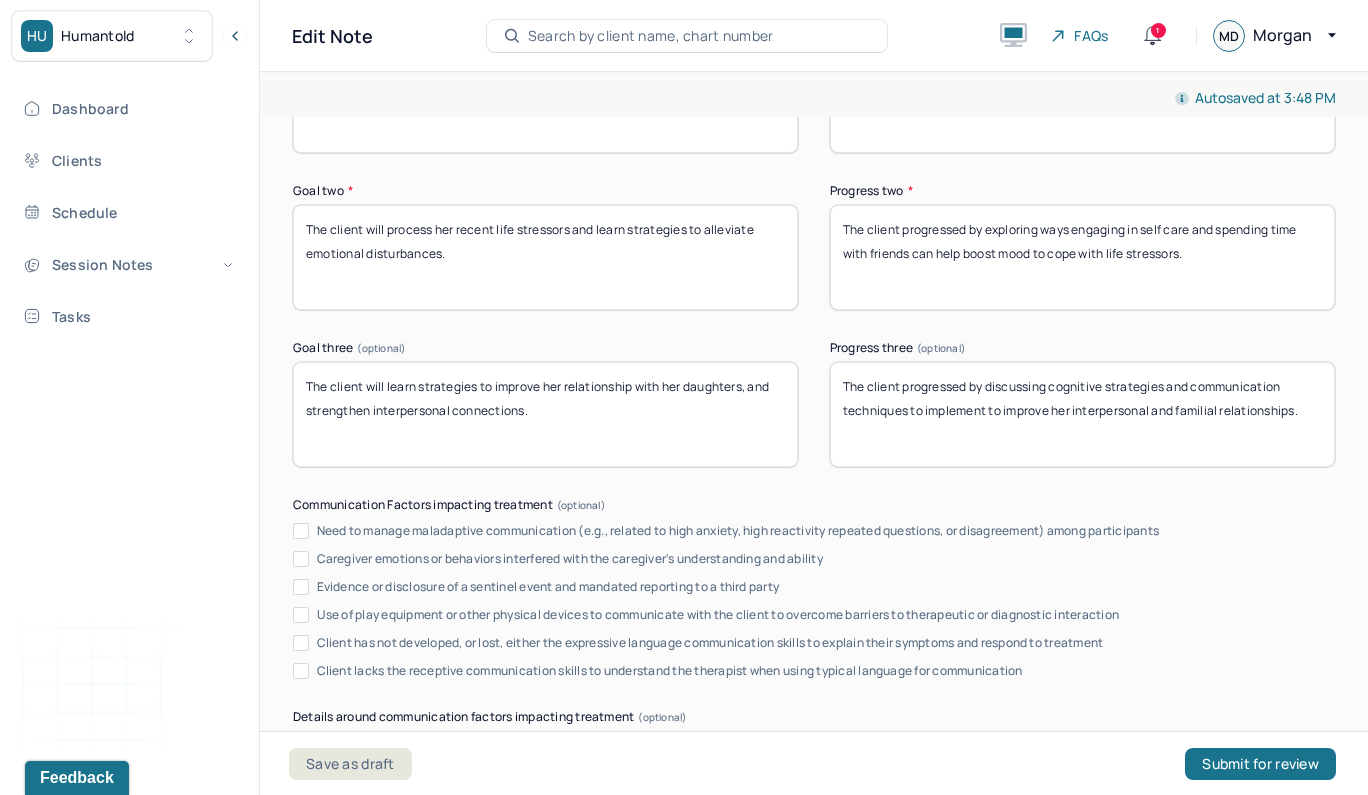 type on "The client progressed by exploring ways engaging in self care and spending time with friends can help boost mood to cope with life stressors." 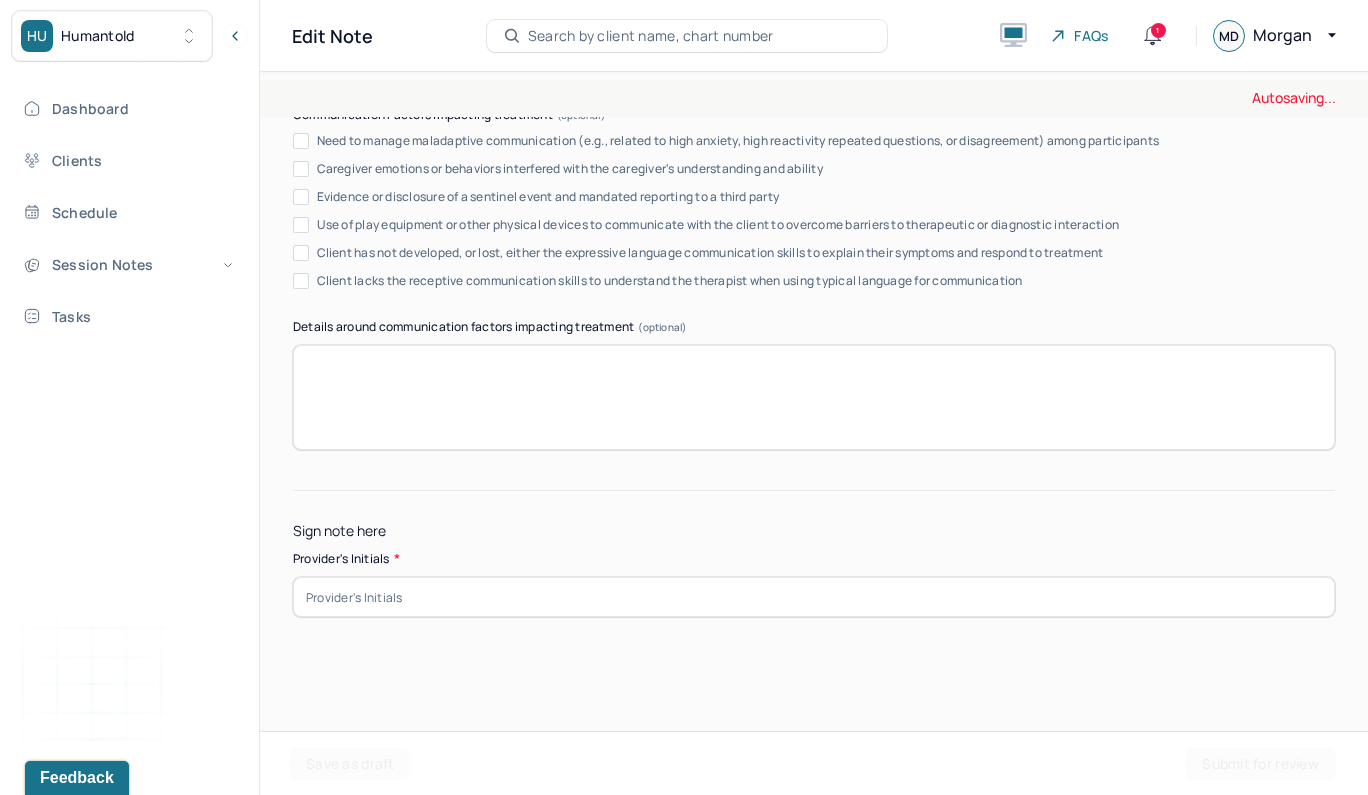 scroll, scrollTop: 3864, scrollLeft: 0, axis: vertical 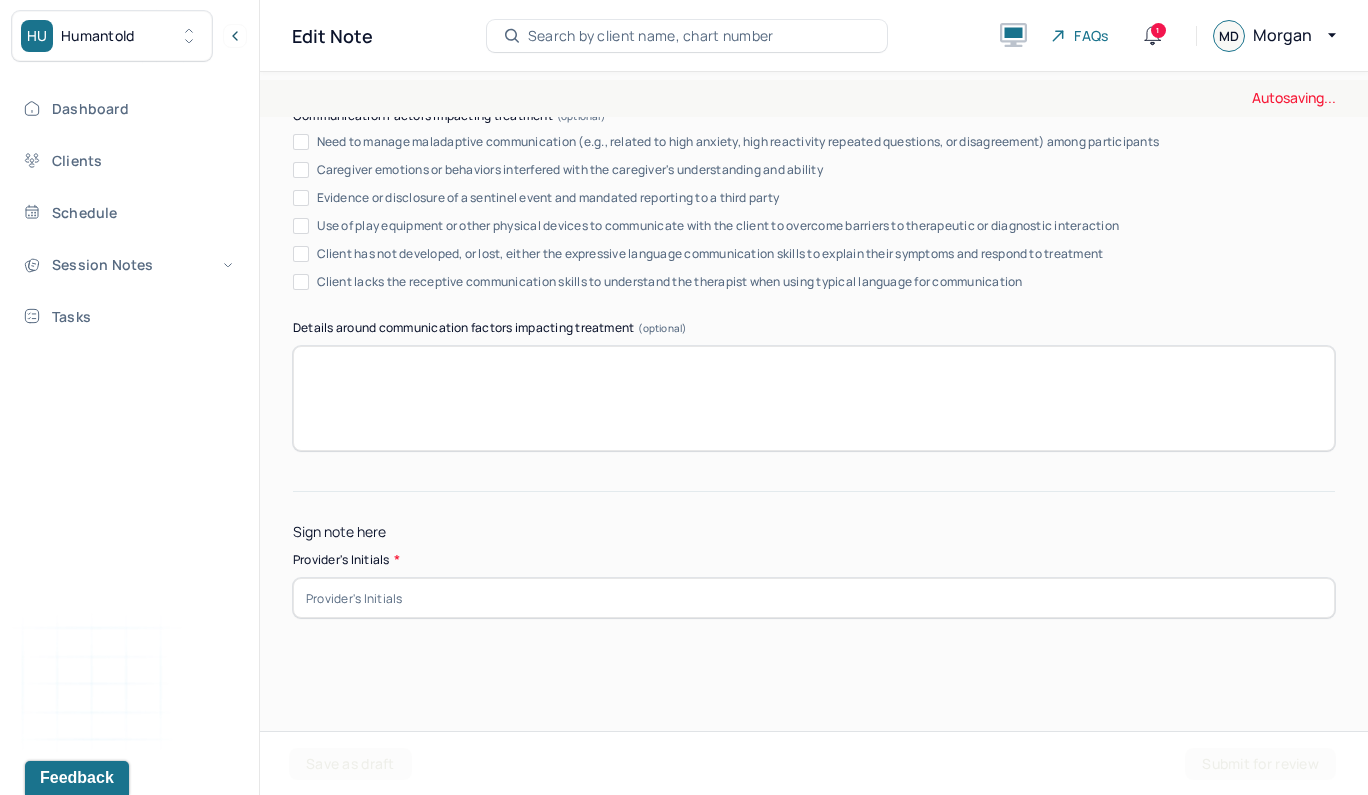 type on "The client progressed by exploring familial dynamics impacted by their current divorce litigation process, and how to avoid conflict with her daughters." 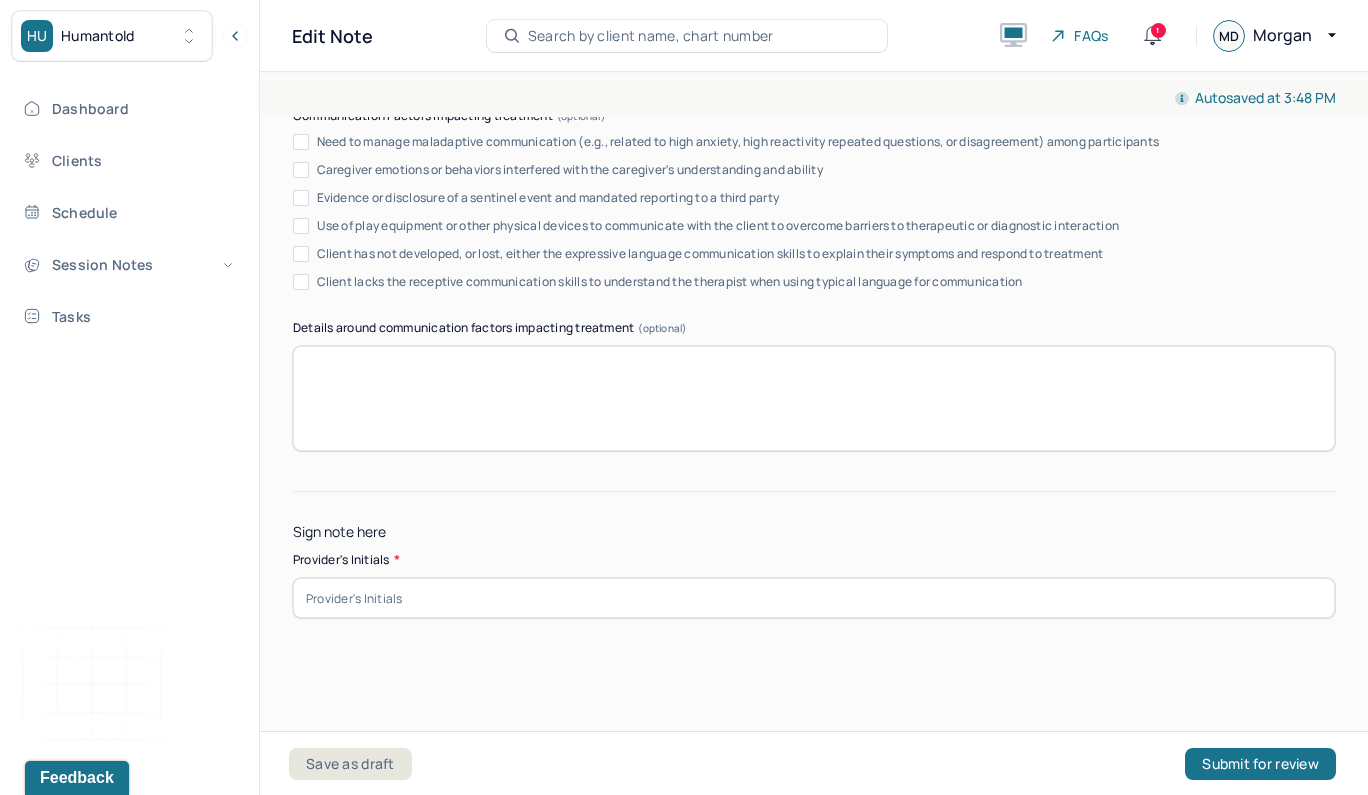 click at bounding box center (814, 598) 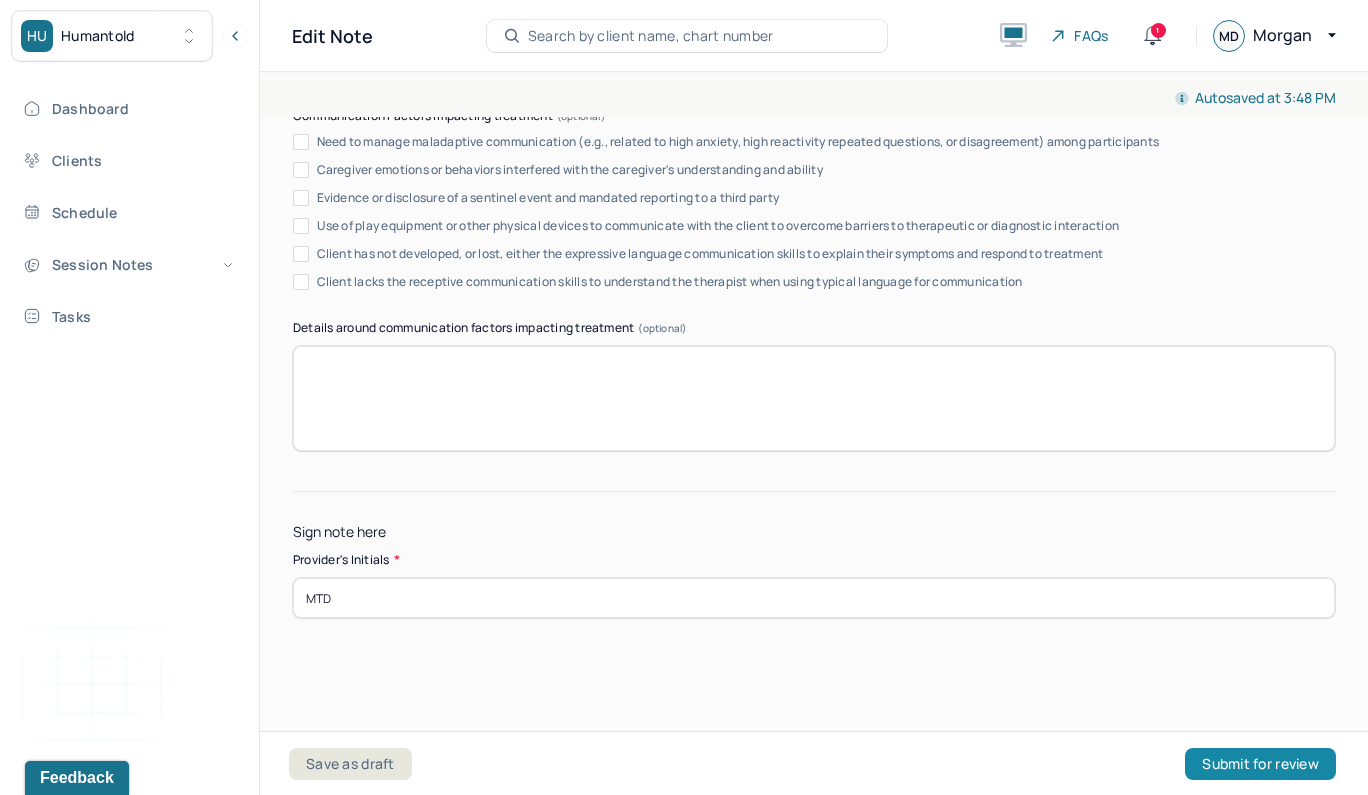 type on "MTD" 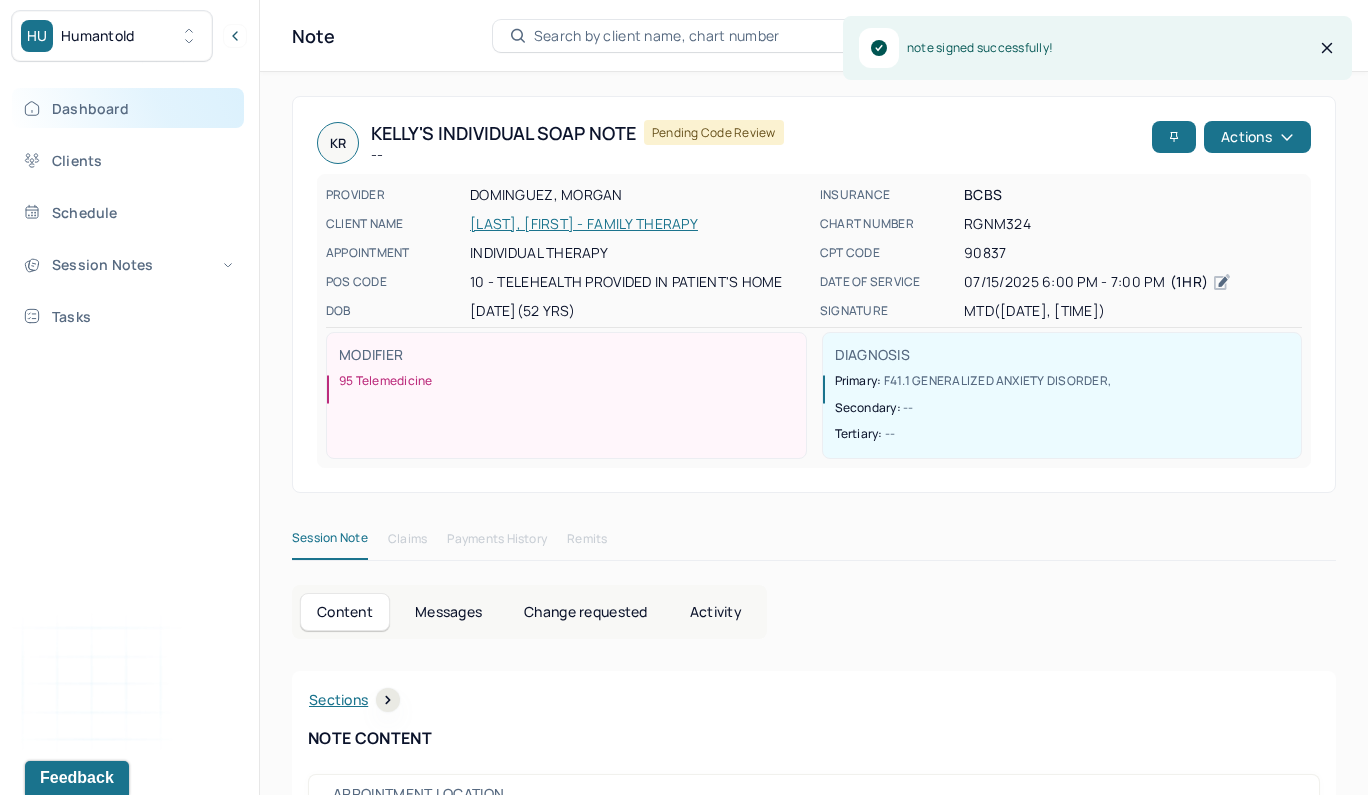 click on "Dashboard" at bounding box center (128, 108) 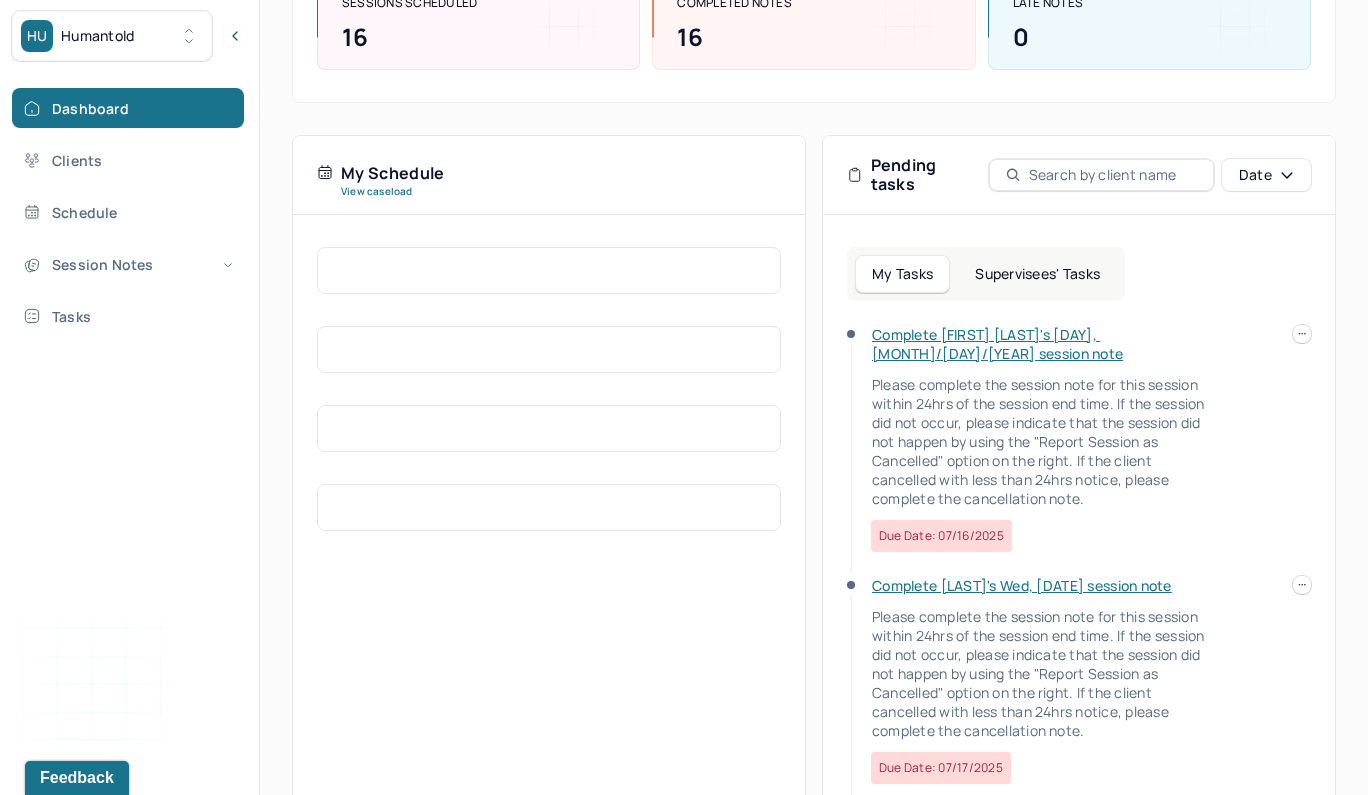 scroll, scrollTop: 344, scrollLeft: 0, axis: vertical 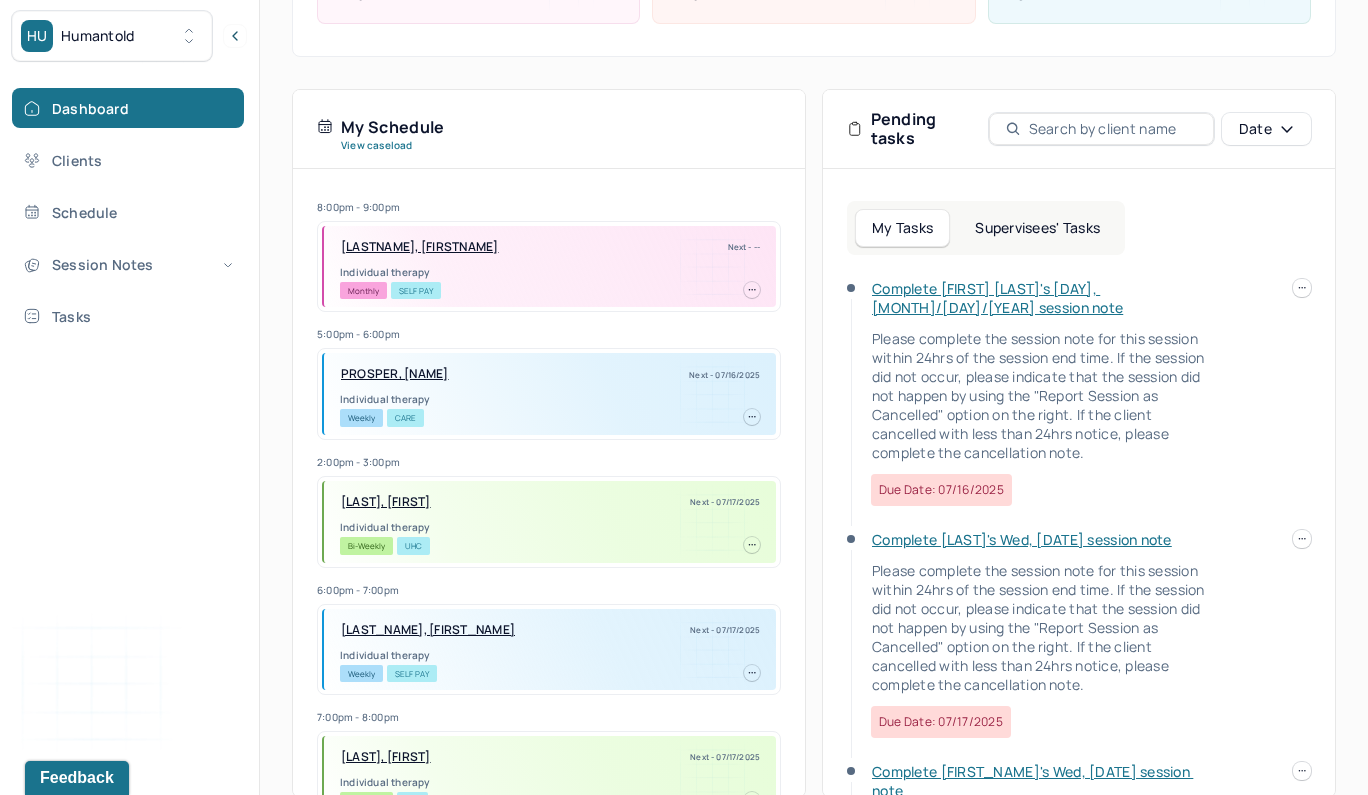 click on "Complete [FIRST] [LAST]'s [DAY], [MONTH]/[DAY]/[YEAR] session note" at bounding box center [997, 298] 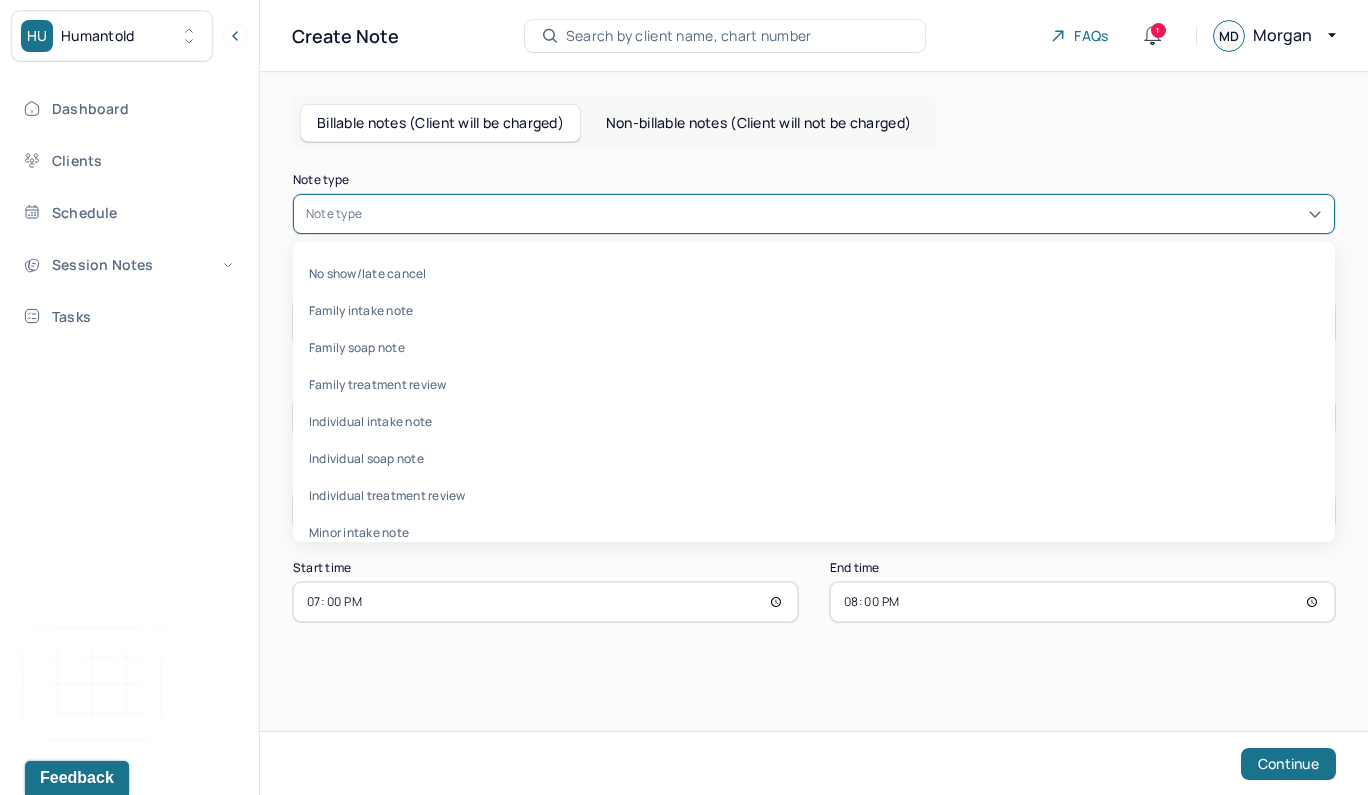 click at bounding box center (844, 214) 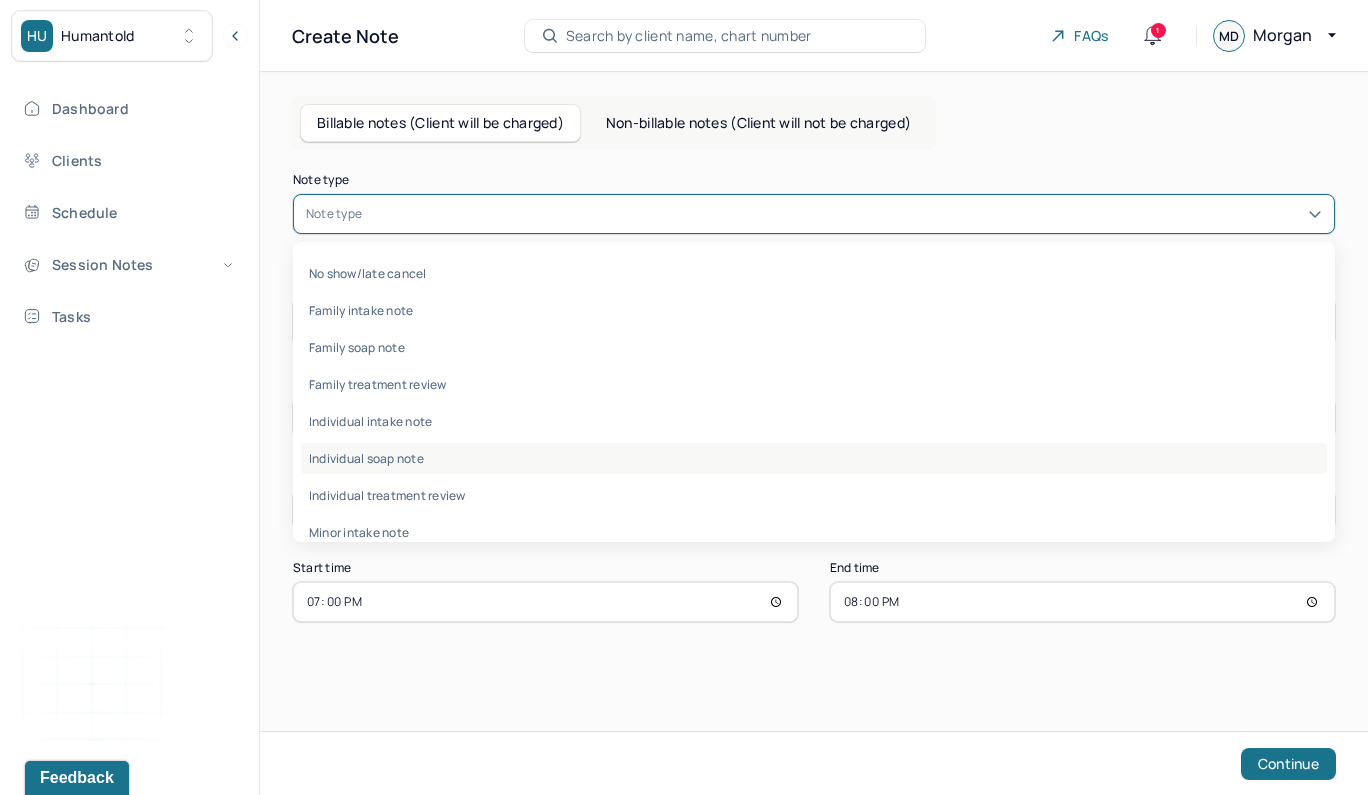 click on "Individual soap note" at bounding box center (814, 458) 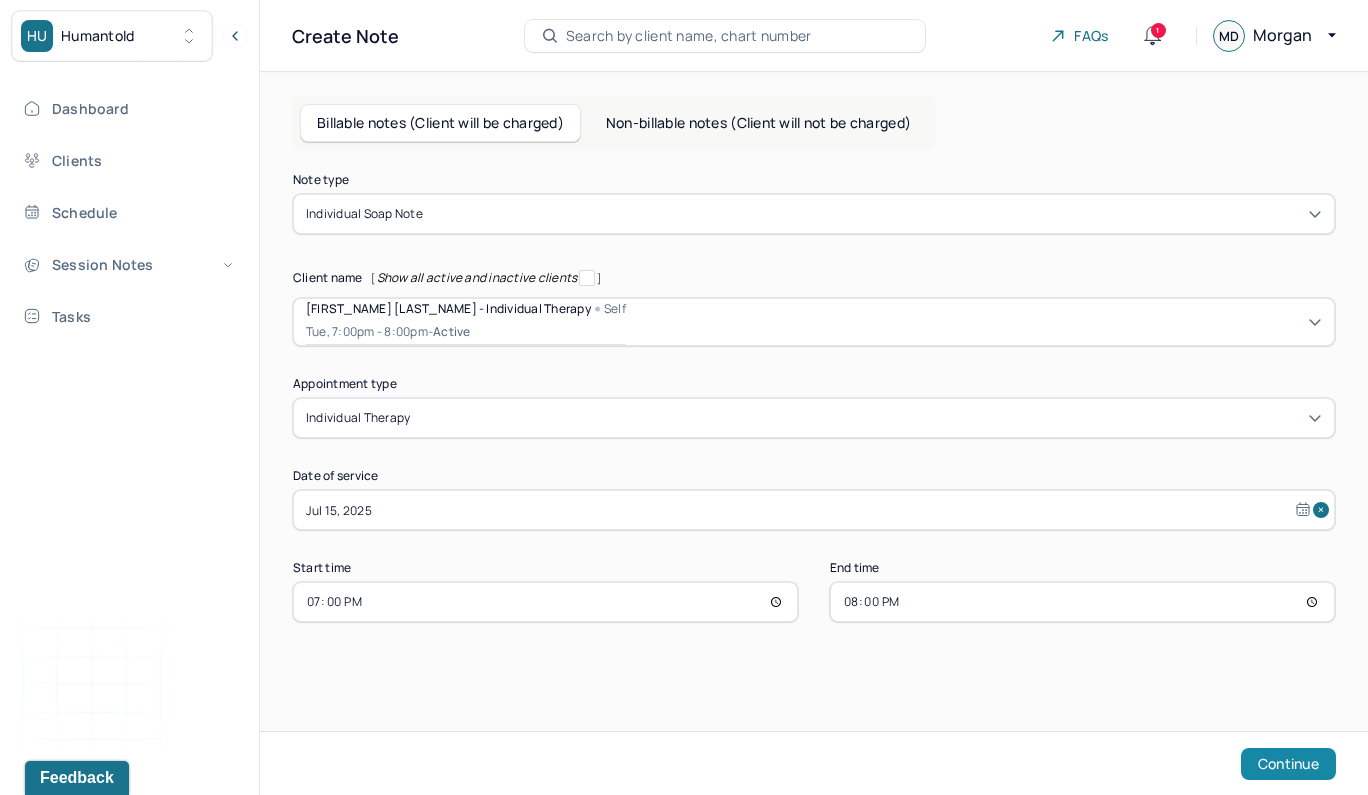click on "Continue" at bounding box center (1288, 764) 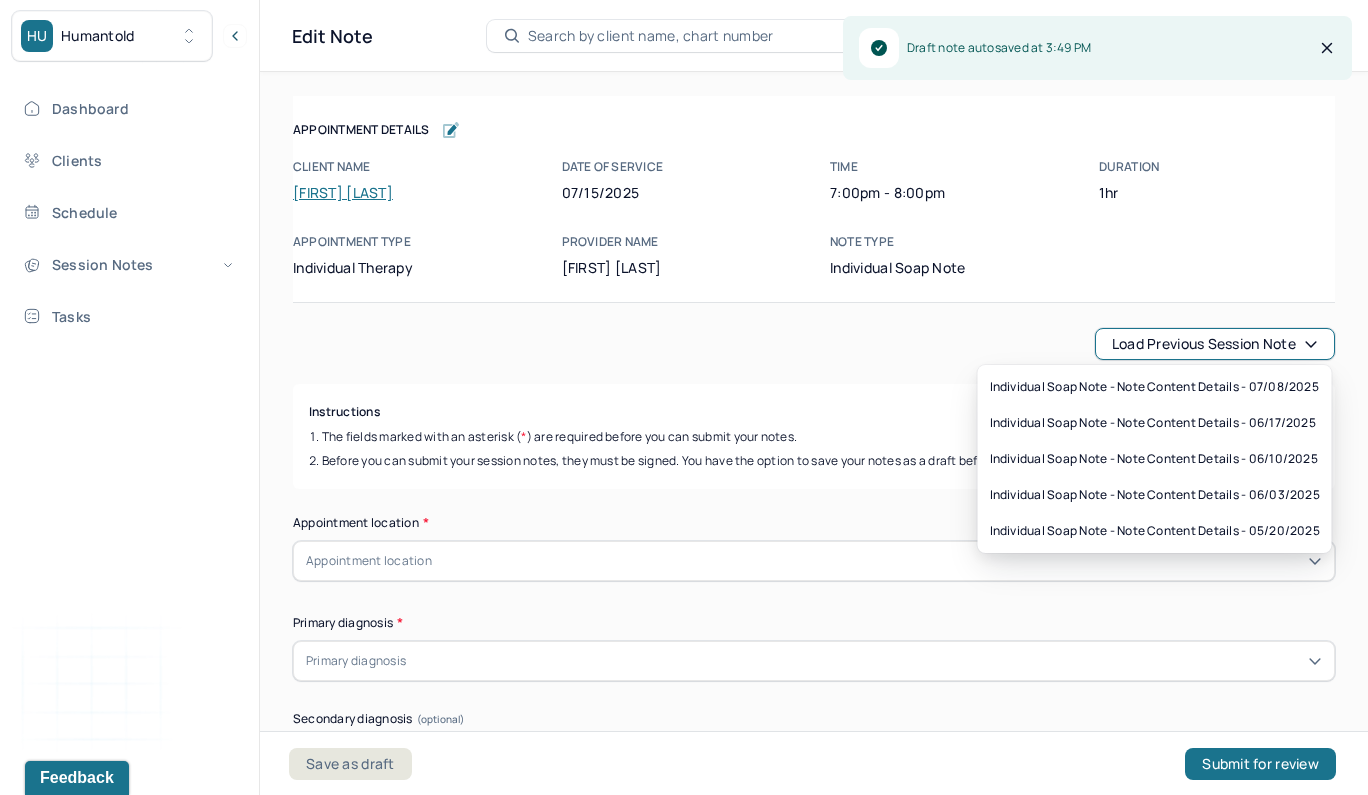 click on "Load previous session note" at bounding box center [1215, 344] 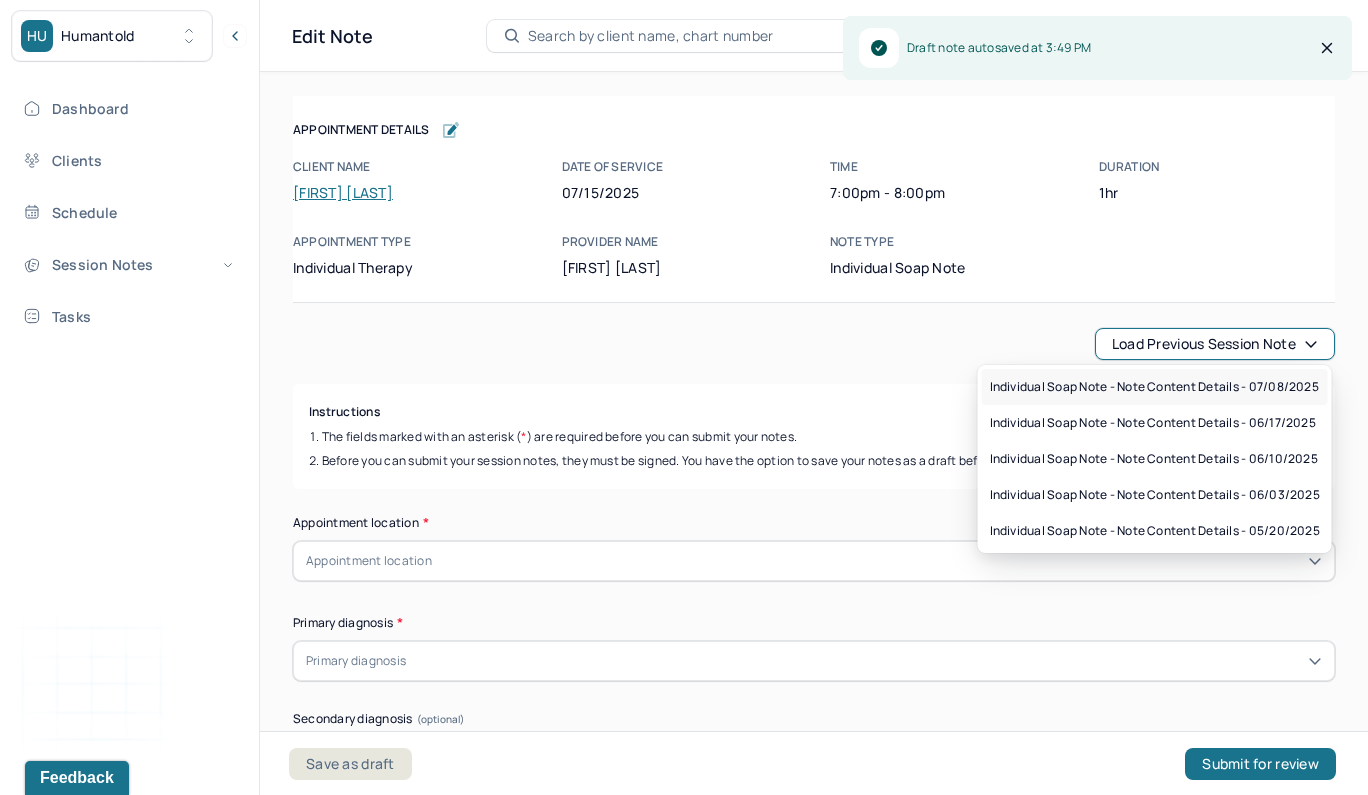 click on "Individual soap note   - Note content Details -   07/08/2025" at bounding box center (1154, 387) 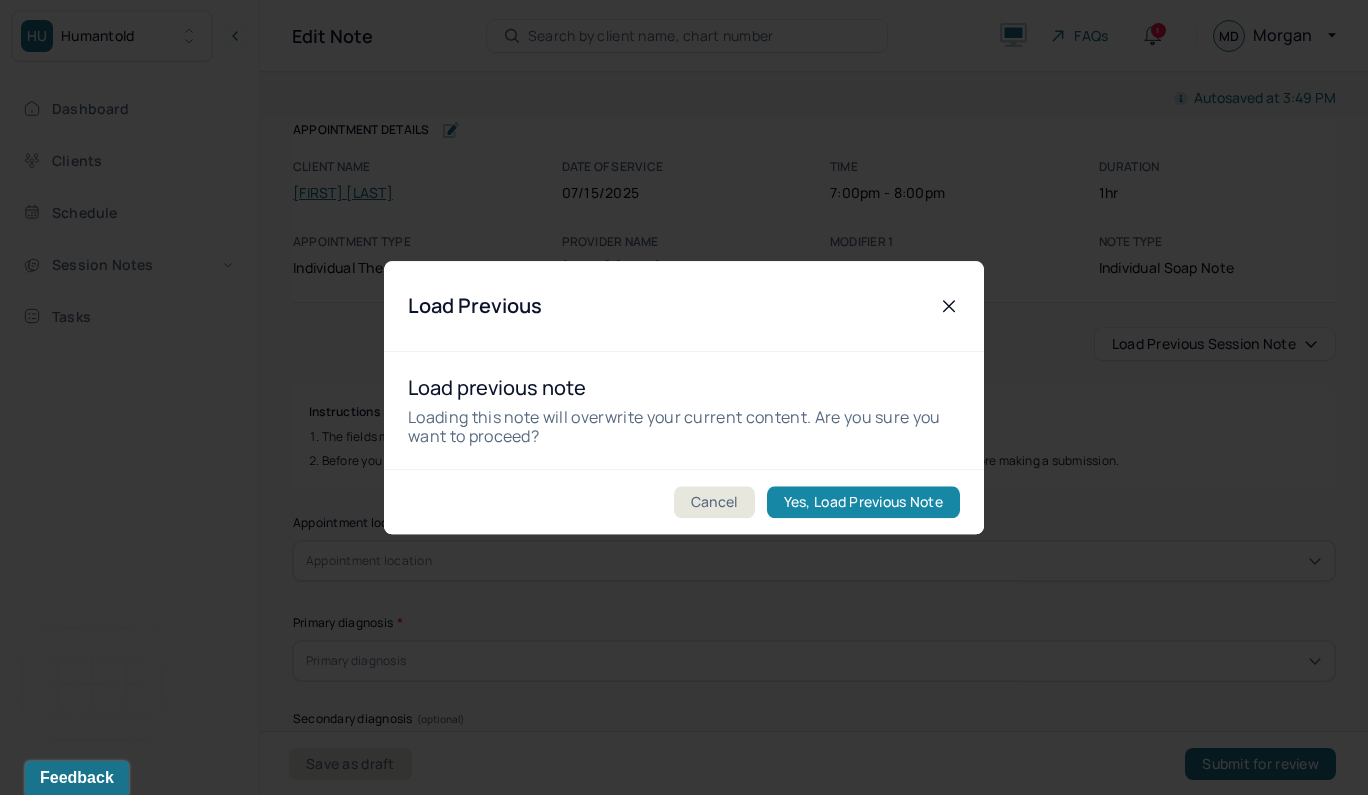 click on "Yes, Load Previous Note" at bounding box center (863, 502) 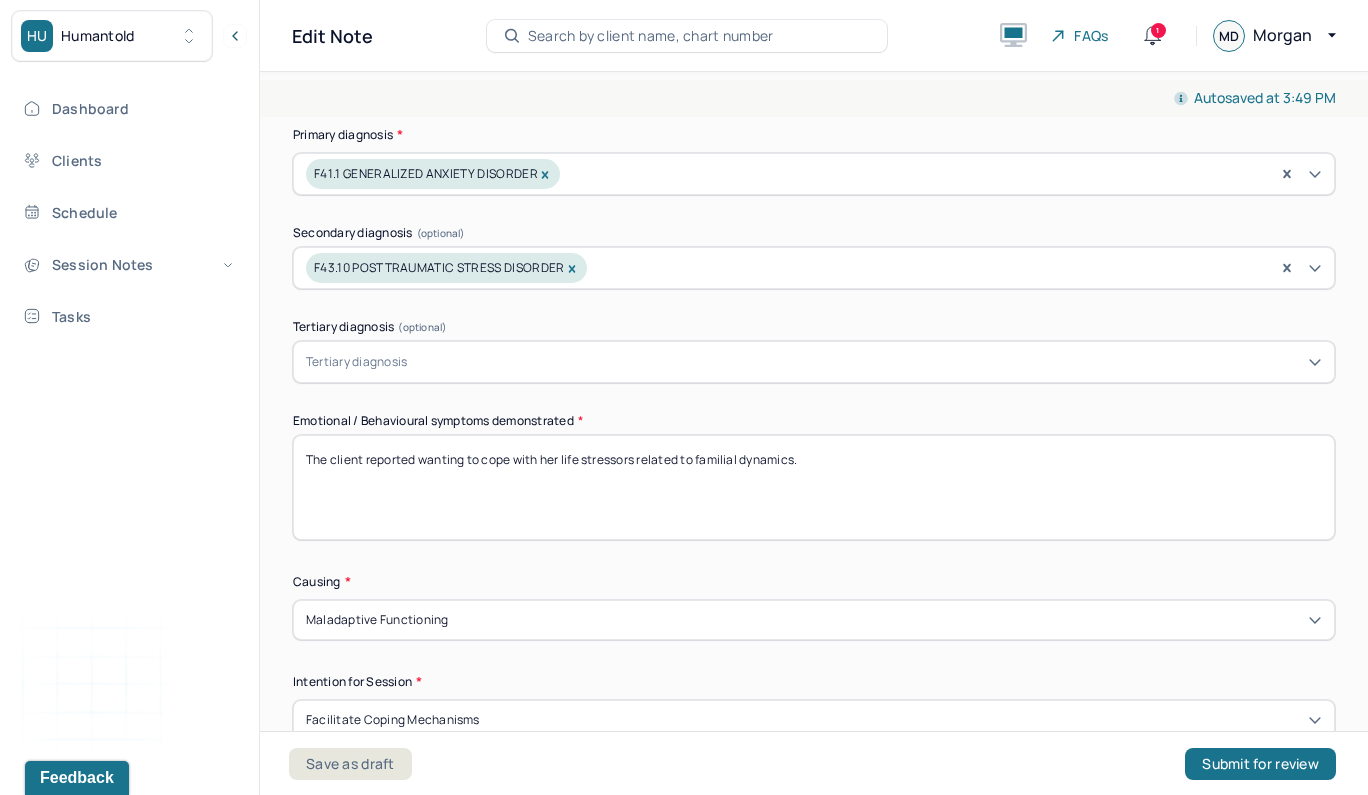scroll, scrollTop: 746, scrollLeft: 0, axis: vertical 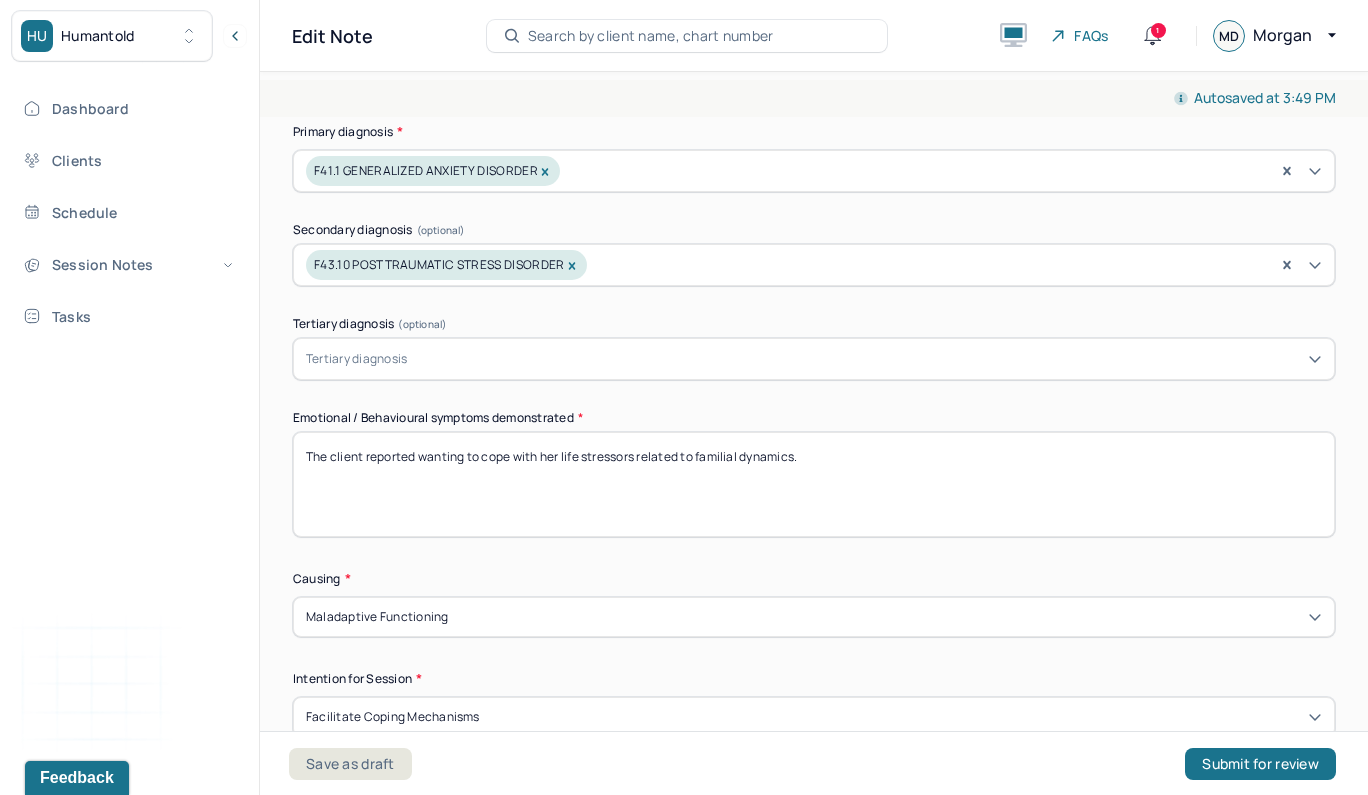 click on "The client reported wanting to cope with her life stressors related to familial dynamics." at bounding box center [814, 484] 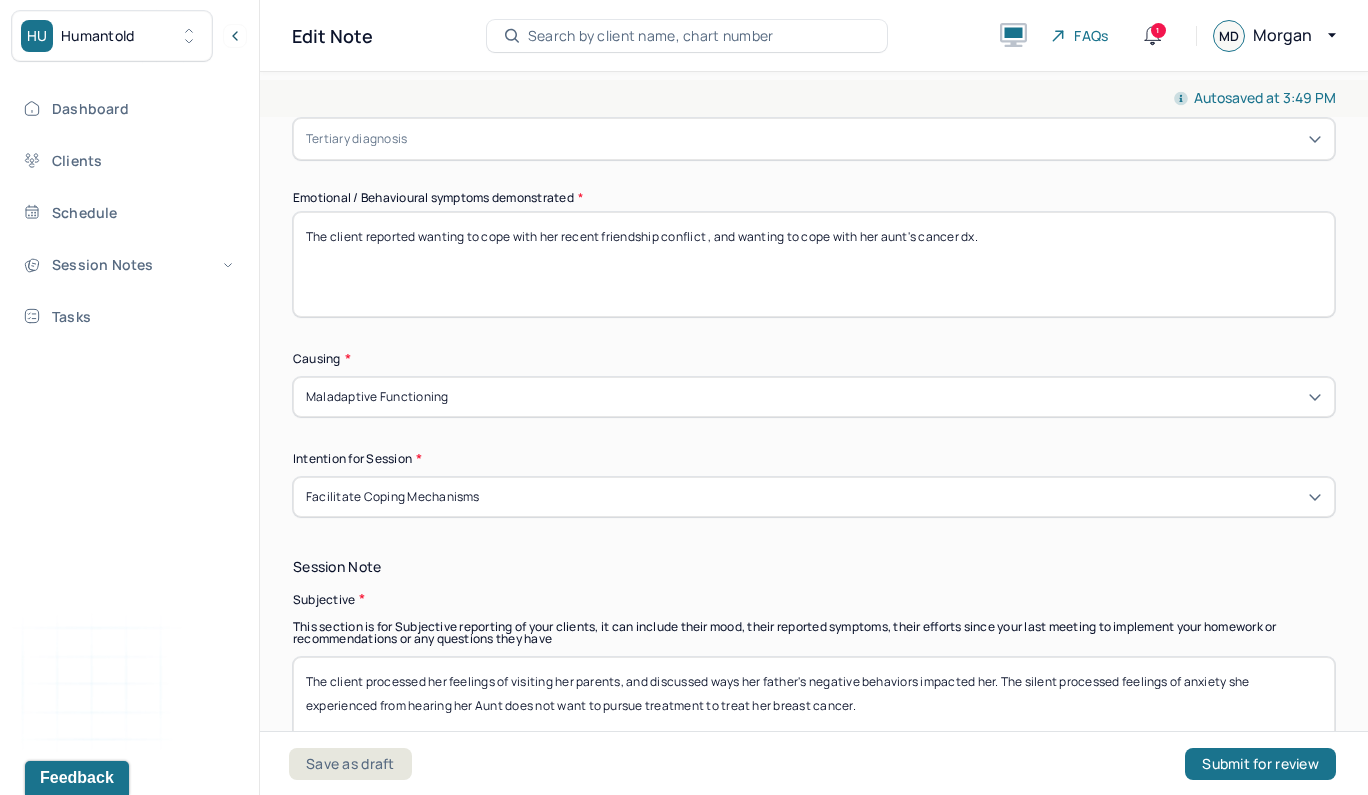 scroll, scrollTop: 1055, scrollLeft: 0, axis: vertical 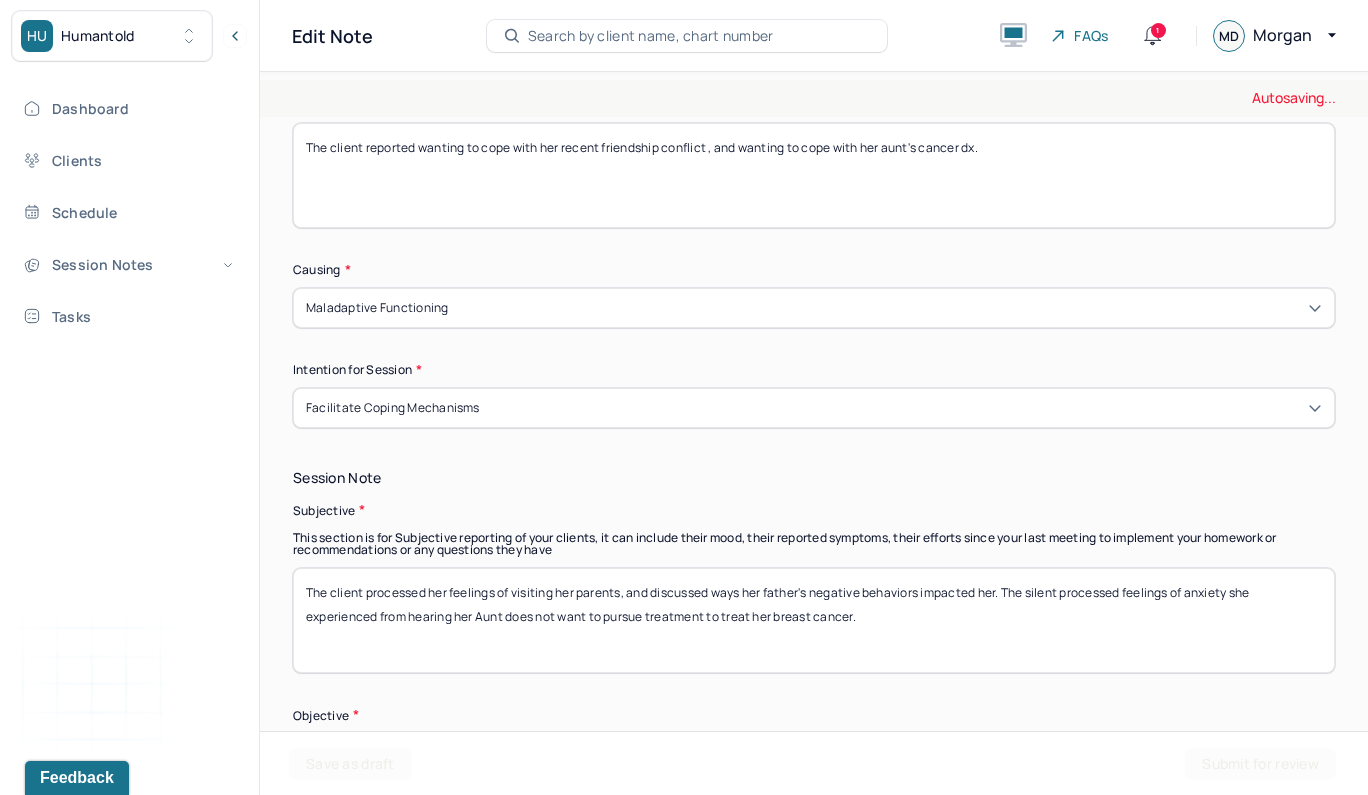 type on "The client reported wanting to cope with her recent friendship conflict , and wanting to cope with her aunt's cancer dx." 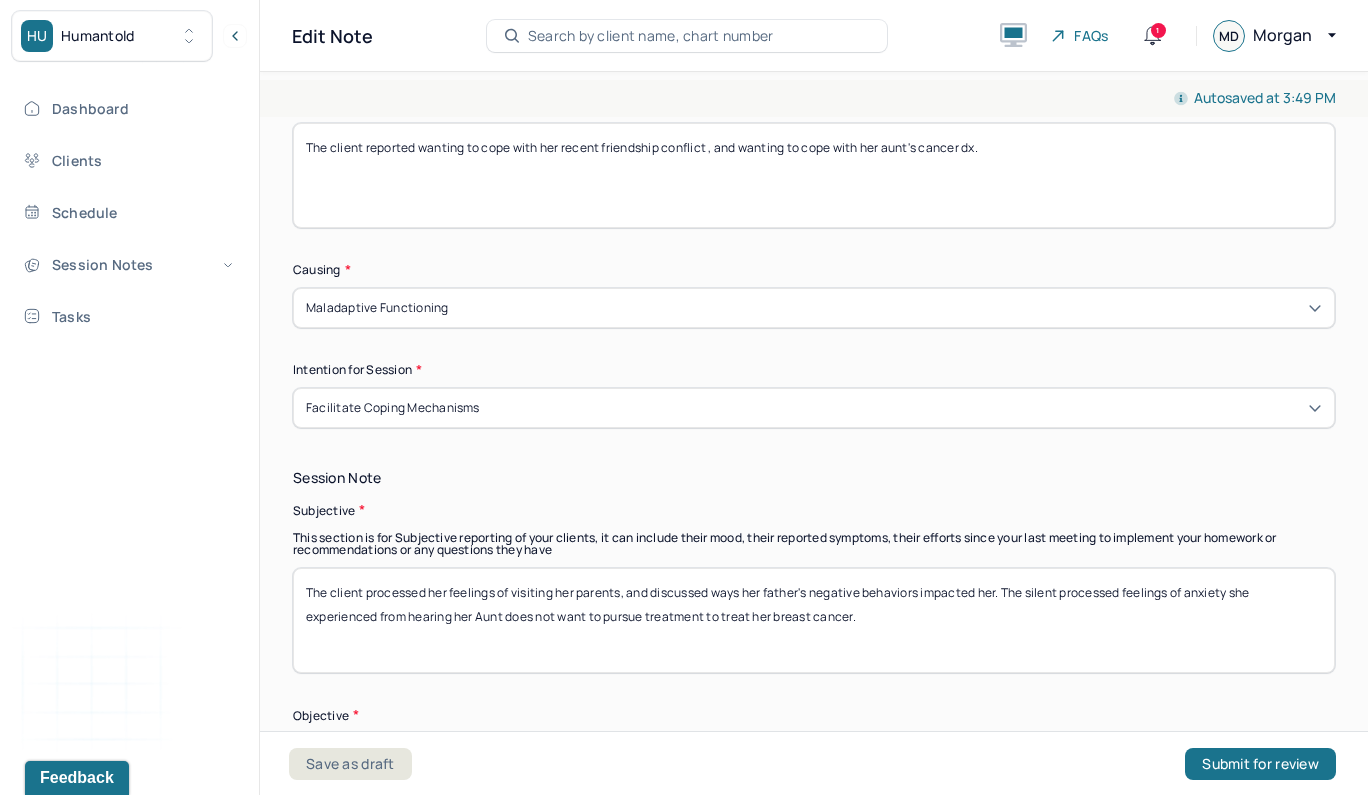 click on "The client processed her feelings of visiting her parents, and discussed ways her father's negative behaviors impacted her. The silent processed feelings of anxiety she experienced from hearing her Aunt does not want to pursue treatment to treat her breast cancer." at bounding box center (814, 620) 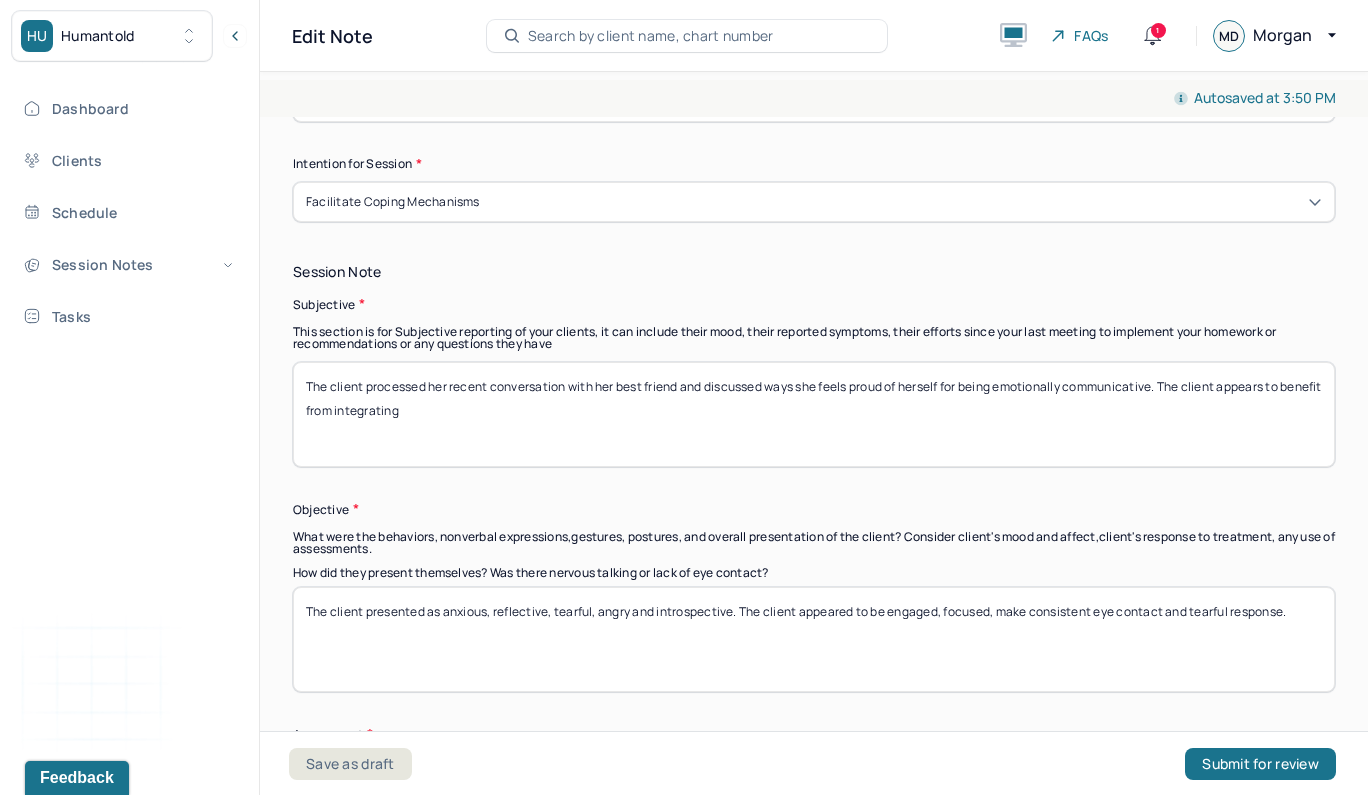 scroll, scrollTop: 1267, scrollLeft: 0, axis: vertical 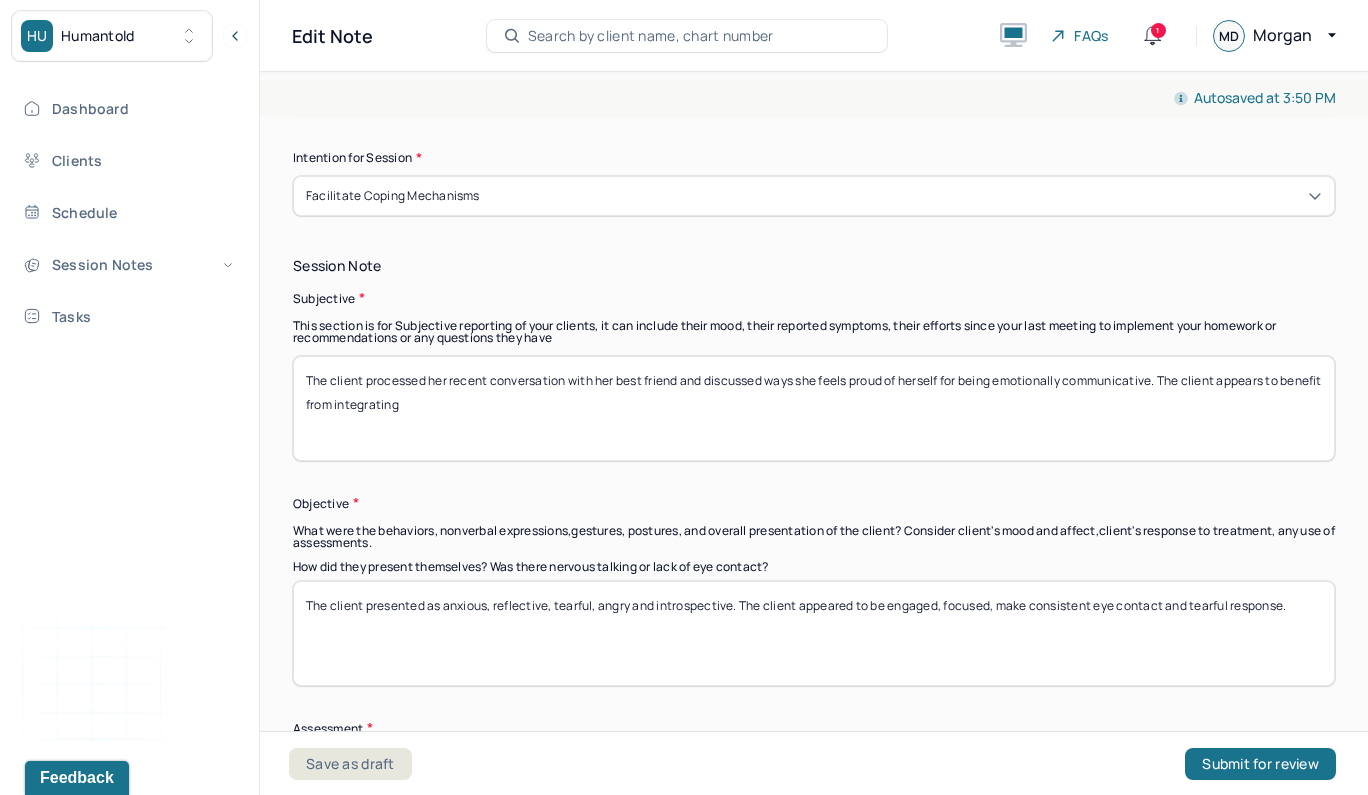 drag, startPoint x: 1227, startPoint y: 378, endPoint x: 1299, endPoint y: 420, distance: 83.35467 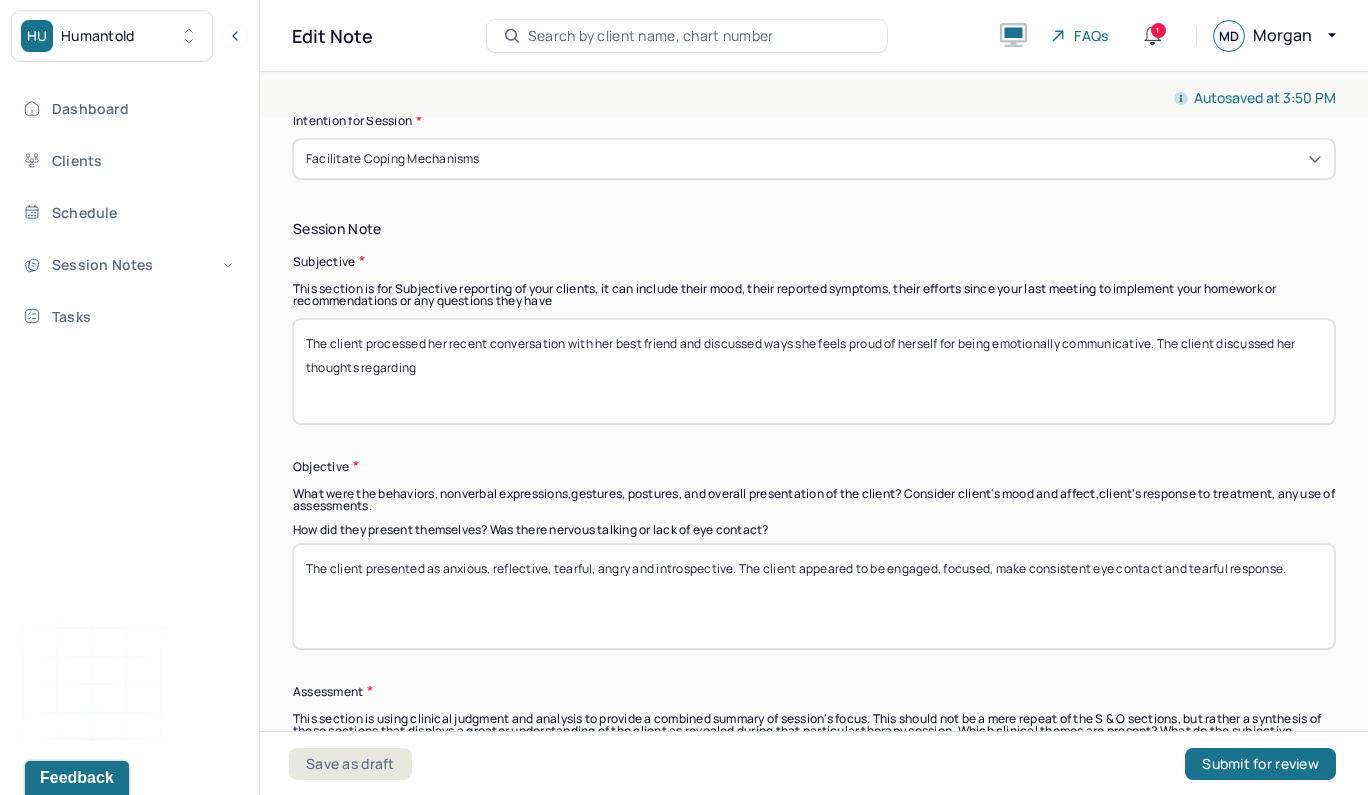 scroll, scrollTop: 1313, scrollLeft: 0, axis: vertical 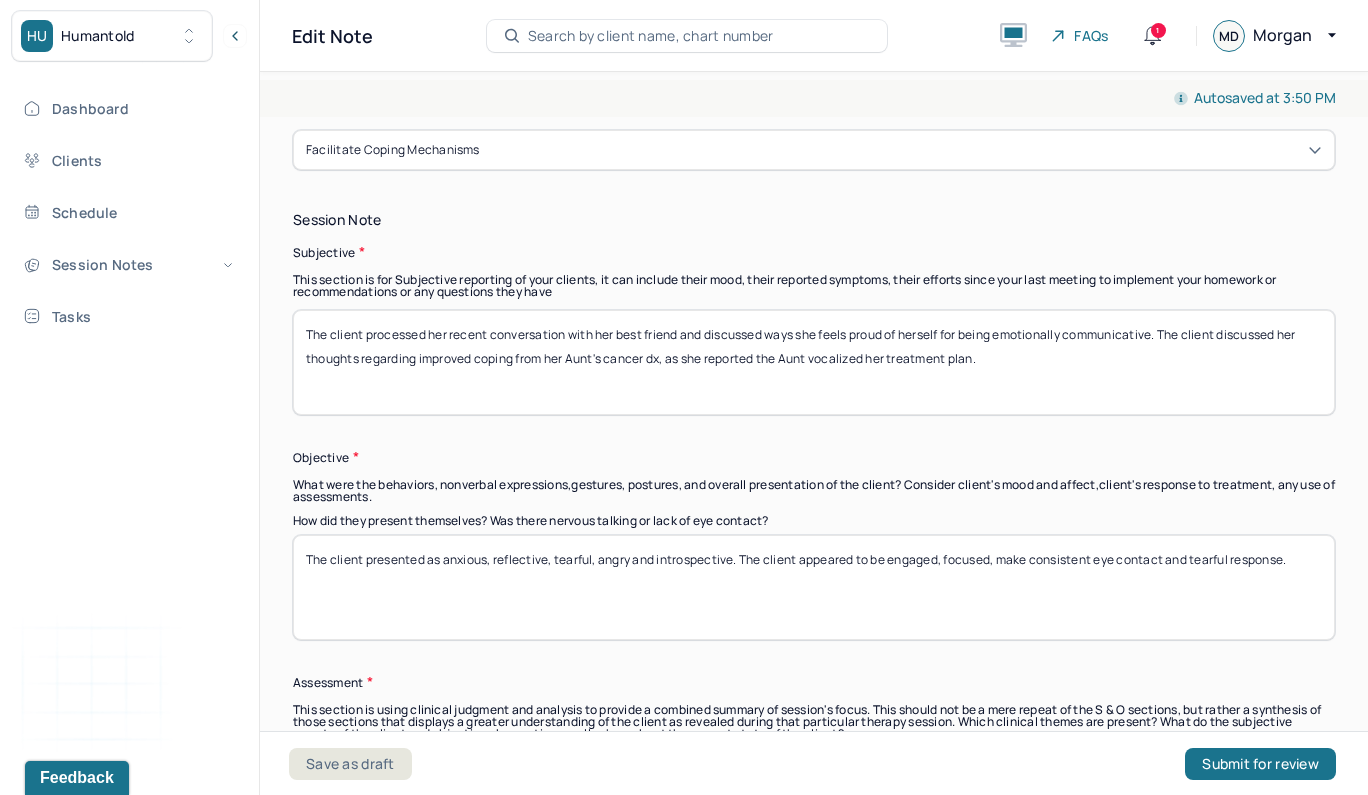 click on "The client processed her recent conversation with her best friend and discussed ways she feels proud of herself for being emotionally communicative. The client discussed her thoughts regarding improved coping from her Aunt's cancer dx, as she reported the Aunt vocalized her treatment plan." at bounding box center [814, 362] 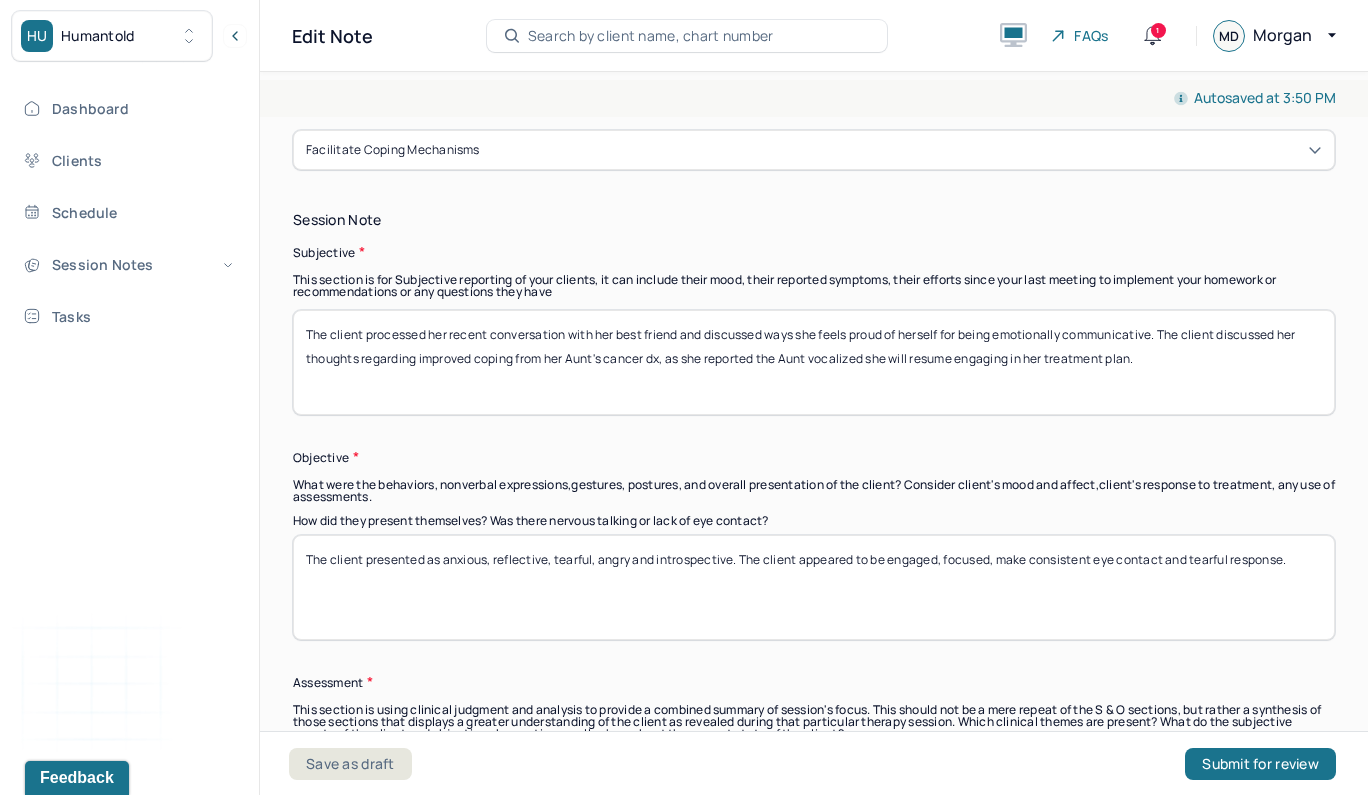 scroll, scrollTop: 1389, scrollLeft: 0, axis: vertical 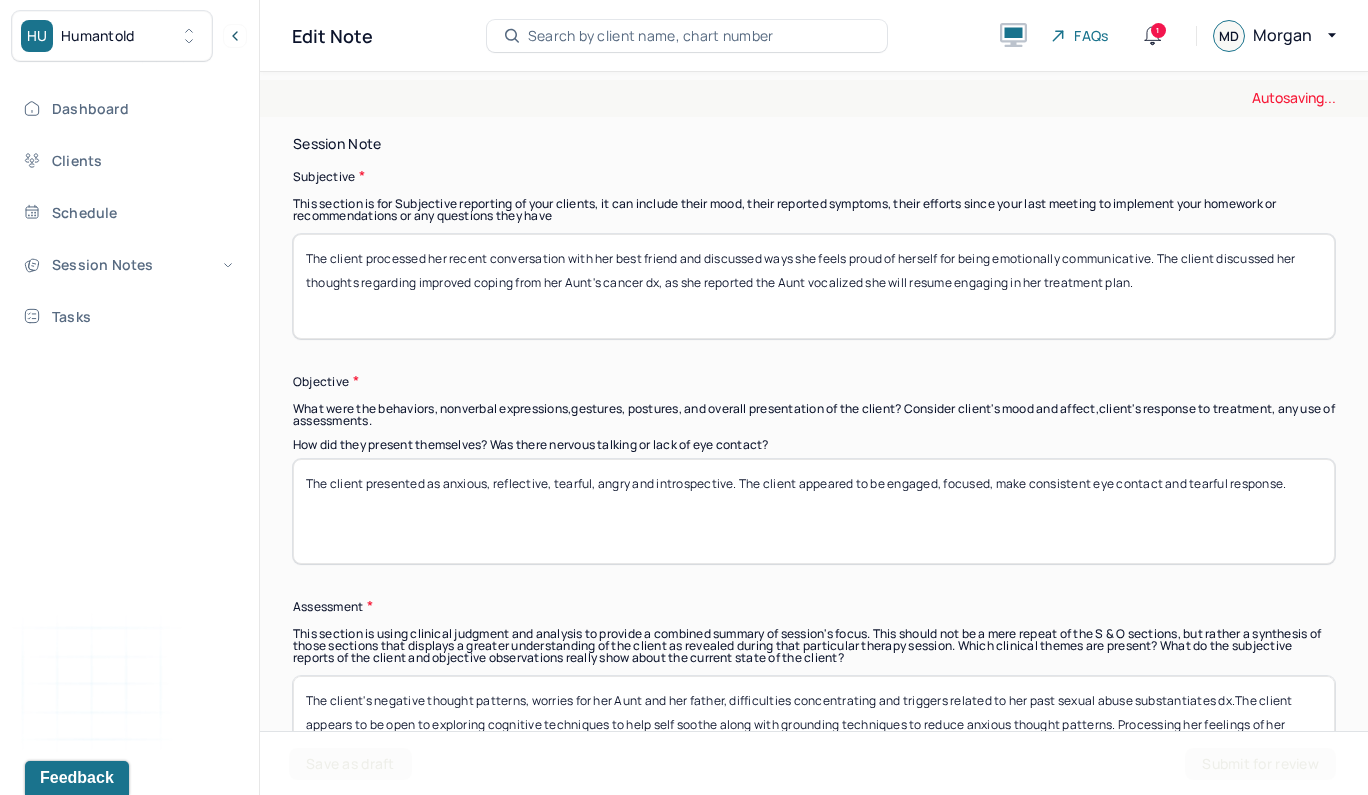 type on "The client processed her recent conversation with her best friend and discussed ways she feels proud of herself for being emotionally communicative. The client discussed her thoughts regarding improved coping from her Aunt's cancer dx, as she reported the Aunt vocalized she will resume engaging in her treatment plan." 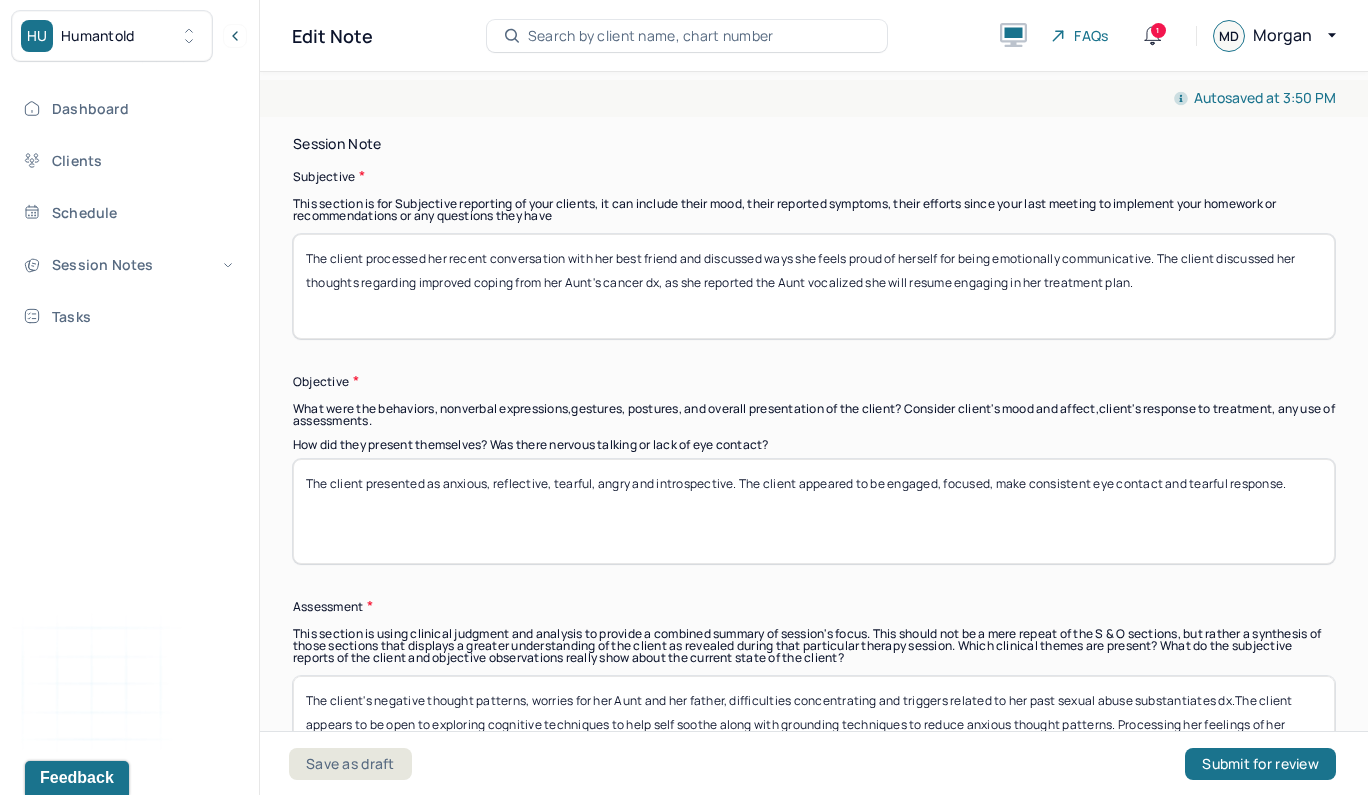 click on "The client presented as anxious, reflective, tearful, angry and introspective. The client appeared to be engaged, focused, make consistent eye contact and tearful response." at bounding box center [814, 511] 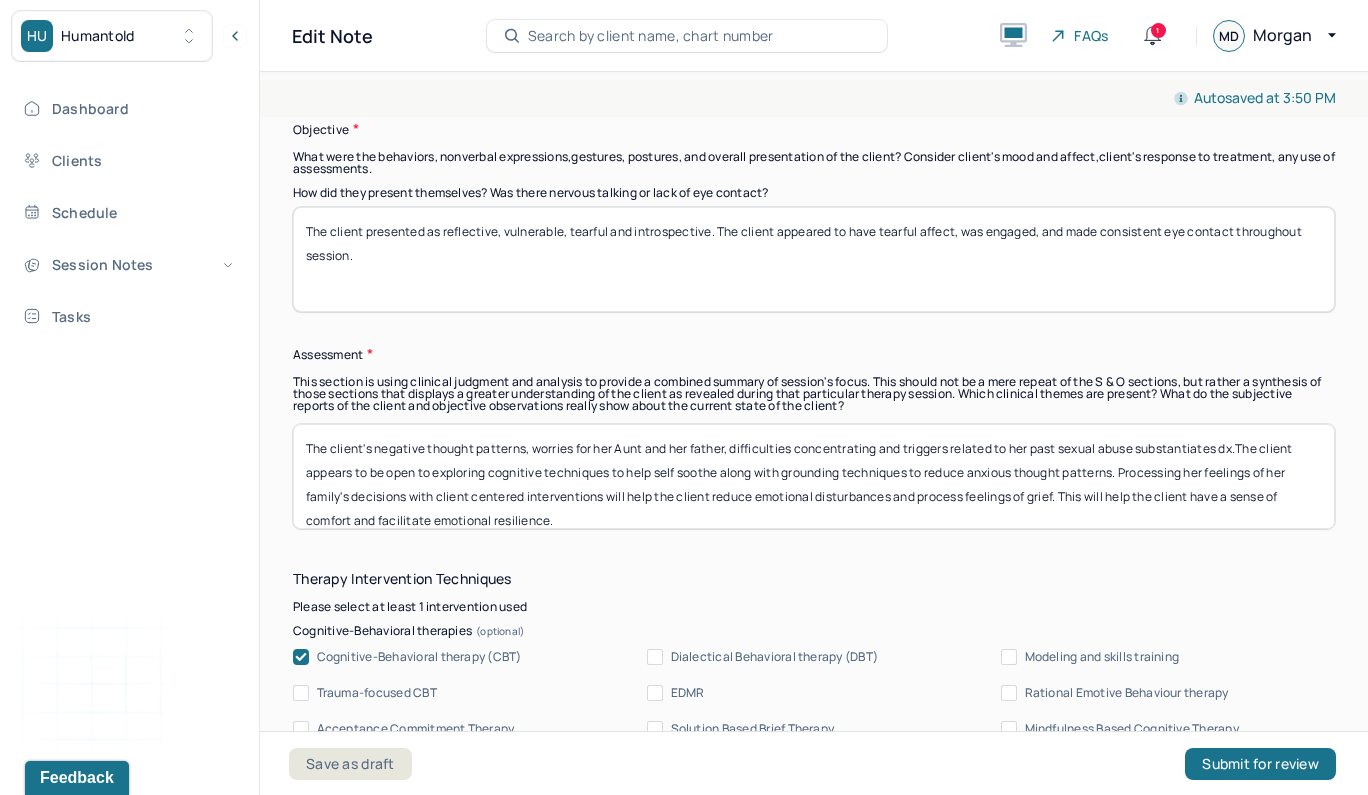 scroll, scrollTop: 1650, scrollLeft: 0, axis: vertical 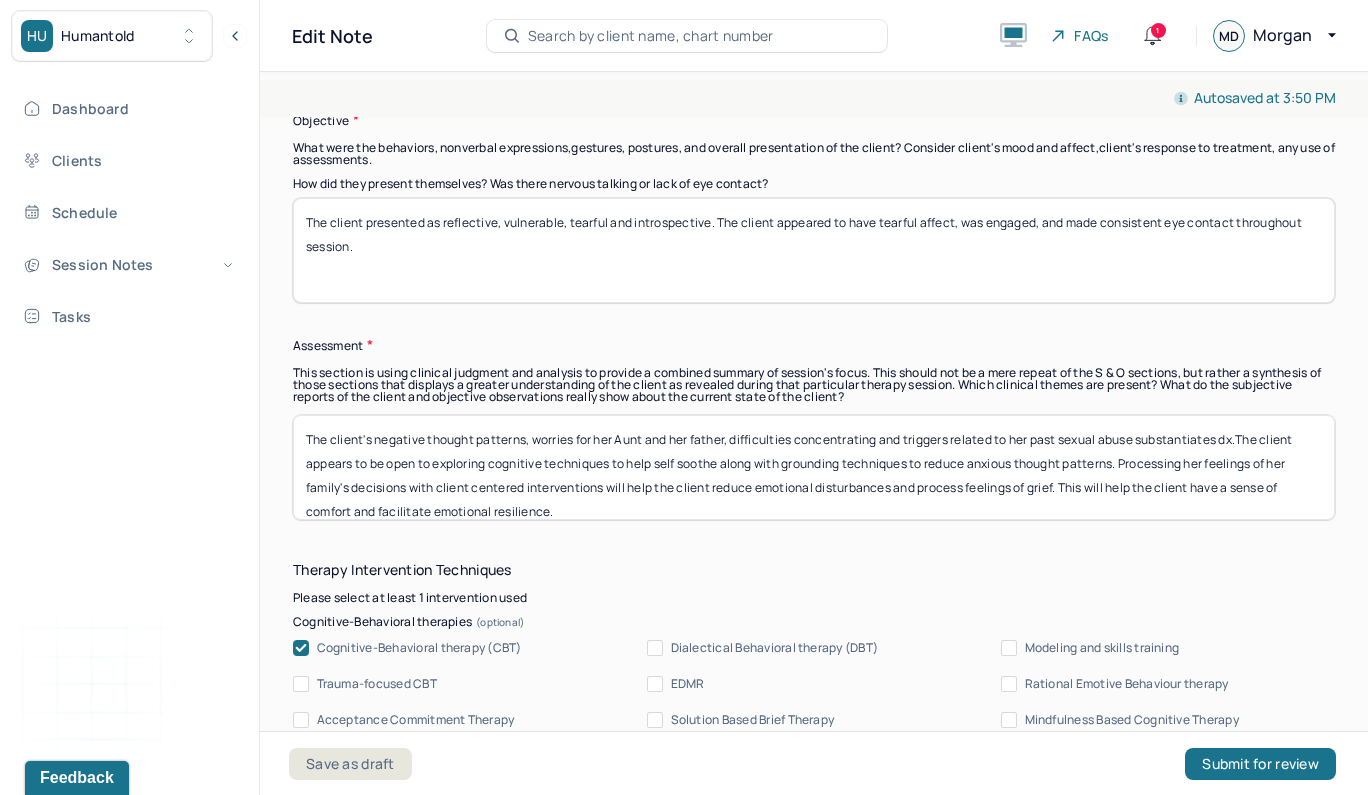 type on "The client presented as reflective, vulnerable, tearful and introspective. The client appeared to have tearful affect, was engaged, and made consistent eye contact throughout session." 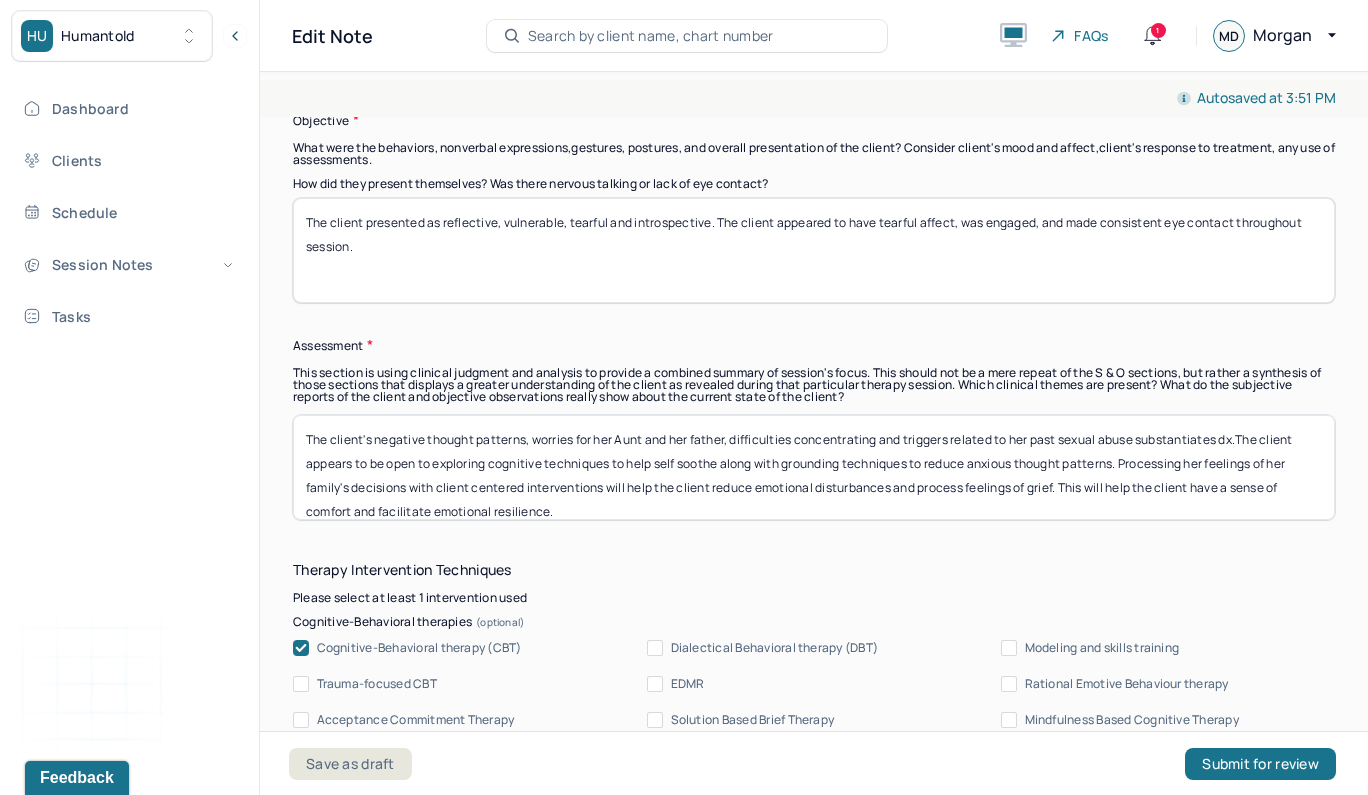drag, startPoint x: 572, startPoint y: 507, endPoint x: 374, endPoint y: 430, distance: 212.44528 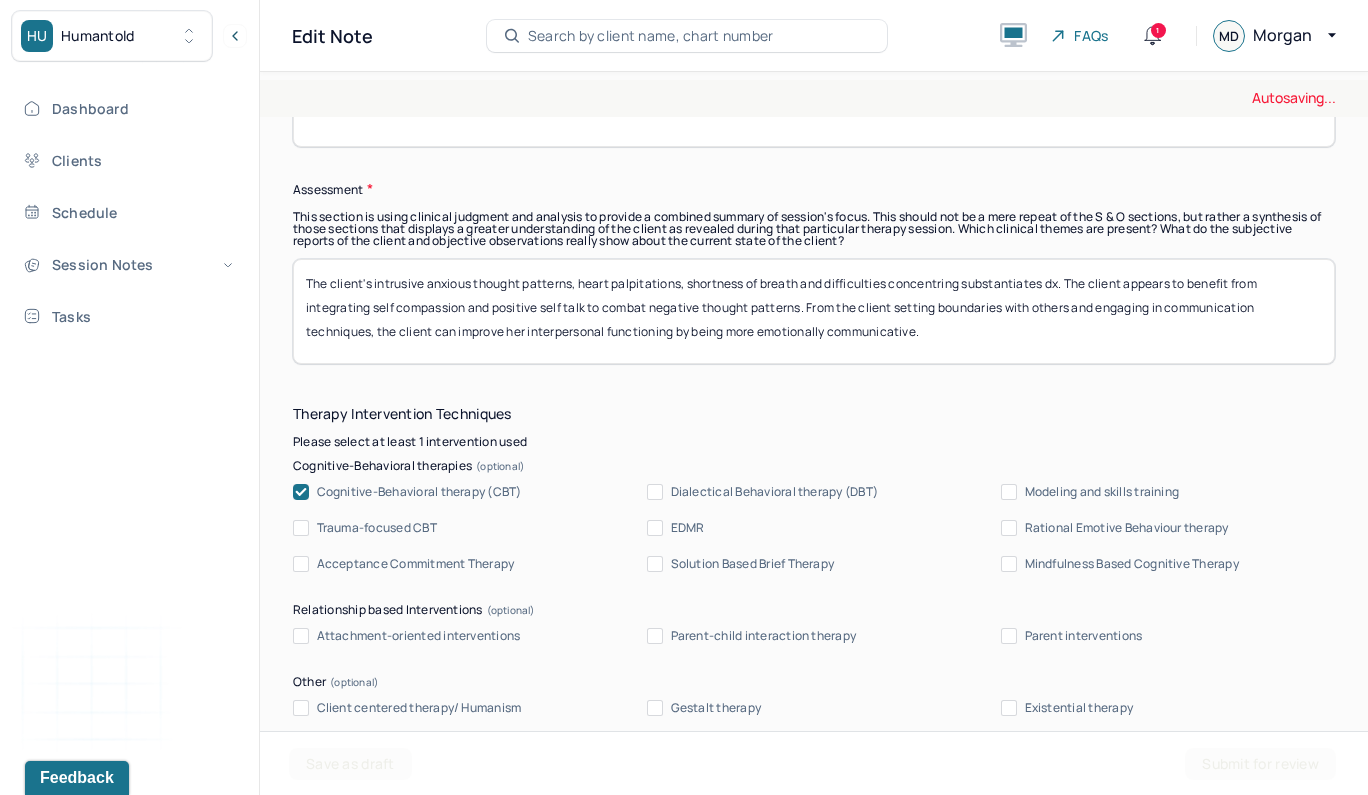 scroll, scrollTop: 1819, scrollLeft: 0, axis: vertical 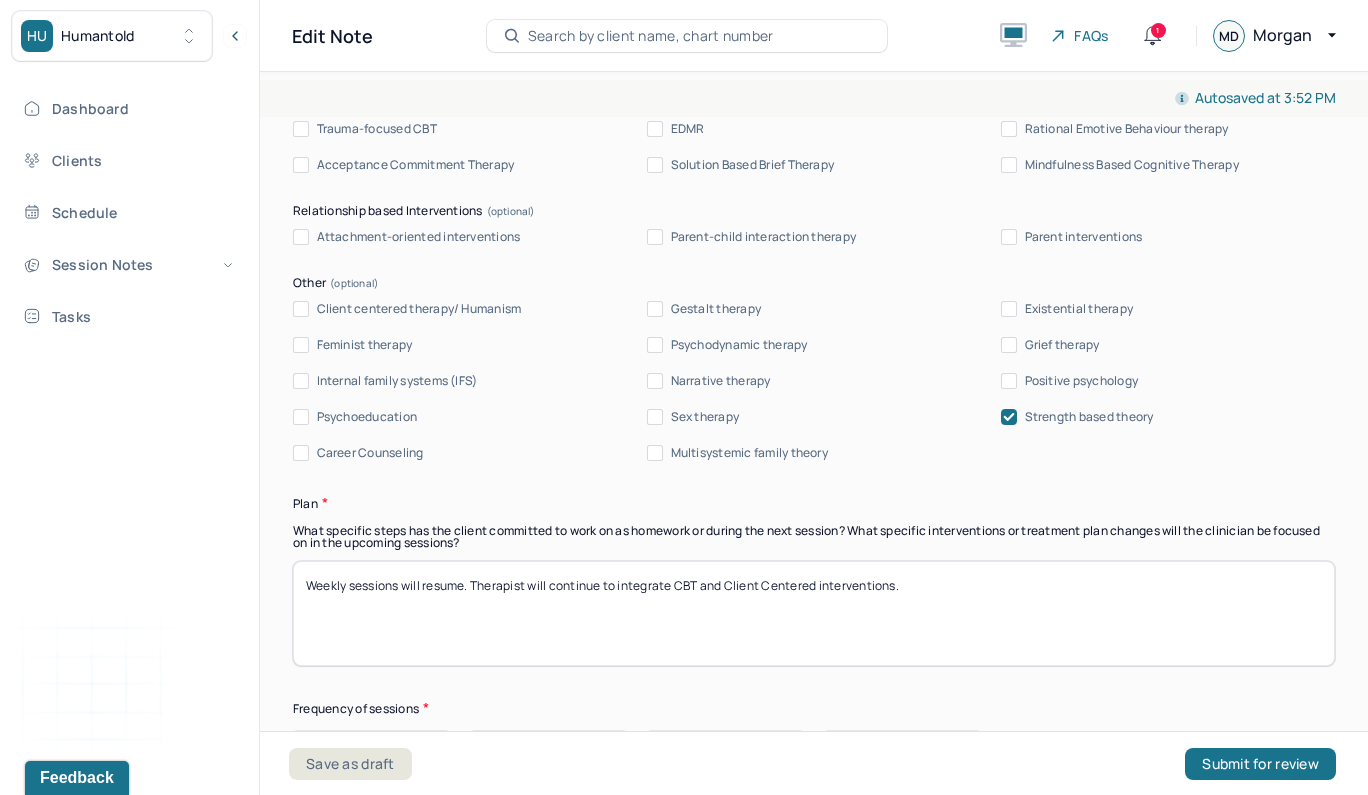 type on "The client's intrusive anxious thought patterns, heart palpitations, shortness of breath and difficulties concentring substantiates dx. The client appears to benefit from integrating self compassion and positive self talk to combat negative thought patterns. From the client setting boundaries with others and engaging in communication techniques, the client can improve her interpersonal functioning by being more emotionally communicative. Engaging in daily grounding techniques and seeking consultation from psychiatrist for medication management appears to help the client in reducing negative symptoms." 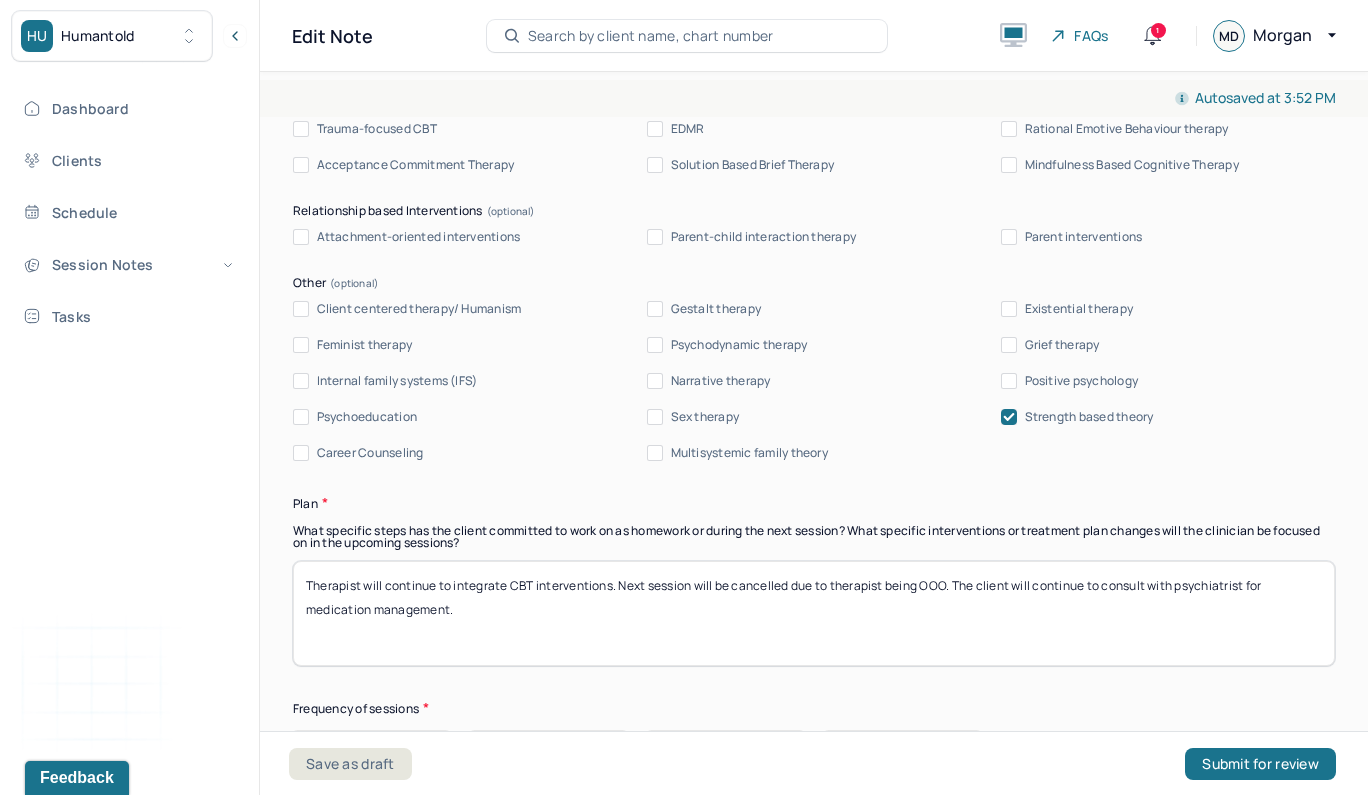scroll, scrollTop: 0, scrollLeft: 0, axis: both 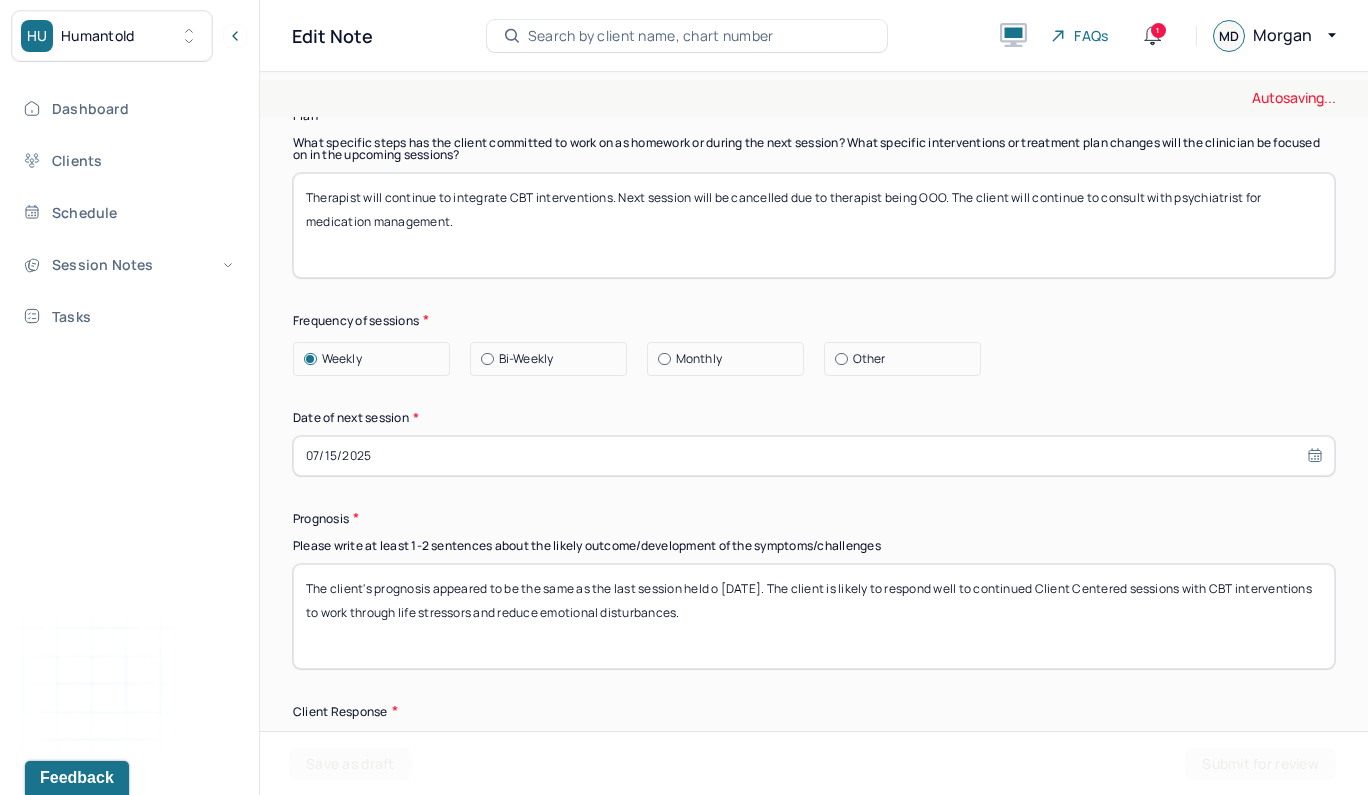 type on "Therapist will continue to integrate CBT interventions. Next session will be cancelled due to therapist being OOO. The client will continue to consult with psychiatrist for medication management." 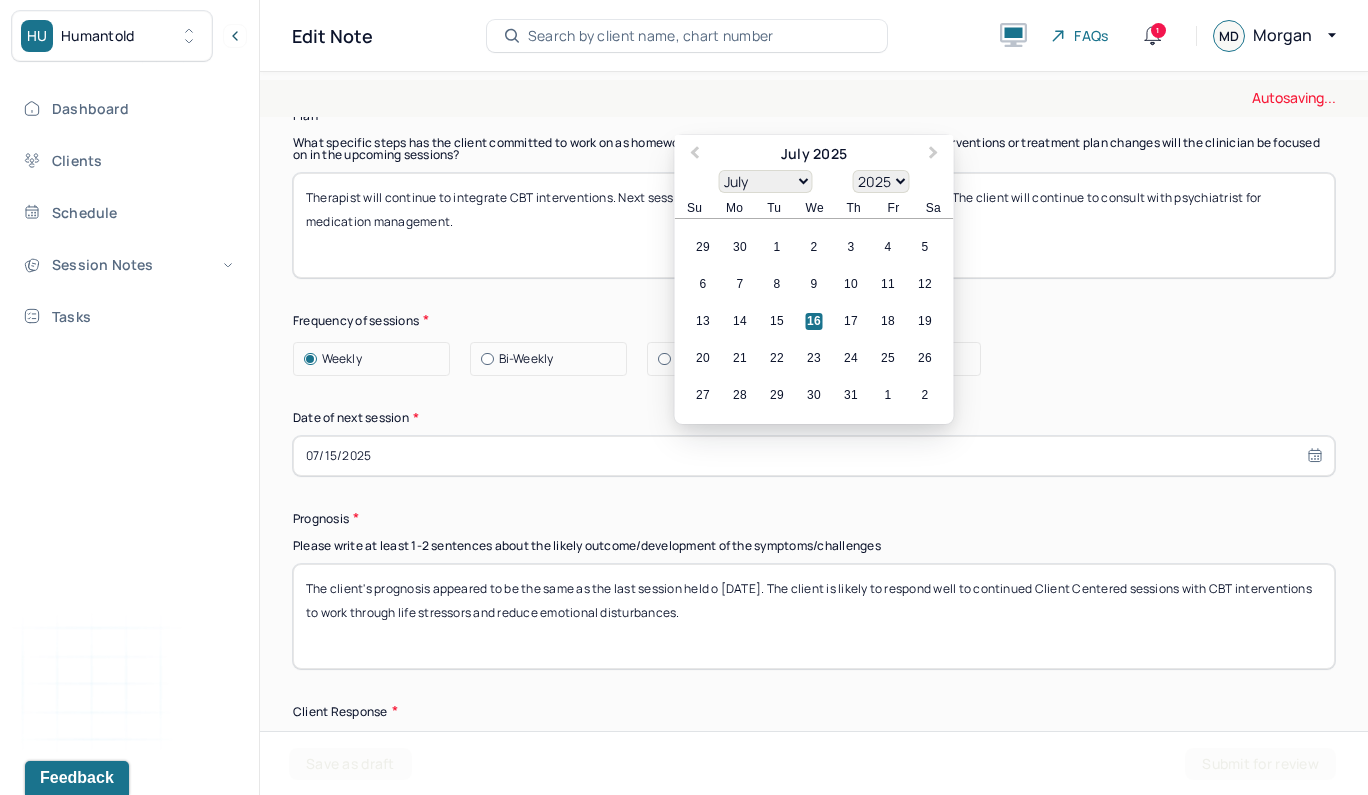 click on "07/15/2025" at bounding box center (814, 456) 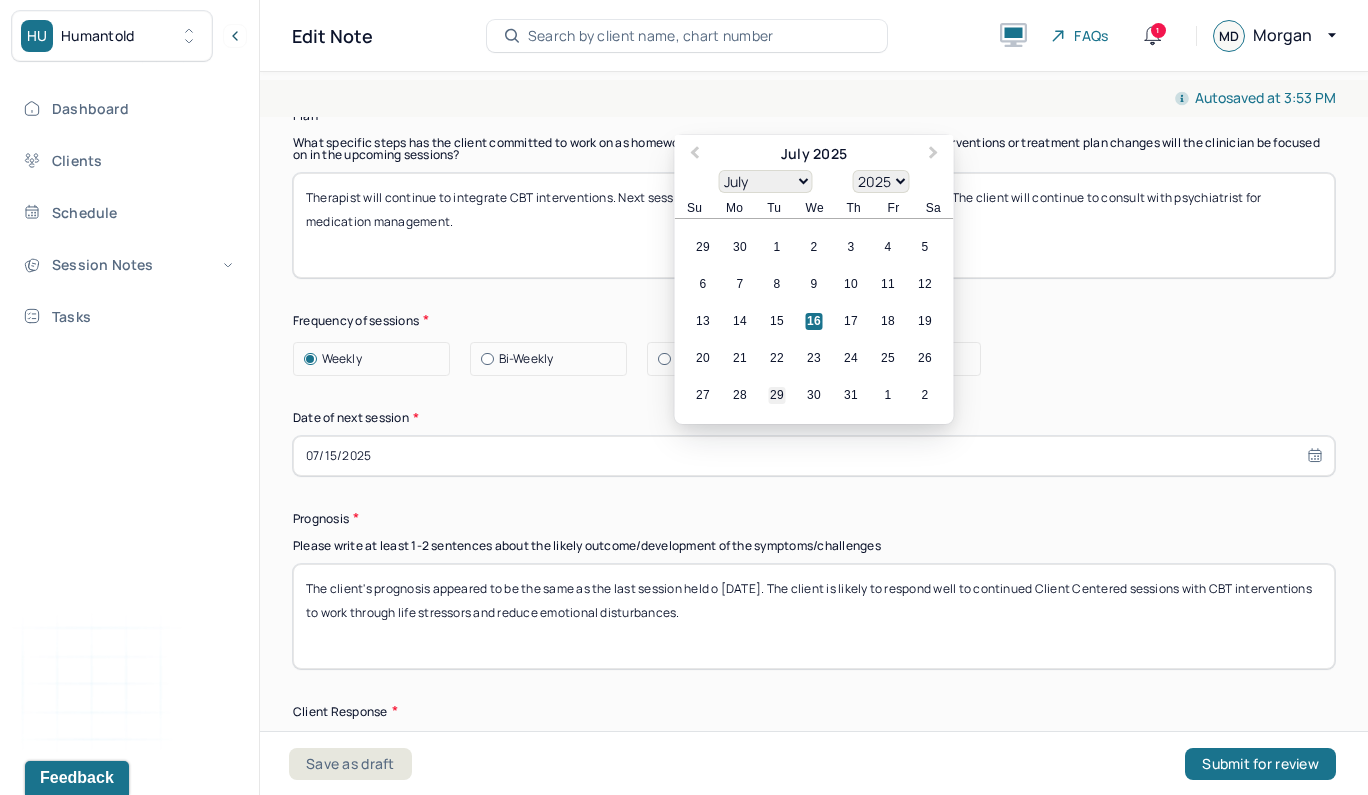 click on "29" at bounding box center (777, 395) 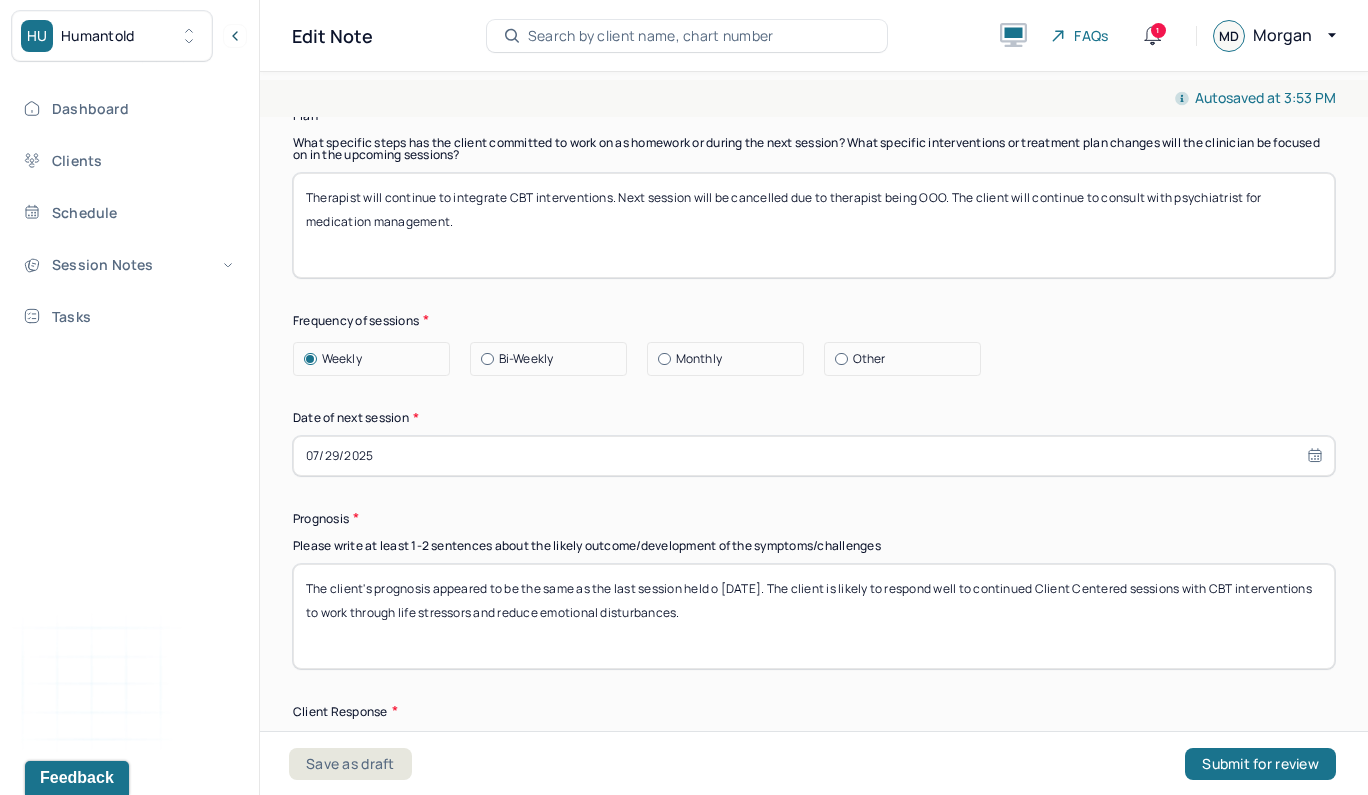 click on "The client's prognosis appeared to be the same as the last session held o [DATE]. The client is likely to respond well to continued Client Centered sessions with CBT interventions to work through life stressors and reduce emotional disturbances." at bounding box center [814, 616] 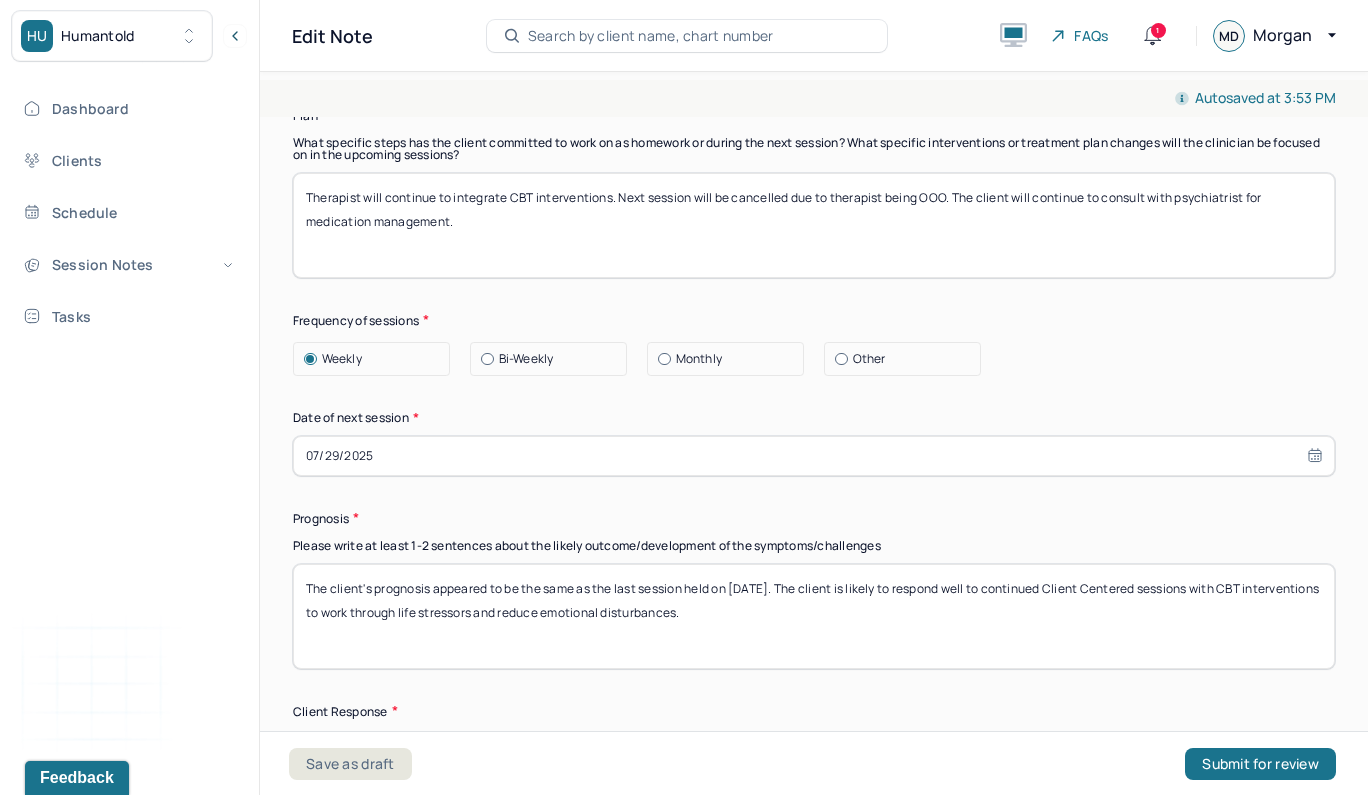 drag, startPoint x: 1055, startPoint y: 578, endPoint x: 1223, endPoint y: 585, distance: 168.14577 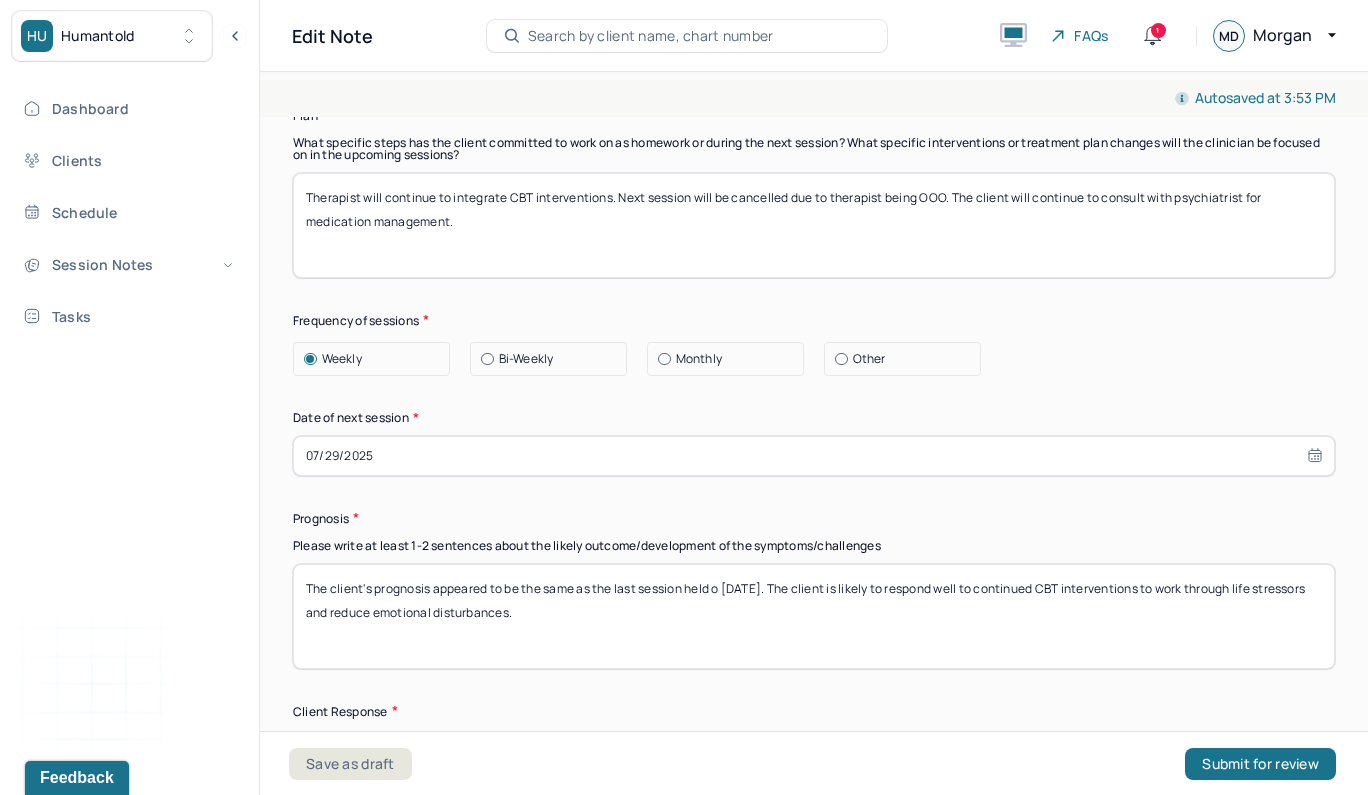 drag, startPoint x: 1156, startPoint y: 577, endPoint x: 1092, endPoint y: 577, distance: 64 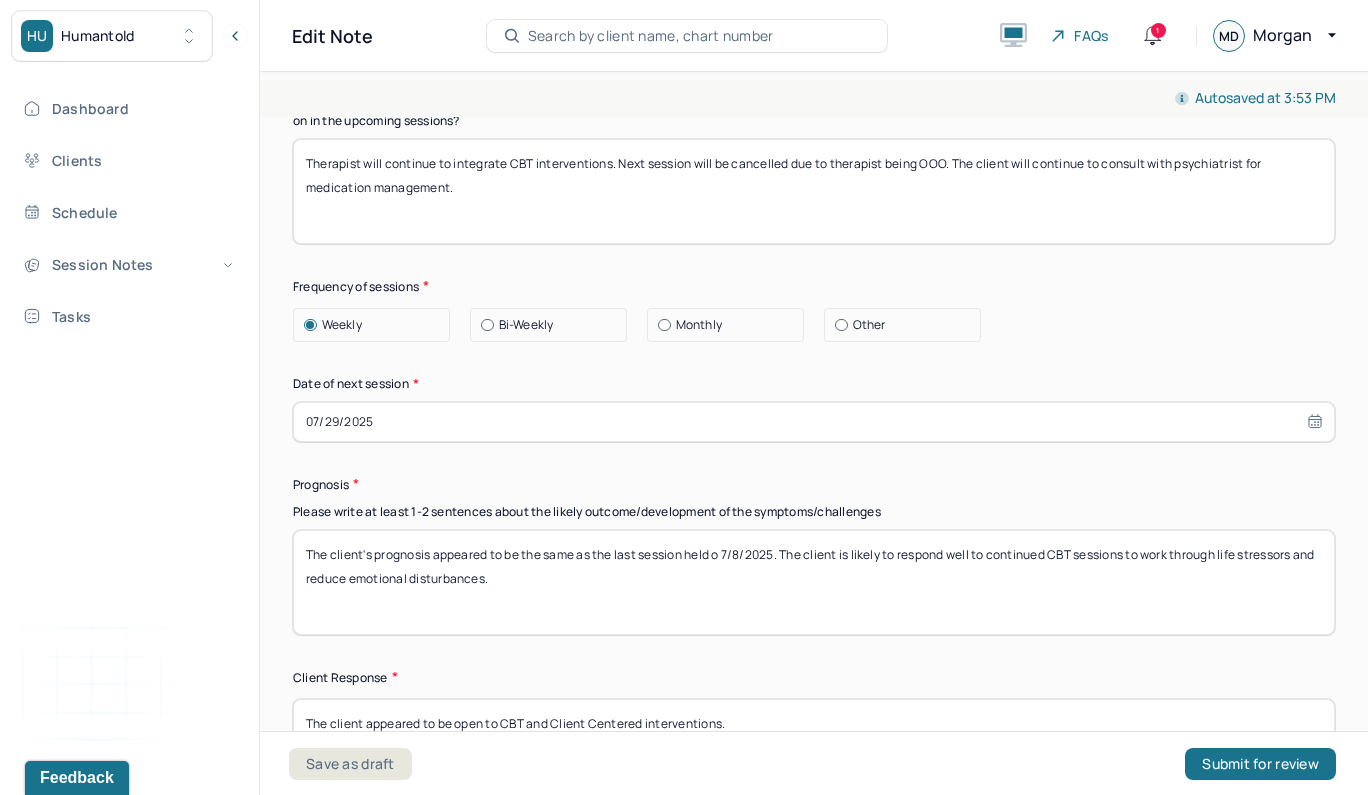scroll, scrollTop: 2631, scrollLeft: 0, axis: vertical 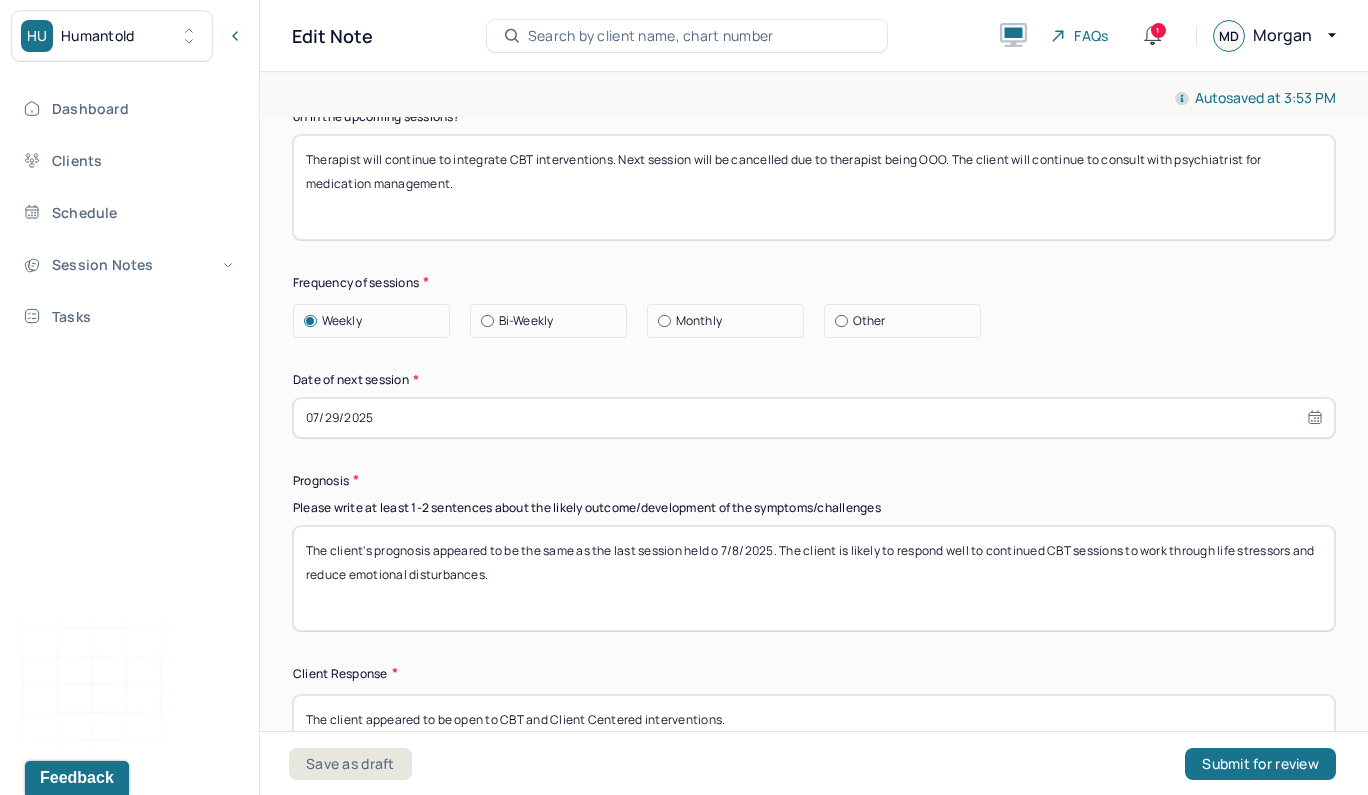 drag, startPoint x: 1150, startPoint y: 543, endPoint x: 1330, endPoint y: 594, distance: 187.08554 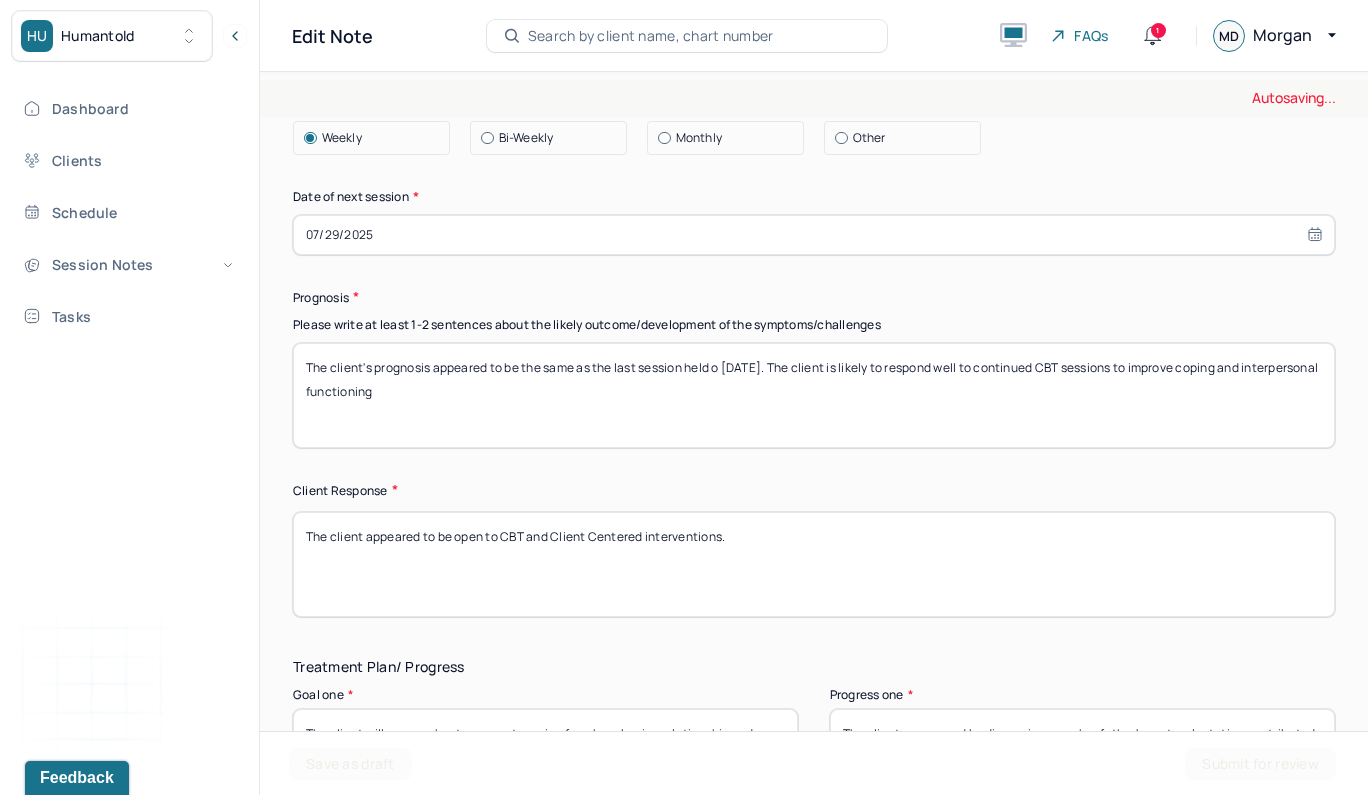 scroll, scrollTop: 2862, scrollLeft: 0, axis: vertical 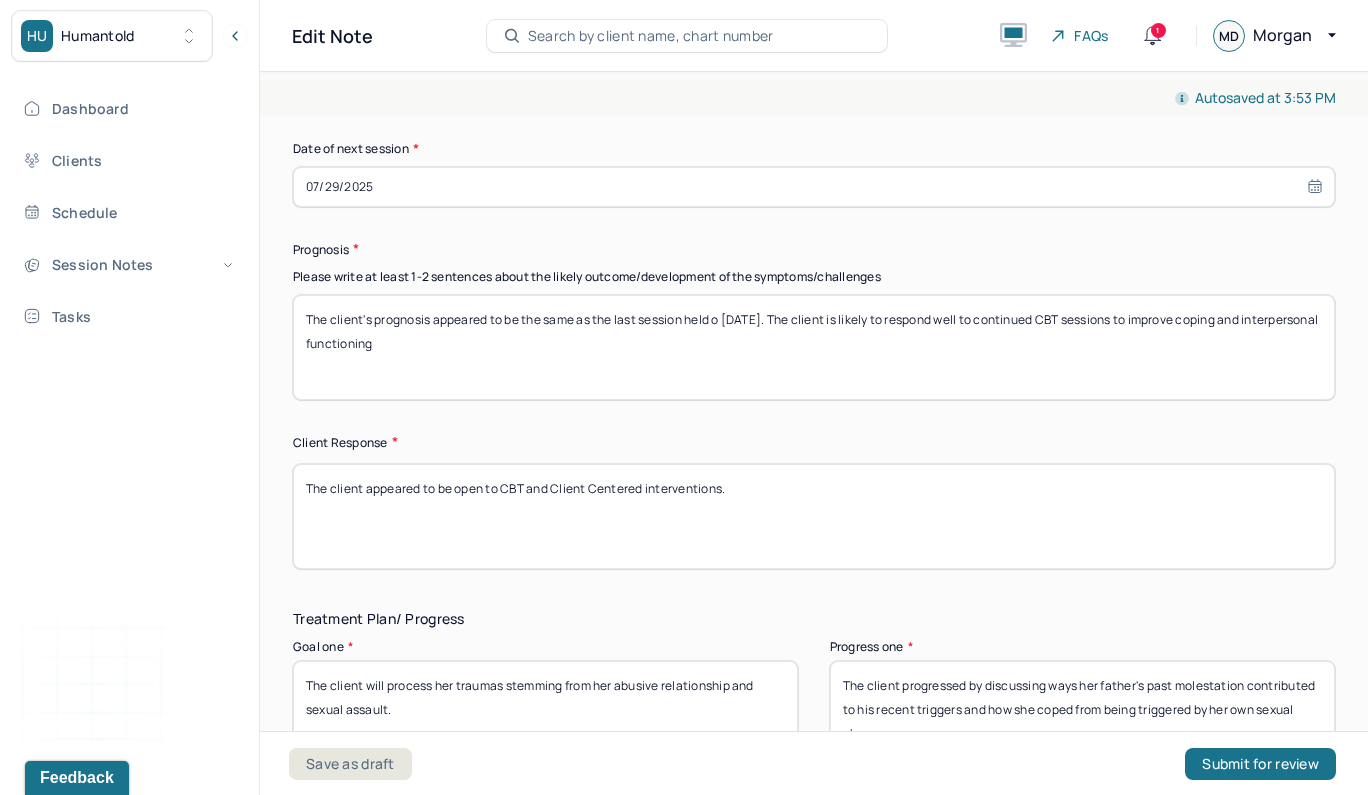 type on "The client's prognosis appeared to be the same as the last session held o [DATE]. The client is likely to respond well to continued CBT sessions to improve coping and interpersonal functioning" 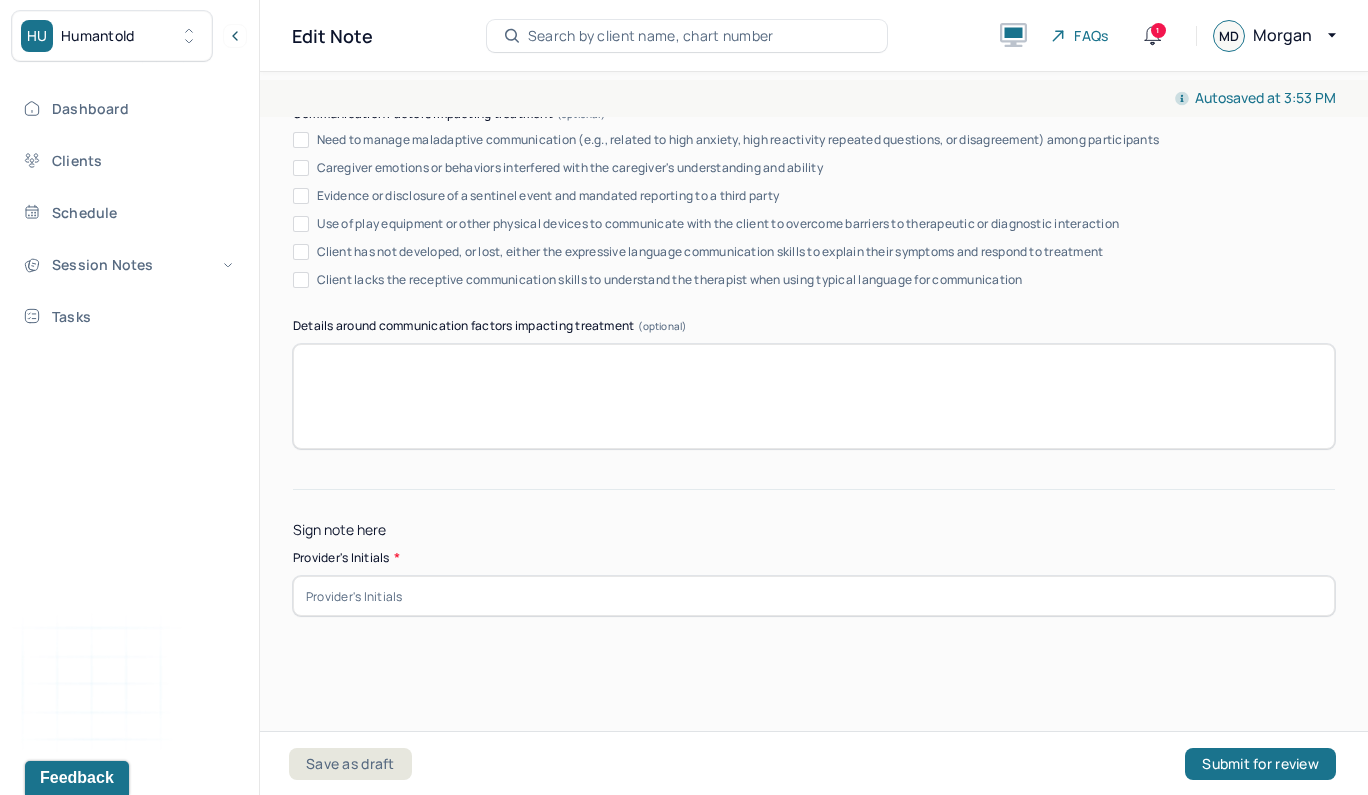 scroll, scrollTop: 3864, scrollLeft: 0, axis: vertical 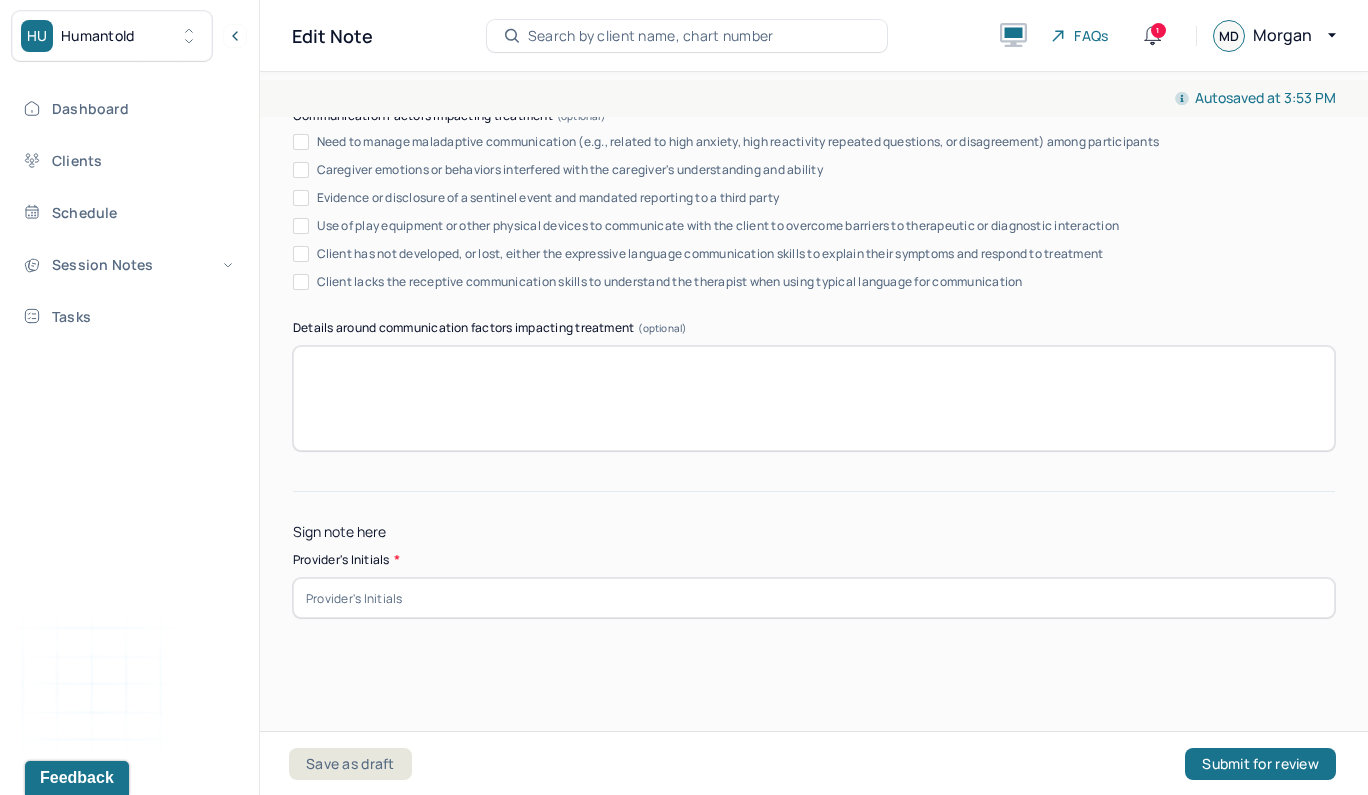 type on "The client appeared to be open to CBT  interventions." 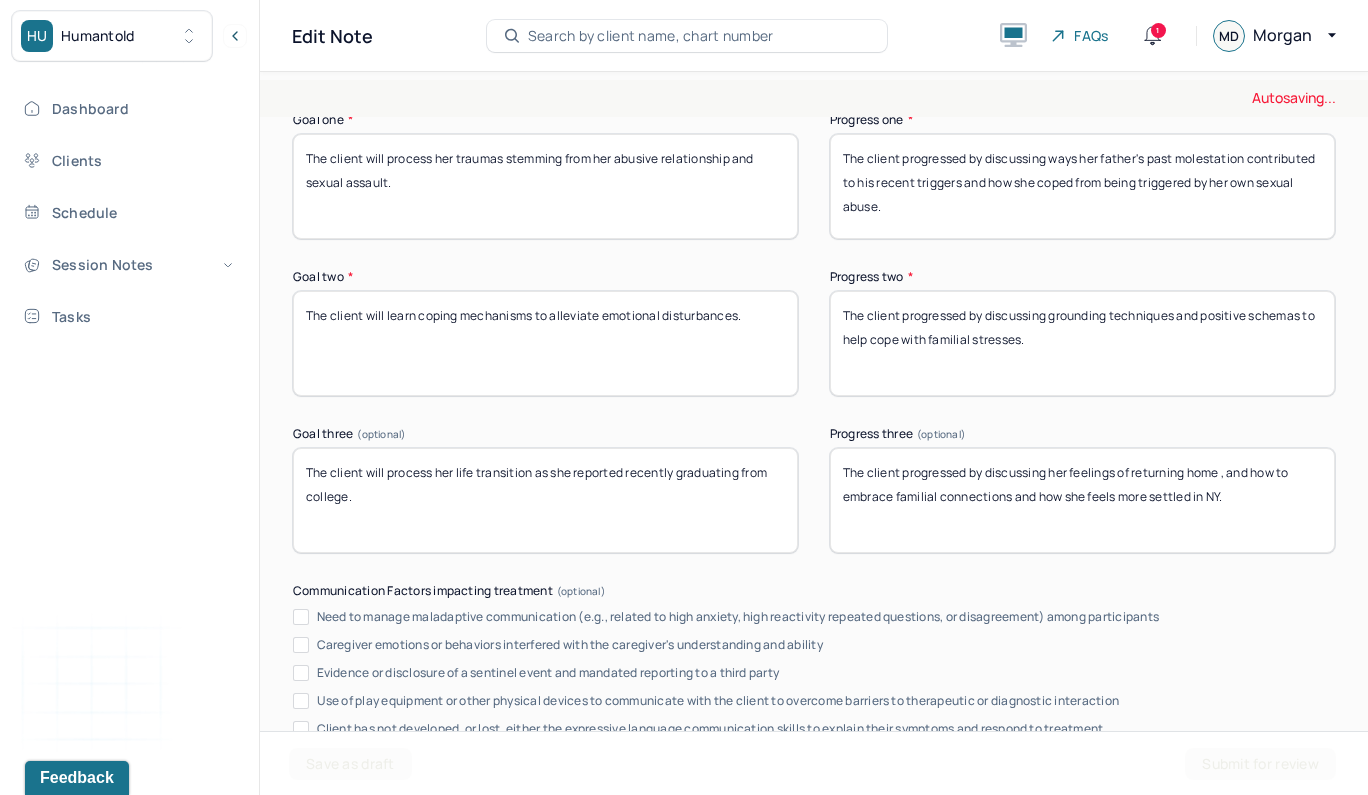 scroll, scrollTop: 3369, scrollLeft: 0, axis: vertical 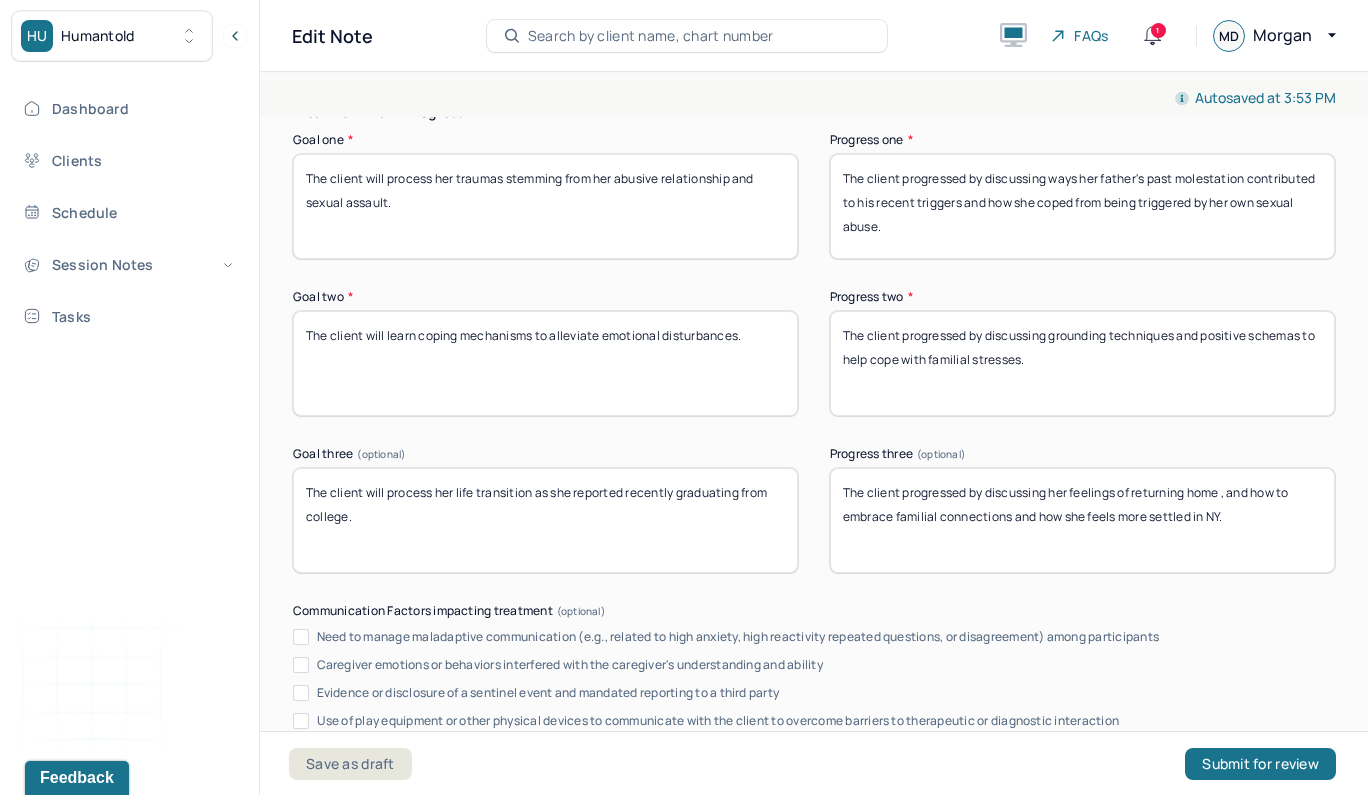 type on "MTD" 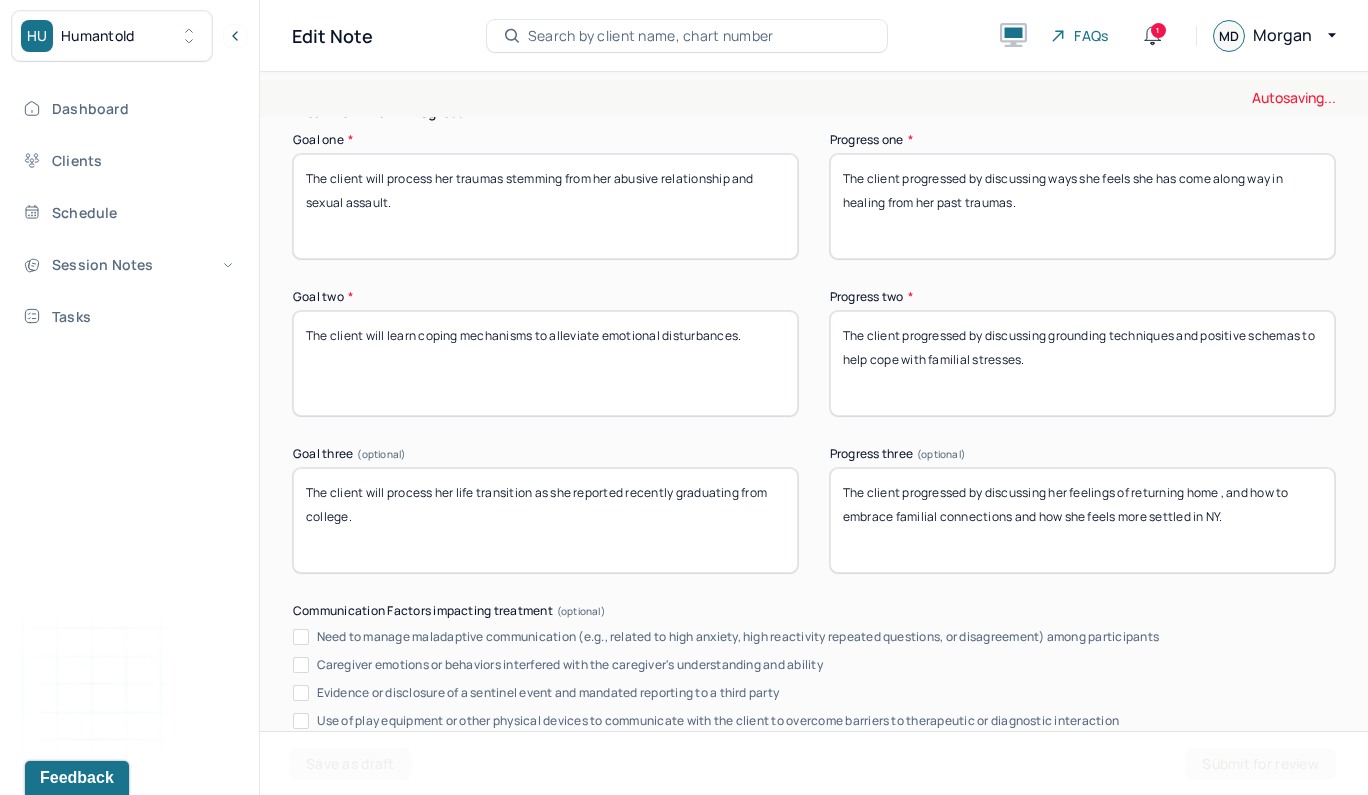 type on "The client progressed by discussing ways she feels she has come along way in healing from her past traumas." 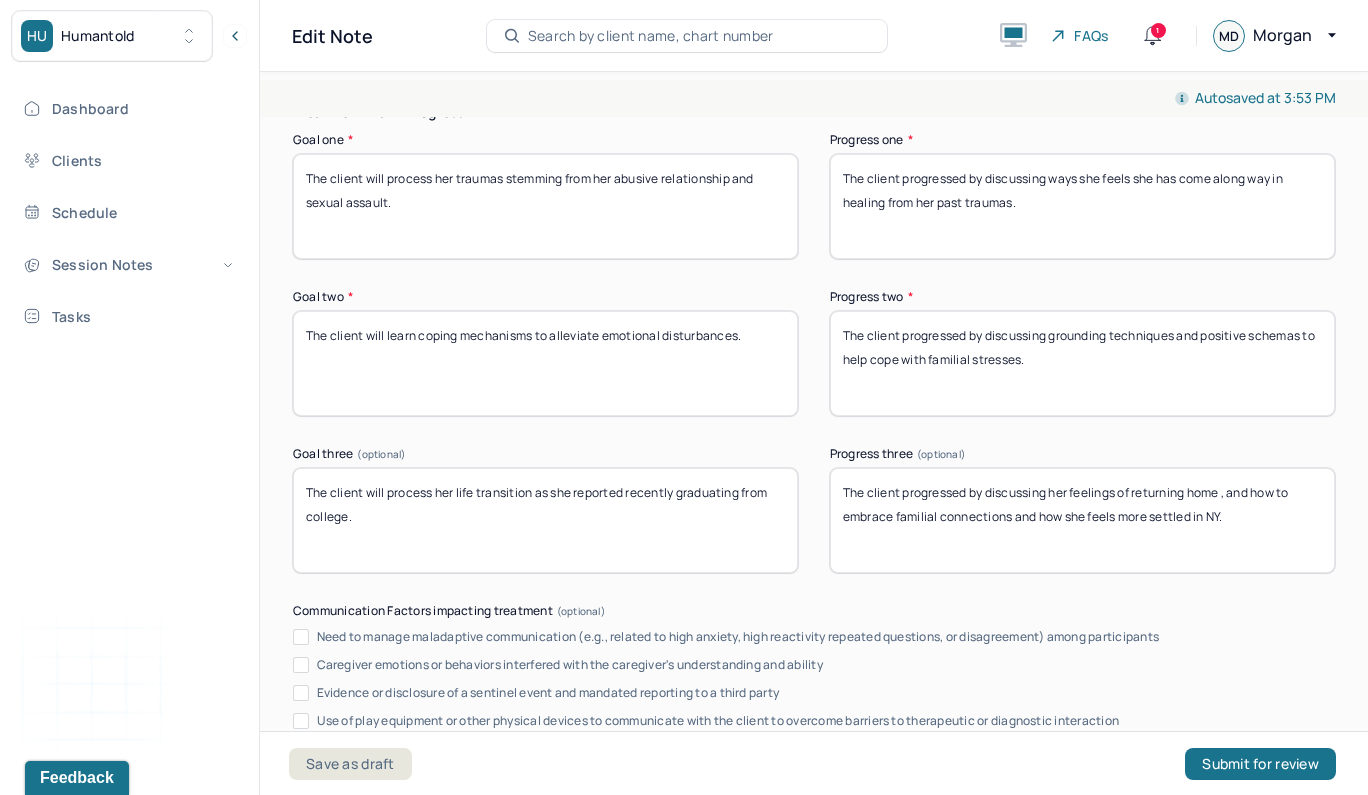 drag, startPoint x: 987, startPoint y: 328, endPoint x: 1067, endPoint y: 377, distance: 93.813644 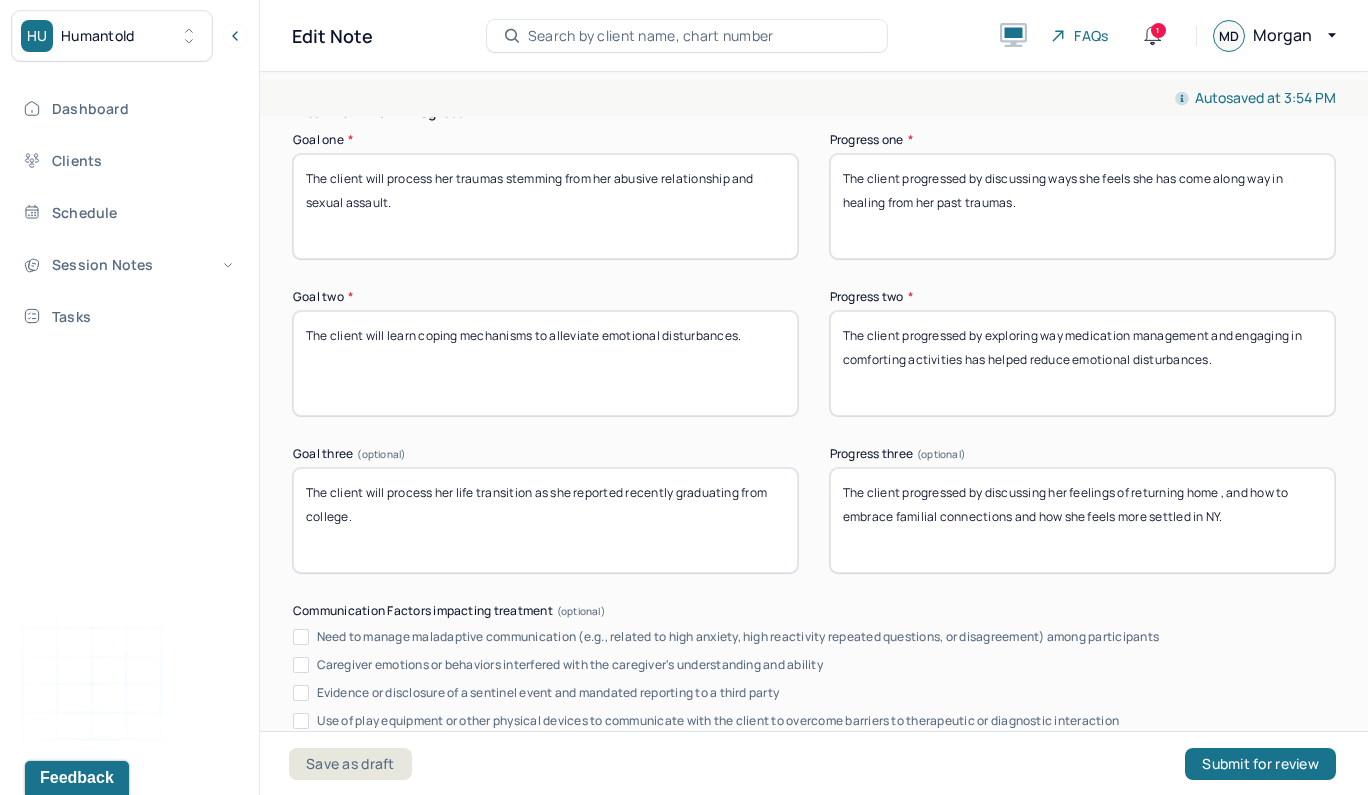 type on "The client progressed by exploring way medication management and engaging in comforting activities has helped reduce emotional disturbances." 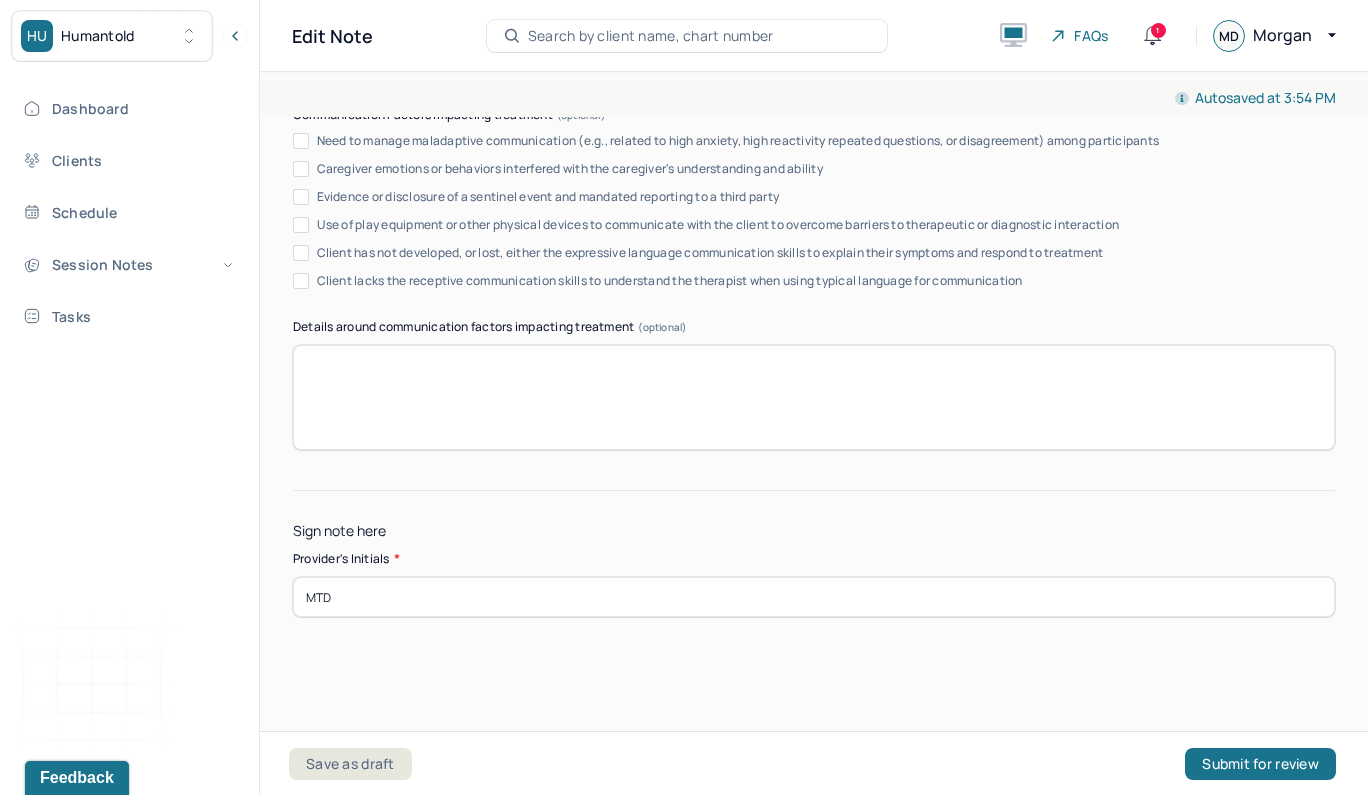 scroll, scrollTop: 3864, scrollLeft: 0, axis: vertical 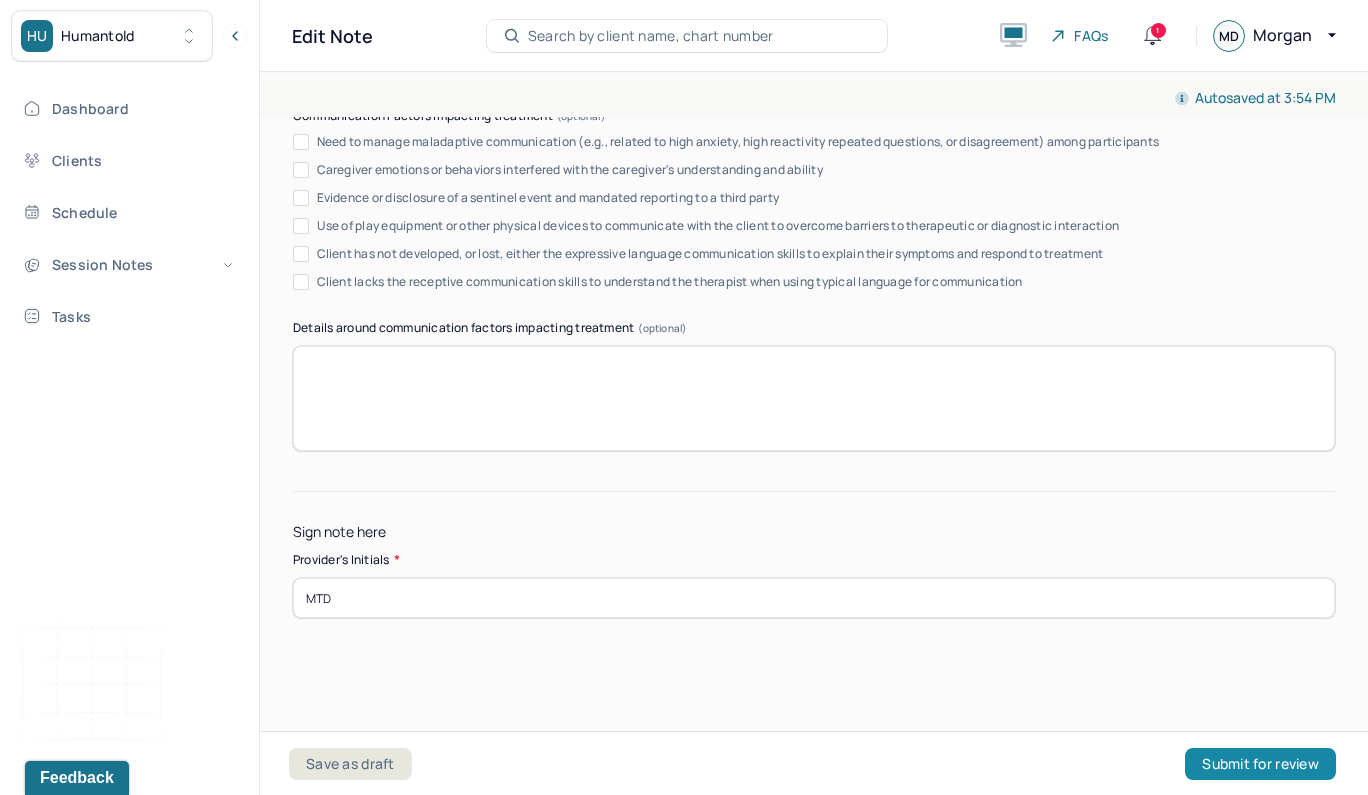 type on "The client progressed by discussing her discussions of marriage with her partner." 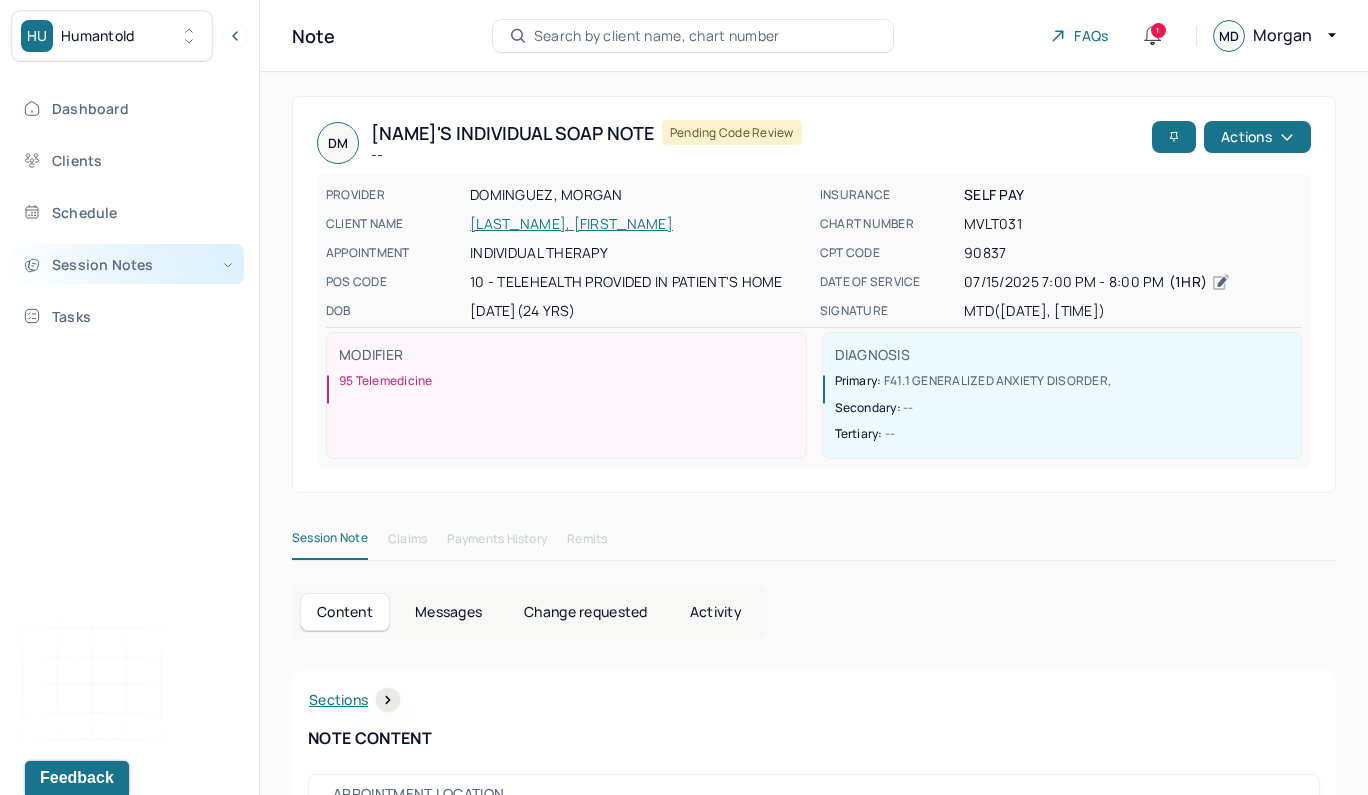 click on "Session Notes" at bounding box center [128, 264] 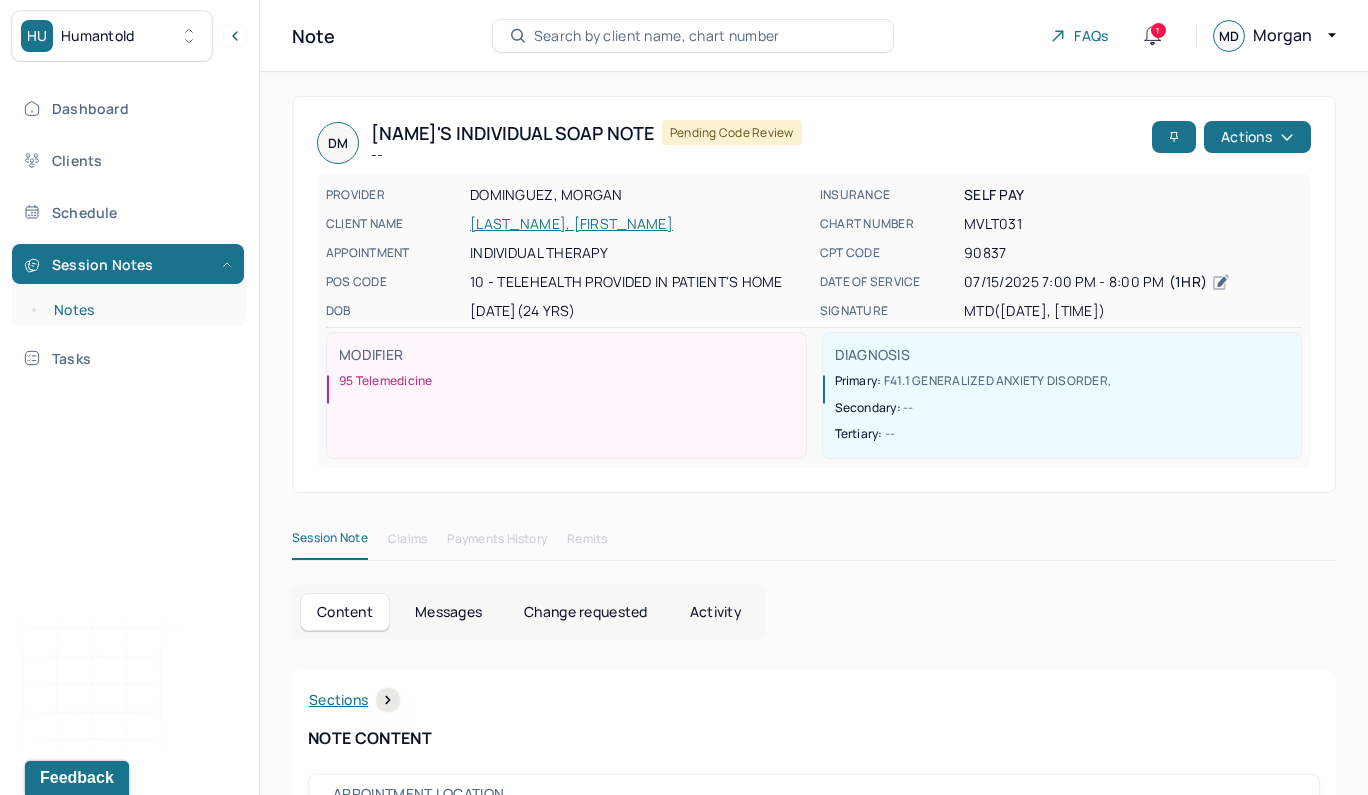 click on "Notes" at bounding box center [139, 310] 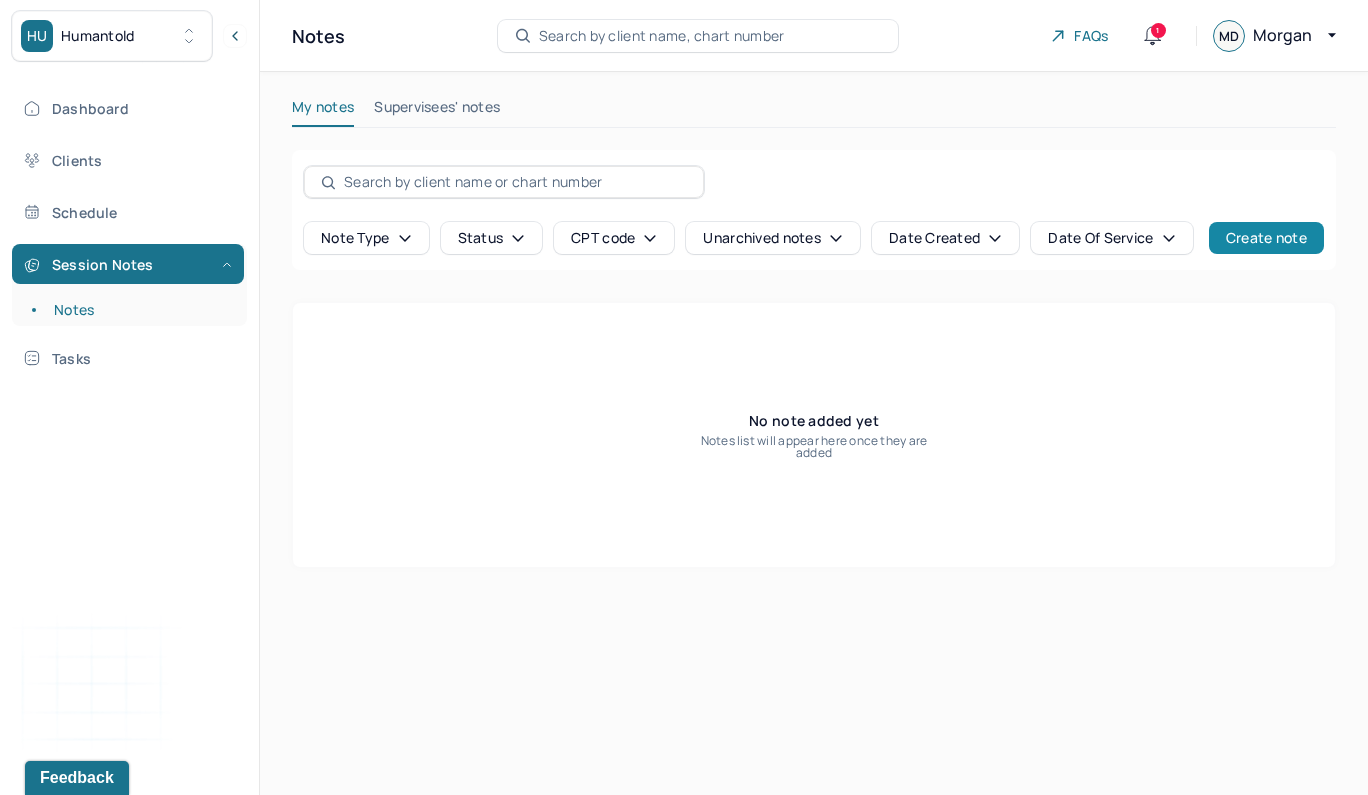 click on "Create note" at bounding box center (1266, 238) 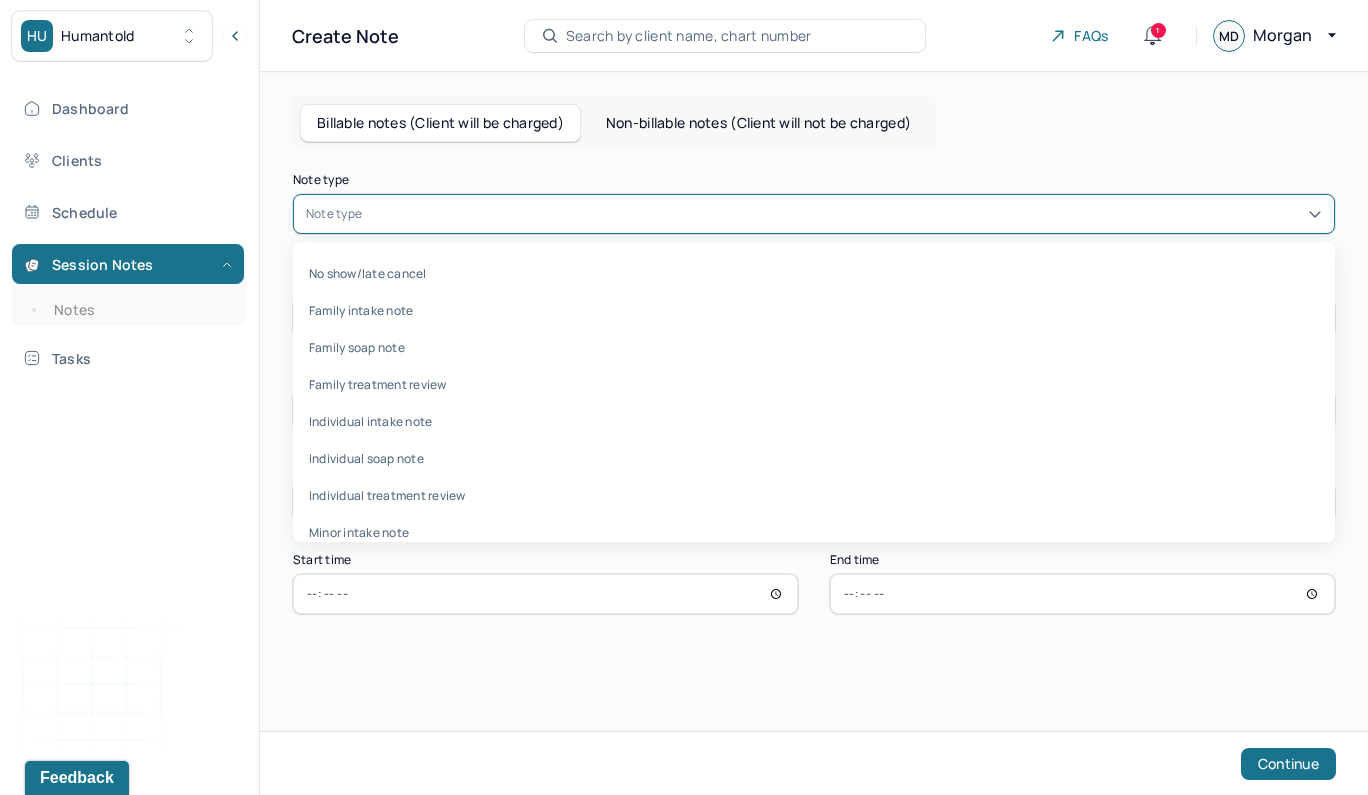 click at bounding box center [844, 214] 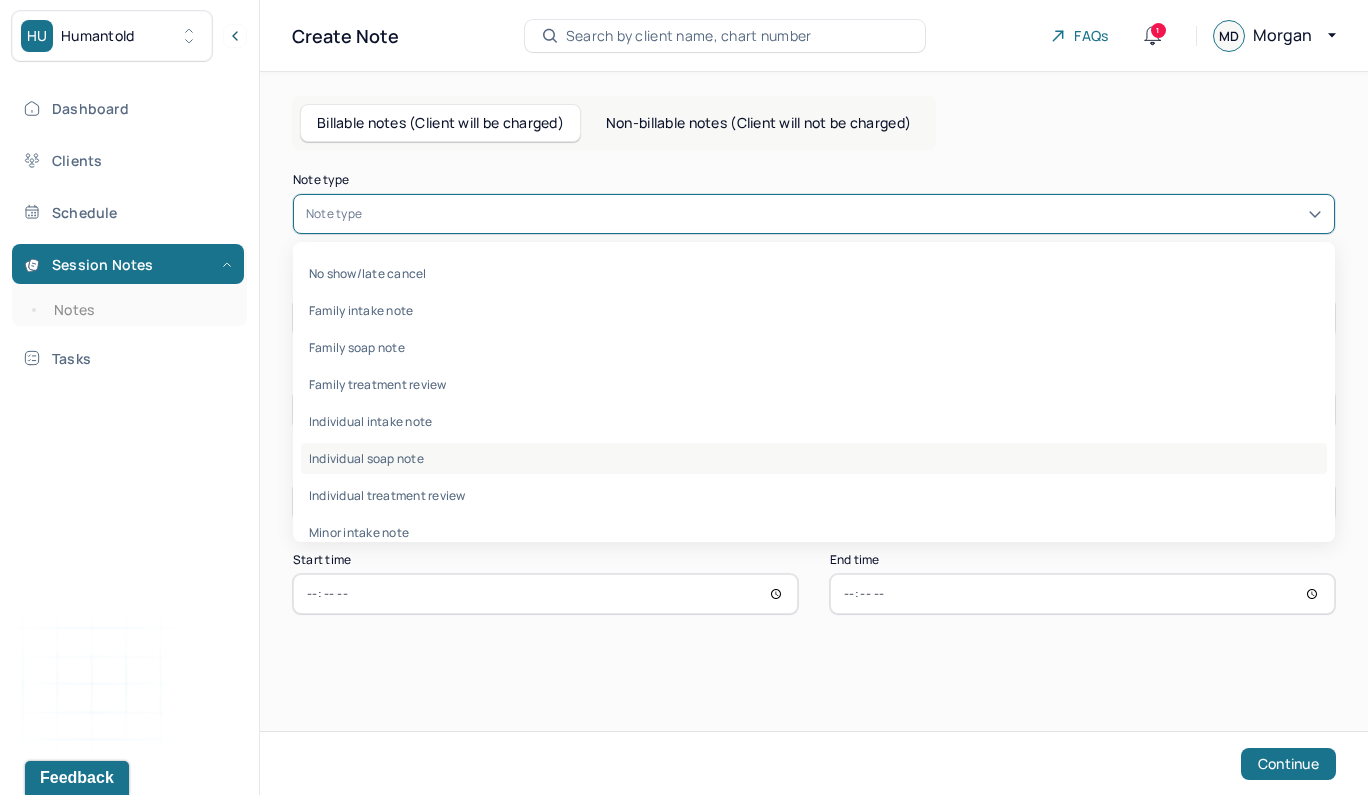 click on "Individual soap note" at bounding box center [814, 458] 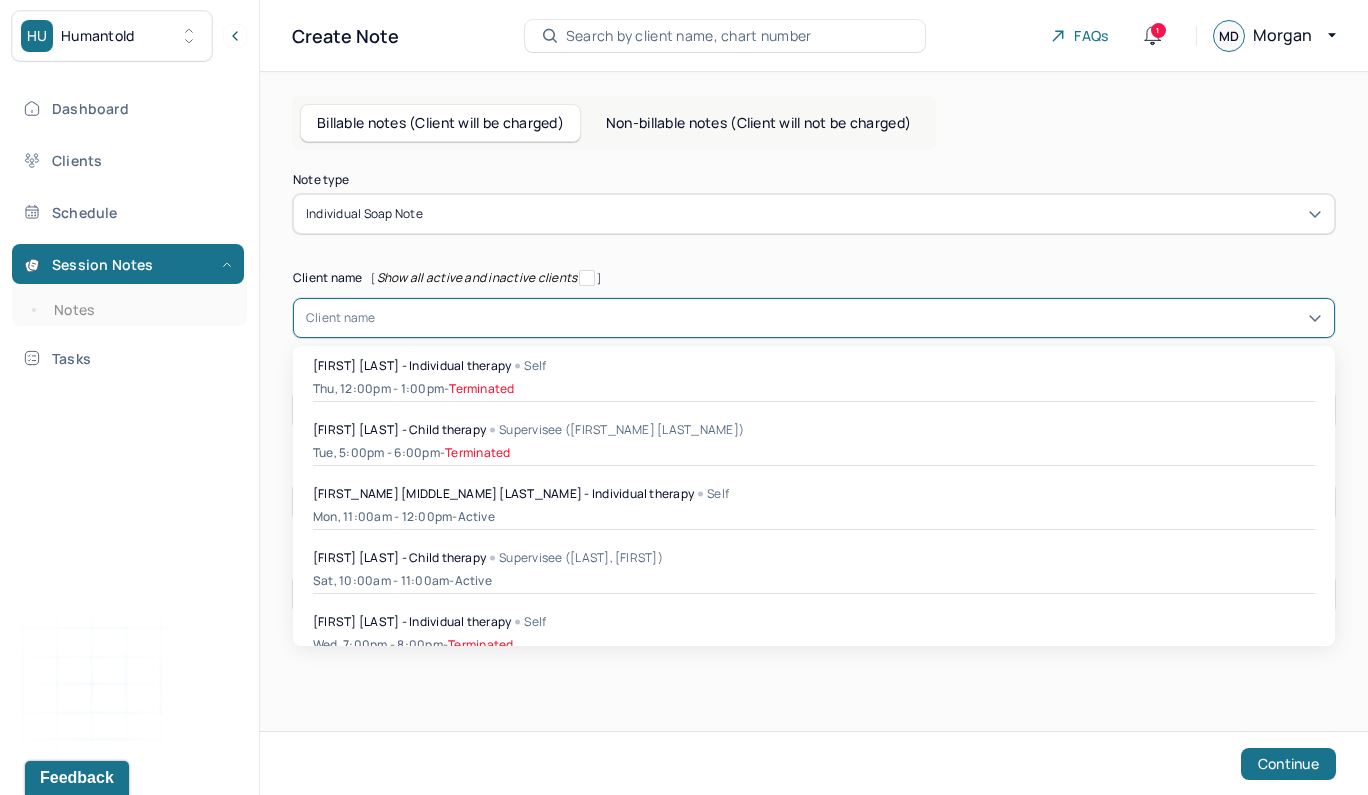 click at bounding box center [379, 318] 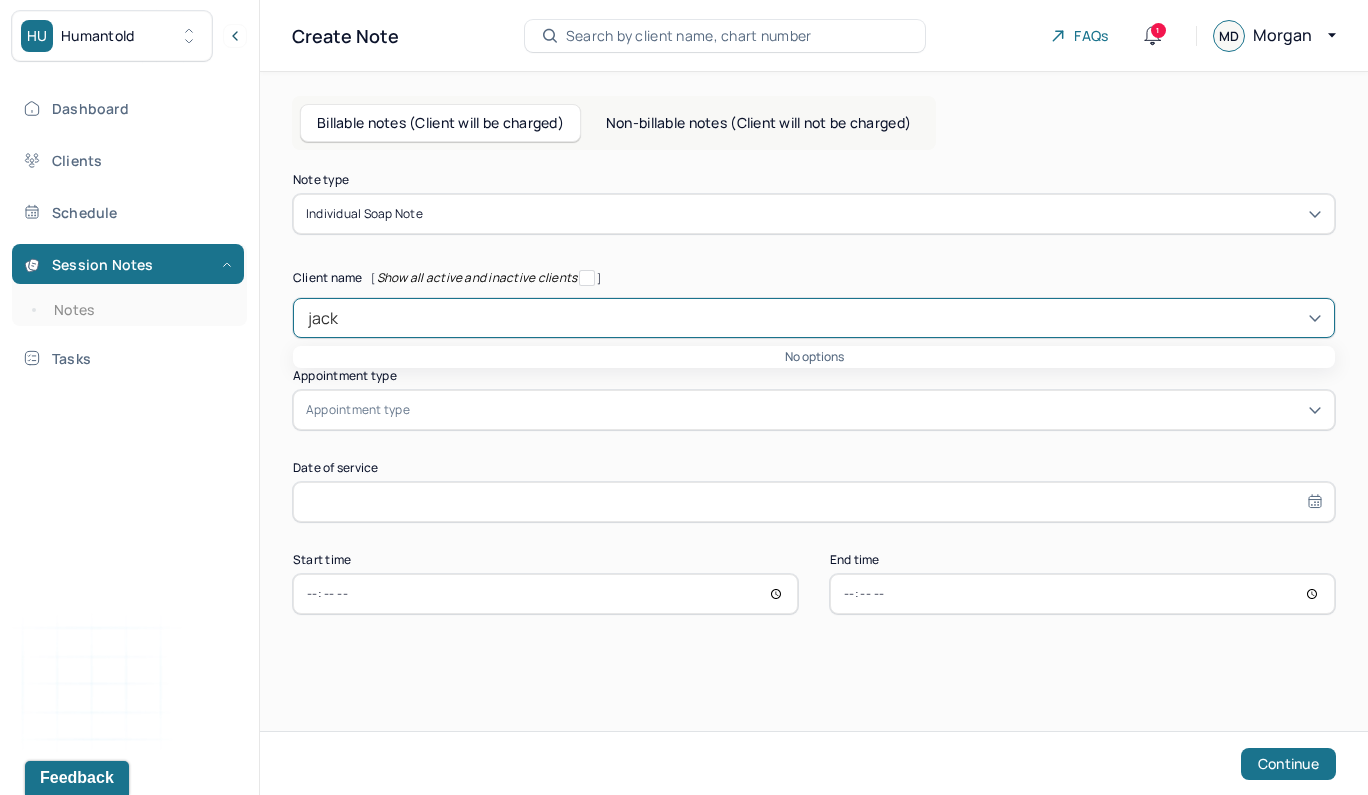type on "jac" 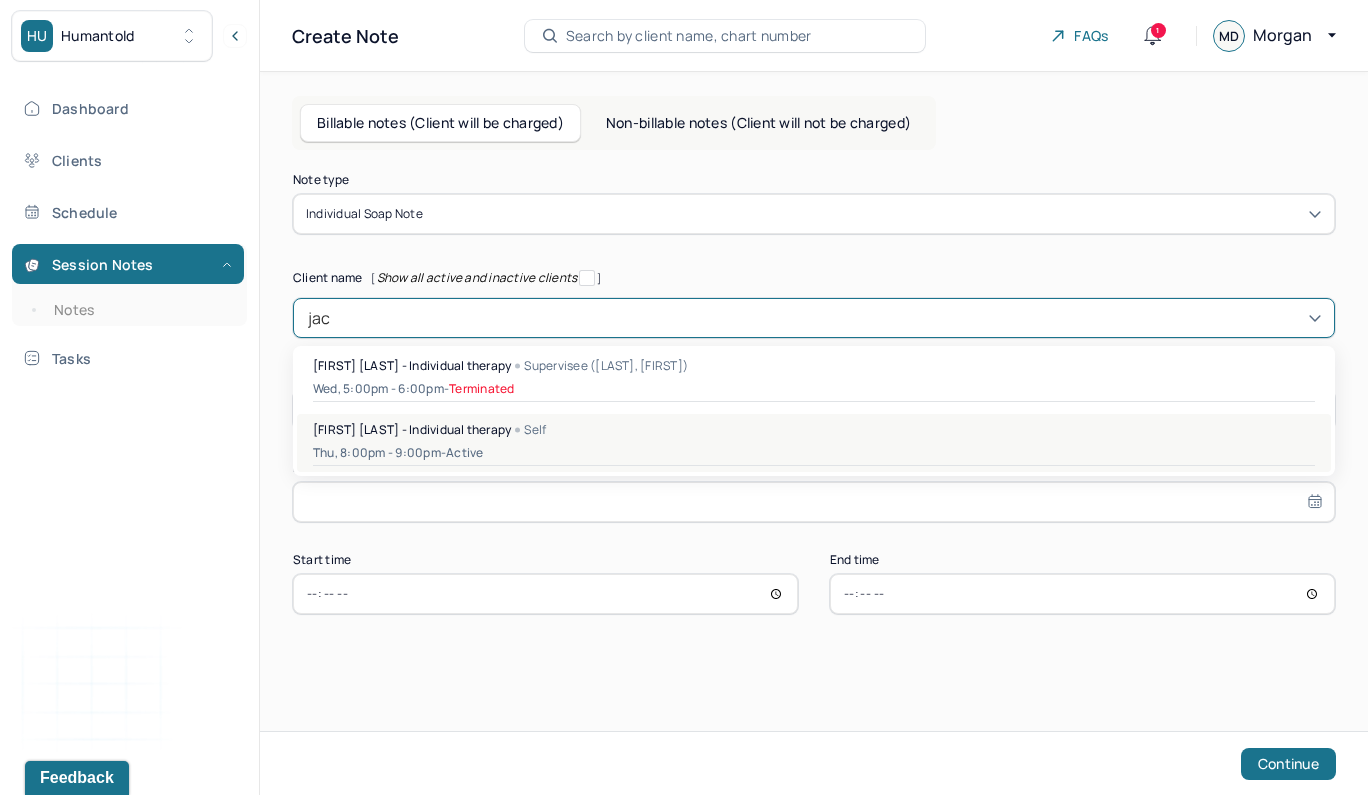 click on "[FIRST] [LAST] - Individual therapy" at bounding box center [412, 429] 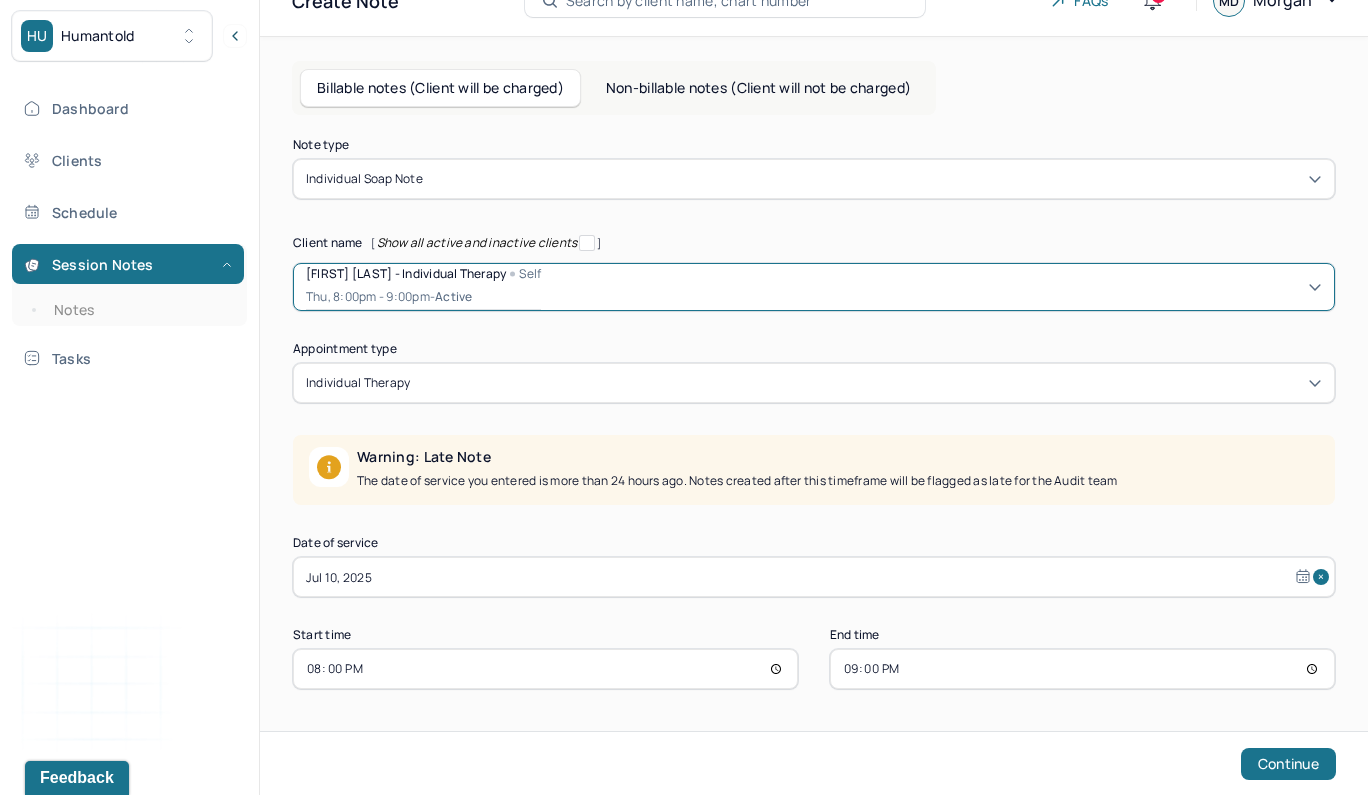 scroll, scrollTop: 35, scrollLeft: 0, axis: vertical 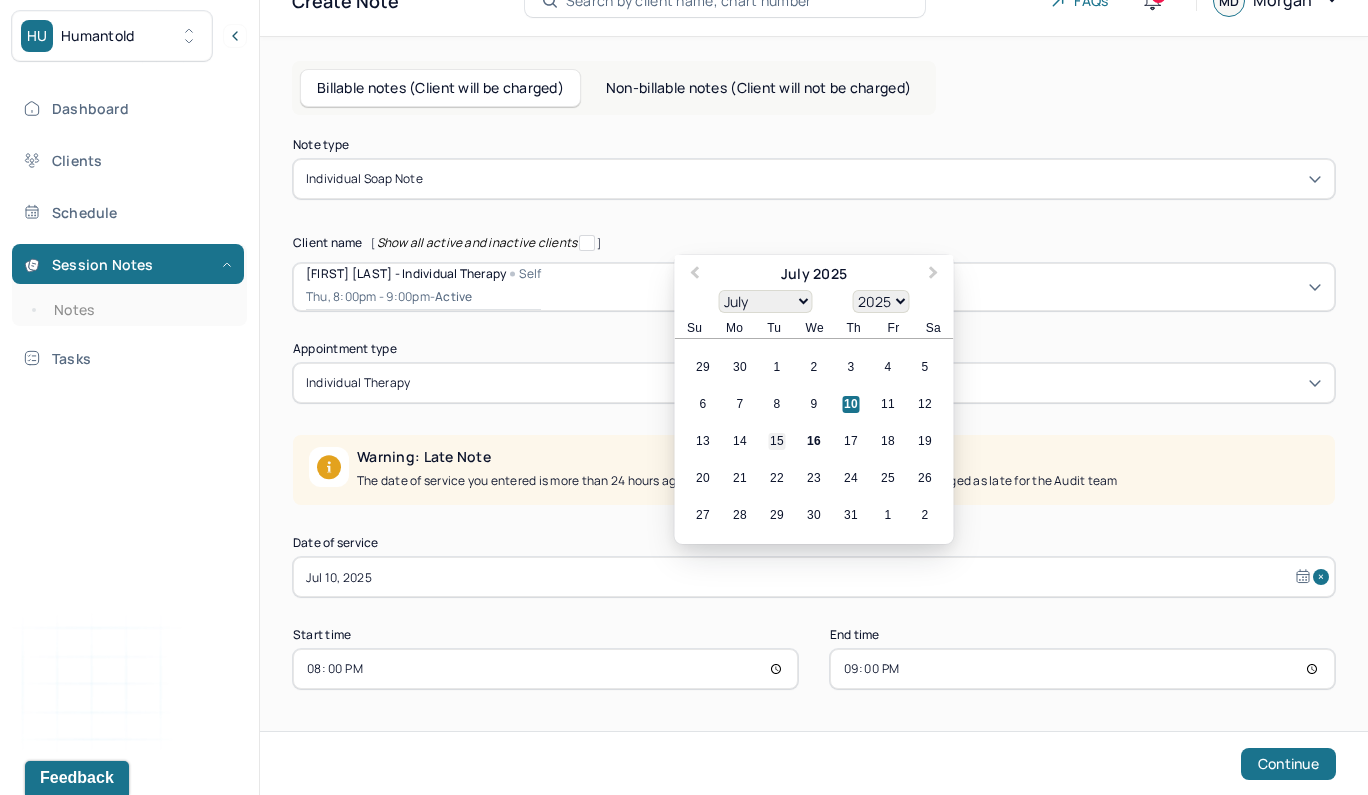 click on "15" at bounding box center [777, 441] 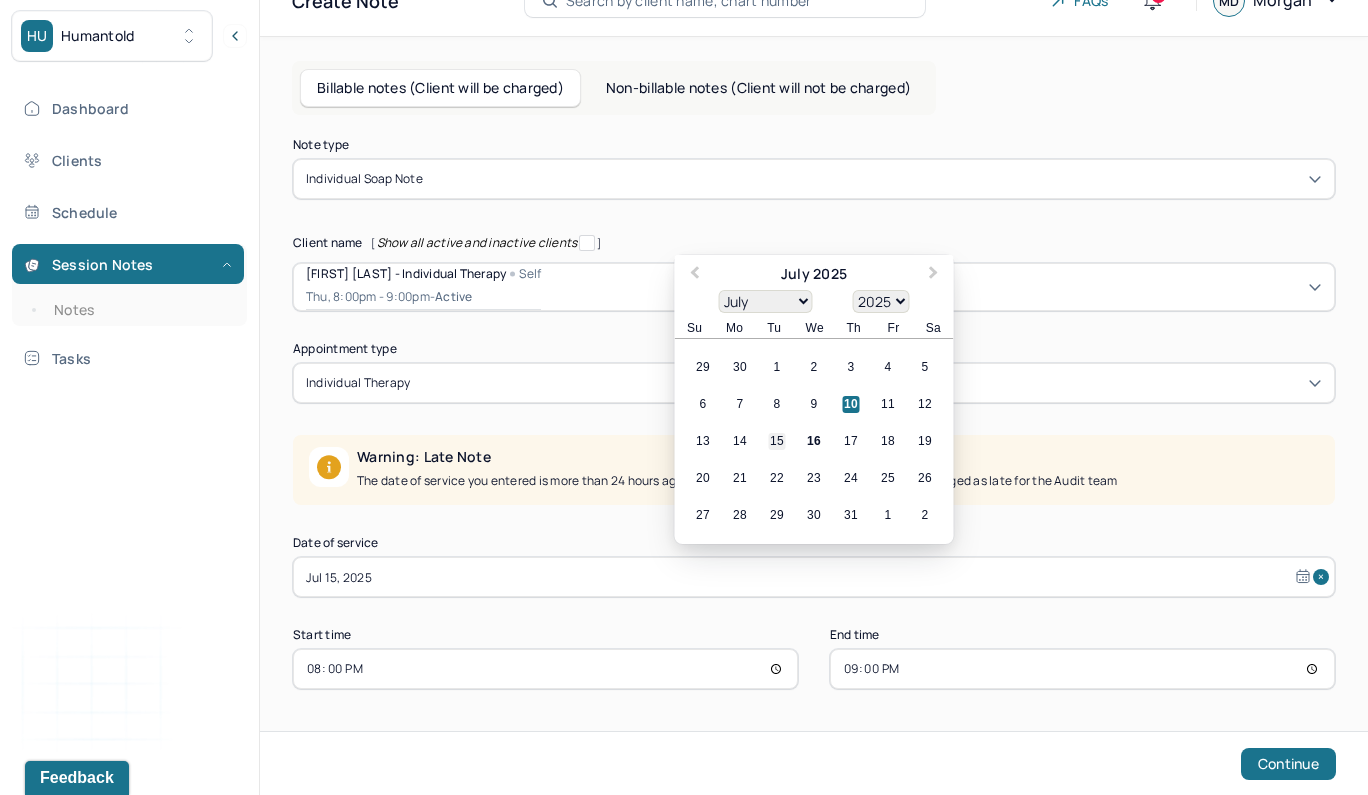 scroll, scrollTop: 0, scrollLeft: 0, axis: both 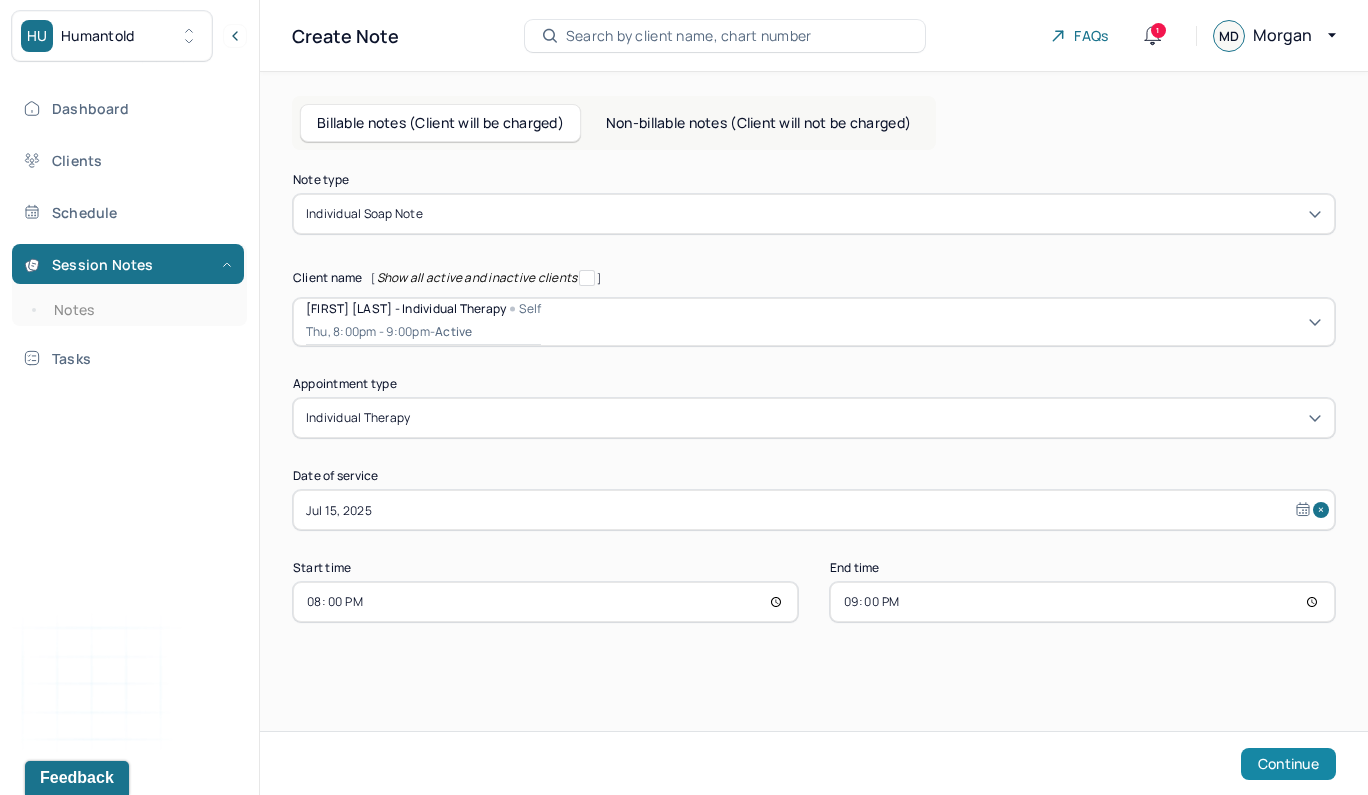 click on "Continue" at bounding box center (1288, 764) 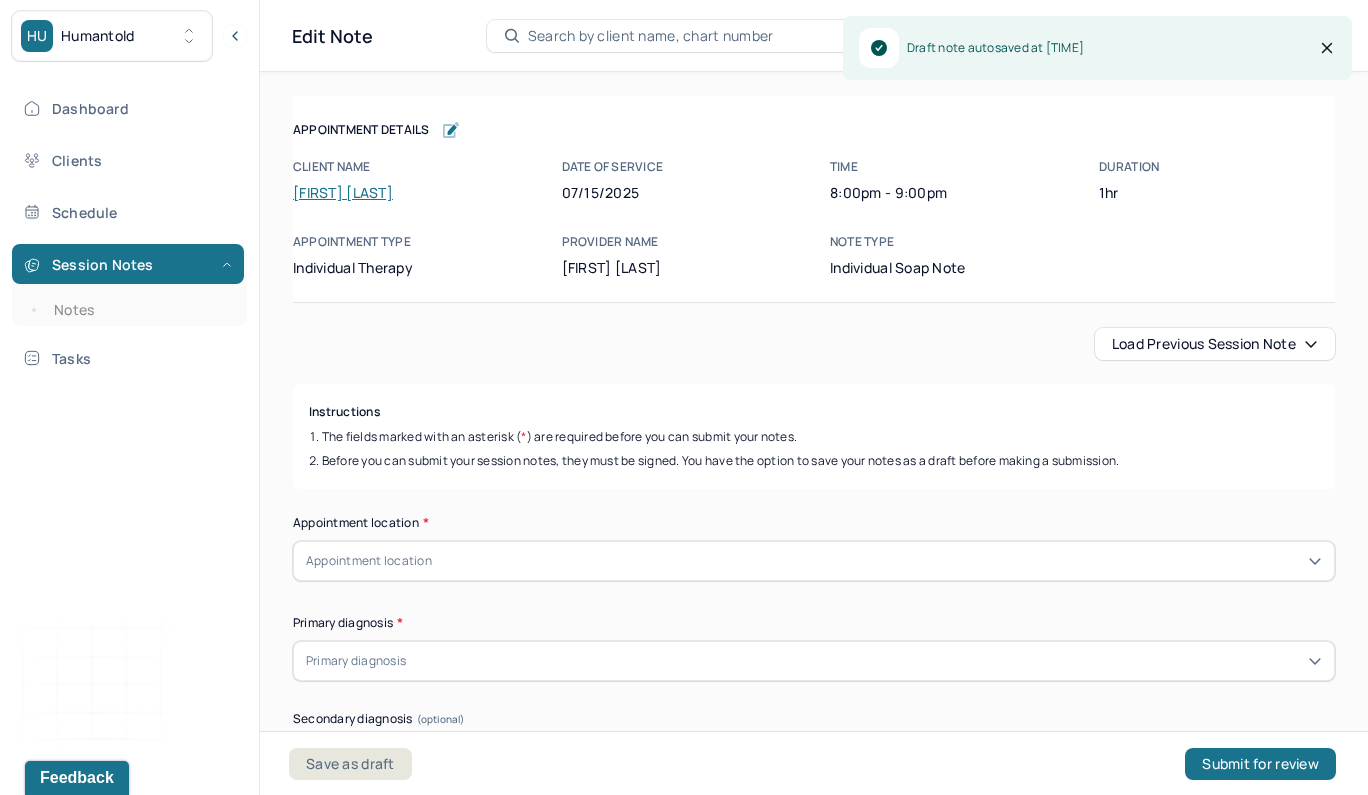 click on "Load previous session note" at bounding box center (1215, 344) 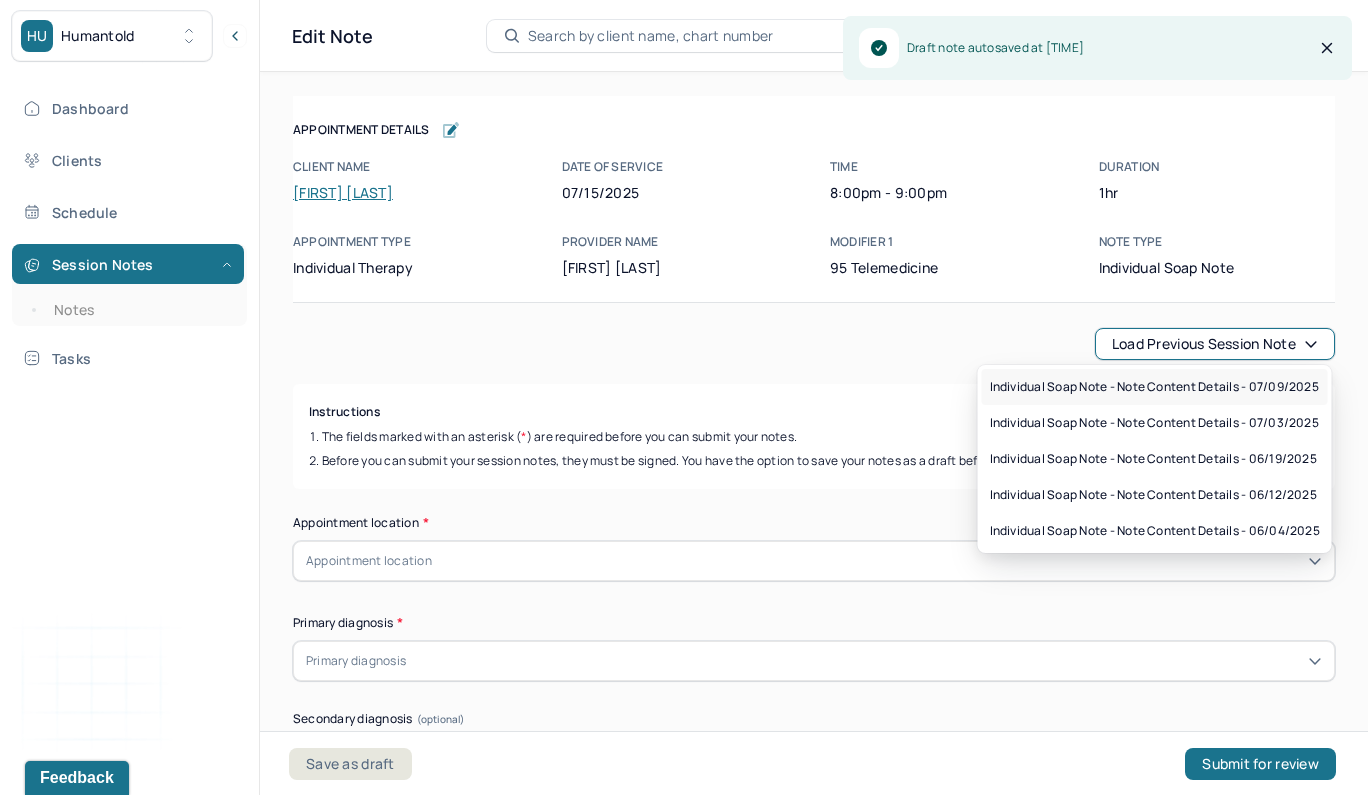 click on "Individual soap note   - Note content Details -   07/09/2025" at bounding box center [1154, 387] 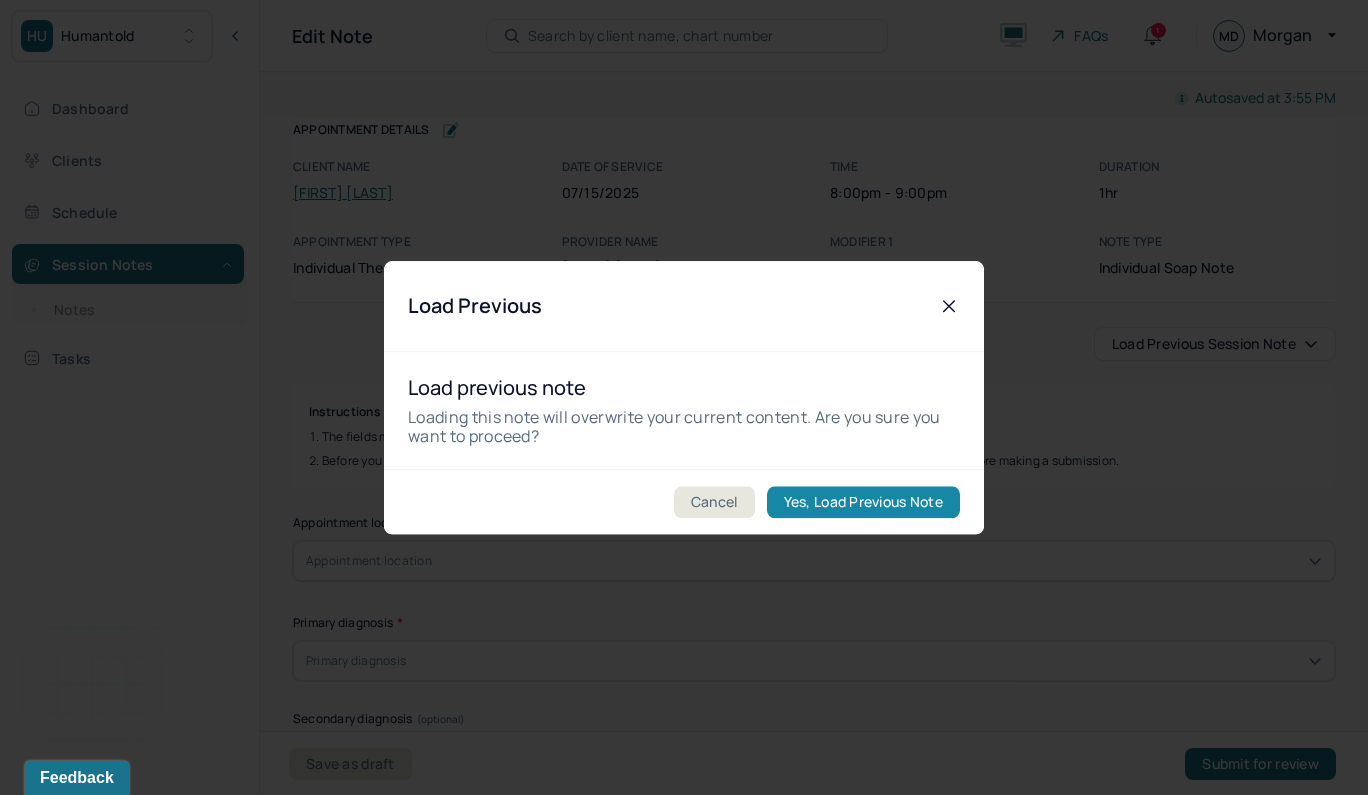 click on "Yes, Load Previous Note" at bounding box center [863, 502] 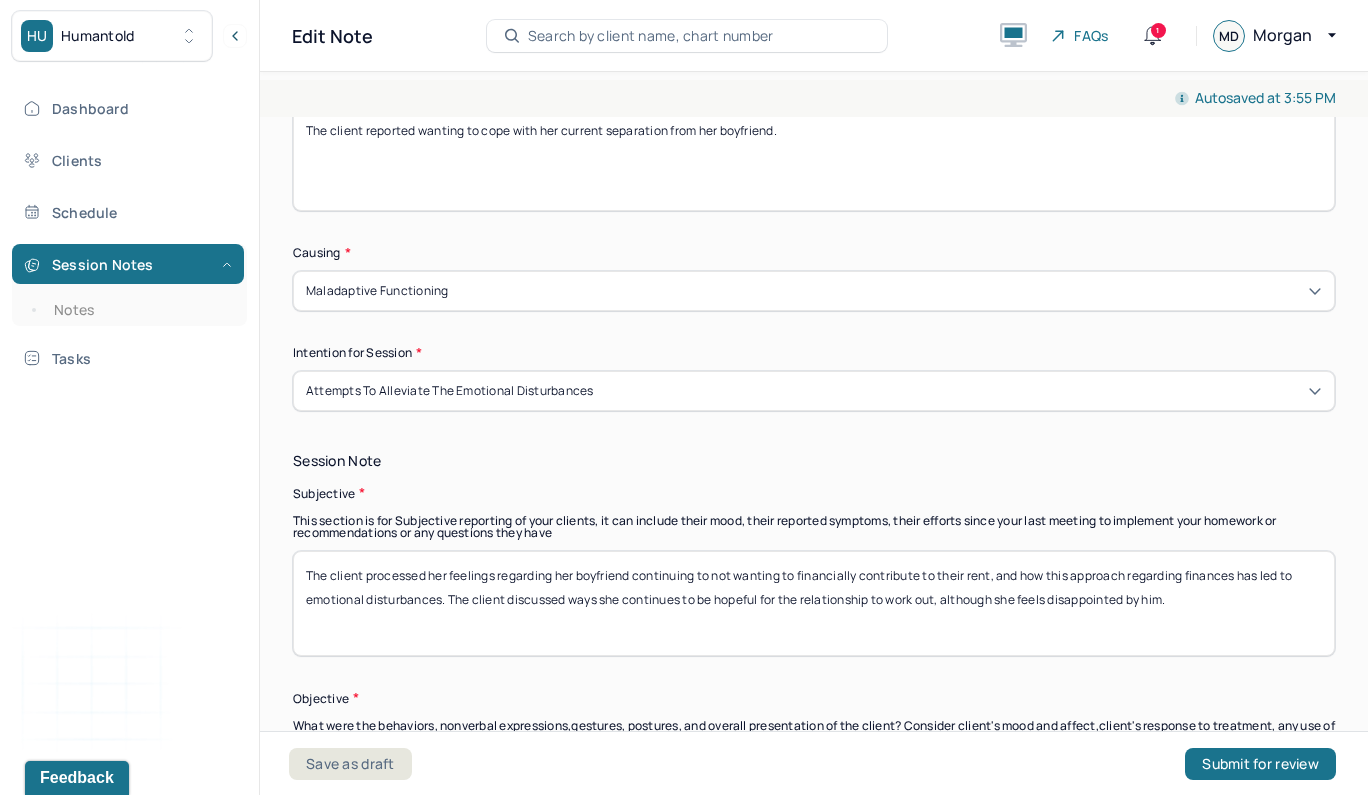scroll, scrollTop: 1126, scrollLeft: 0, axis: vertical 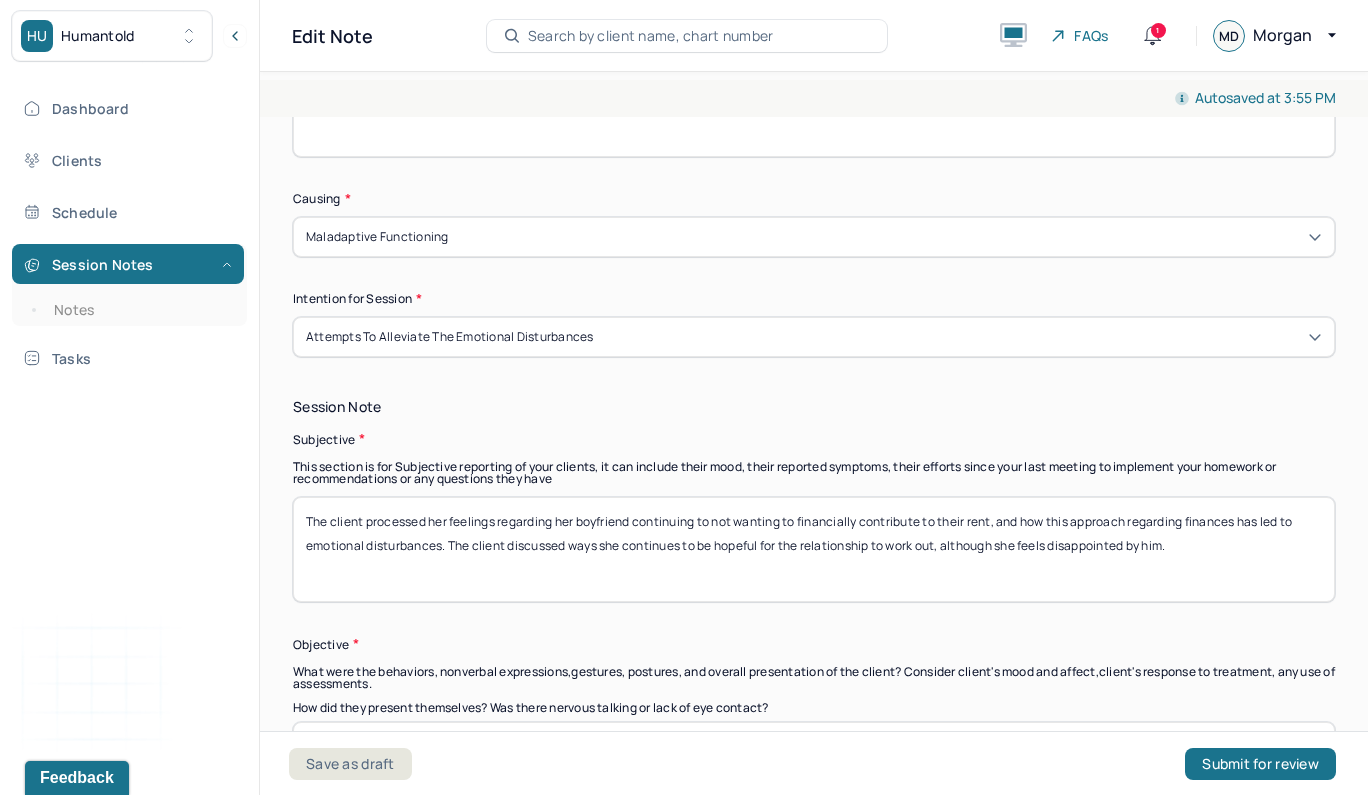 click on "The client processed her feelings regarding her boyfriend continuing to not wanting to financially contribute to their rent, and how this approach regarding finances has led to emotional disturbances. The client discussed ways she continues to be hopeful for the relationship to work out, although she feels disappointed by him." at bounding box center (814, 549) 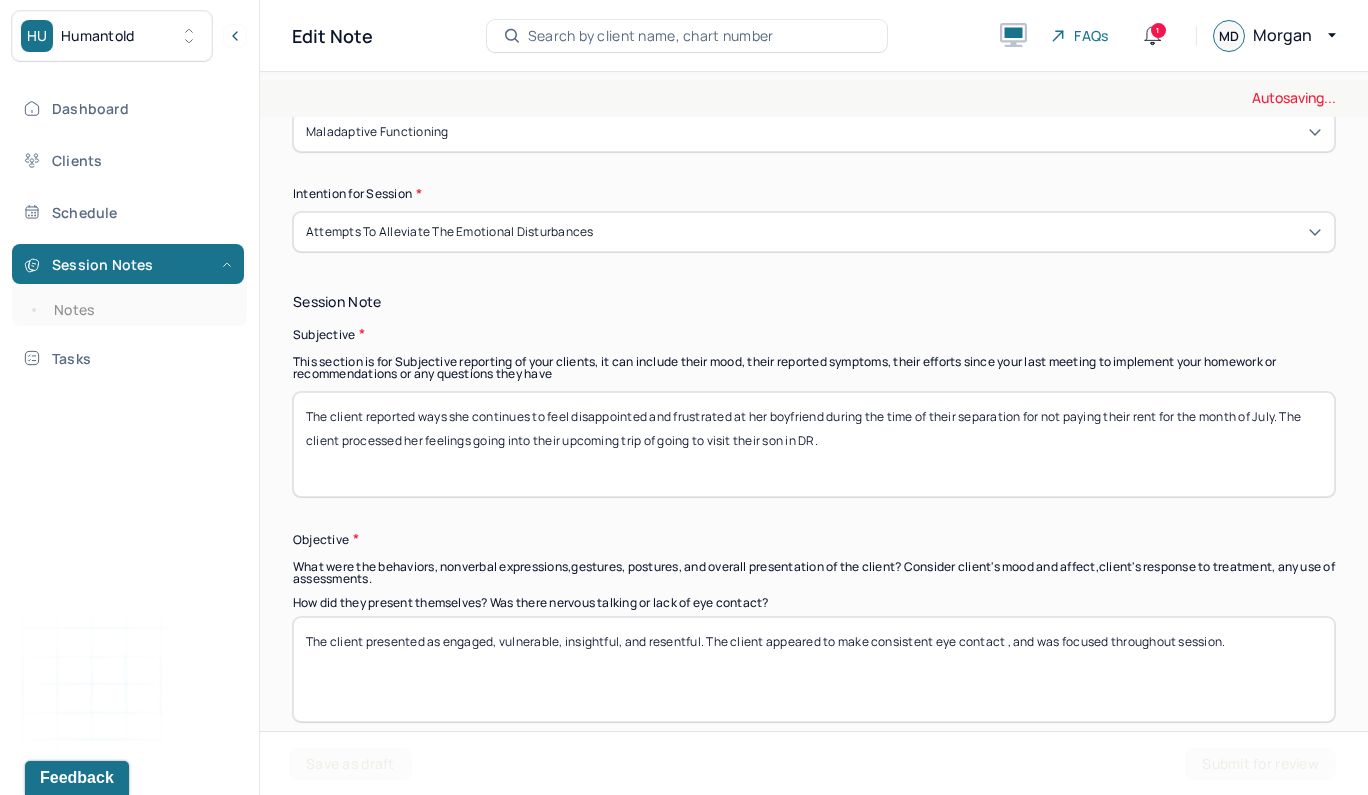 scroll, scrollTop: 1271, scrollLeft: 0, axis: vertical 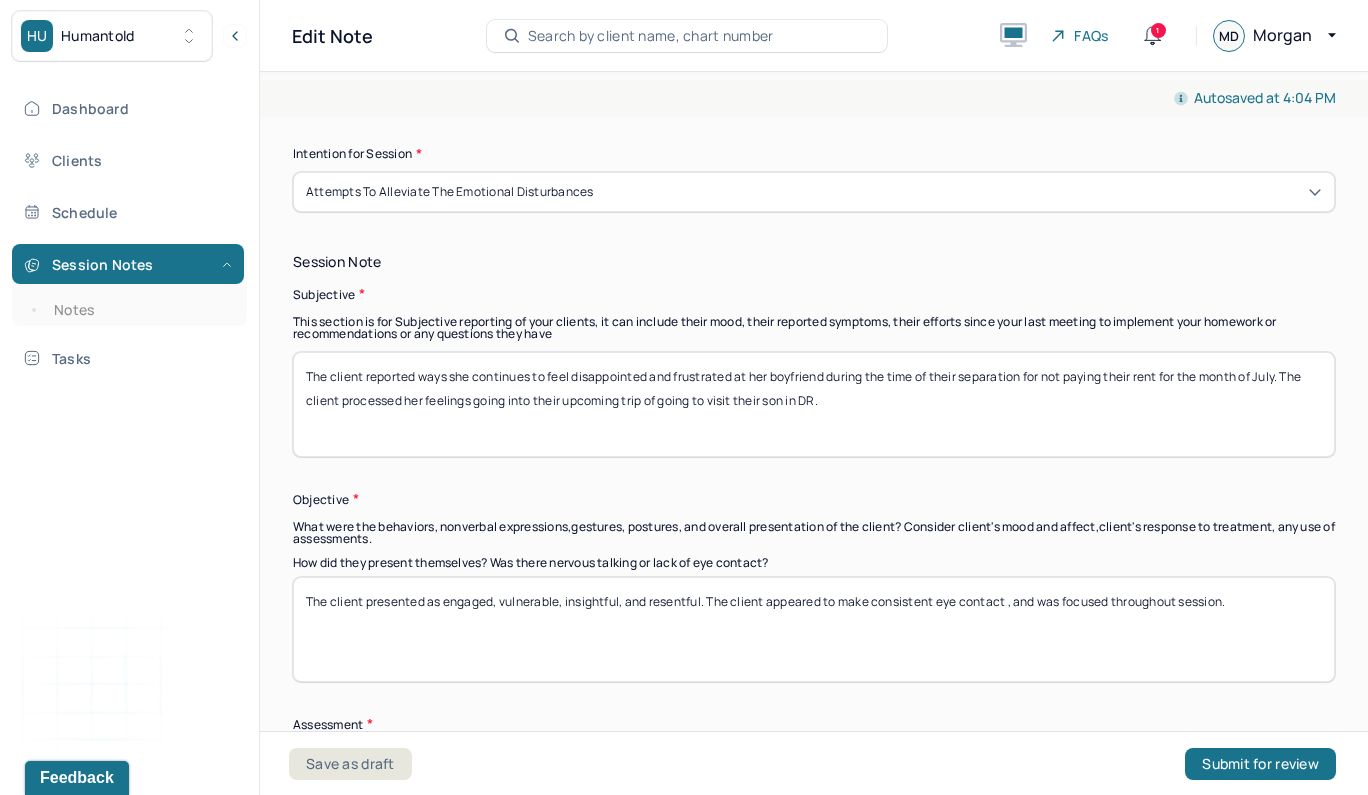 type on "The client reported ways she continues to feel disappointed and frustrated at her boyfriend during the time of their separation for not paying their rent for the month of July. The client processed her feelings going into their upcoming trip of going to visit their son in DR." 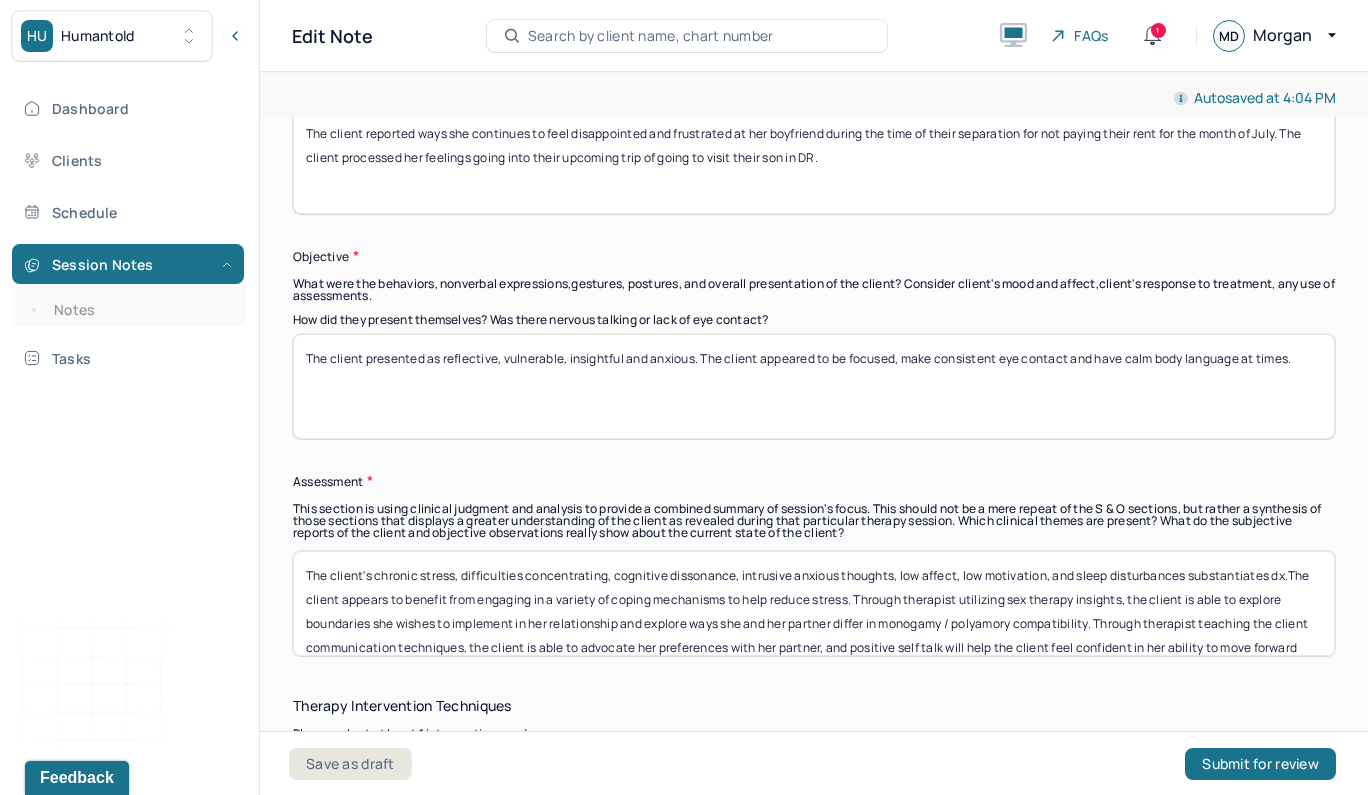 scroll, scrollTop: 1600, scrollLeft: 0, axis: vertical 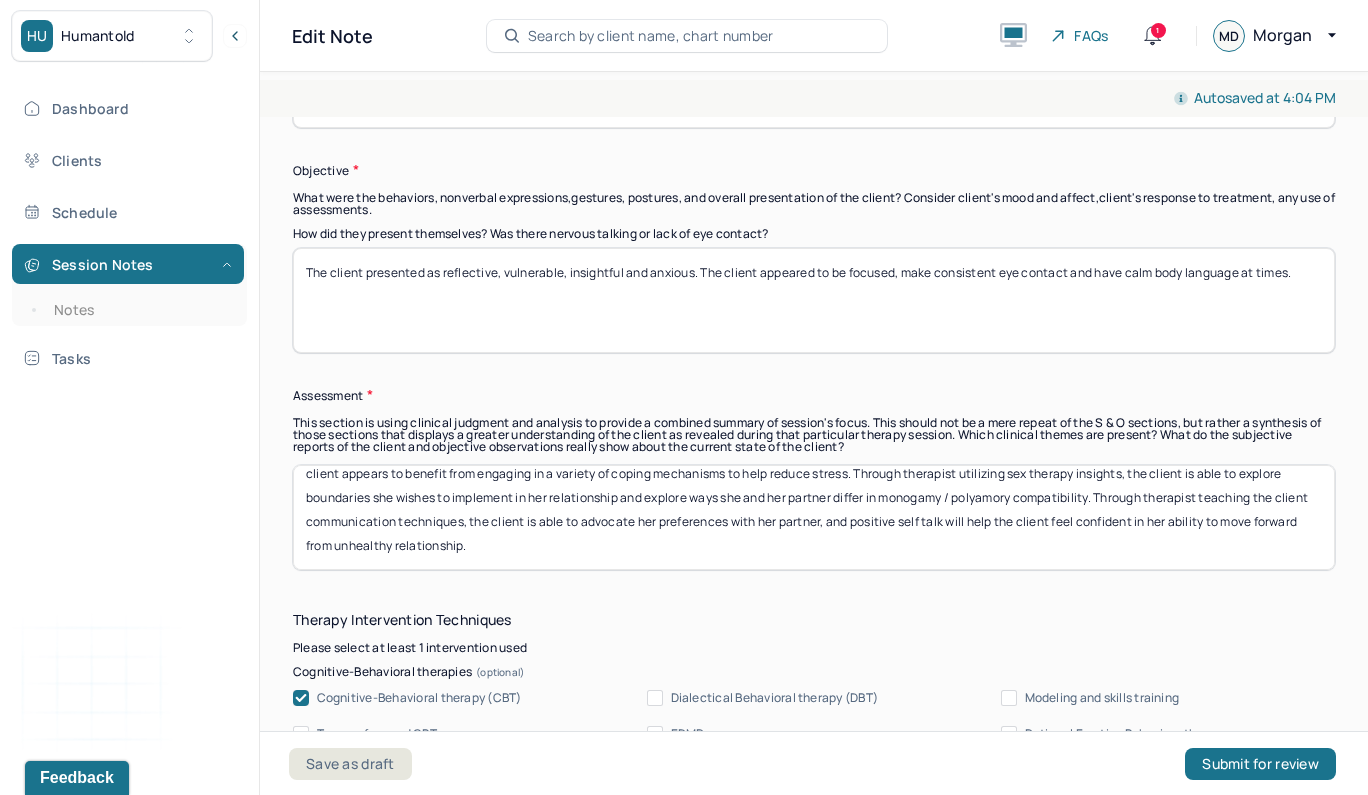 type on "The client presented as reflective, vulnerable, insightful and anxious. The client appeared to be focused, make consistent eye contact and have calm body language at times." 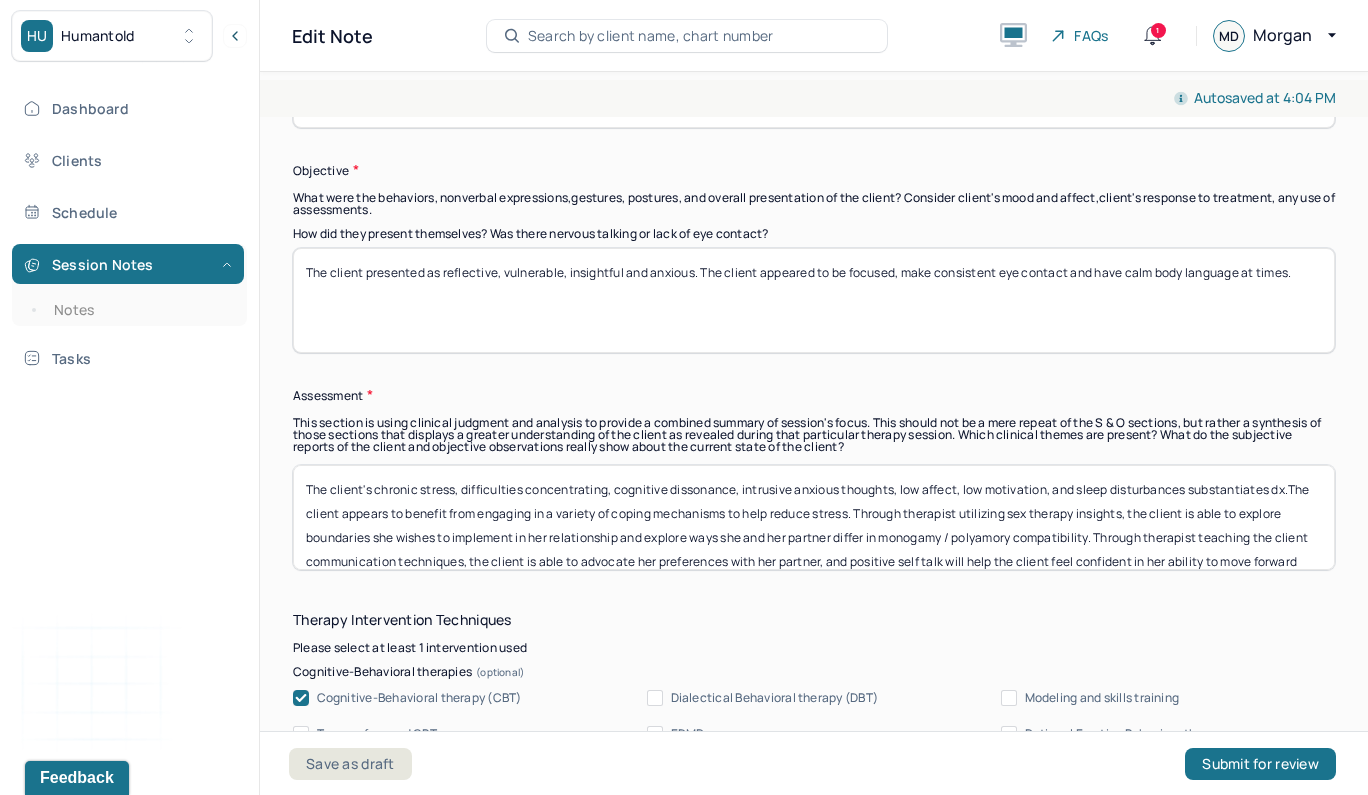 scroll, scrollTop: 0, scrollLeft: 0, axis: both 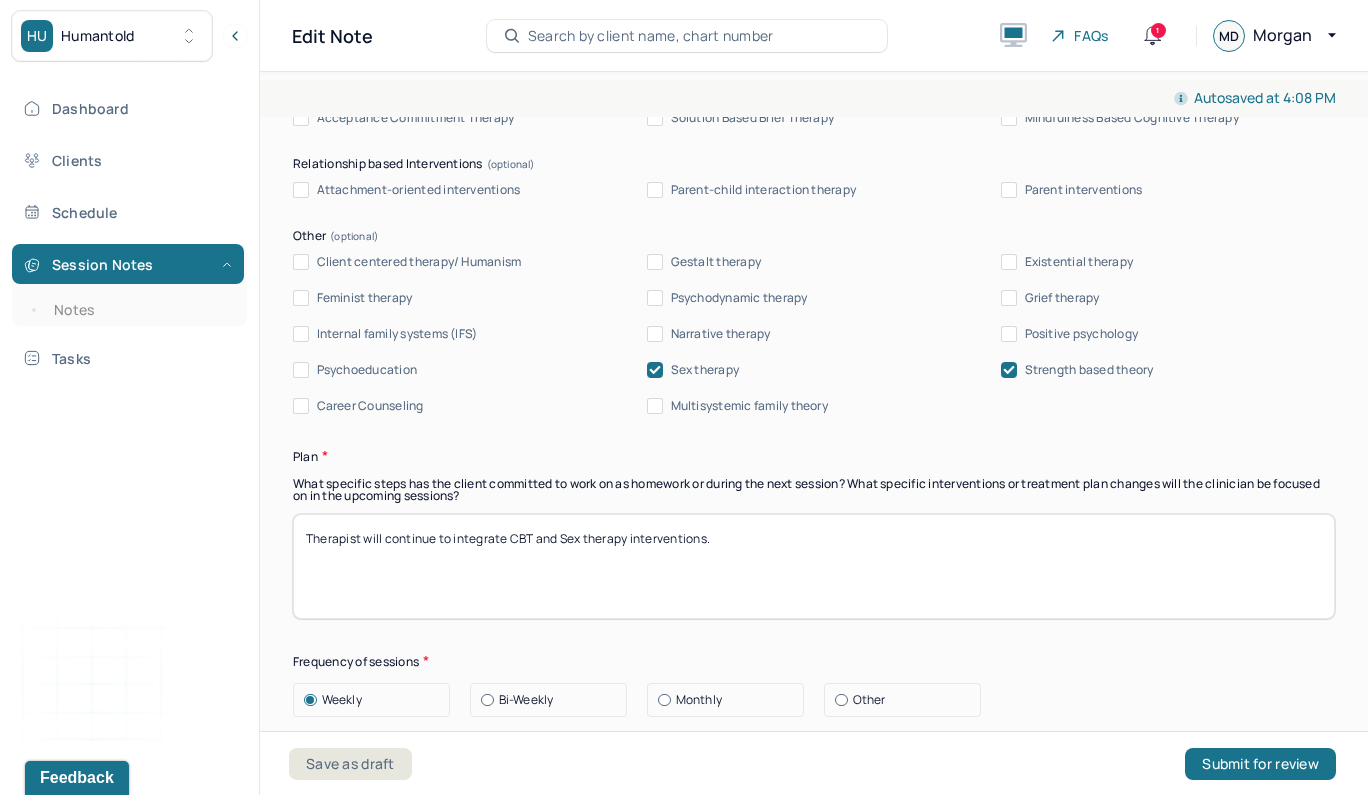 type on "The client's low affect, difficulties concentrating, low self esteem low affect, and chronic stress substantiates dx. The client appears to benefit from integrating postive schemas and positive self talk to help cope with her separation. Cognitive techniques will help the client boost self esteem and facilitate self empowerment to be independent to reduce anxiety over the future. Through the client gaining insights from sex therapy frameworks, the client is able to come to terms with dysfunctional behavior patterns her partner exhibits to be more inclined to advocate for her boundaries and discontinue unhealthy relationships in her life." 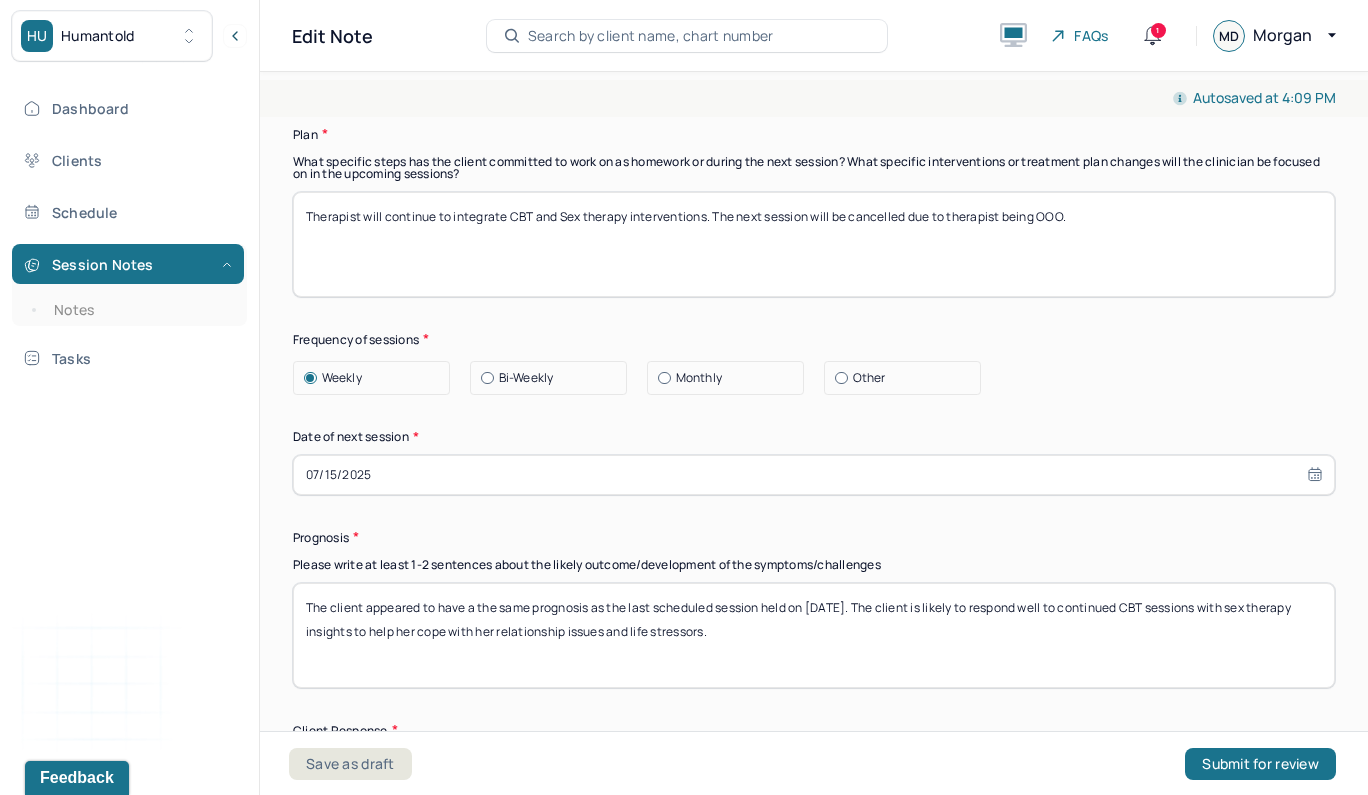 scroll, scrollTop: 2576, scrollLeft: 0, axis: vertical 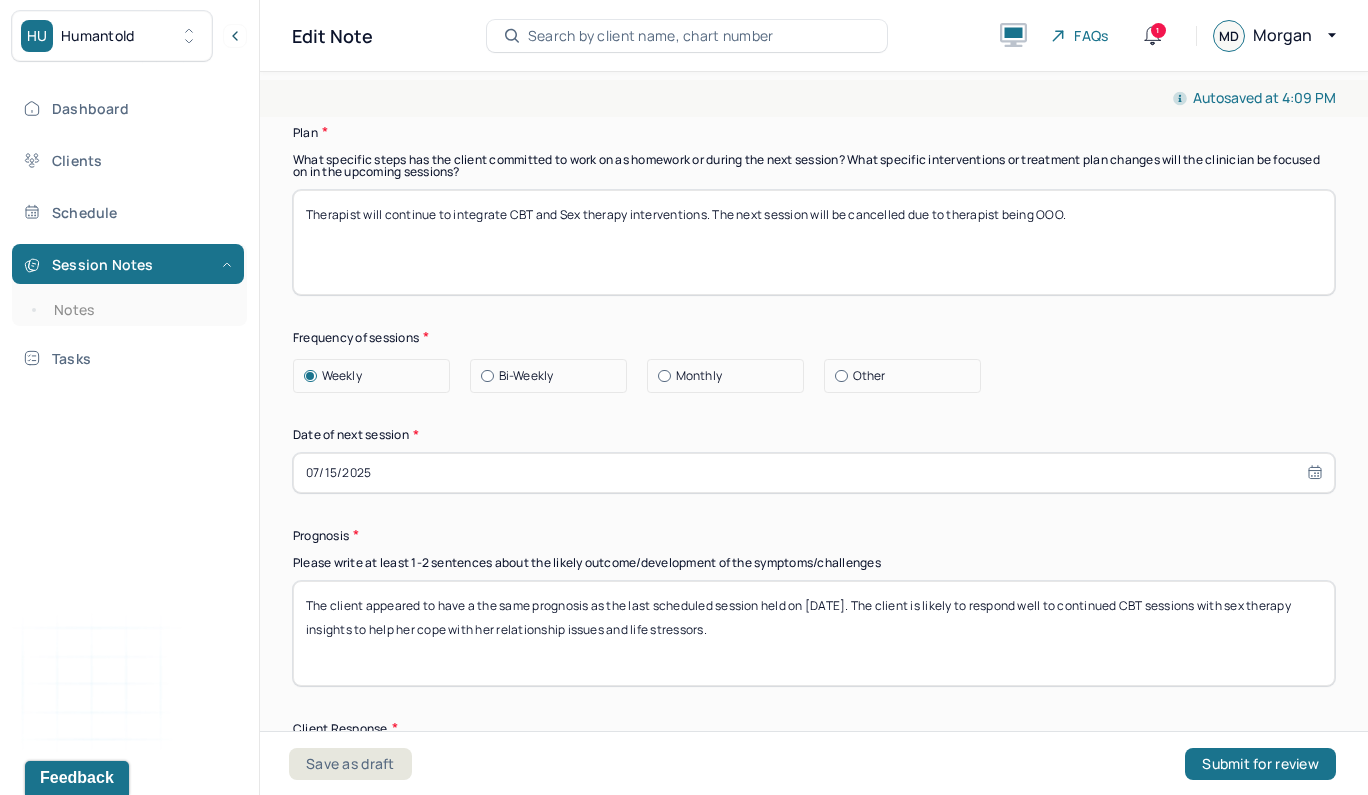 type on "Therapist will continue to integrate CBT and Sex therapy interventions. The next session will be cancelled due to therapist being OOO." 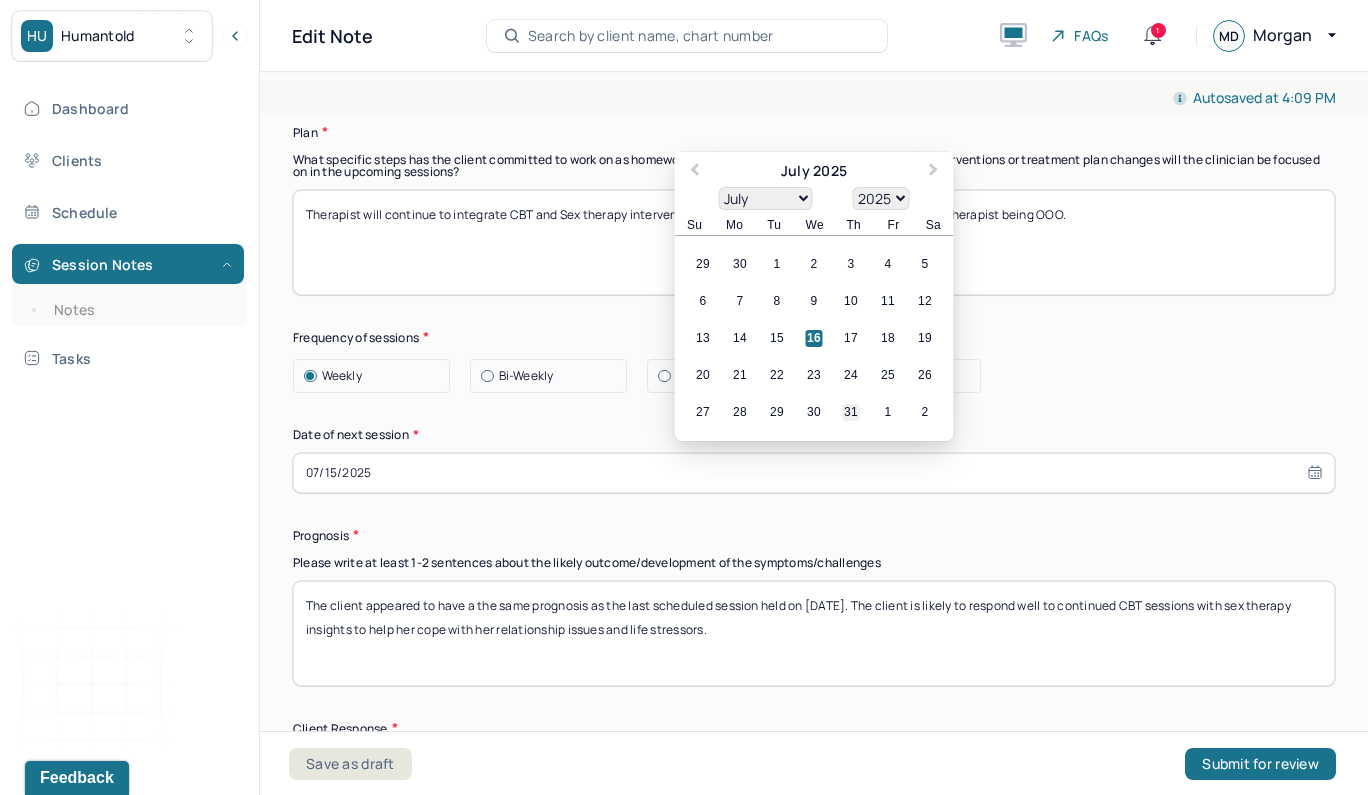 click on "31" at bounding box center (851, 412) 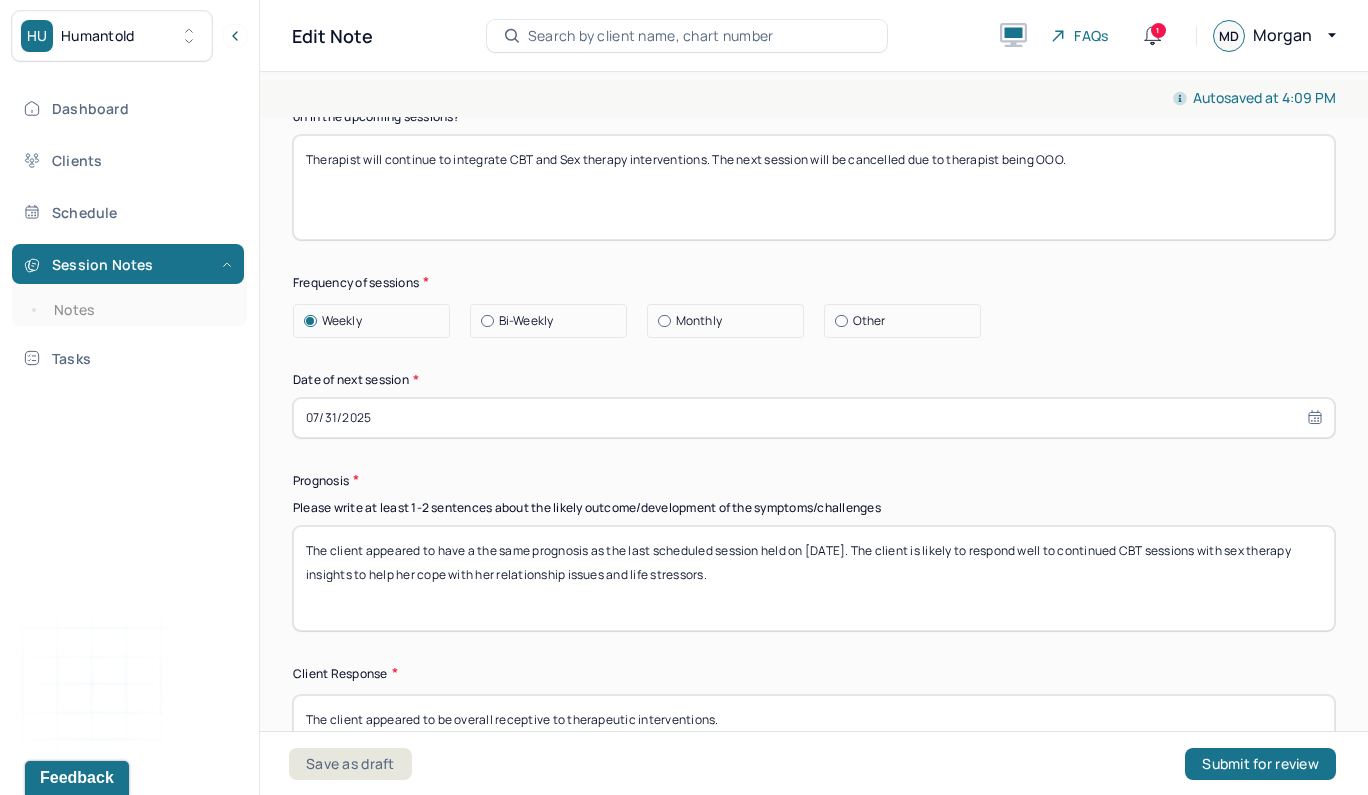 scroll, scrollTop: 0, scrollLeft: 0, axis: both 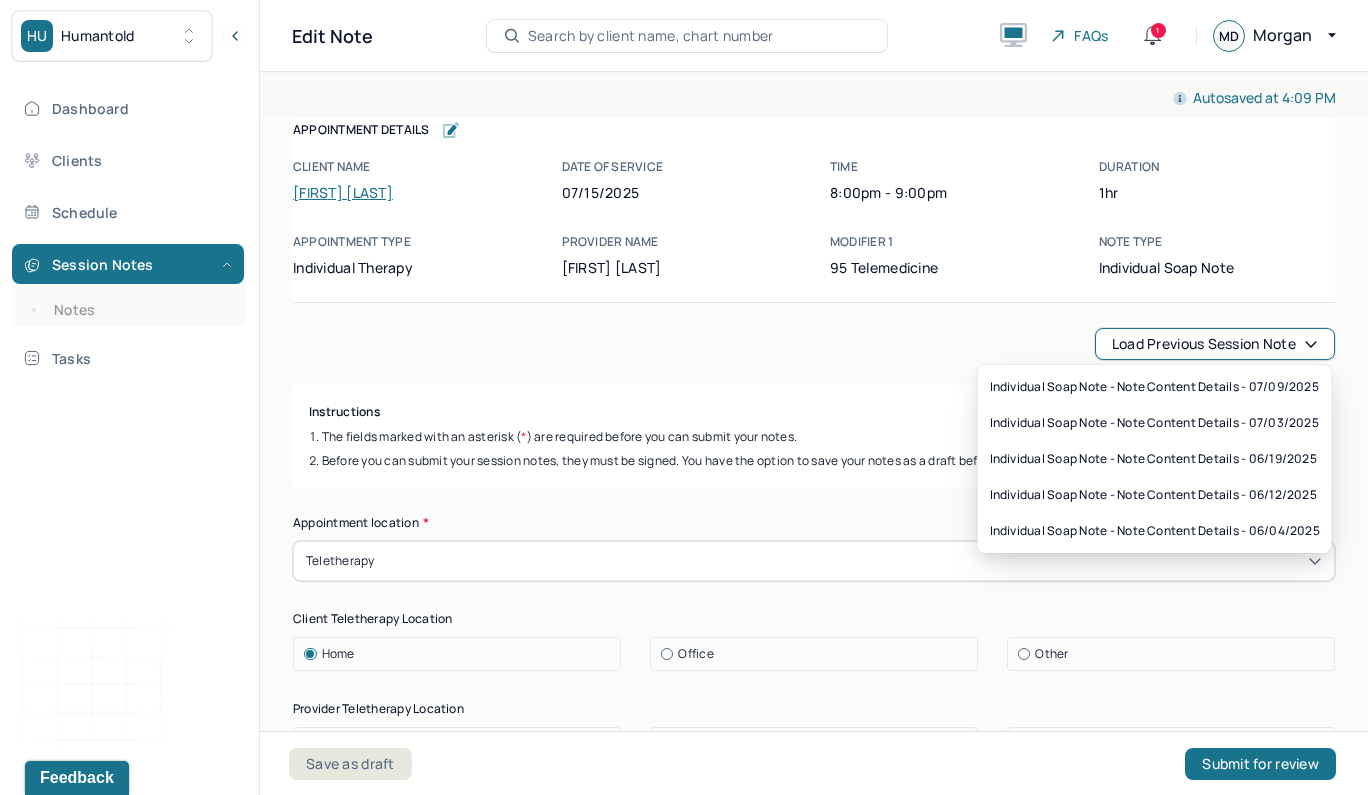 click on "Load previous session note" at bounding box center [1215, 344] 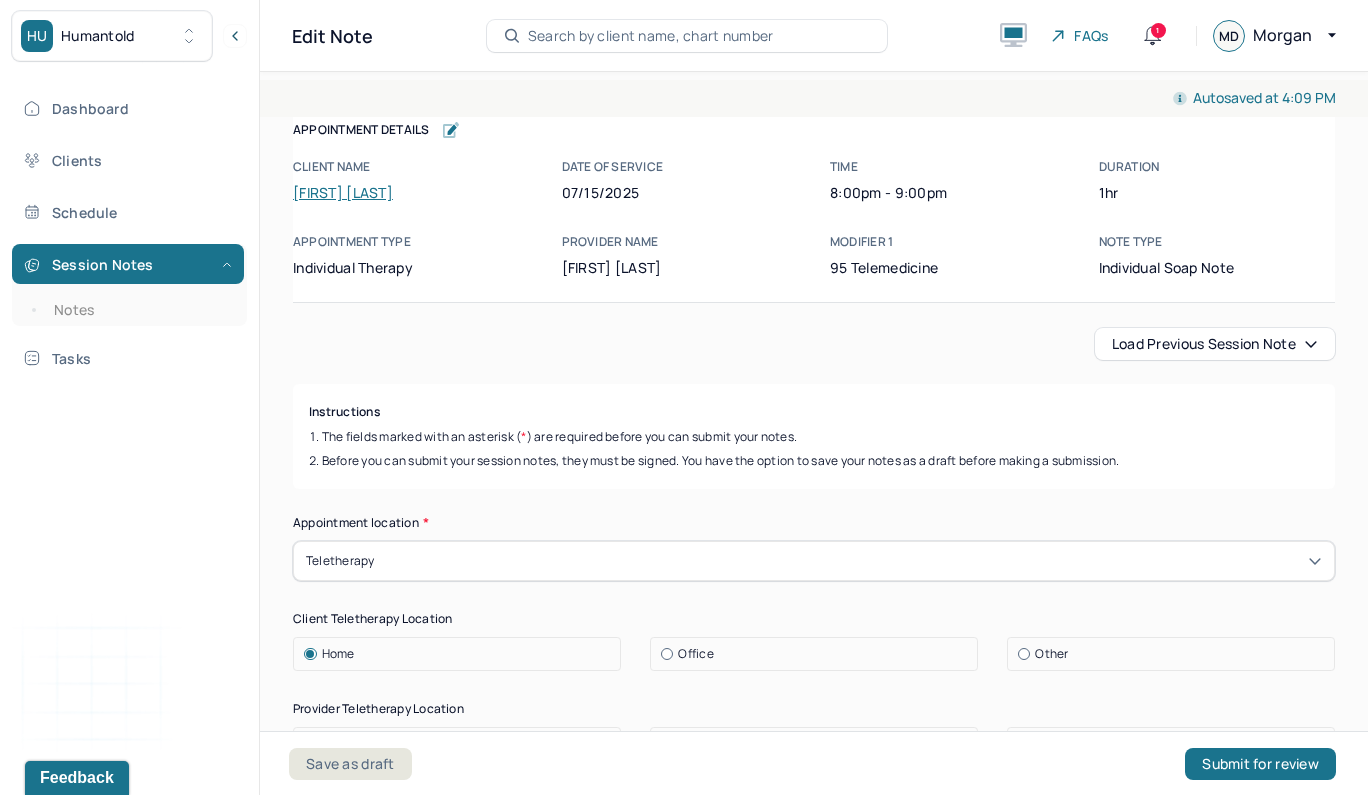 click on "Load previous session note" at bounding box center (814, 344) 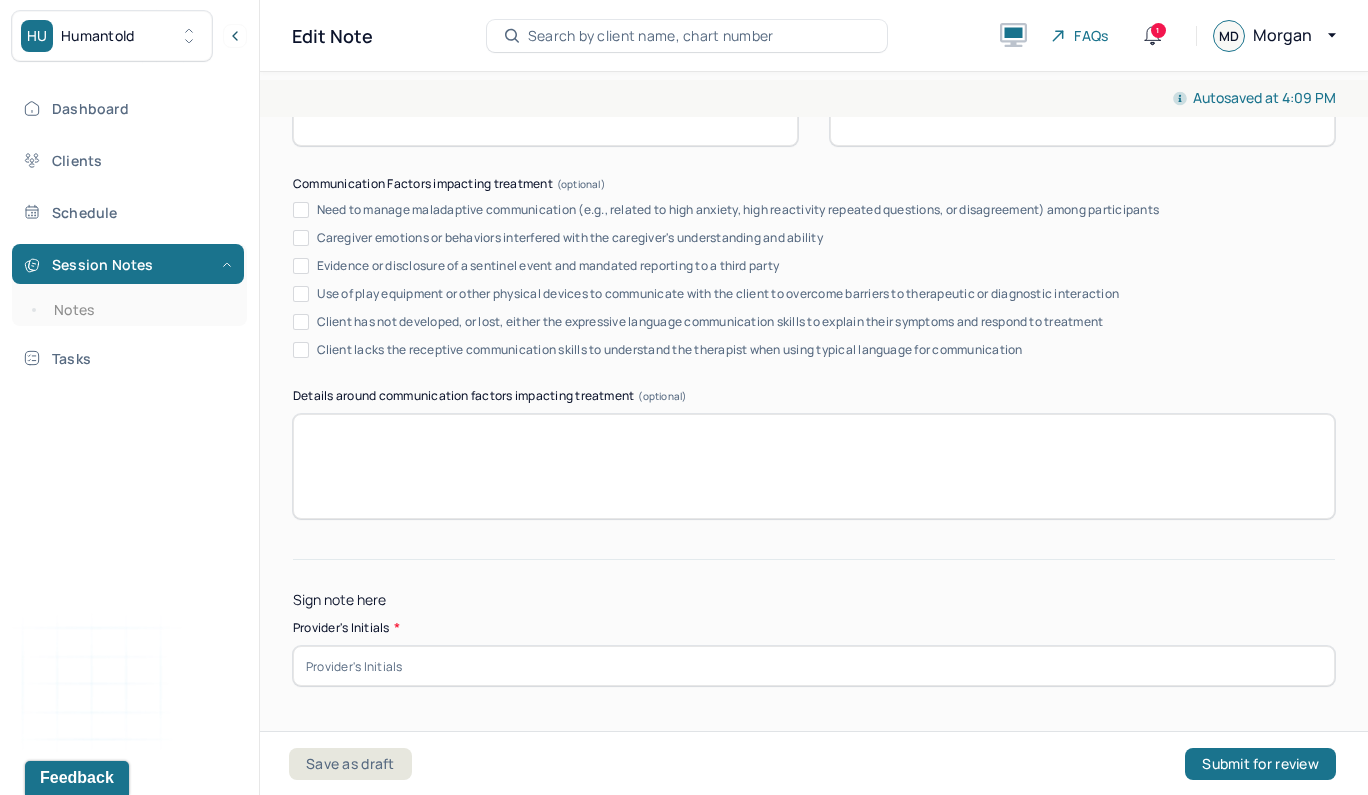scroll, scrollTop: 3833, scrollLeft: 0, axis: vertical 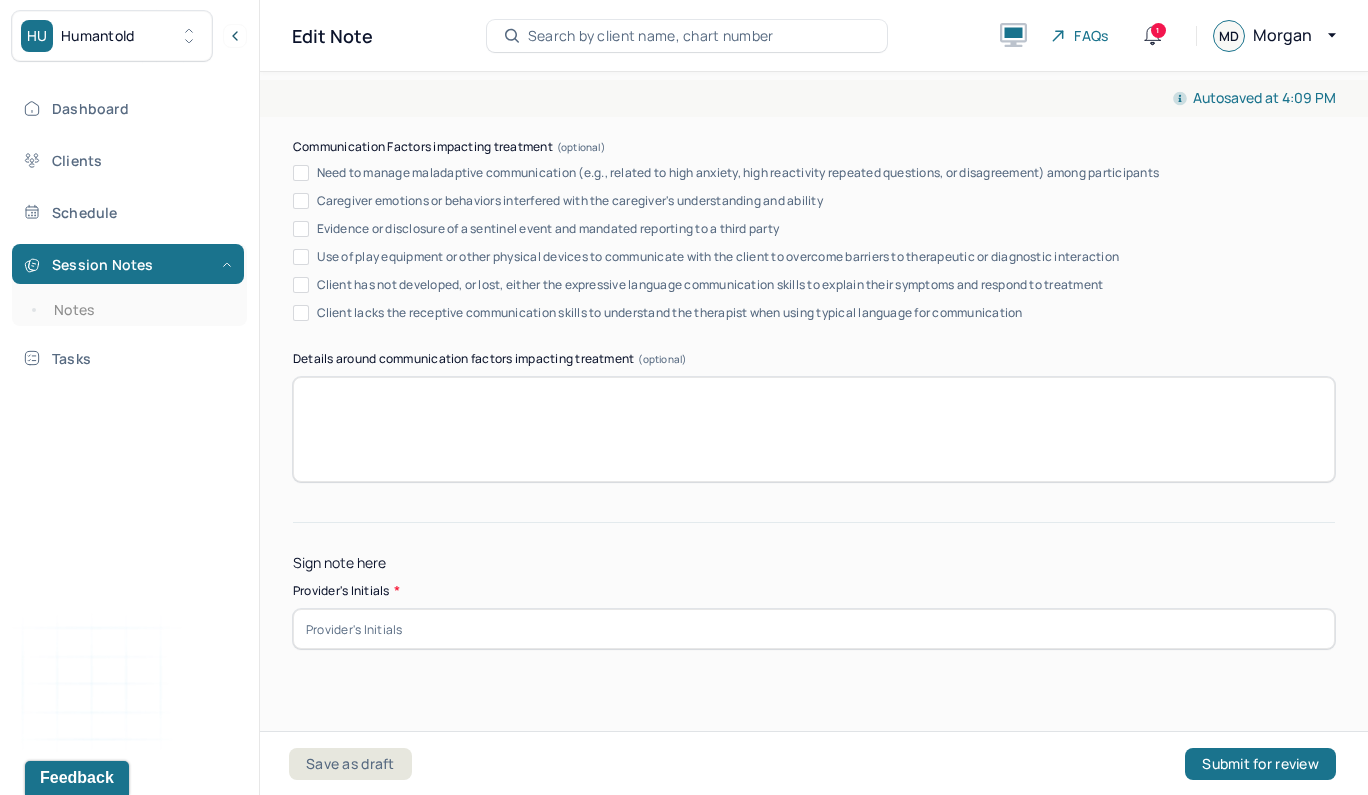 click at bounding box center (814, 629) 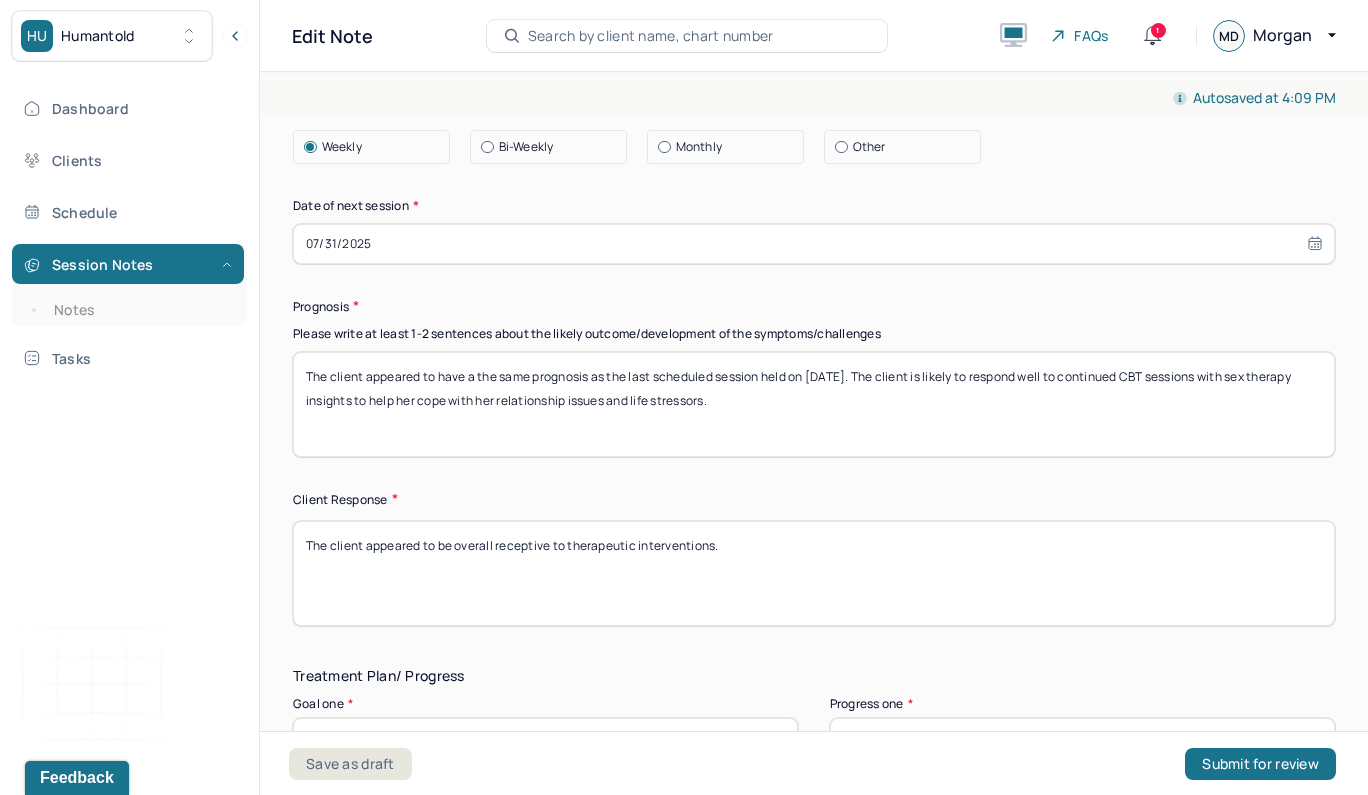 scroll, scrollTop: 2792, scrollLeft: 0, axis: vertical 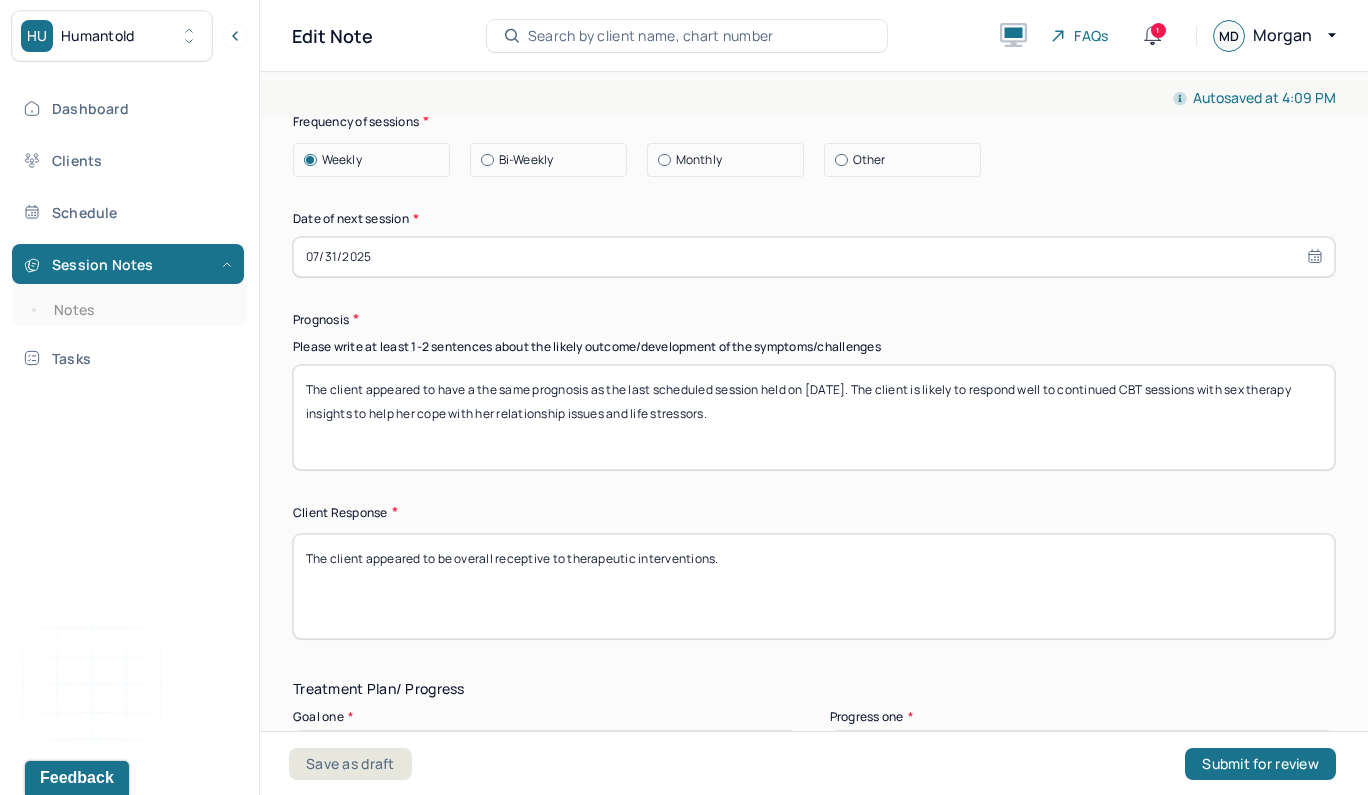 type on "MTD" 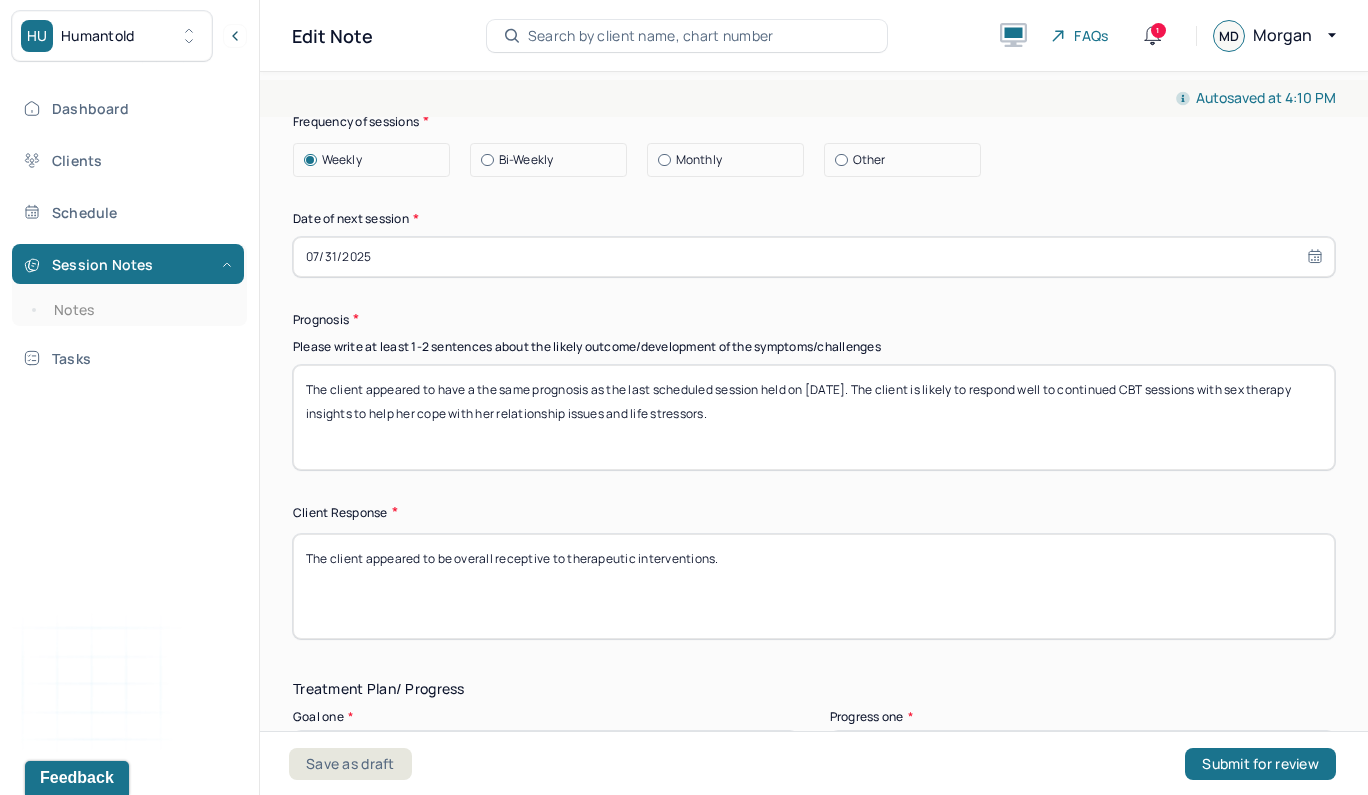 drag, startPoint x: 734, startPoint y: 410, endPoint x: 375, endPoint y: 407, distance: 359.01254 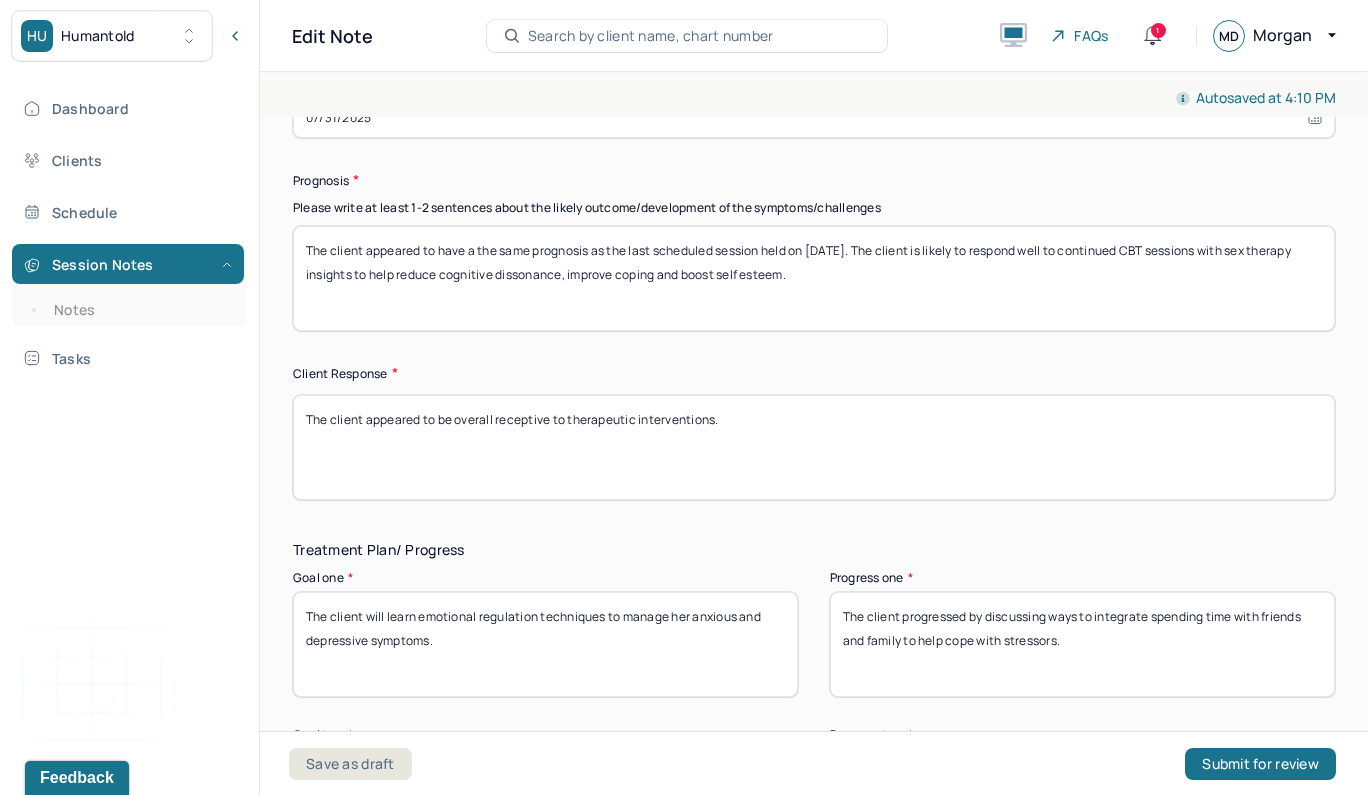 scroll, scrollTop: 2934, scrollLeft: 0, axis: vertical 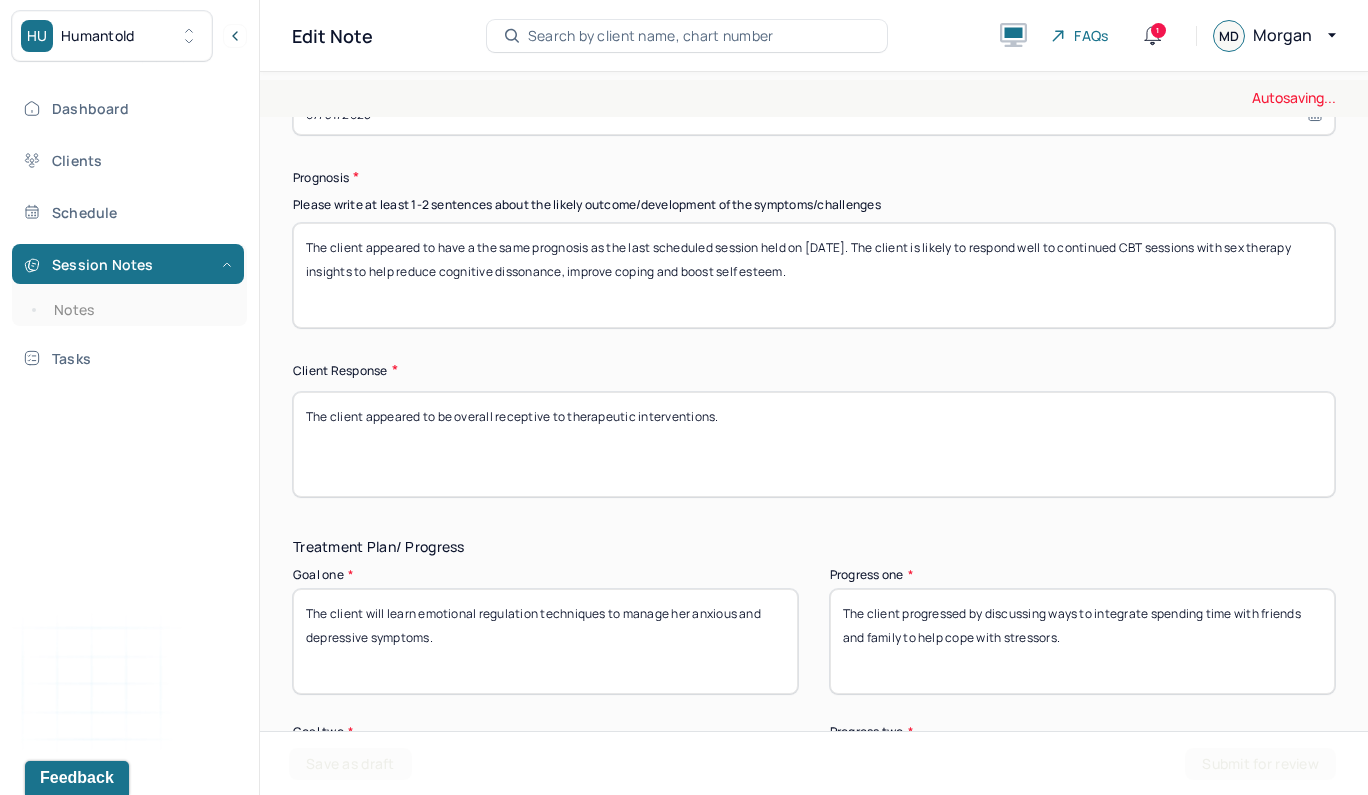 type on "The client appeared to have a the same prognosis as the last scheduled session held on 7/9/2025. The client is likely to respond well to continued CBT sessions with sex therapy insights to help reduce cognitive dissonance, improve coping and boost self esteem." 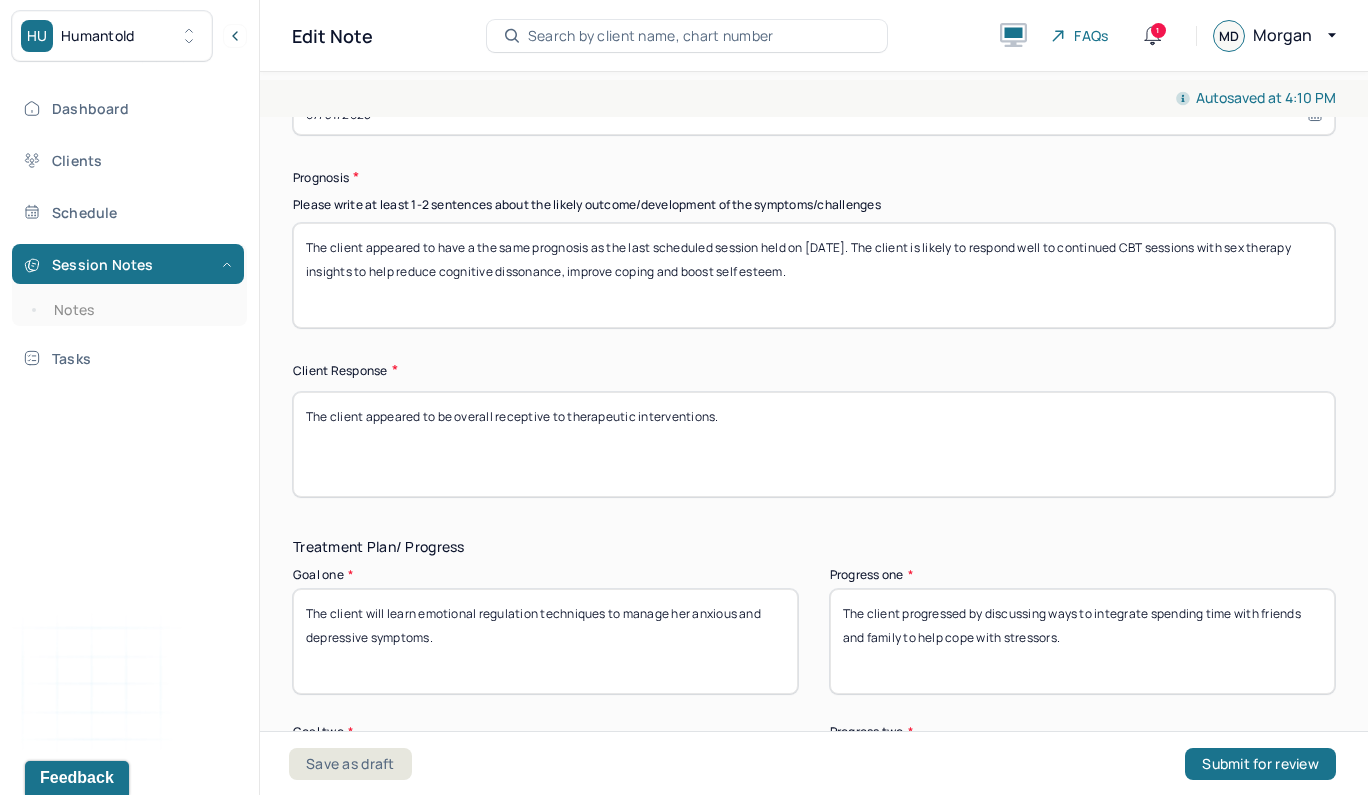 drag, startPoint x: 736, startPoint y: 419, endPoint x: 457, endPoint y: 411, distance: 279.1147 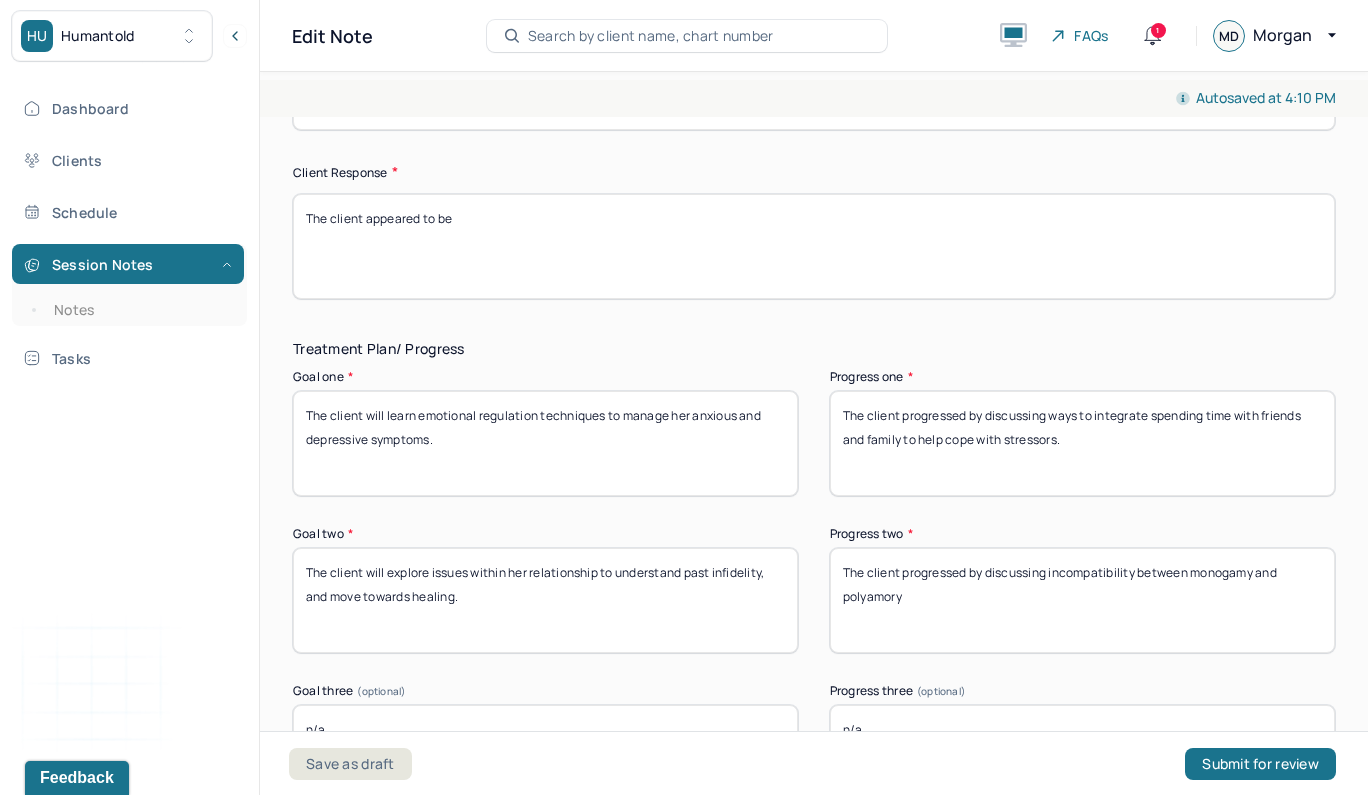 scroll, scrollTop: 3114, scrollLeft: 0, axis: vertical 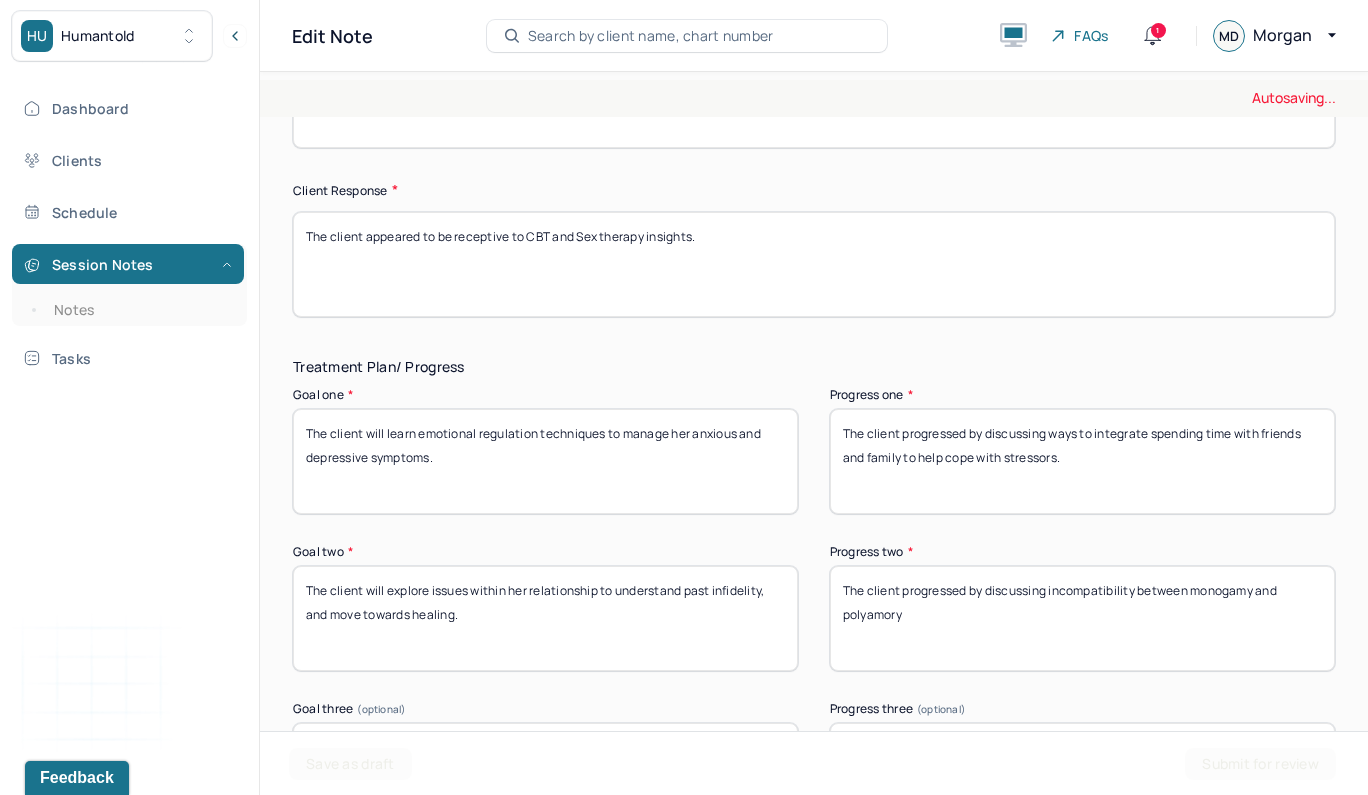 click on "The client appeared to be" at bounding box center [814, 264] 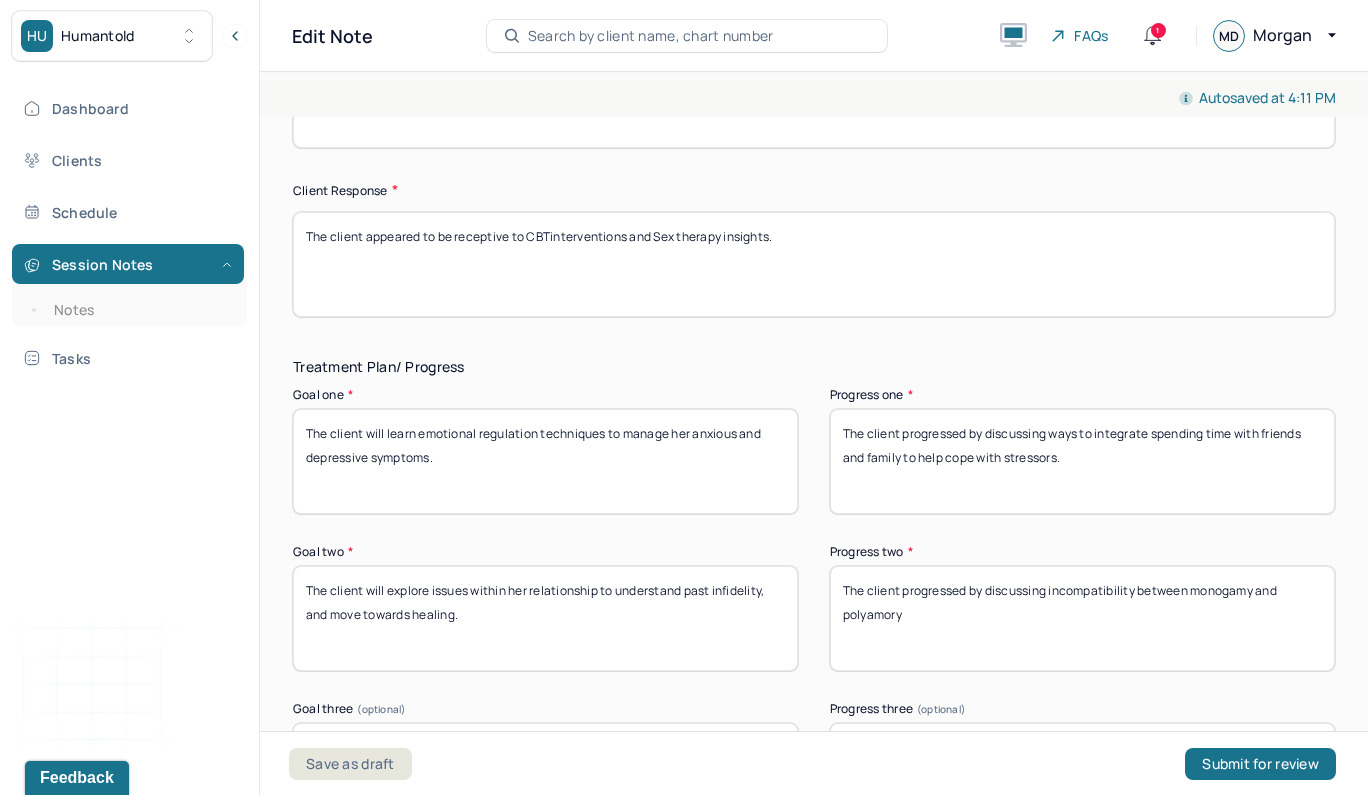 type on "The client appeared to be receptive to CBTinterventions  and Sex therapy insights." 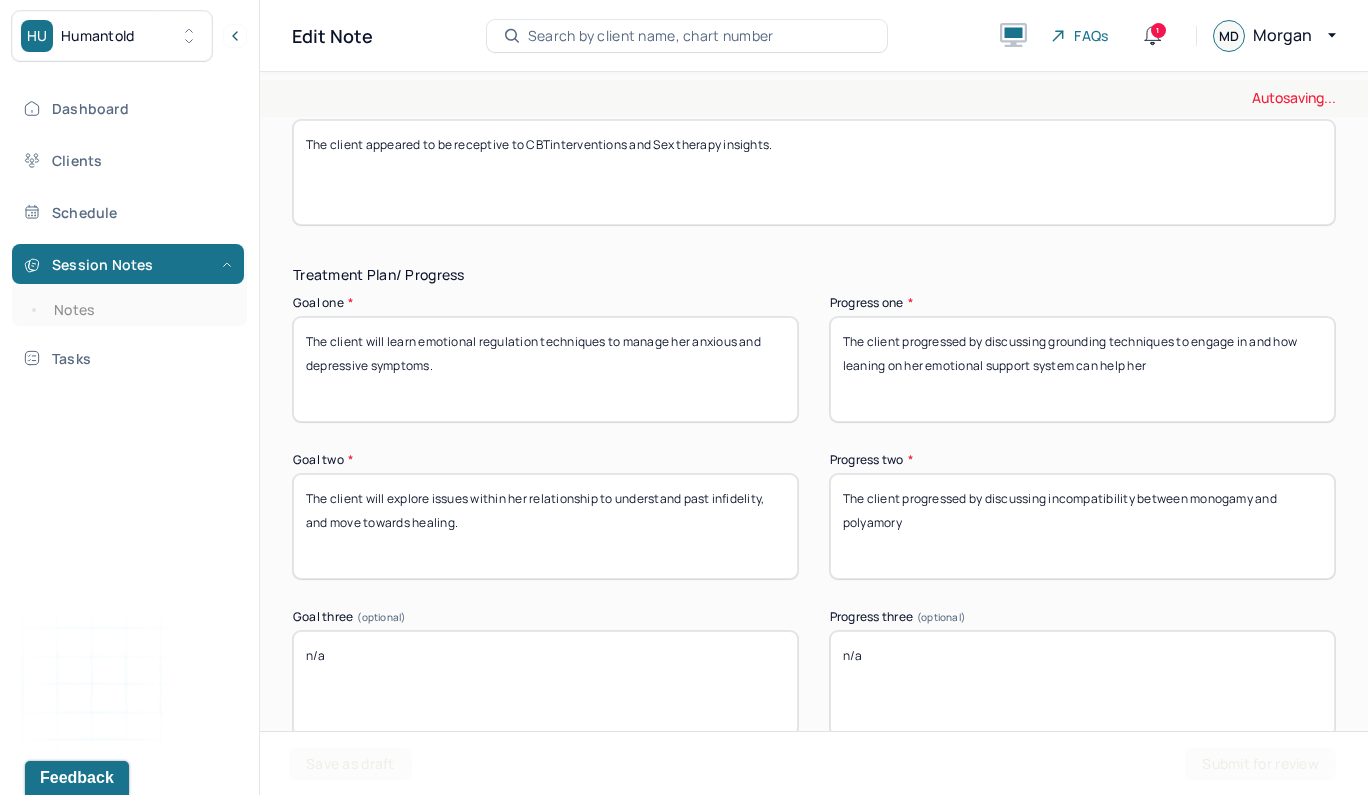 scroll, scrollTop: 3250, scrollLeft: 0, axis: vertical 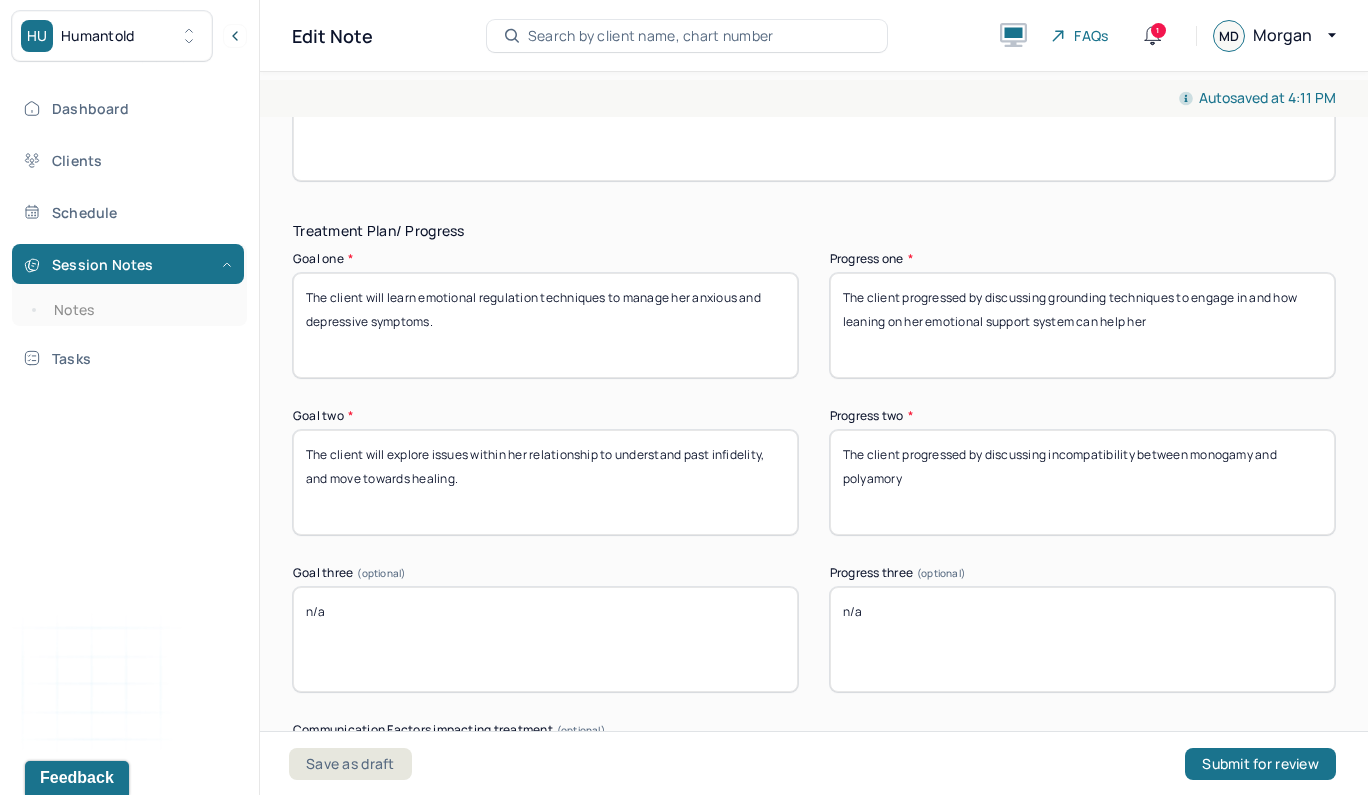 type on "The client progressed by discussing grounding techniques to engage in and how leaning on her emotional support system can help her" 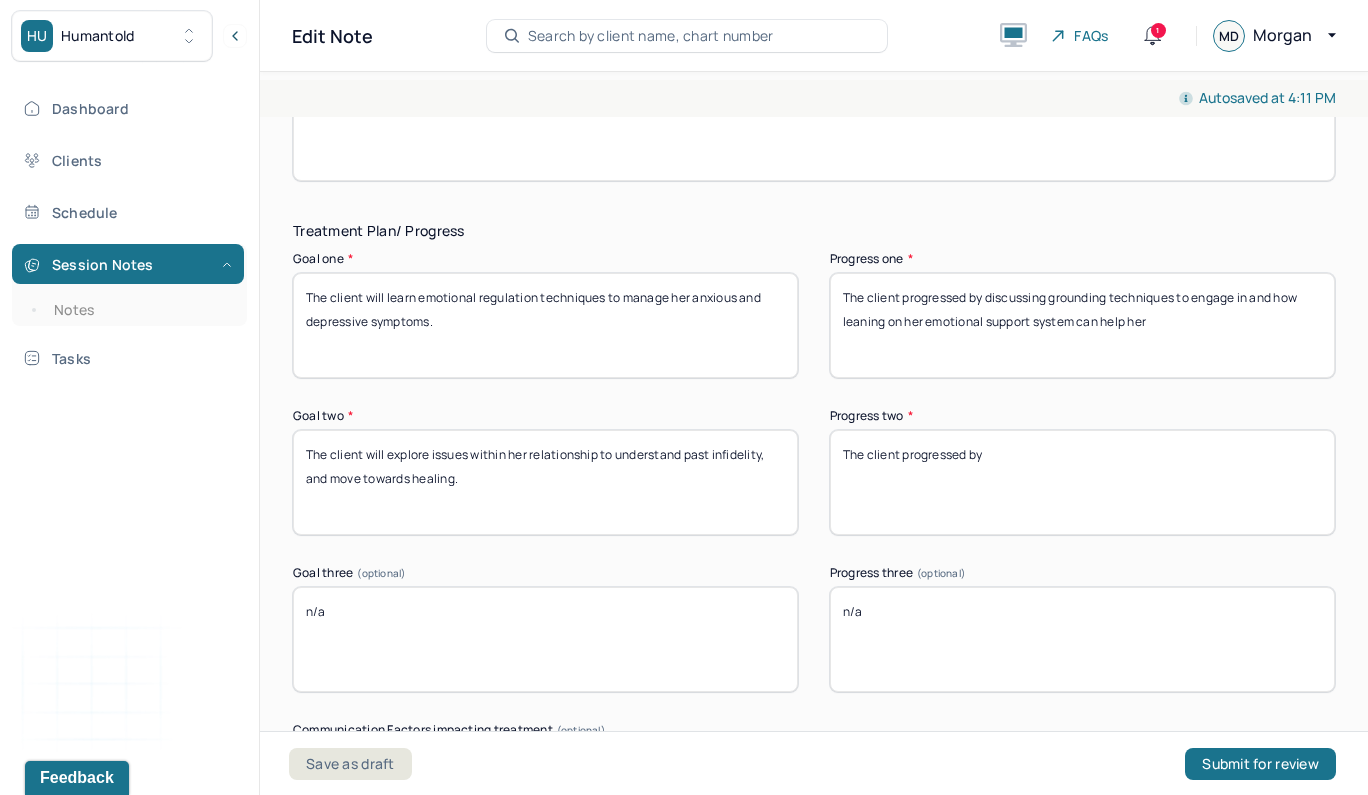 type on "The client progressed by" 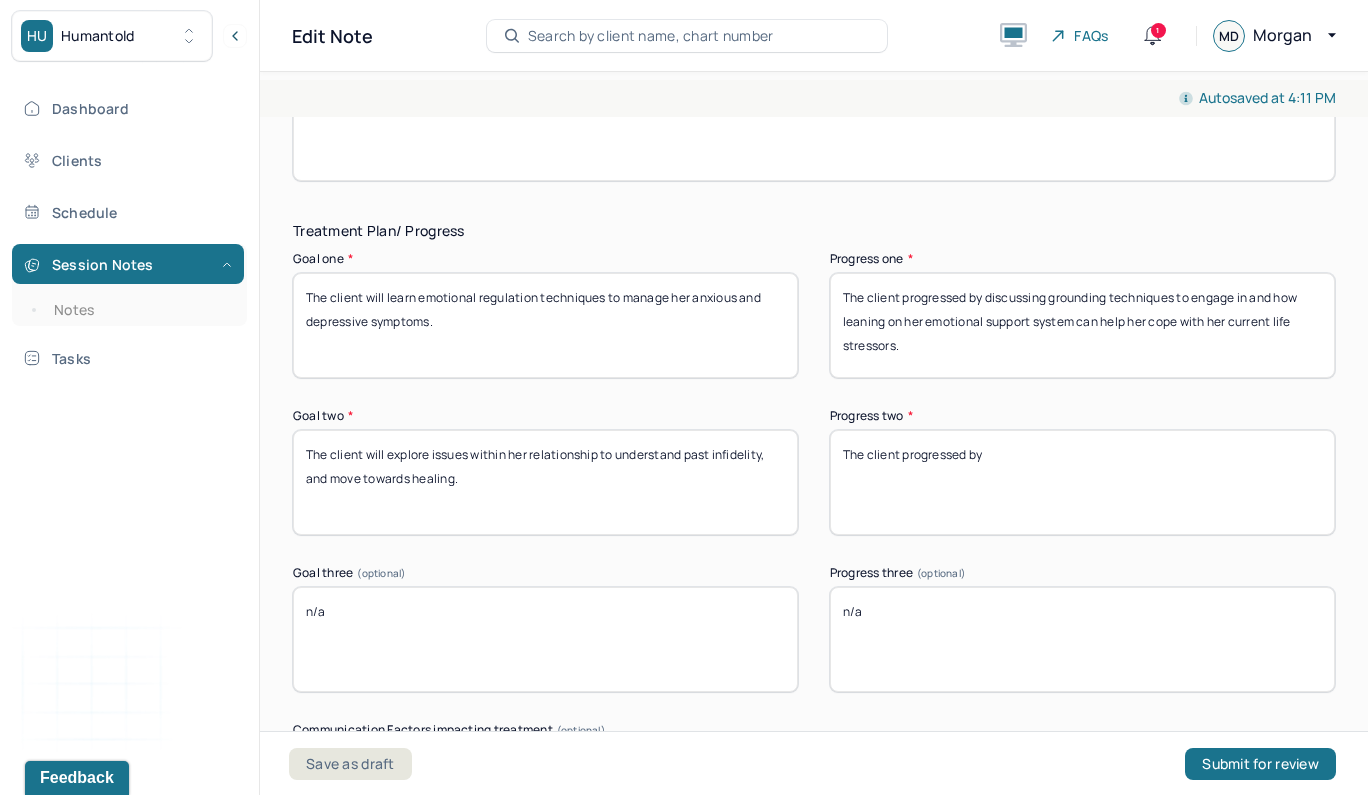 type on "The client progressed by discussing grounding techniques to engage in and how leaning on her emotional support system can help her cope with her current life stressors." 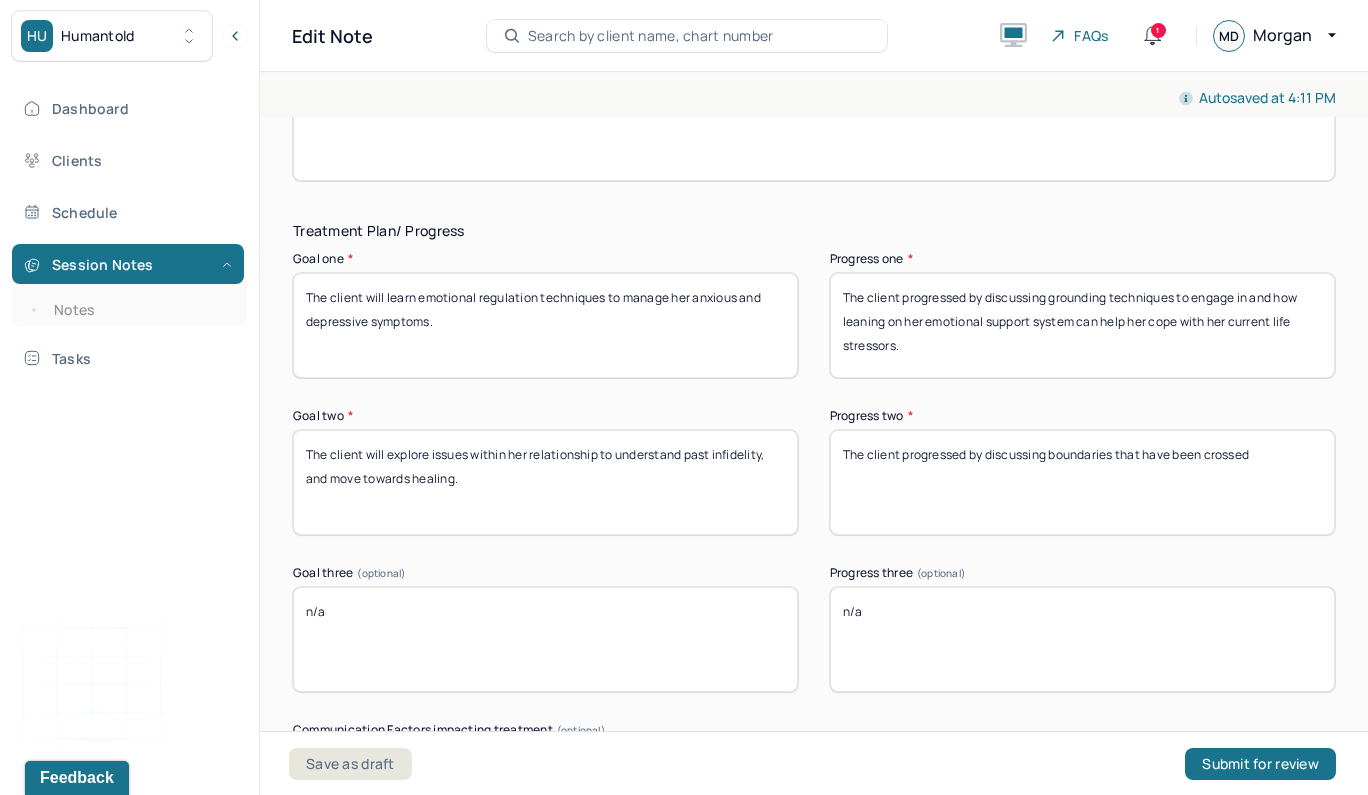 scroll, scrollTop: 3257, scrollLeft: 0, axis: vertical 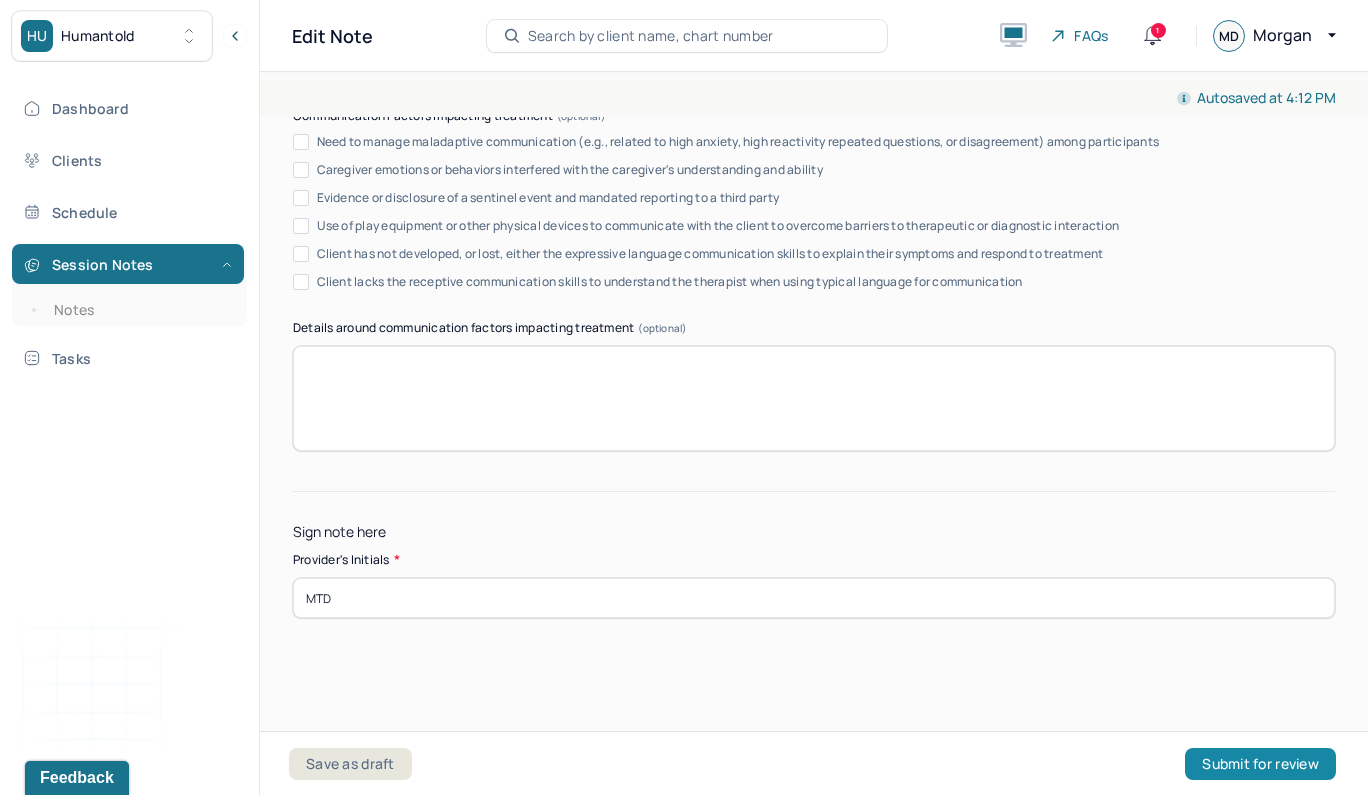type on "The client progressed by discussing boundaries that have been crossed in her relationship and explored sex therapy insights of healthy sexuality/consensual non monogamy that has not been displayed in her relationship." 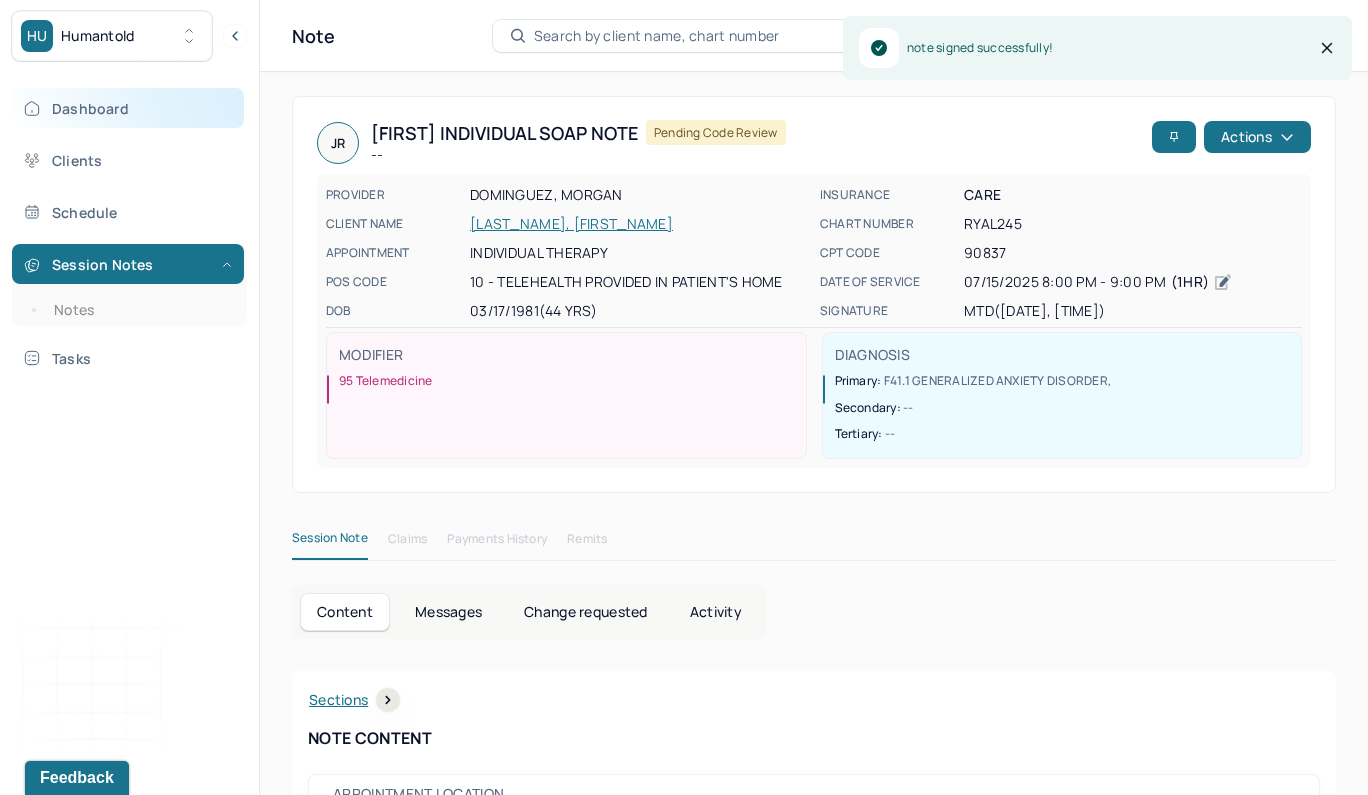 click on "Dashboard" at bounding box center (128, 108) 